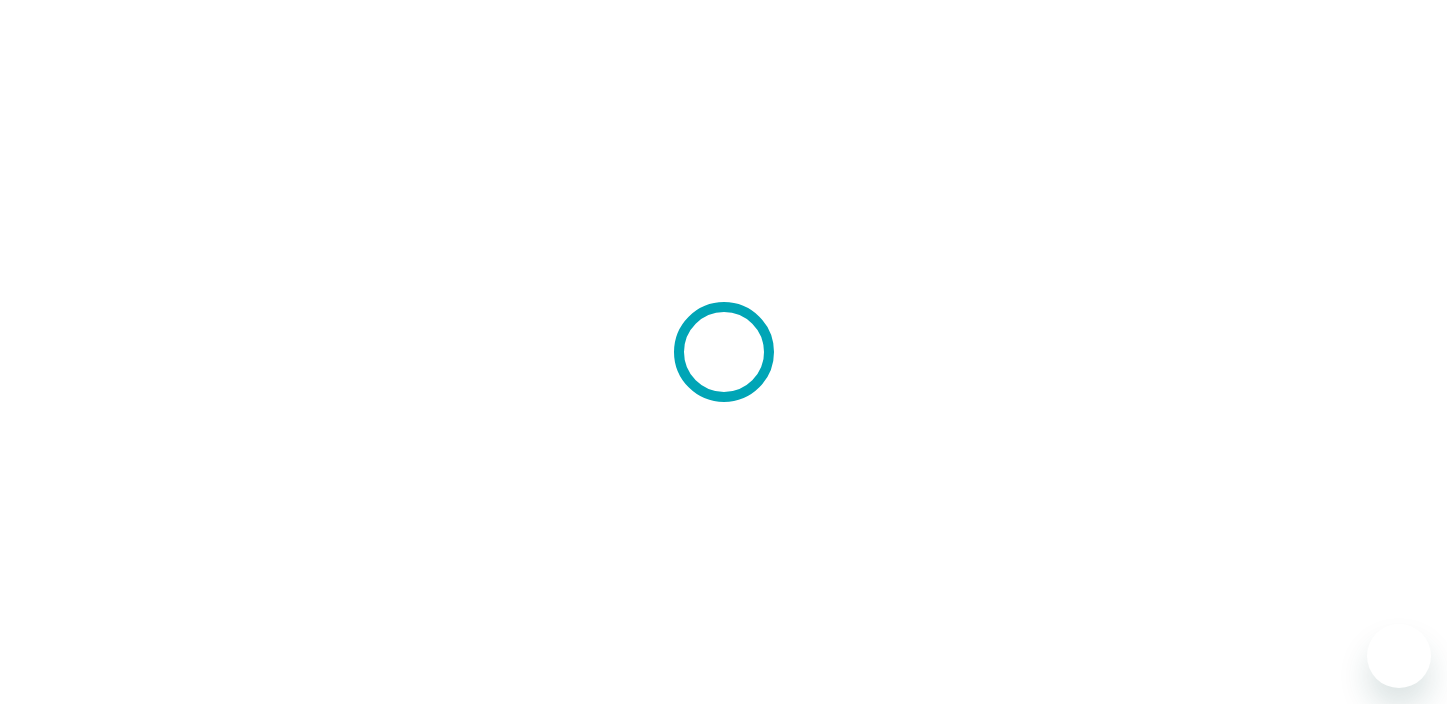 scroll, scrollTop: 0, scrollLeft: 0, axis: both 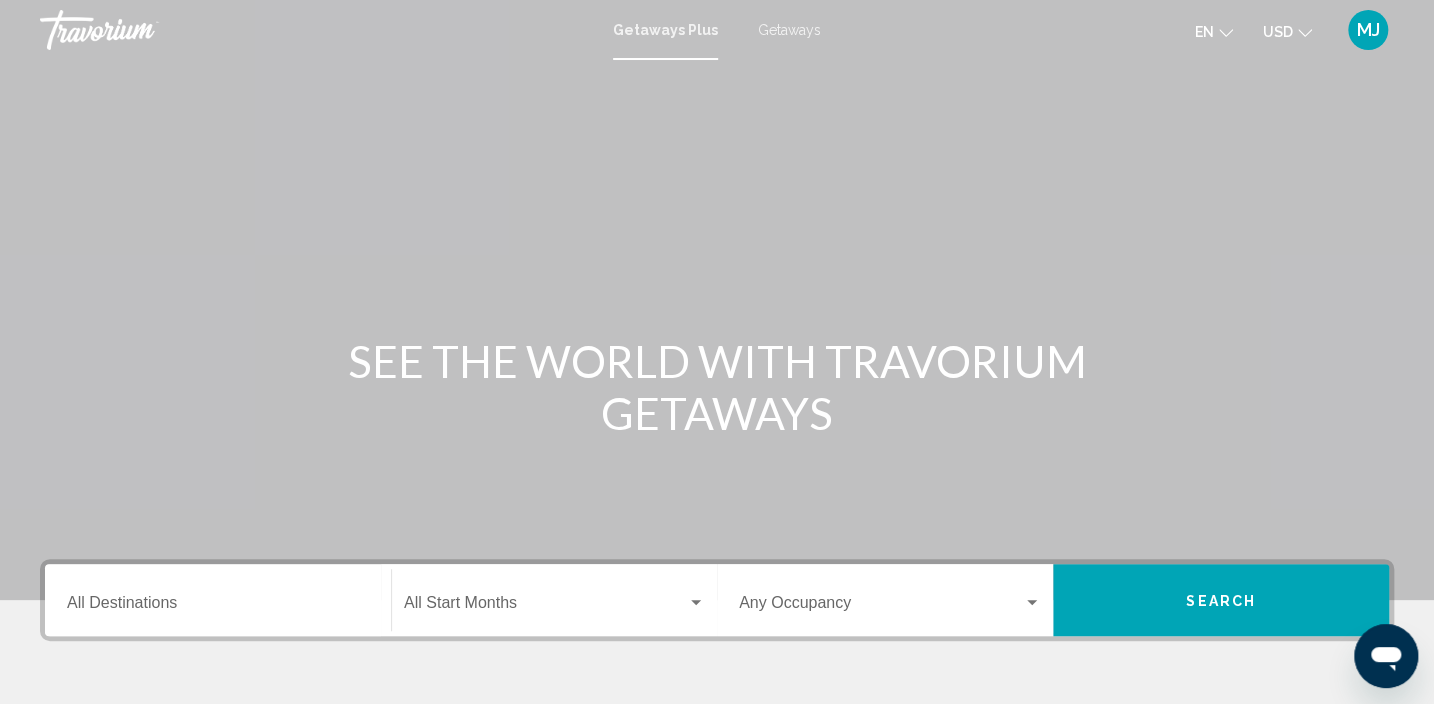 click on "Getaways" at bounding box center (789, 30) 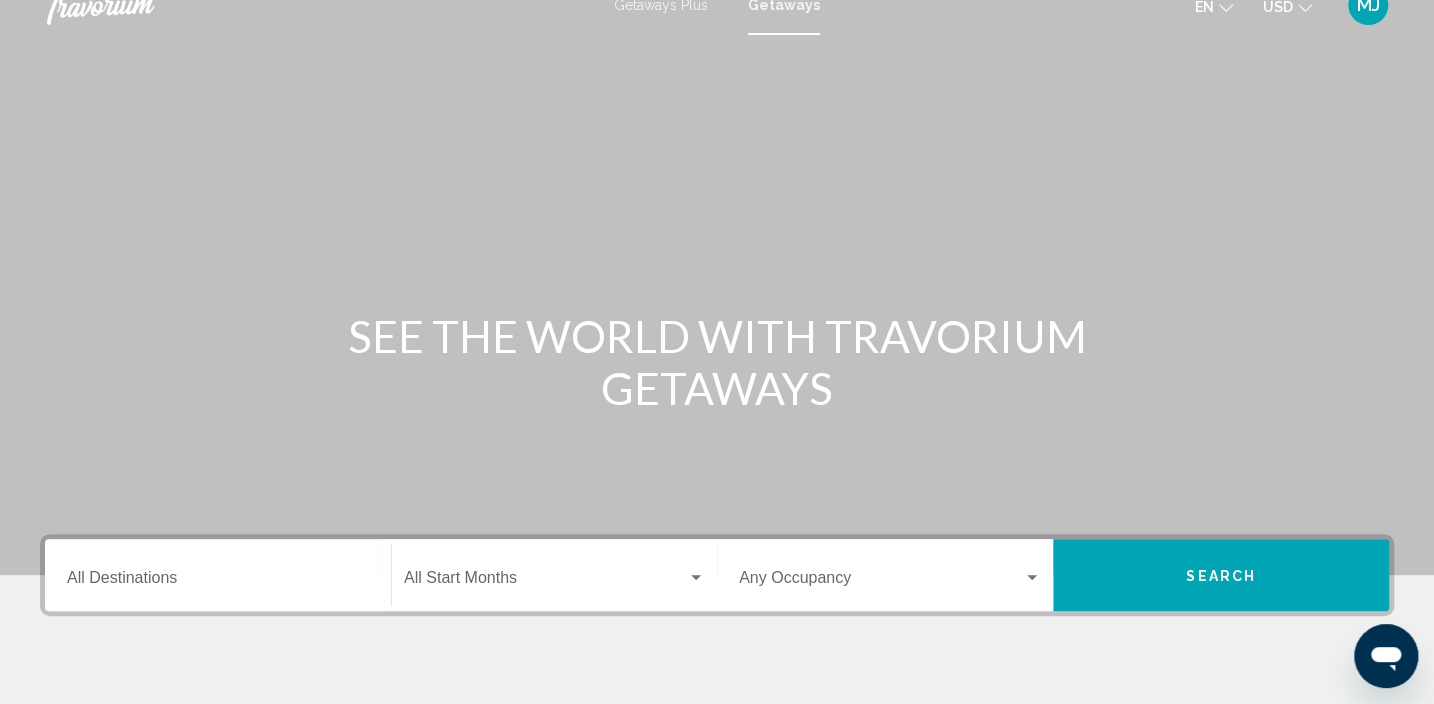 scroll, scrollTop: 32, scrollLeft: 0, axis: vertical 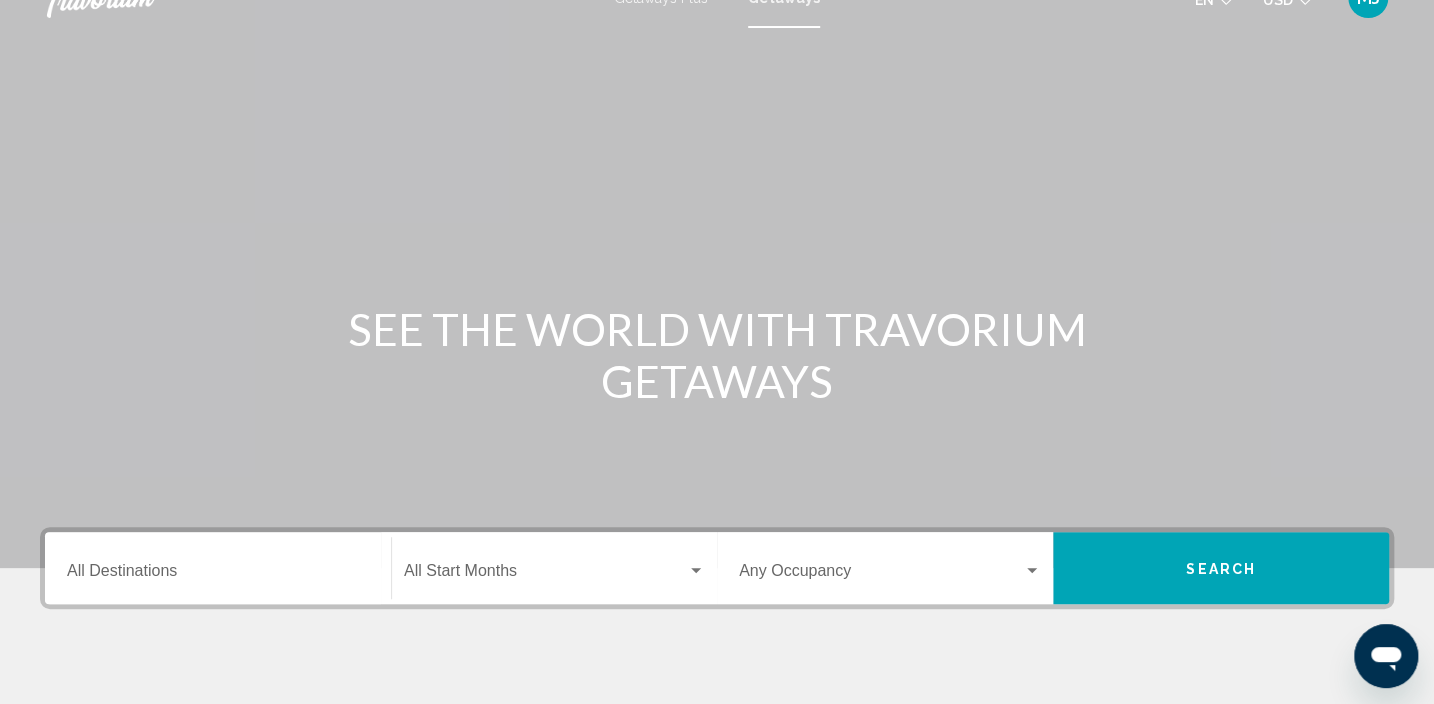 click on "Destination All Destinations" at bounding box center [218, 568] 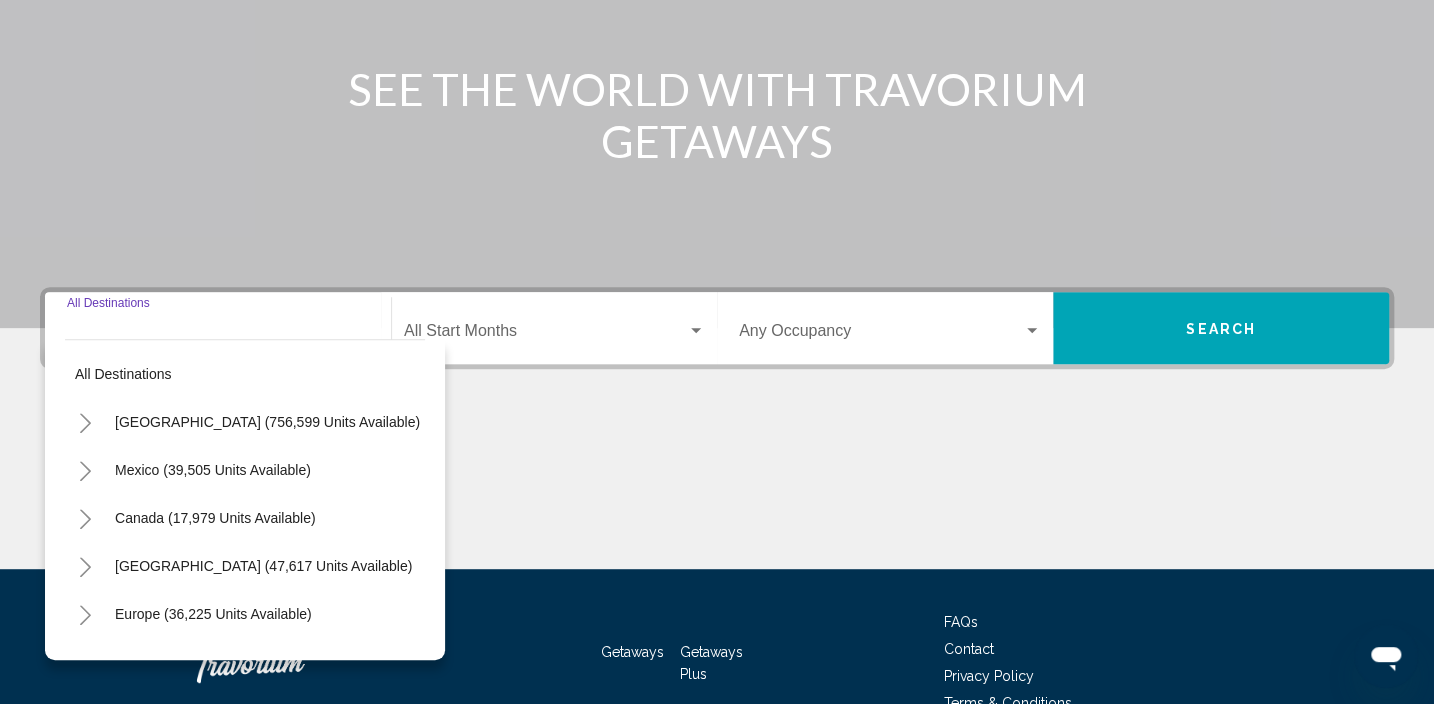scroll, scrollTop: 382, scrollLeft: 0, axis: vertical 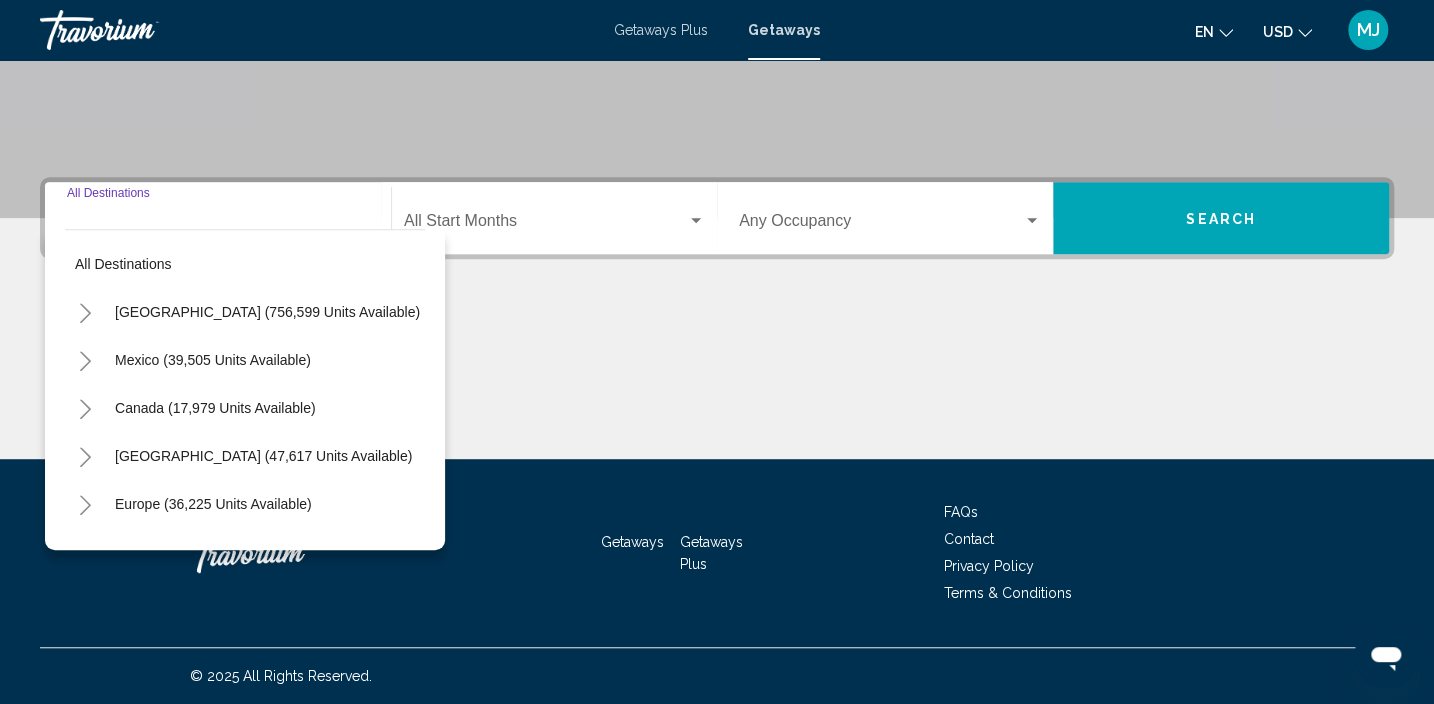 click 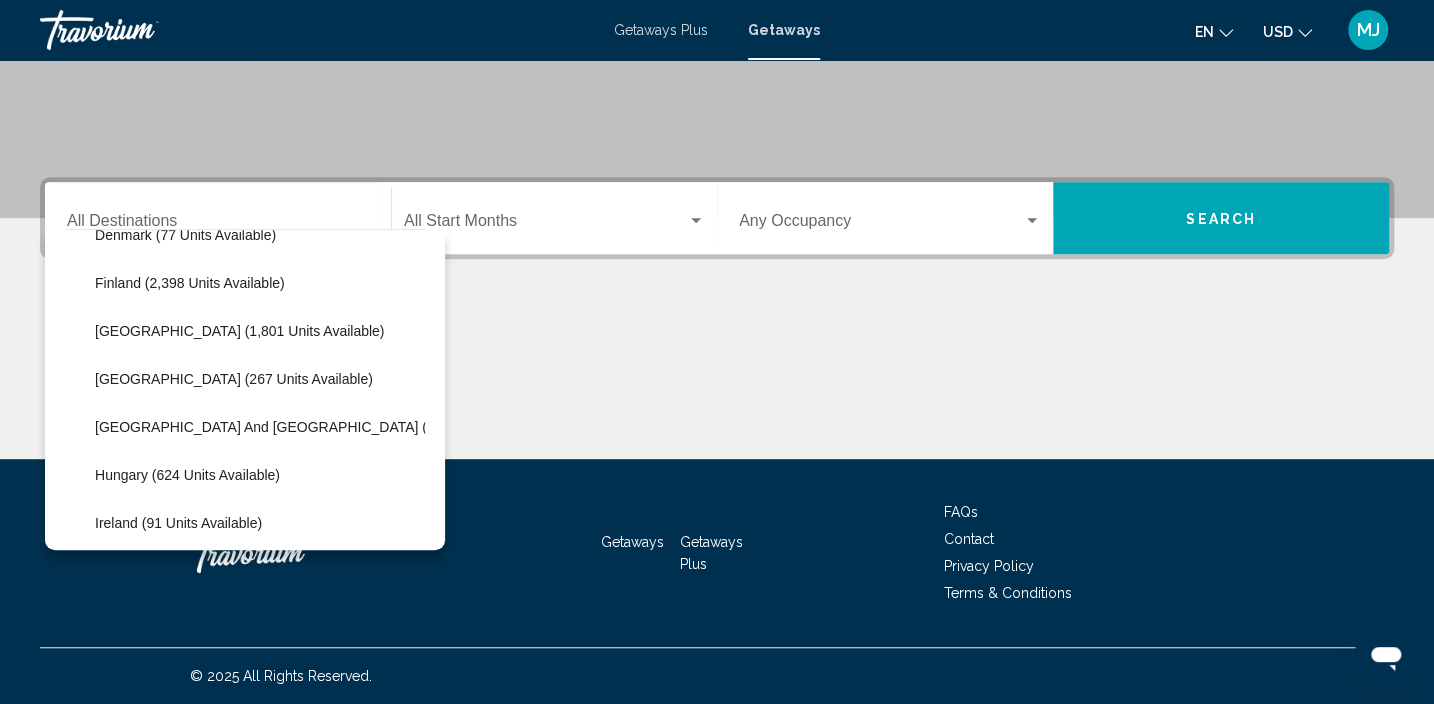 scroll, scrollTop: 577, scrollLeft: 0, axis: vertical 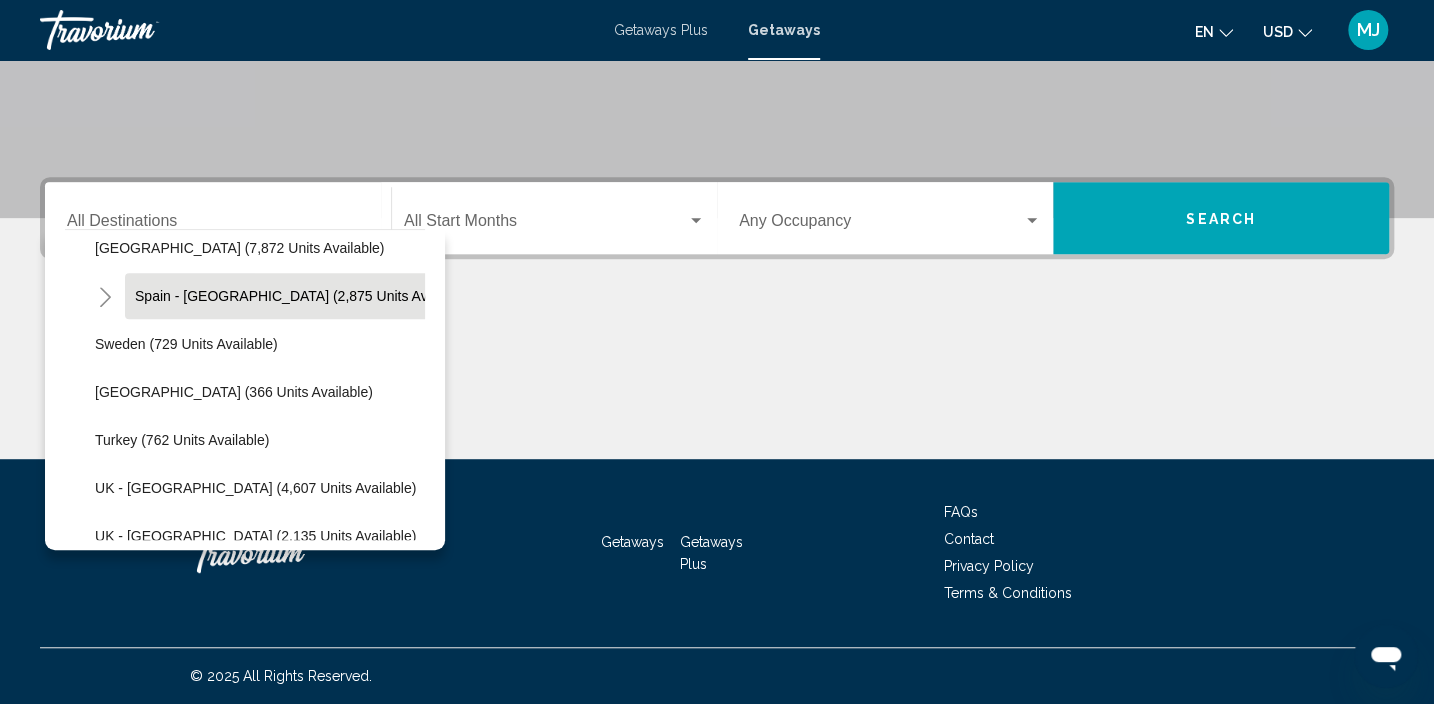 click on "Spain - [GEOGRAPHIC_DATA] (2,875 units available)" 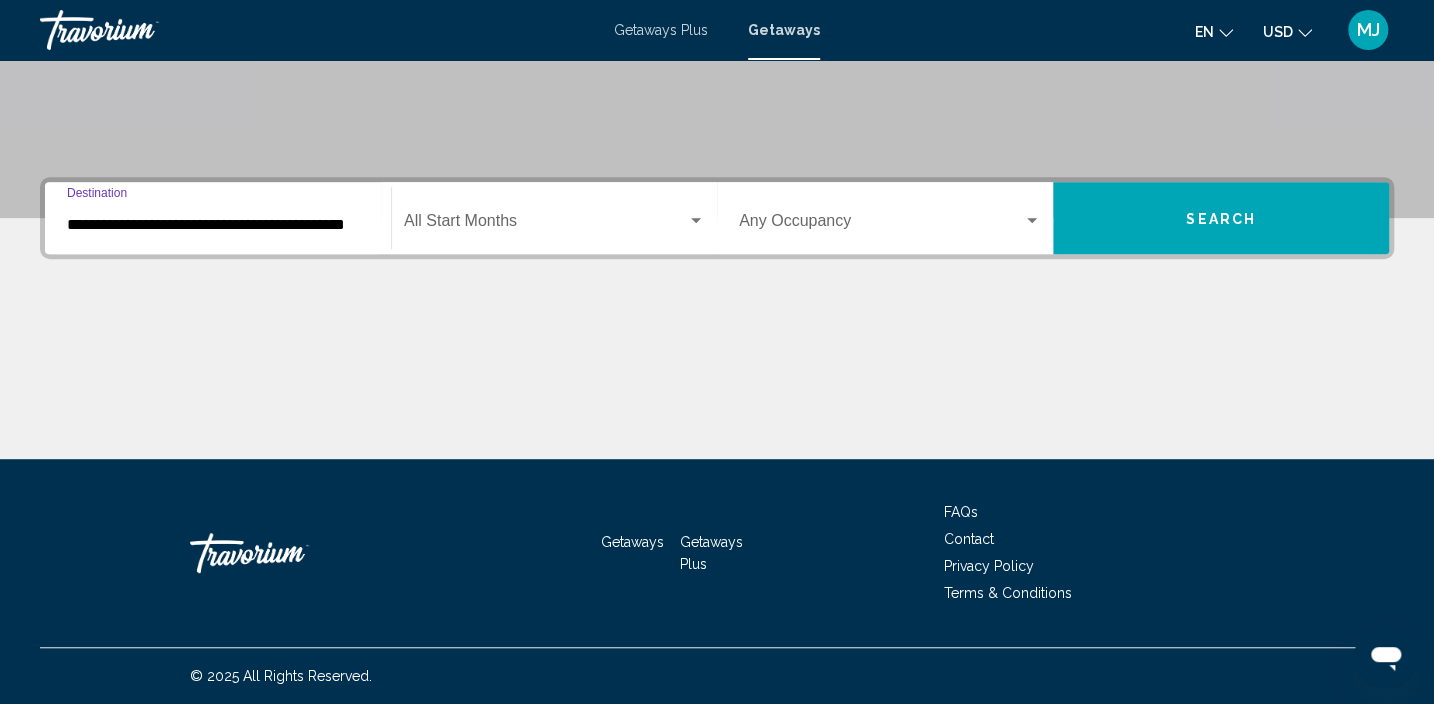 click at bounding box center (696, 221) 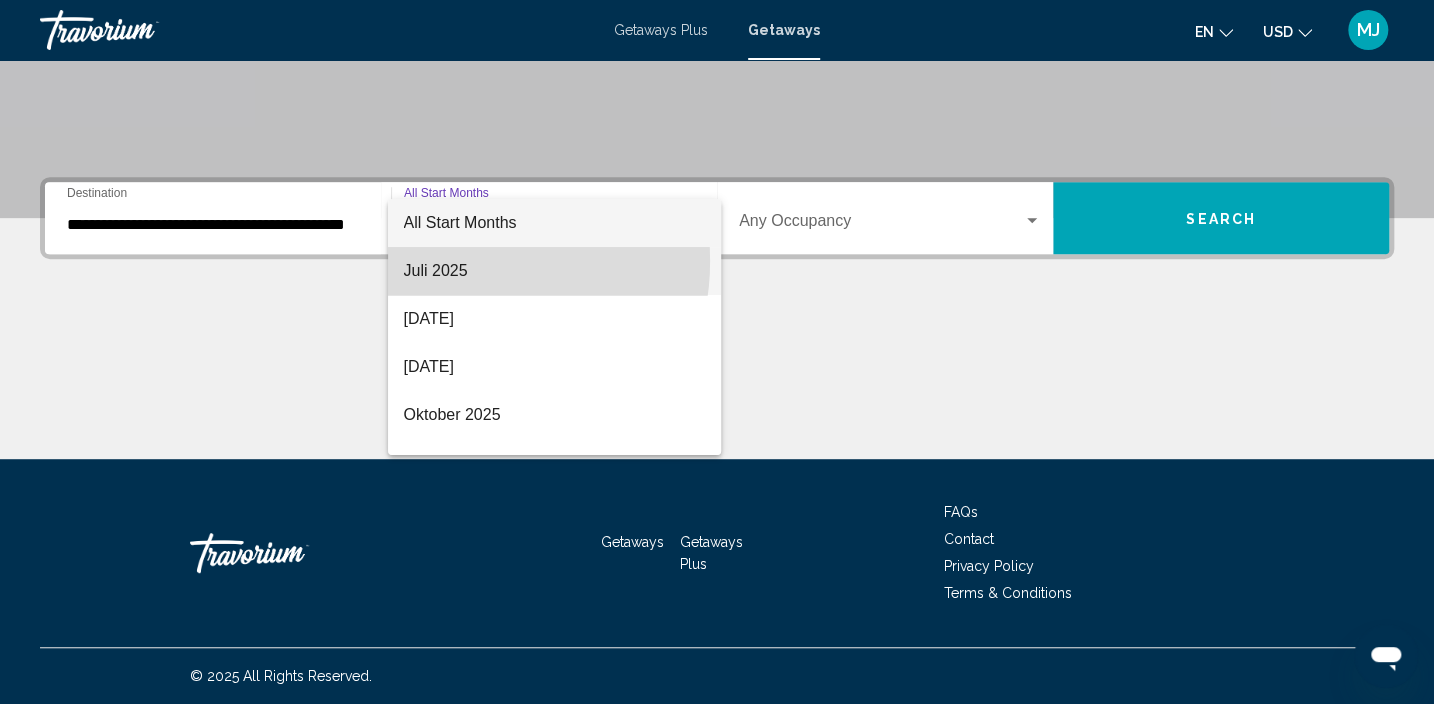 click on "Juli 2025" at bounding box center (554, 271) 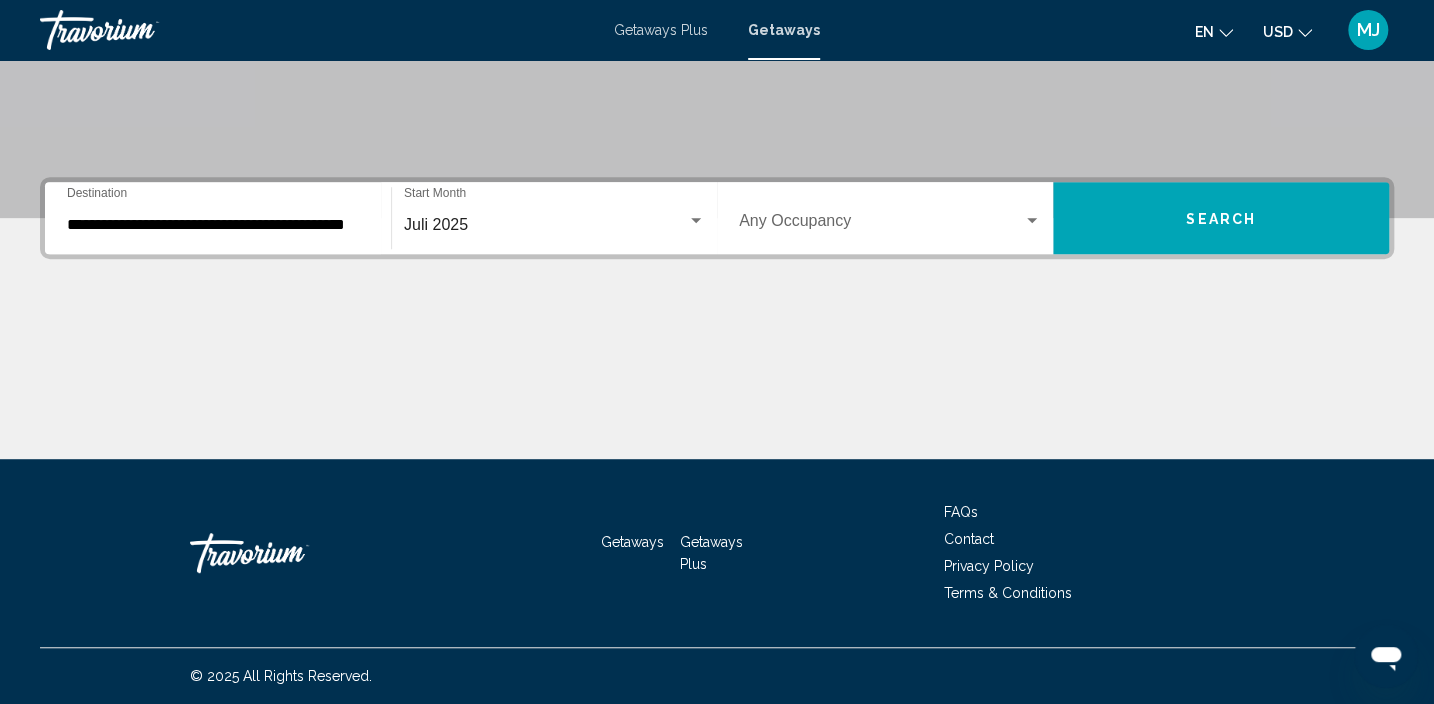 click on "Occupancy Any Occupancy" at bounding box center (890, 218) 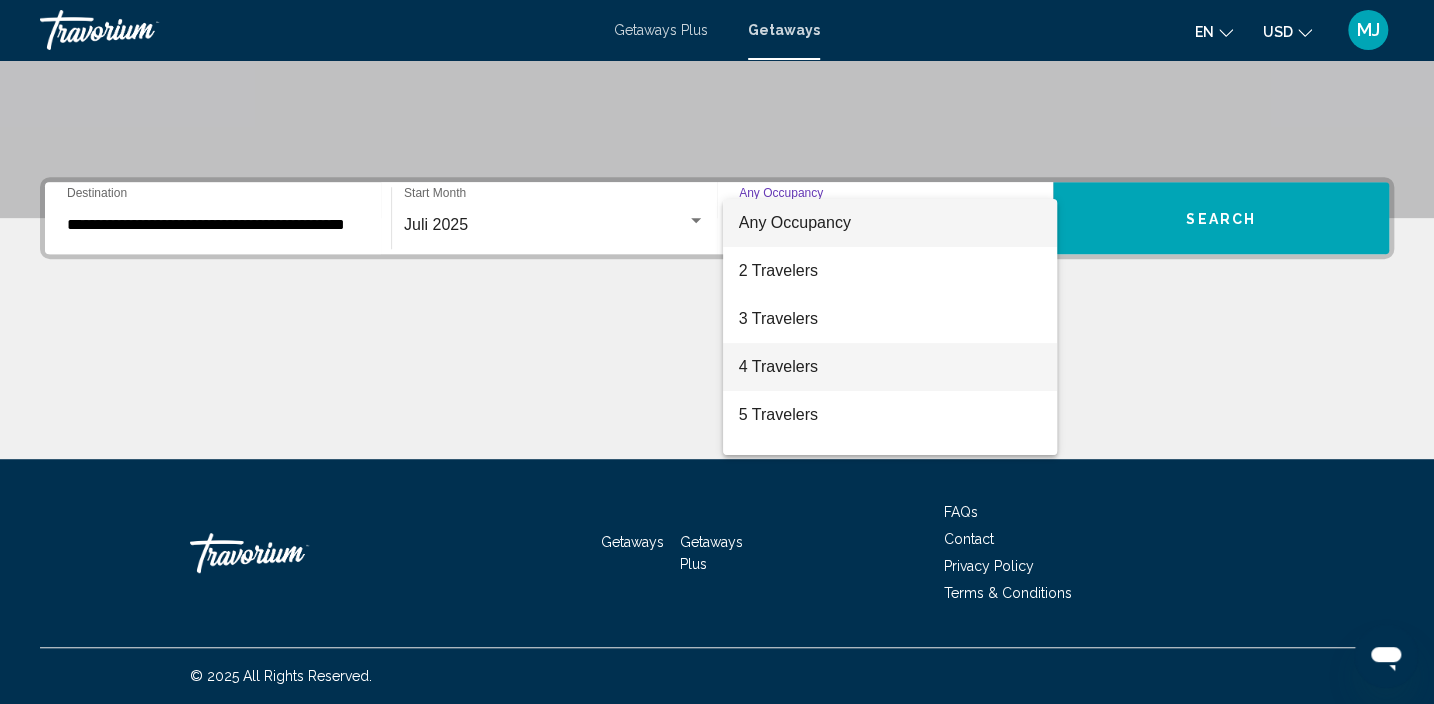 click on "4 Travelers" at bounding box center [890, 367] 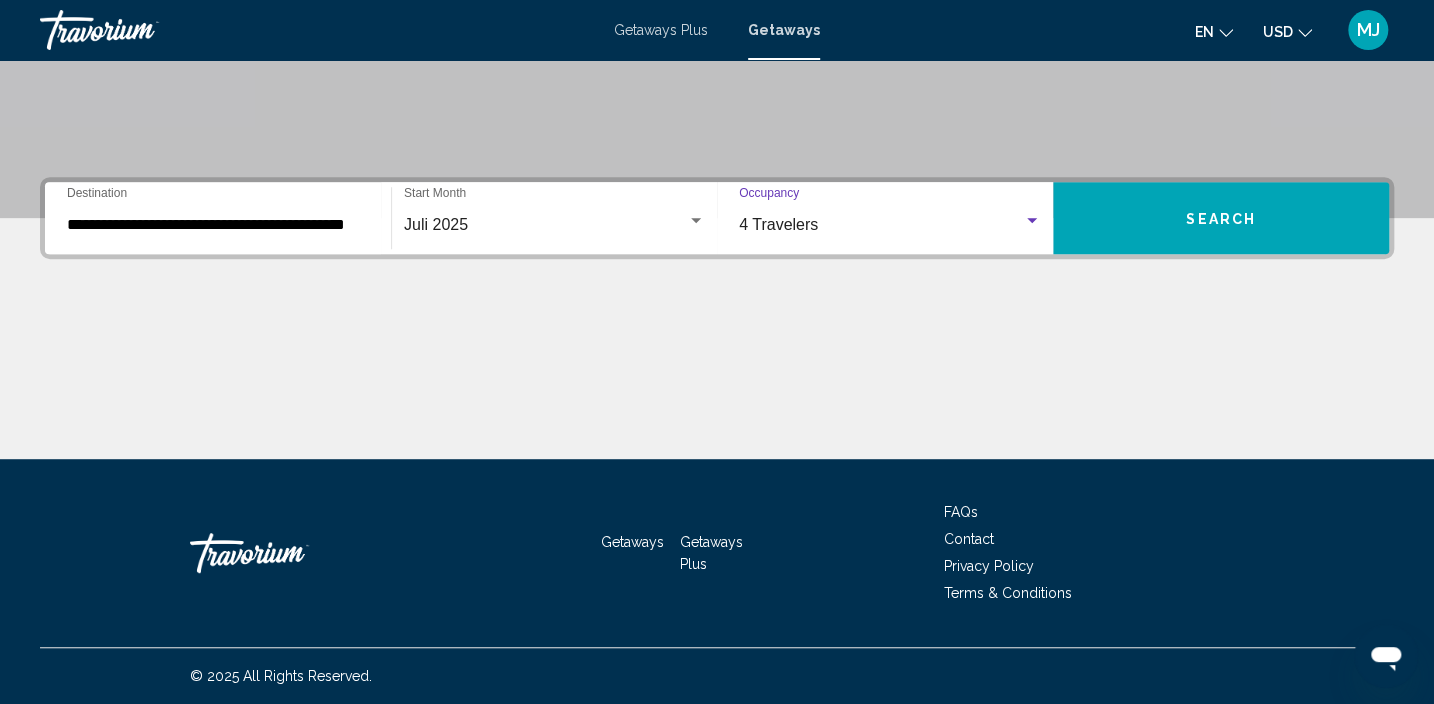 click on "4 Travelers" at bounding box center [881, 225] 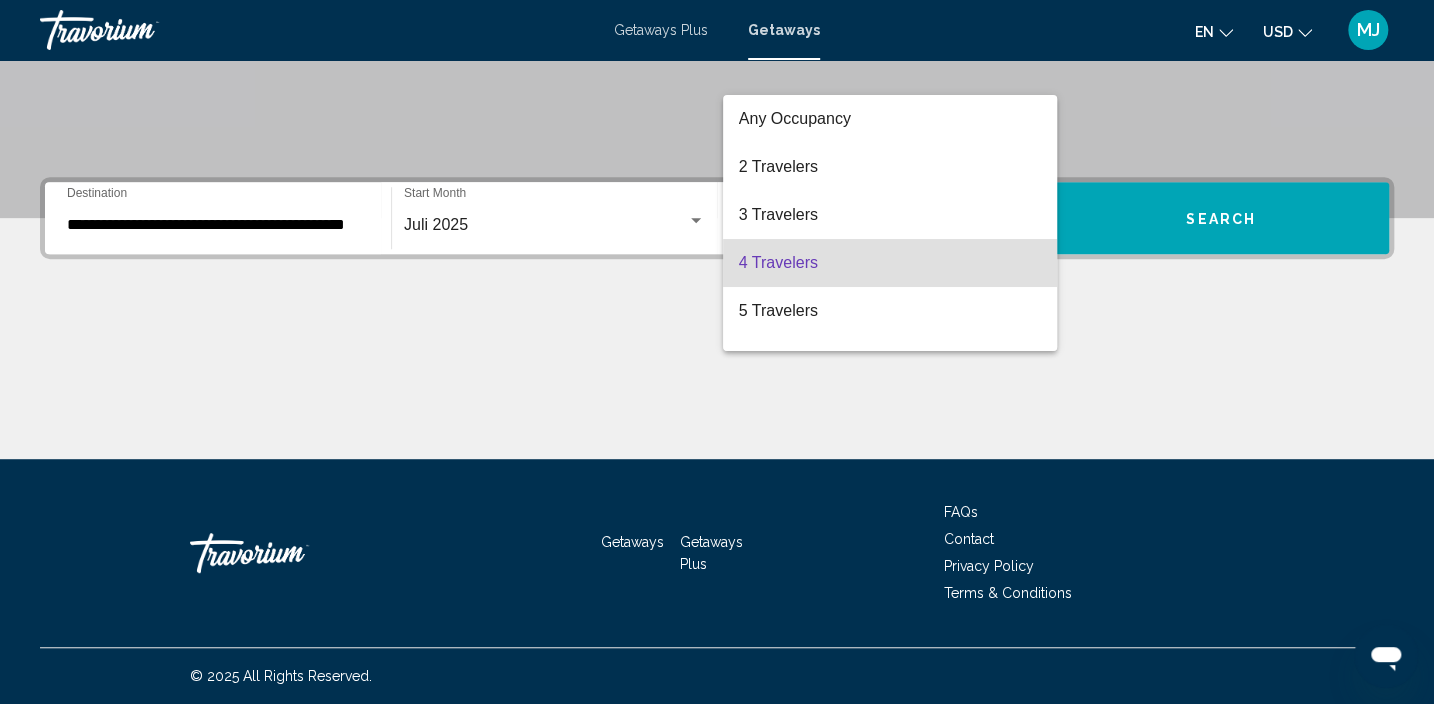 scroll, scrollTop: 40, scrollLeft: 0, axis: vertical 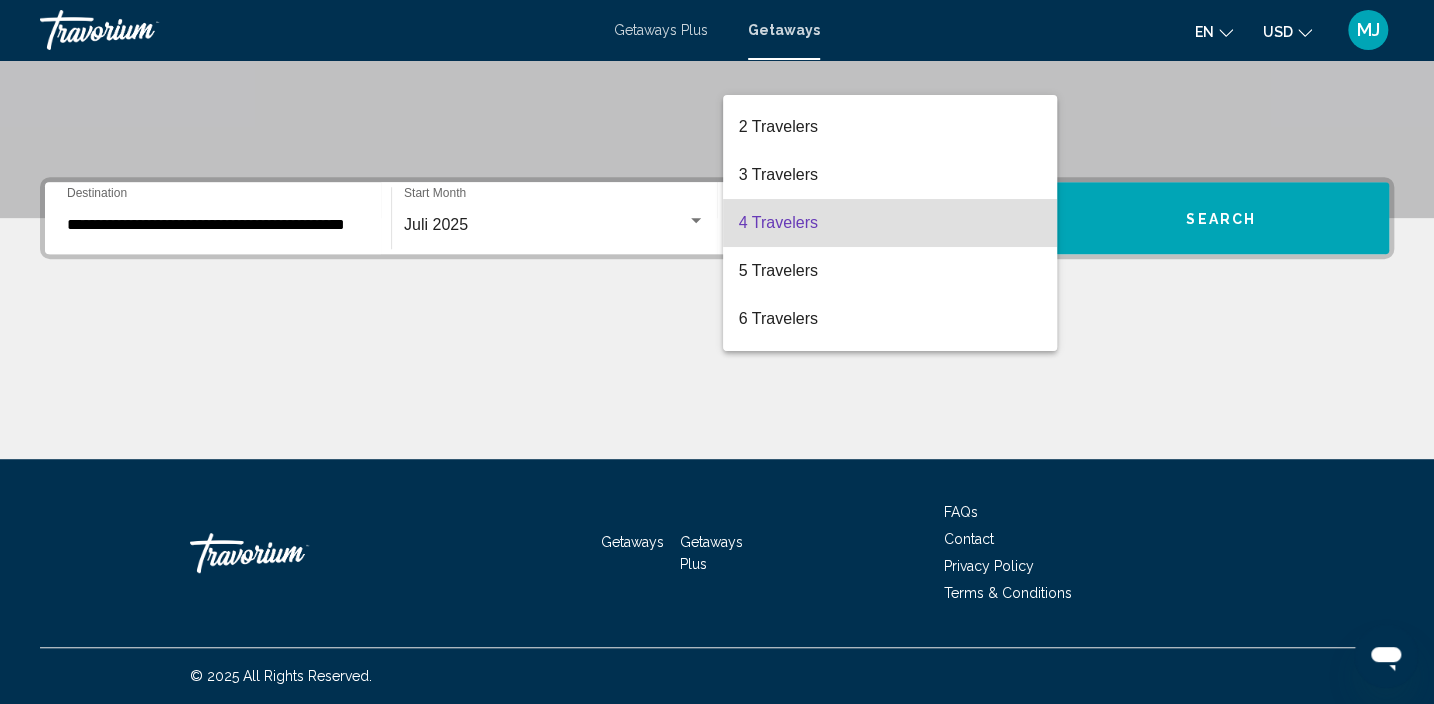 click on "4 Travelers" at bounding box center (890, 223) 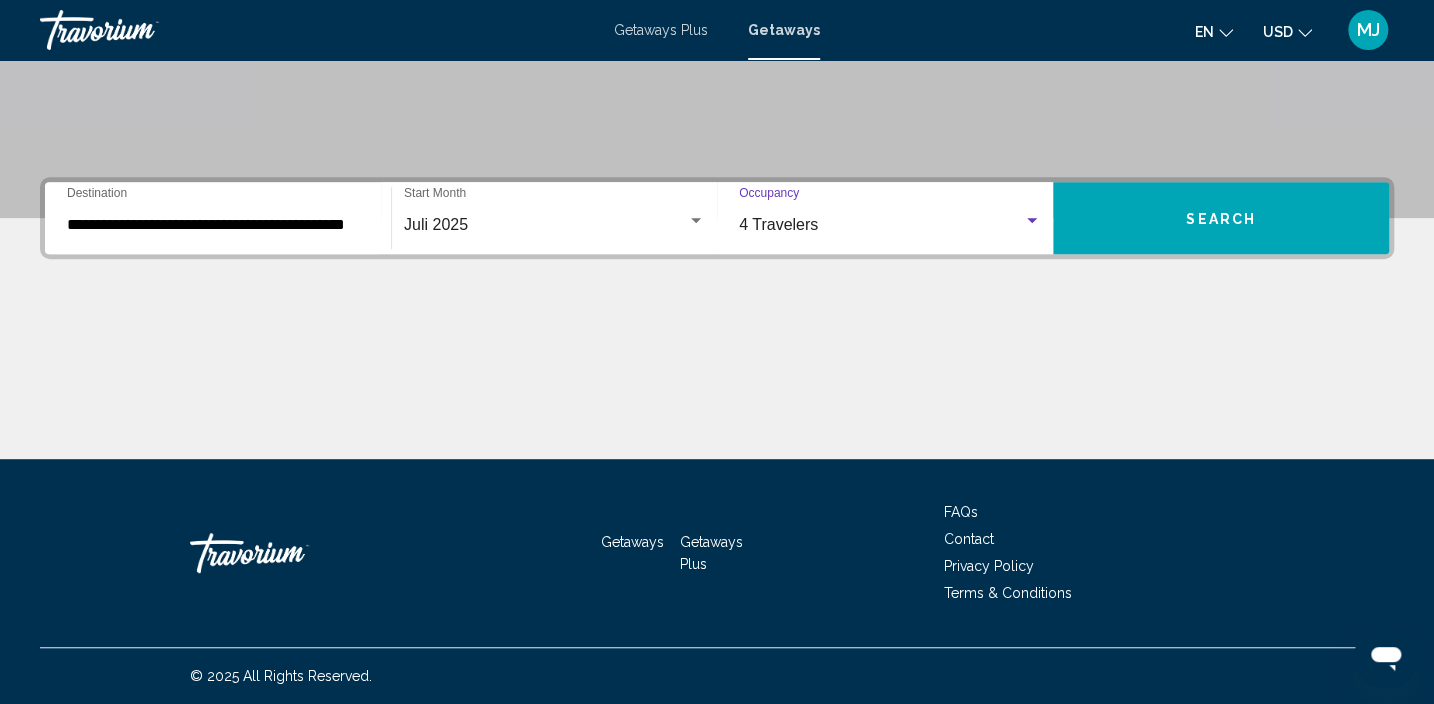 click on "Search" at bounding box center [1221, 218] 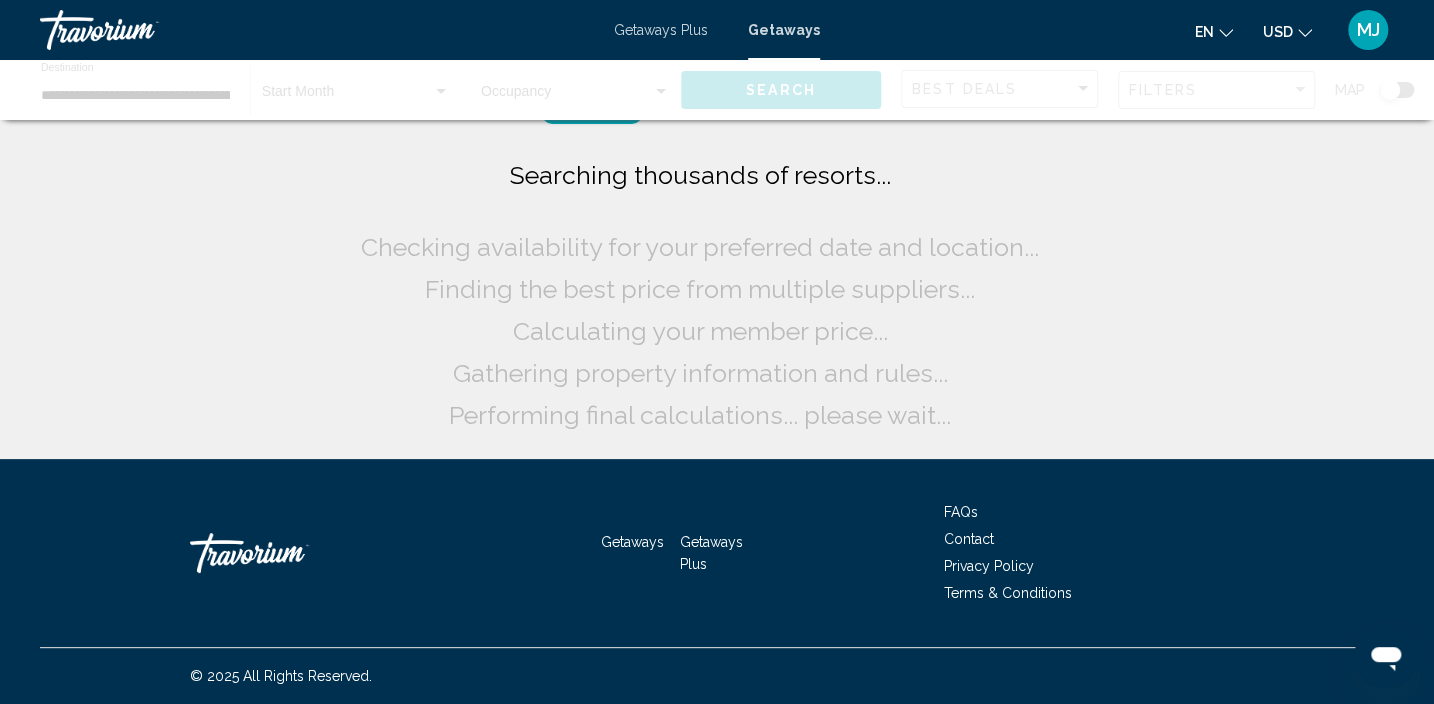 scroll, scrollTop: 0, scrollLeft: 0, axis: both 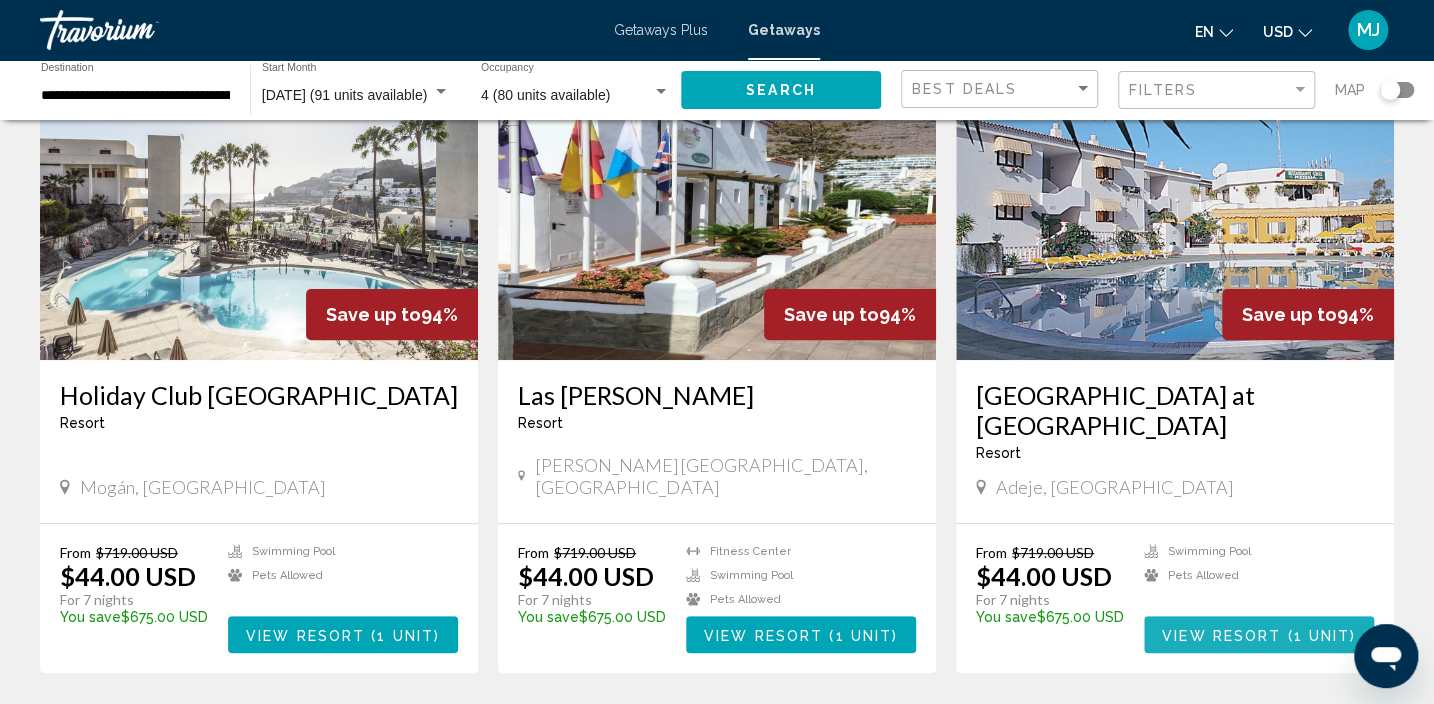 click on "View Resort    ( 1 unit )" at bounding box center (1259, 634) 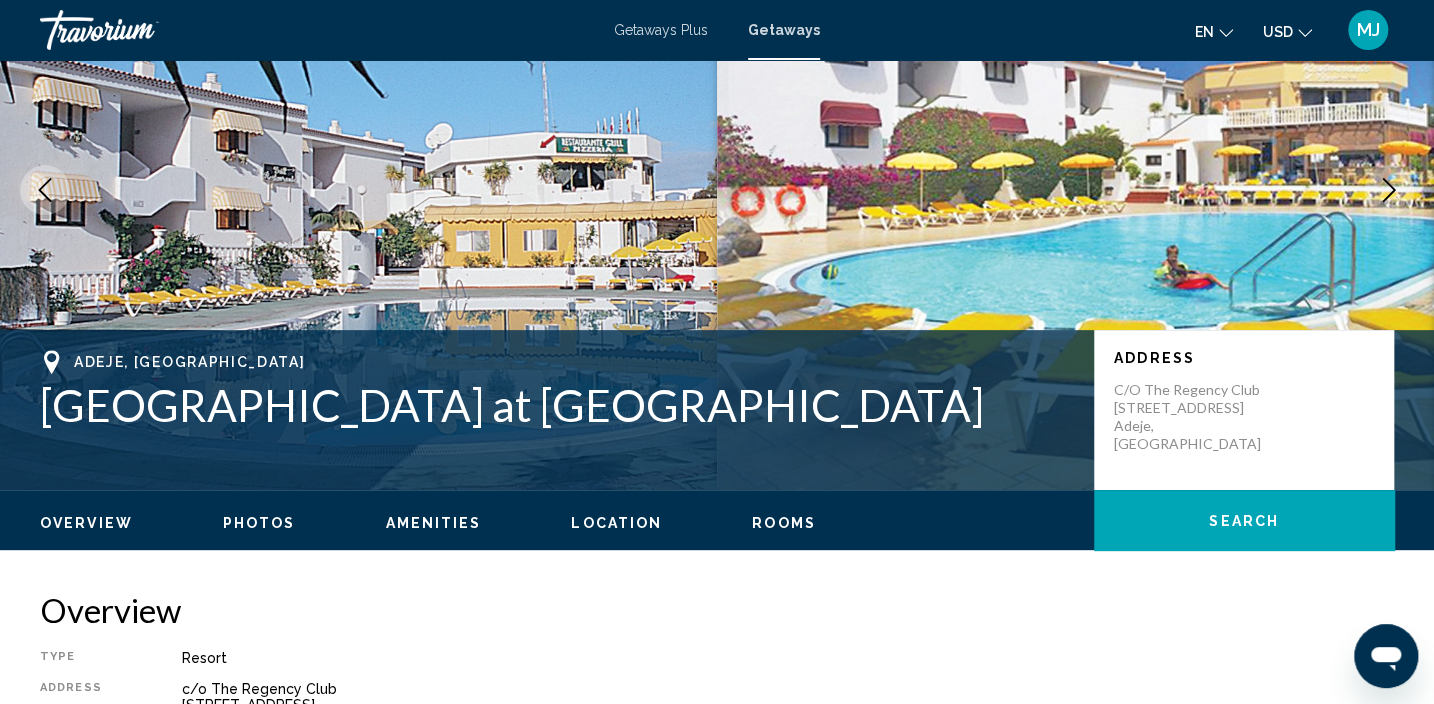 scroll, scrollTop: 8, scrollLeft: 0, axis: vertical 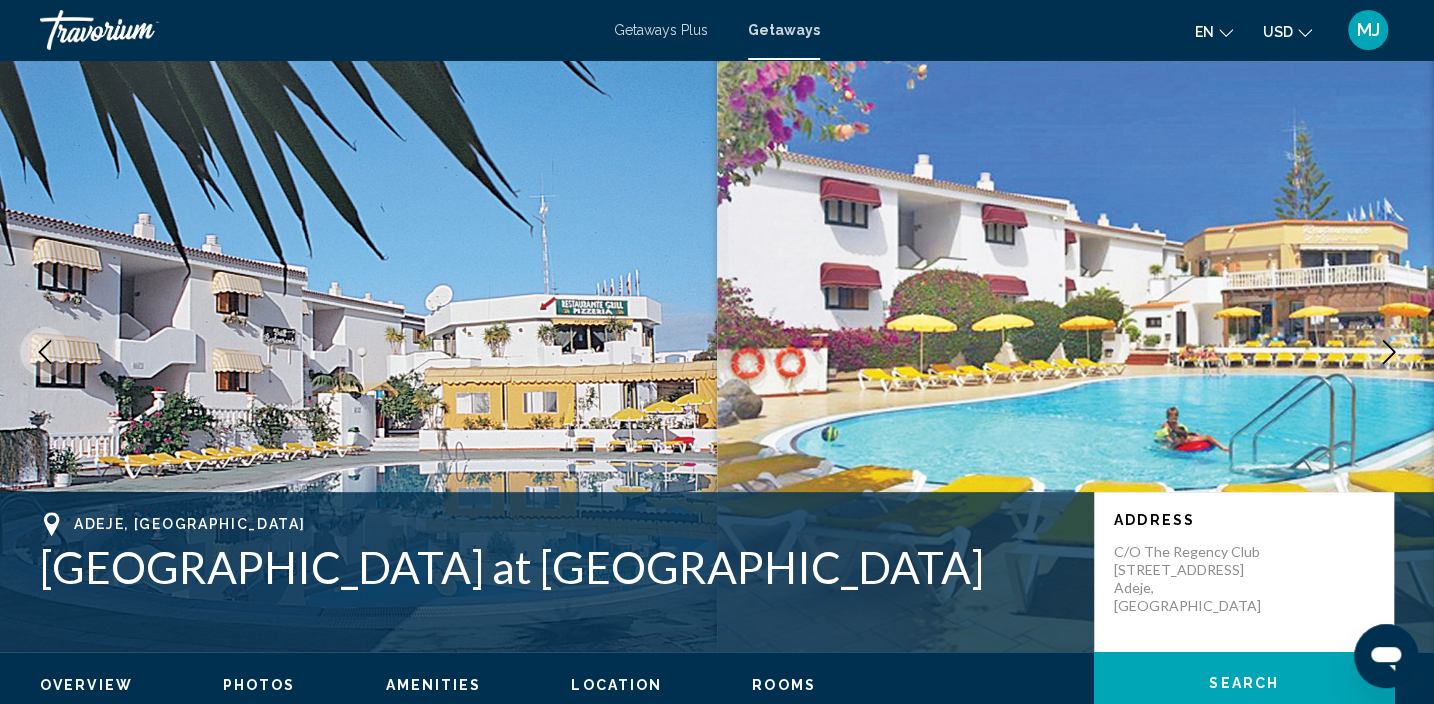 click 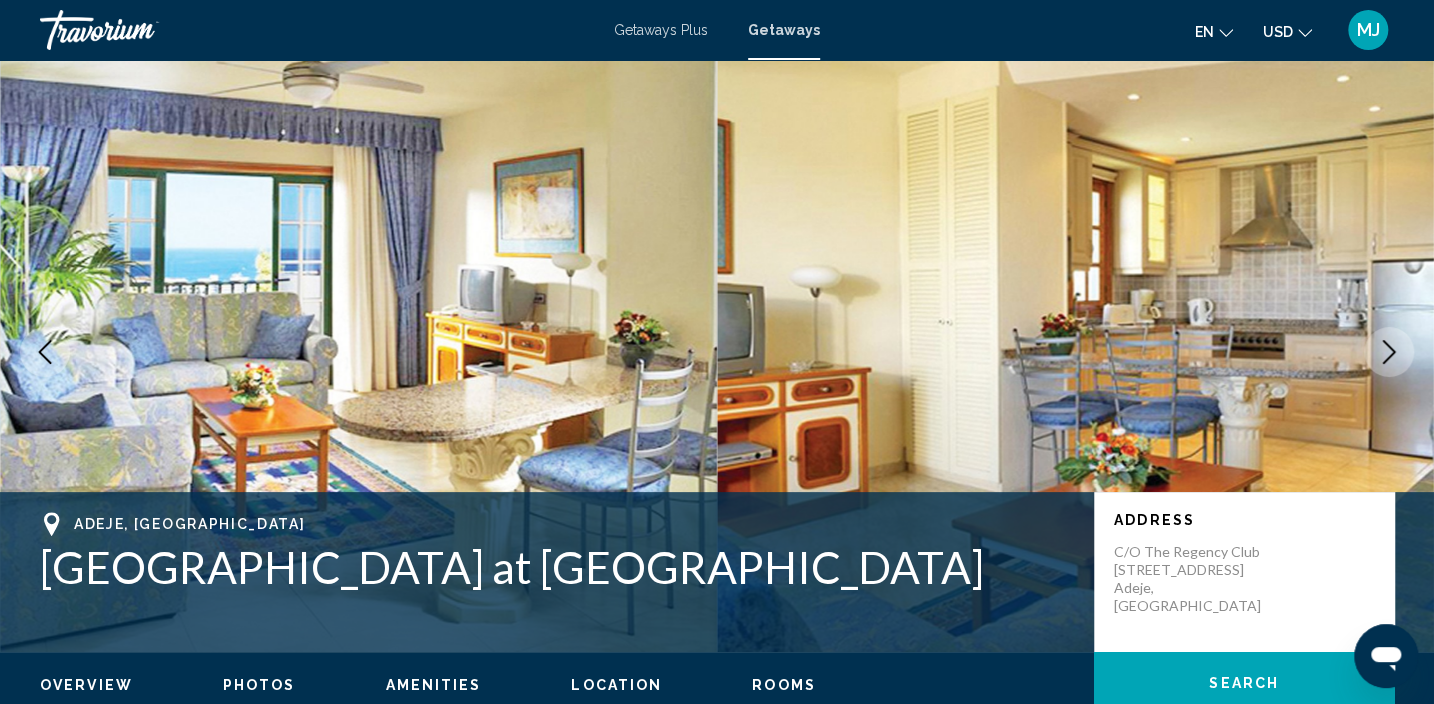 click 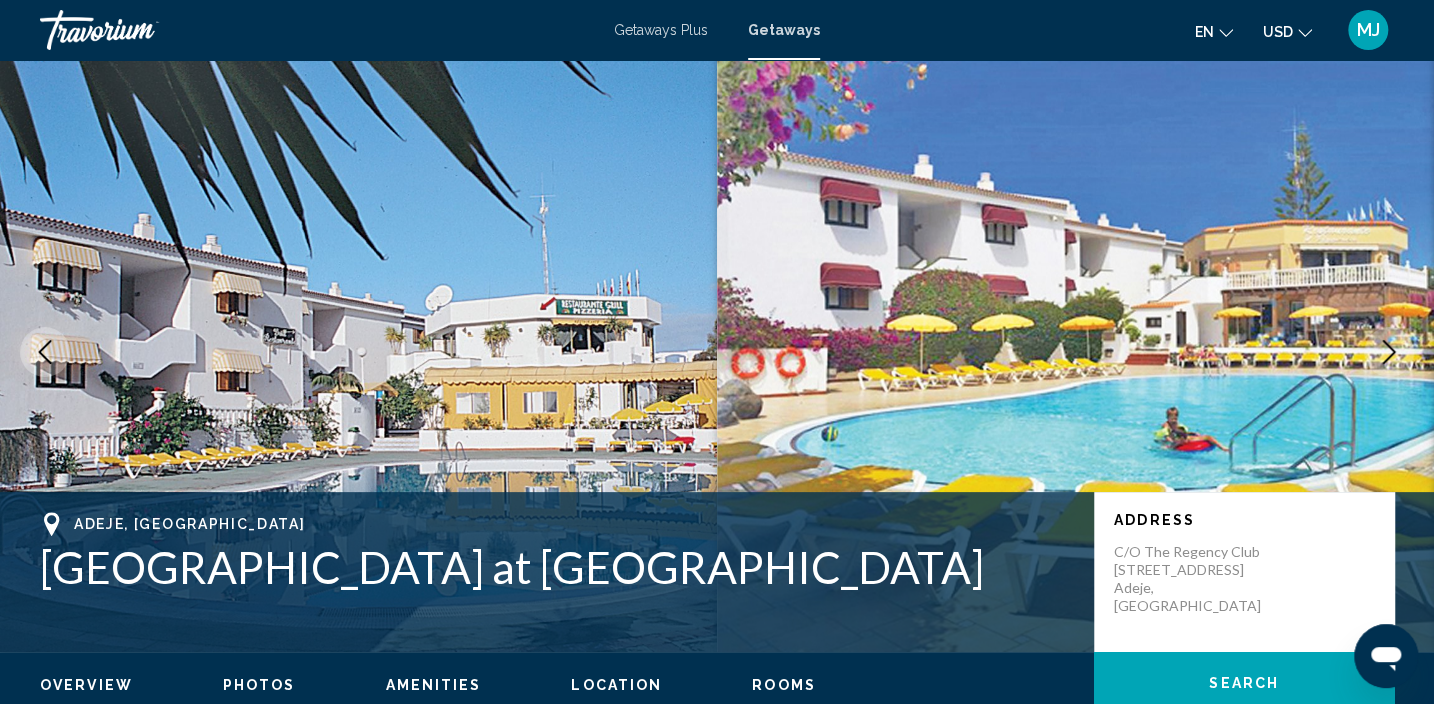 click 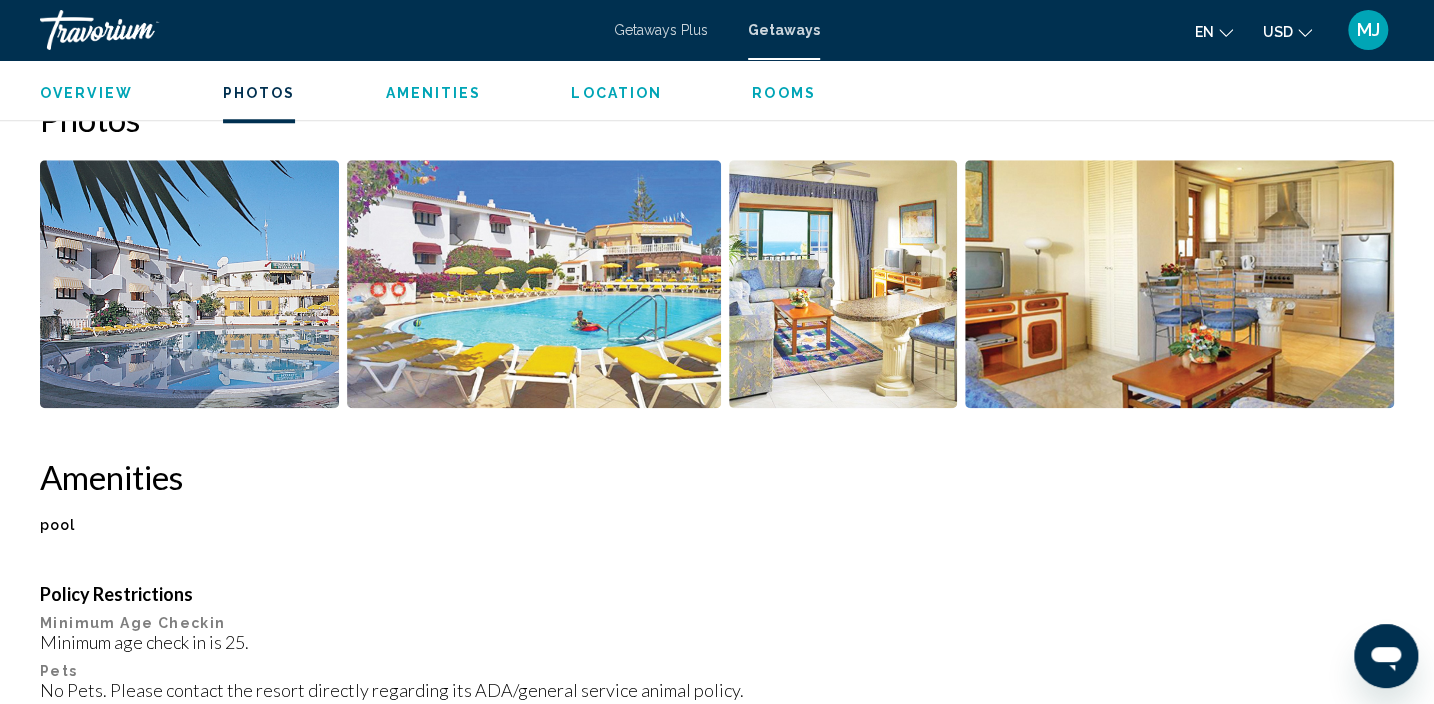 scroll, scrollTop: 950, scrollLeft: 0, axis: vertical 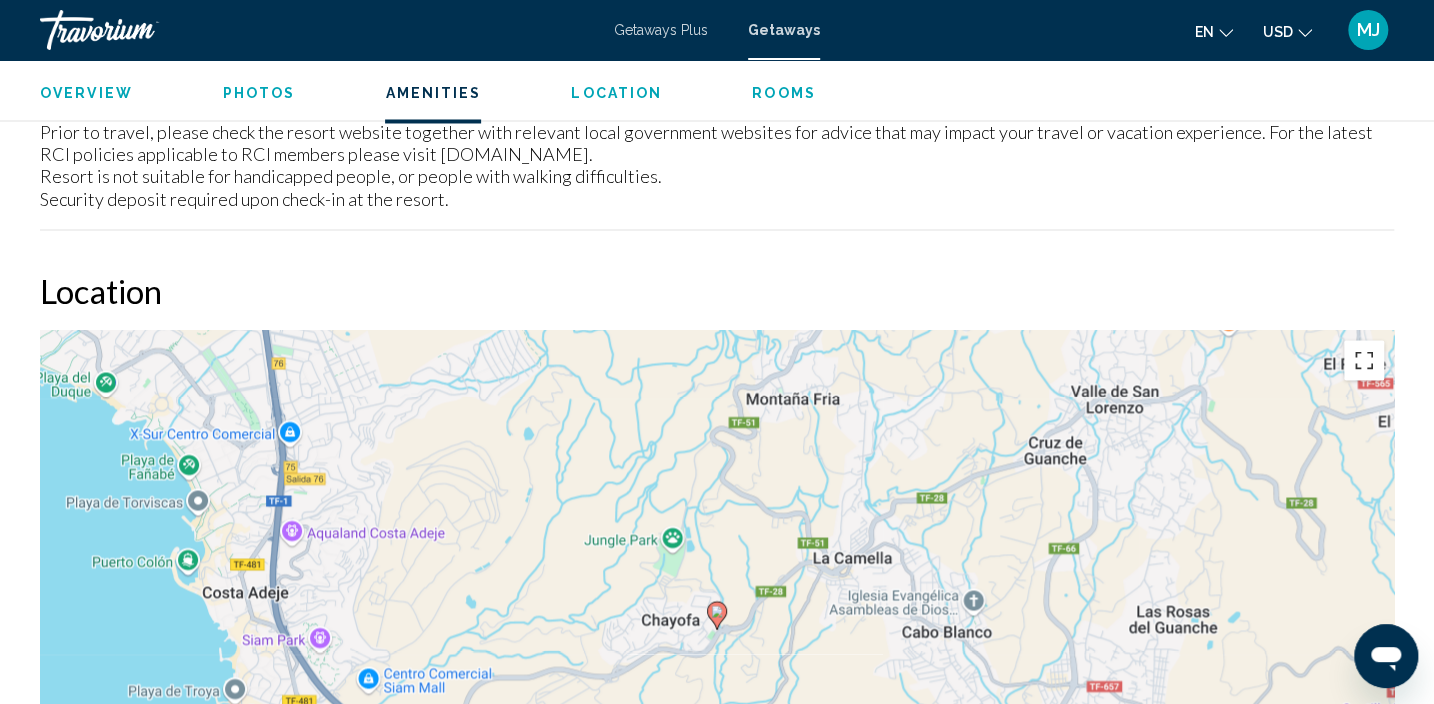 click at bounding box center [1364, 360] 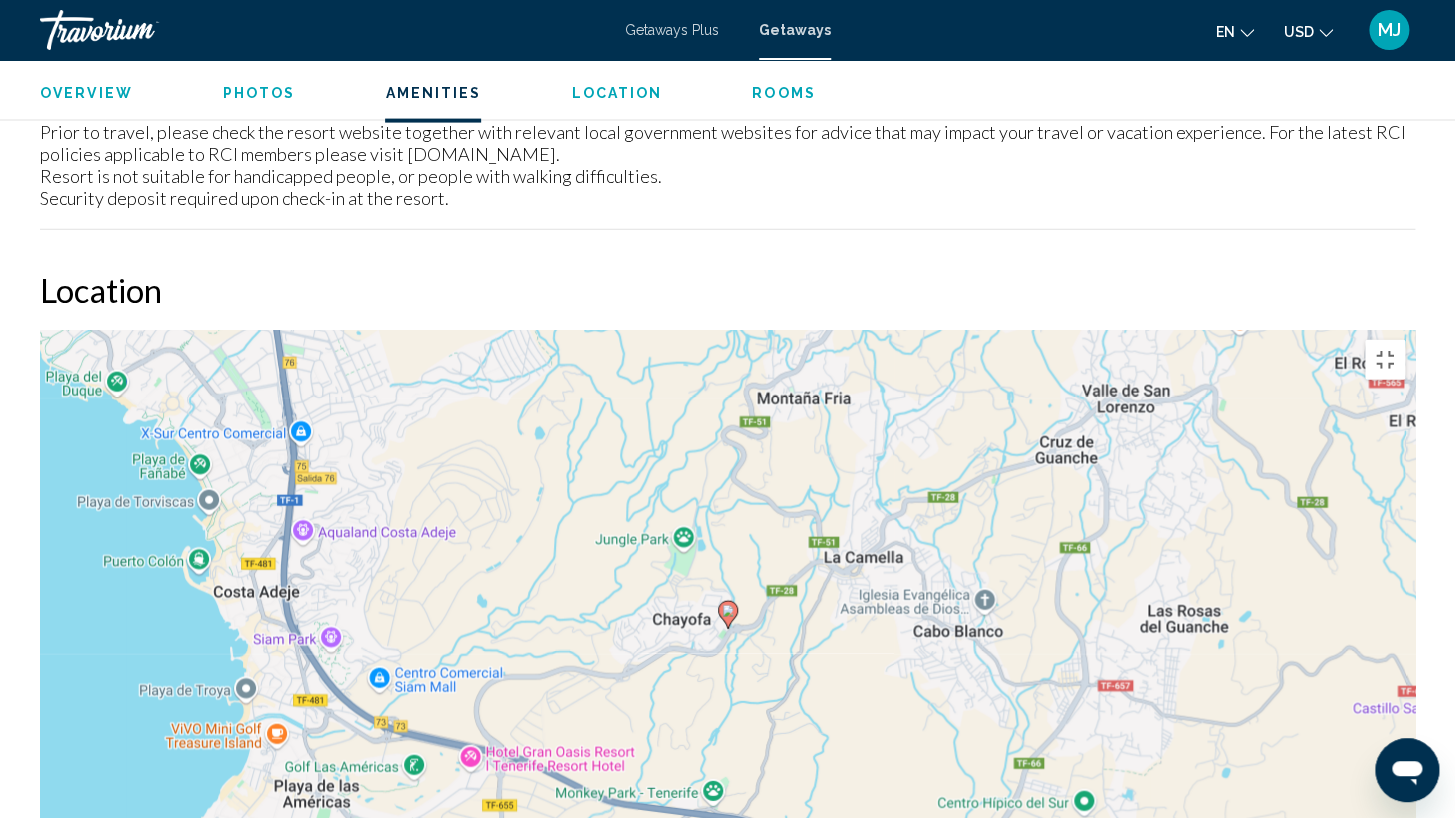 click at bounding box center [1385, 886] 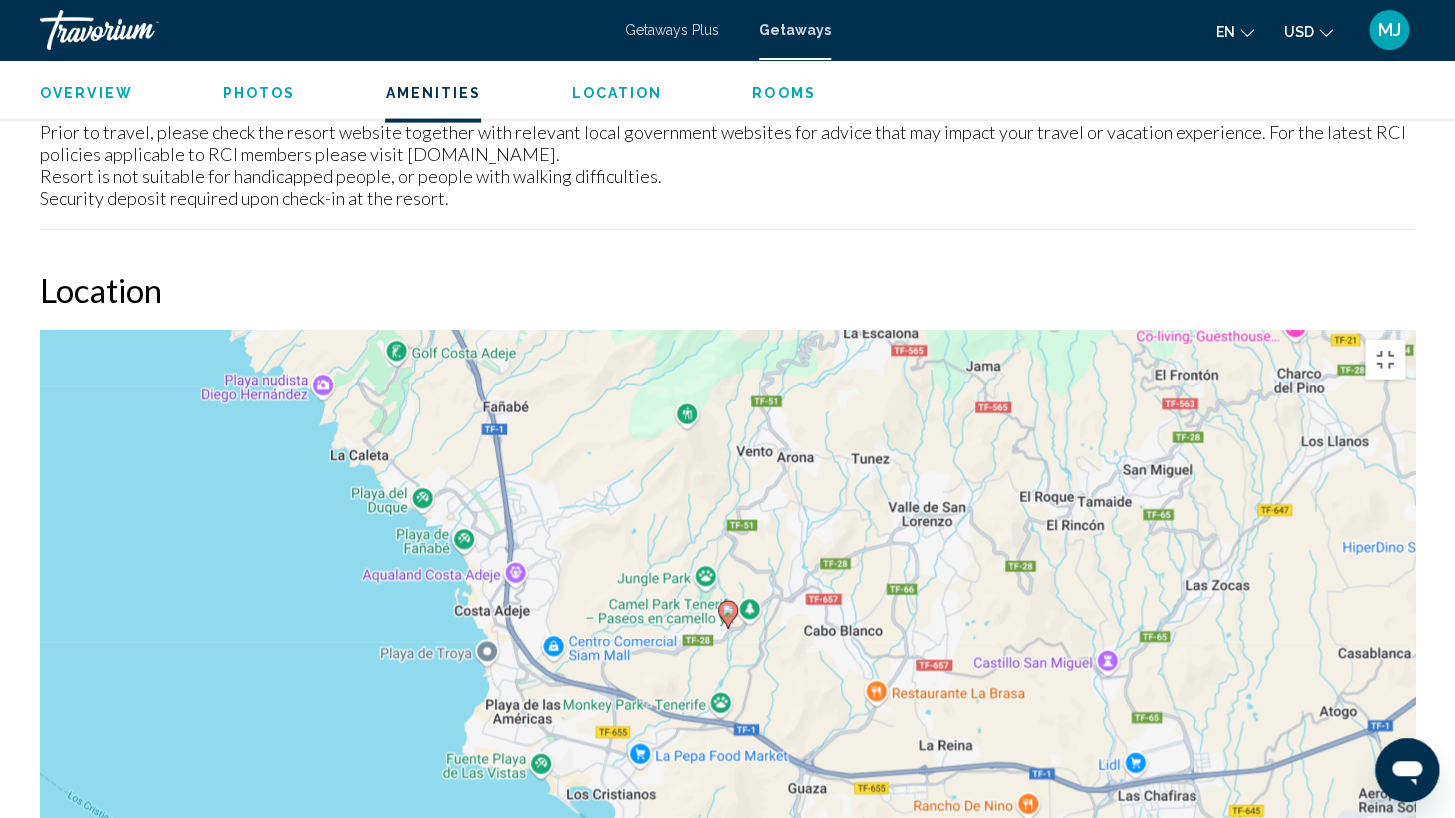 click at bounding box center (1385, 886) 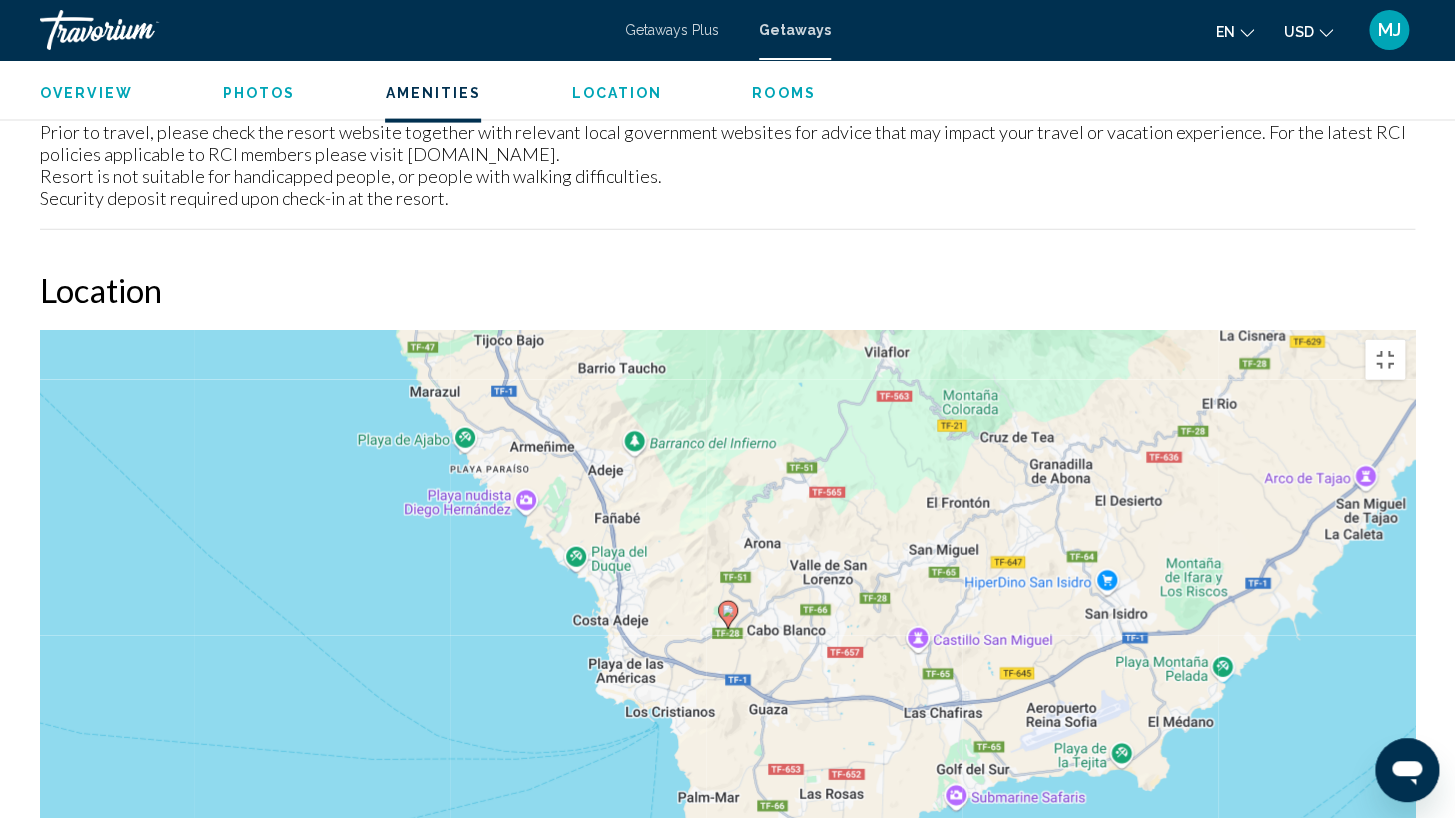 click at bounding box center [1385, 886] 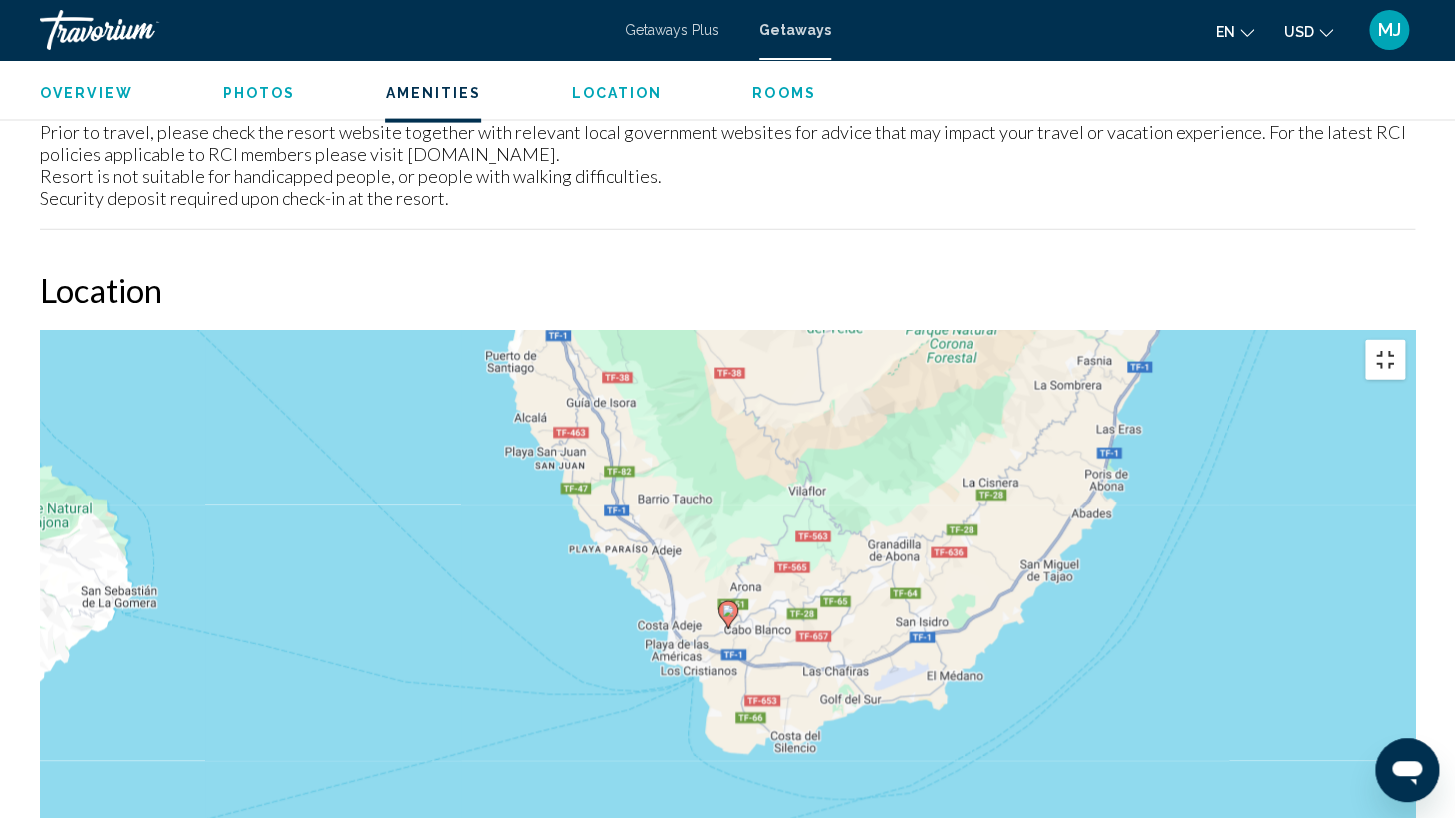 click at bounding box center [1385, 360] 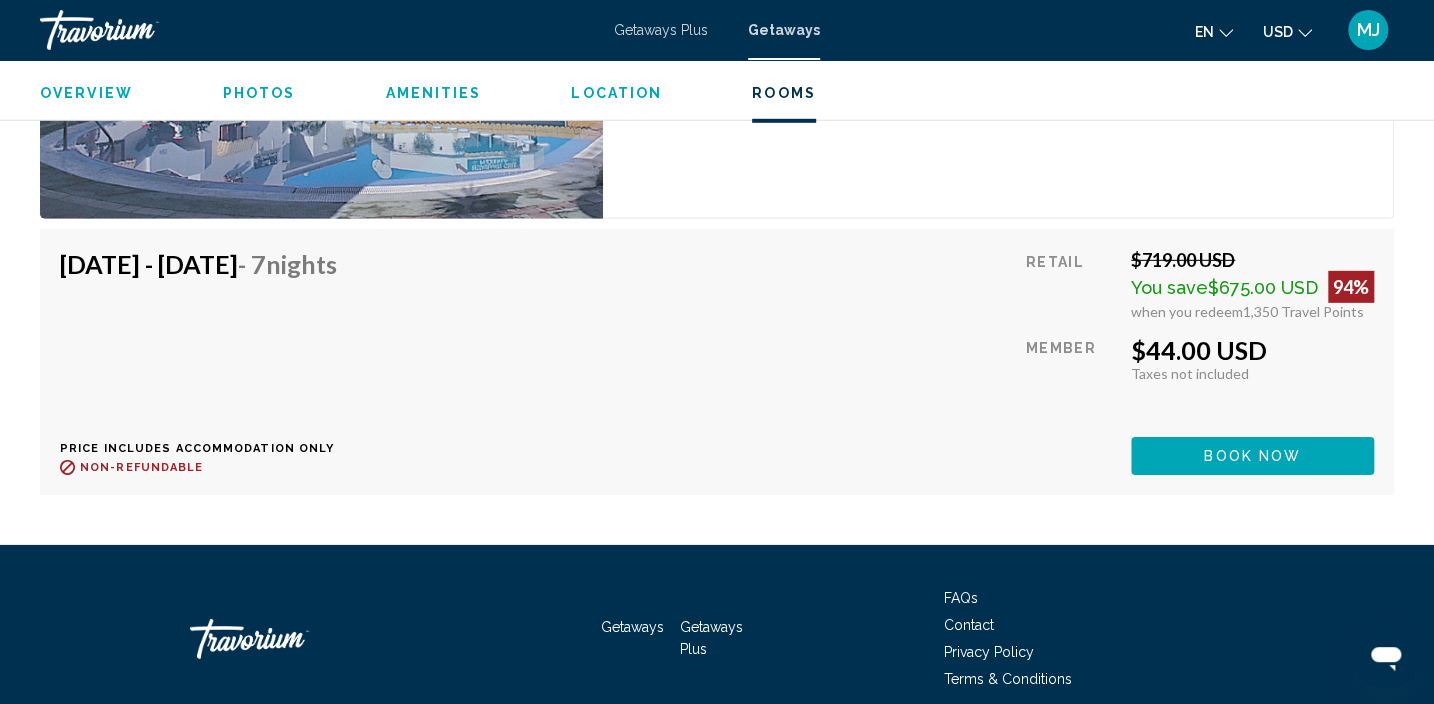 scroll, scrollTop: 3025, scrollLeft: 0, axis: vertical 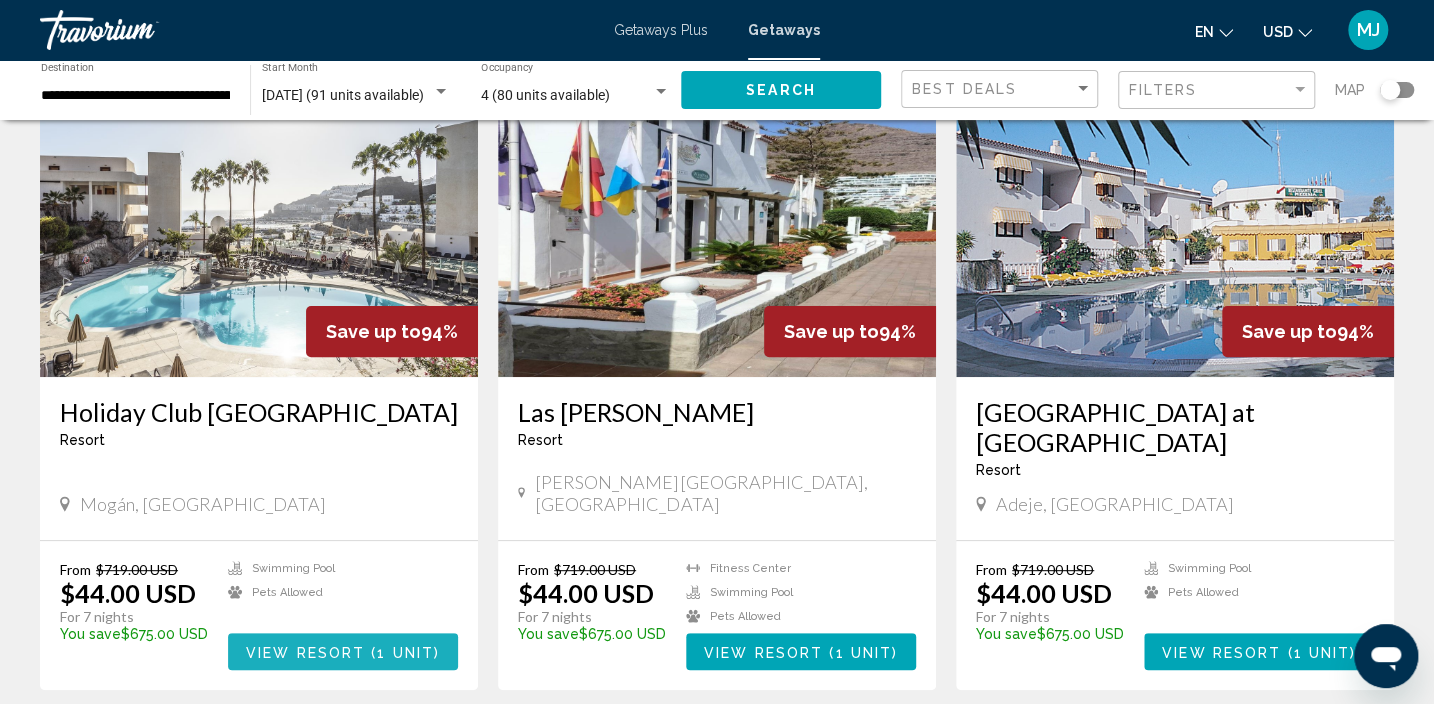 click on "View Resort" at bounding box center (305, 652) 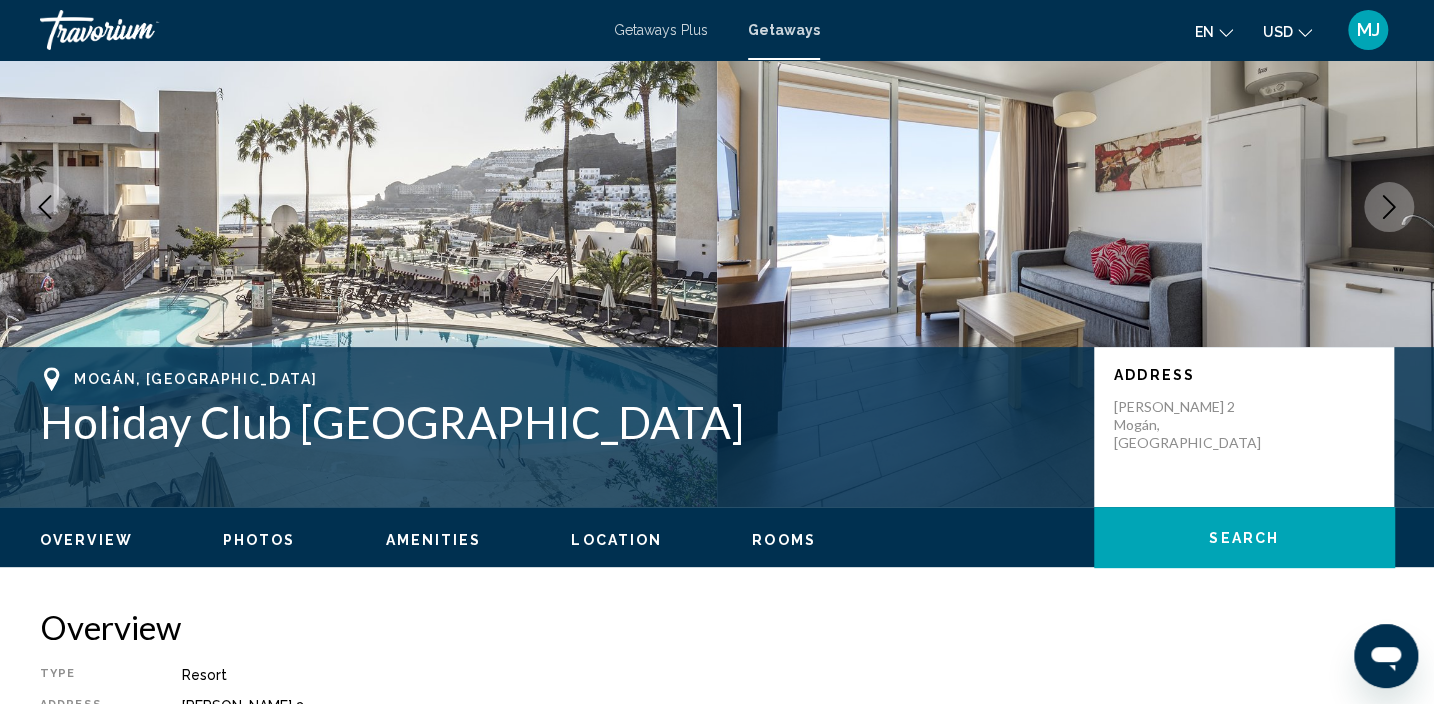 scroll, scrollTop: 8, scrollLeft: 0, axis: vertical 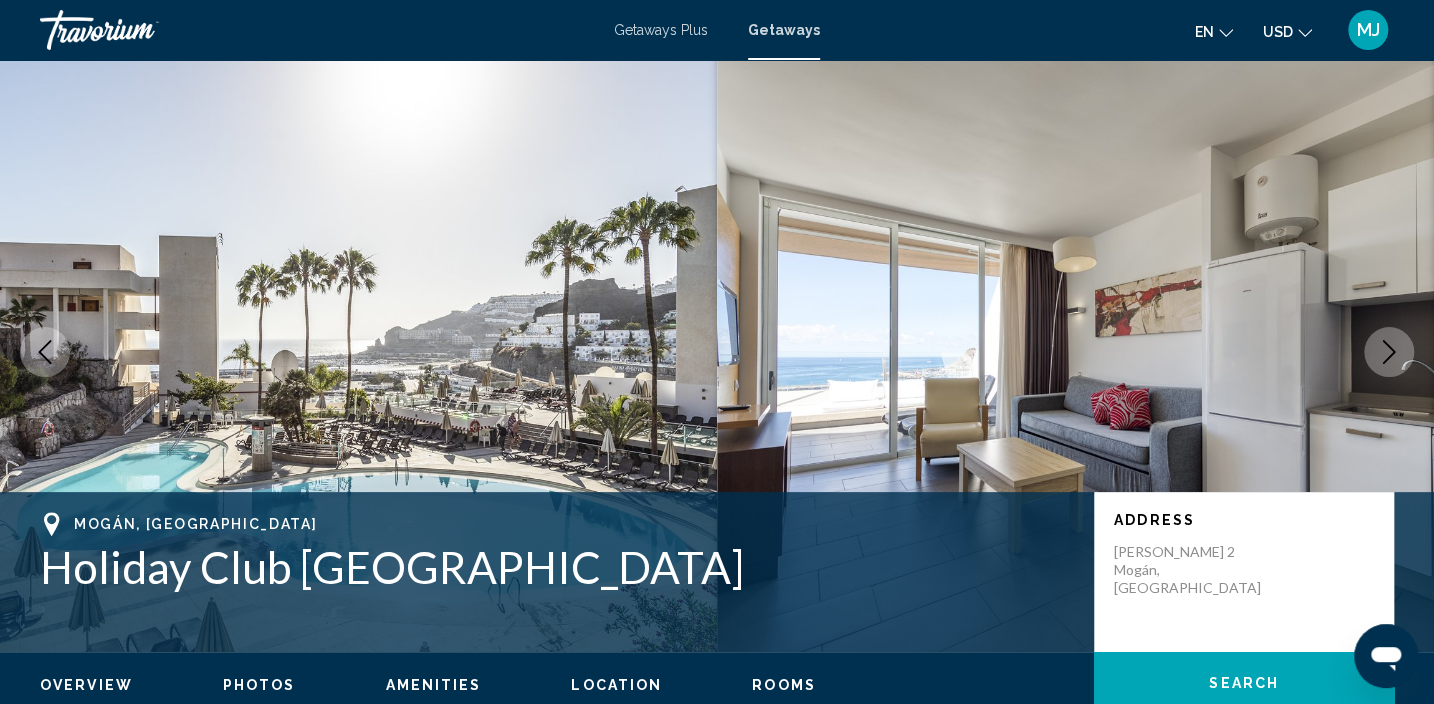 click 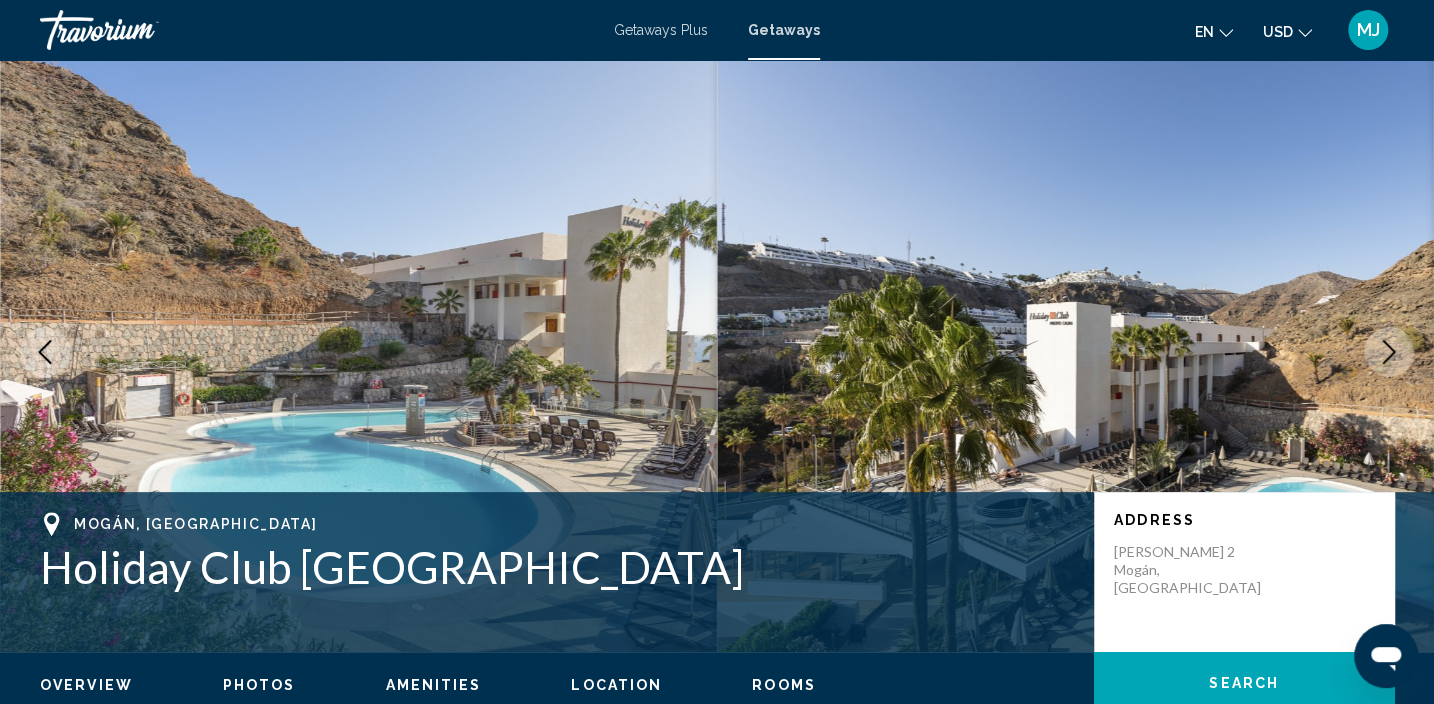 click 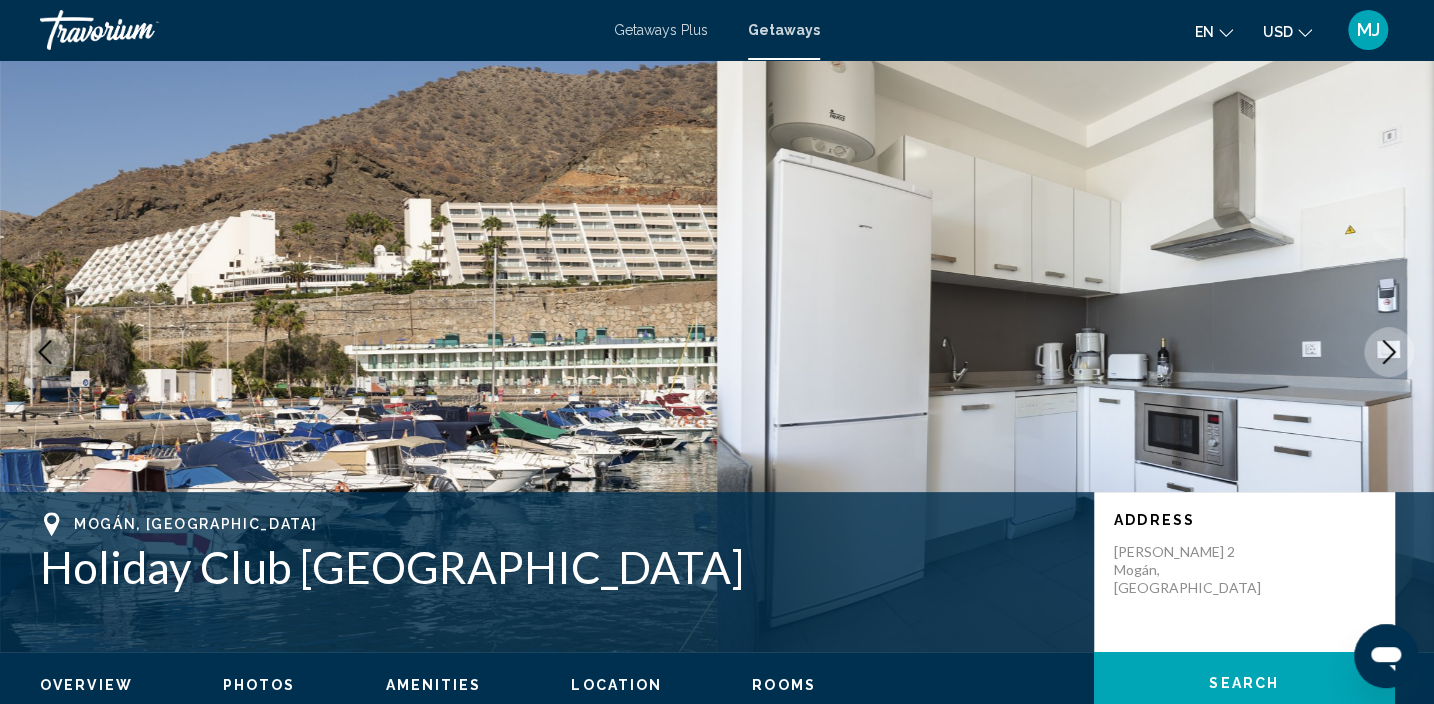 click 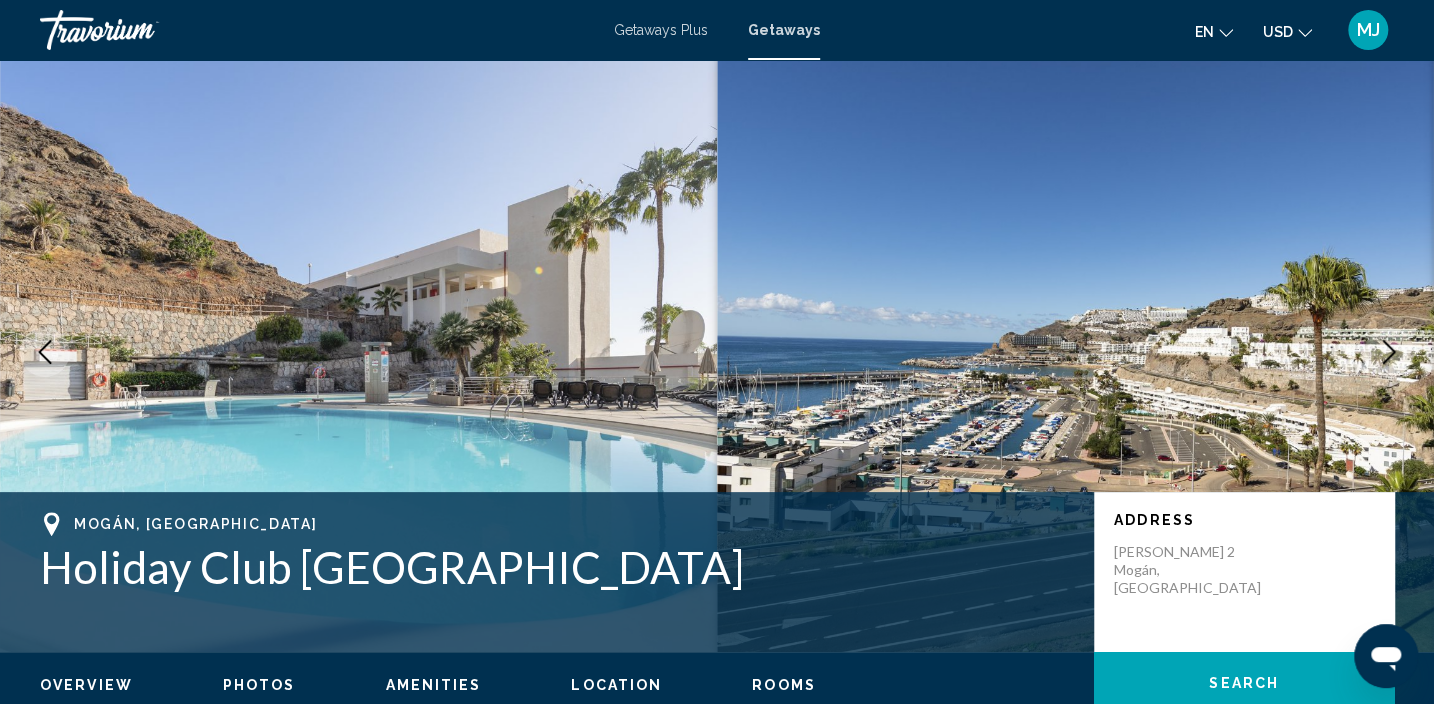 click 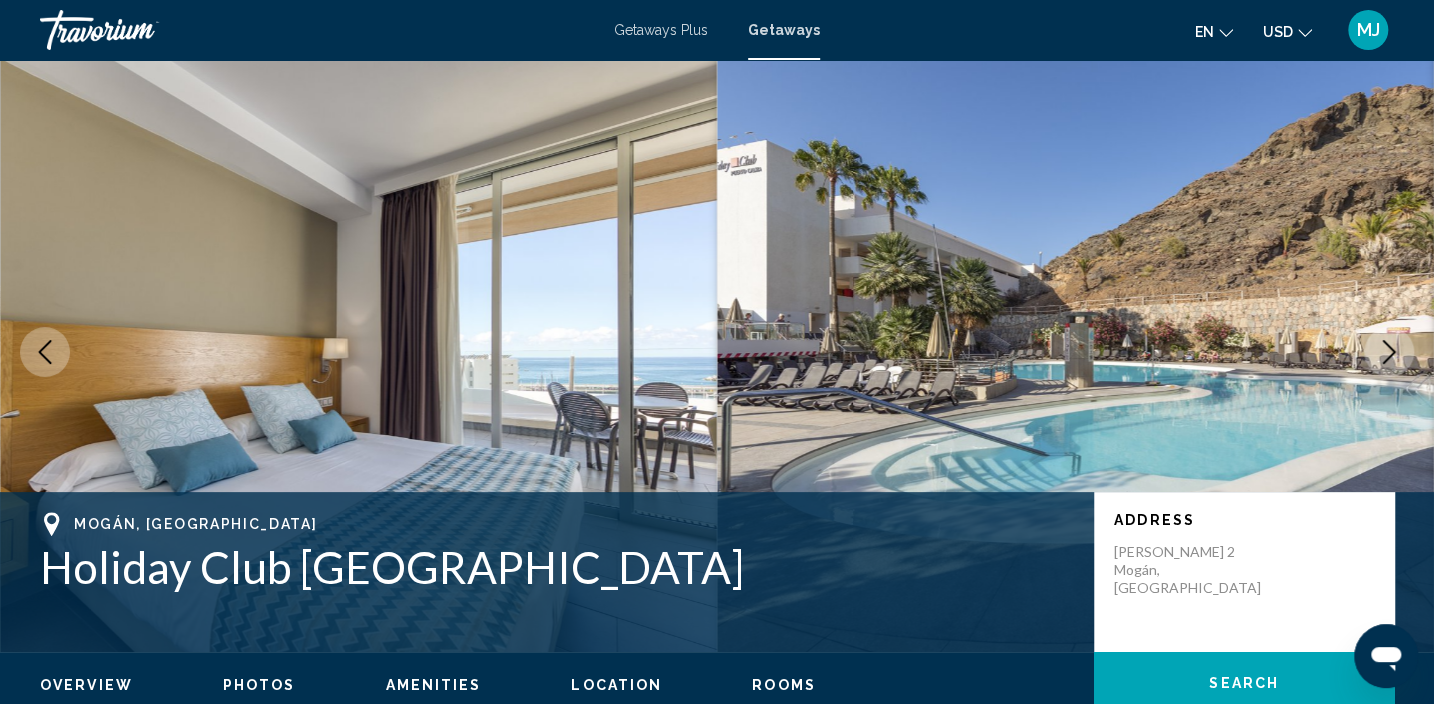 click 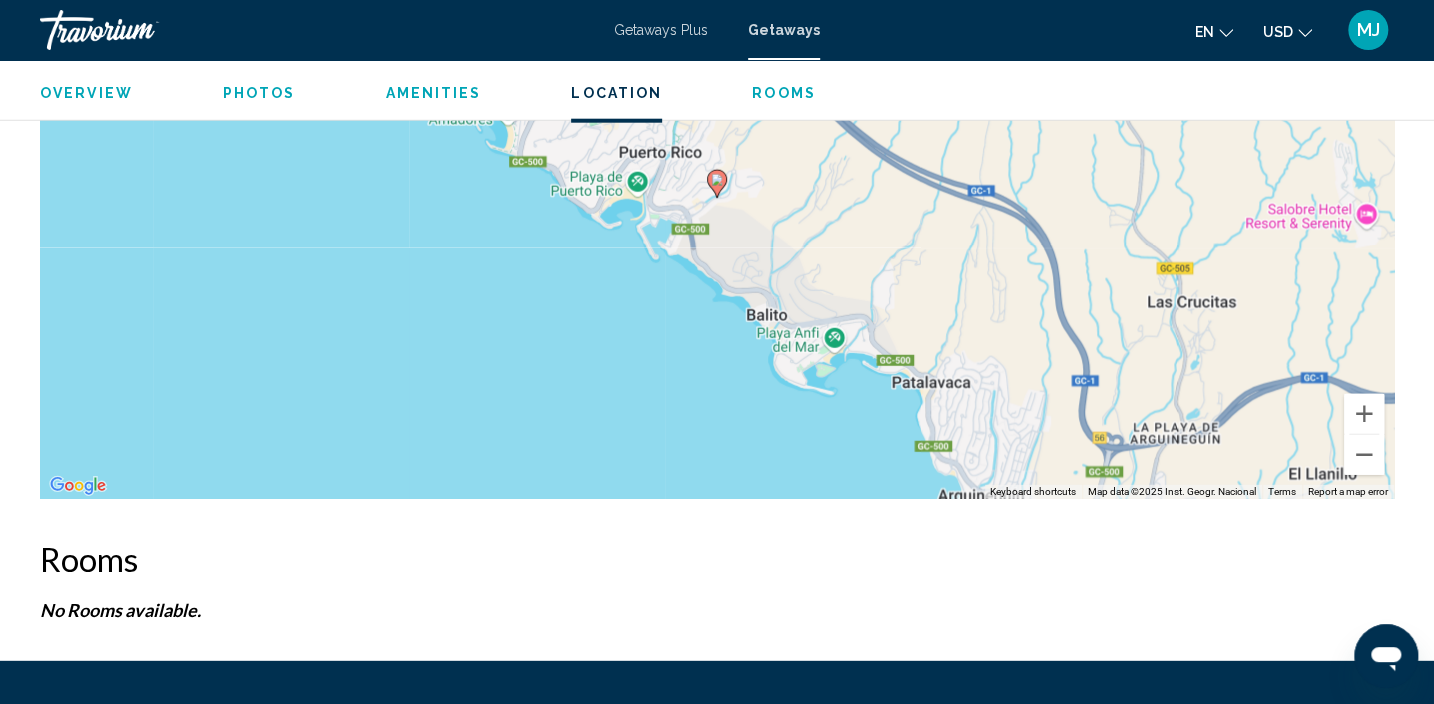 scroll, scrollTop: 2809, scrollLeft: 0, axis: vertical 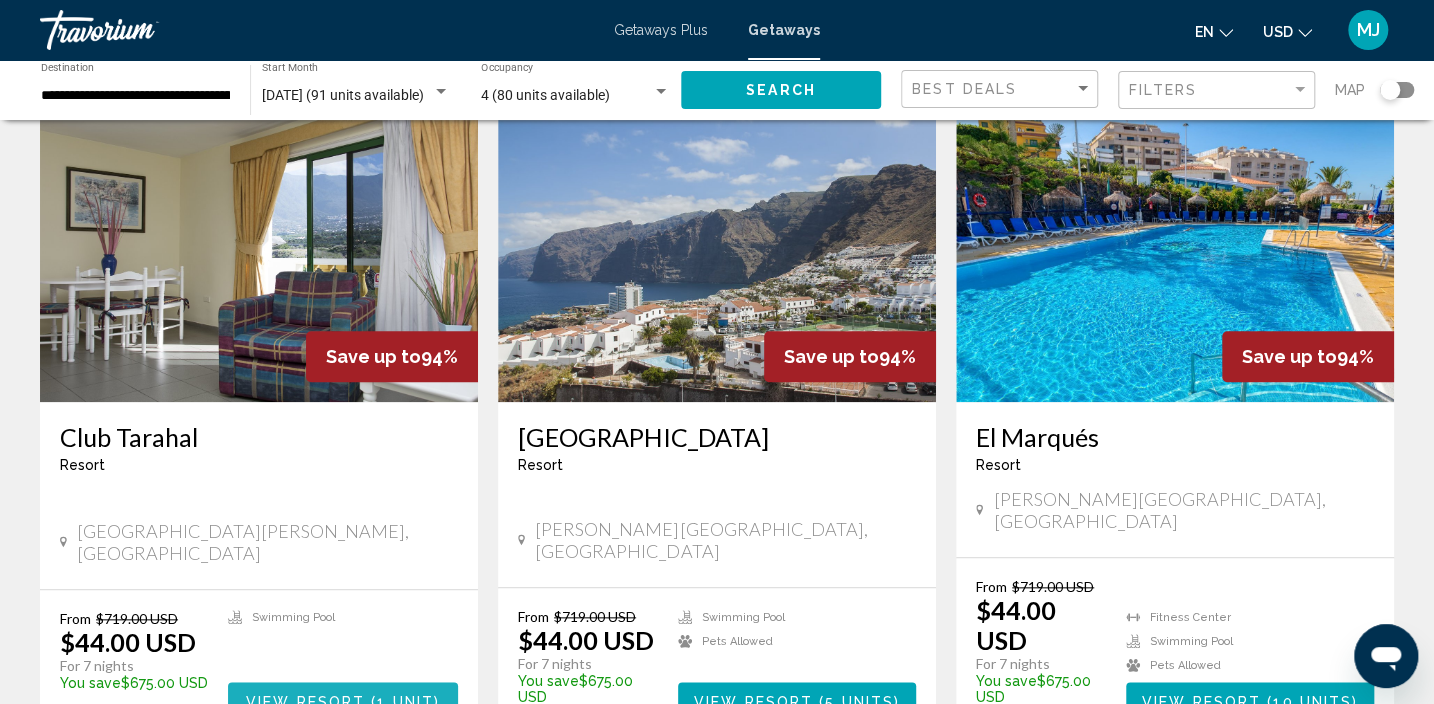 click on "1 unit" at bounding box center [405, 701] 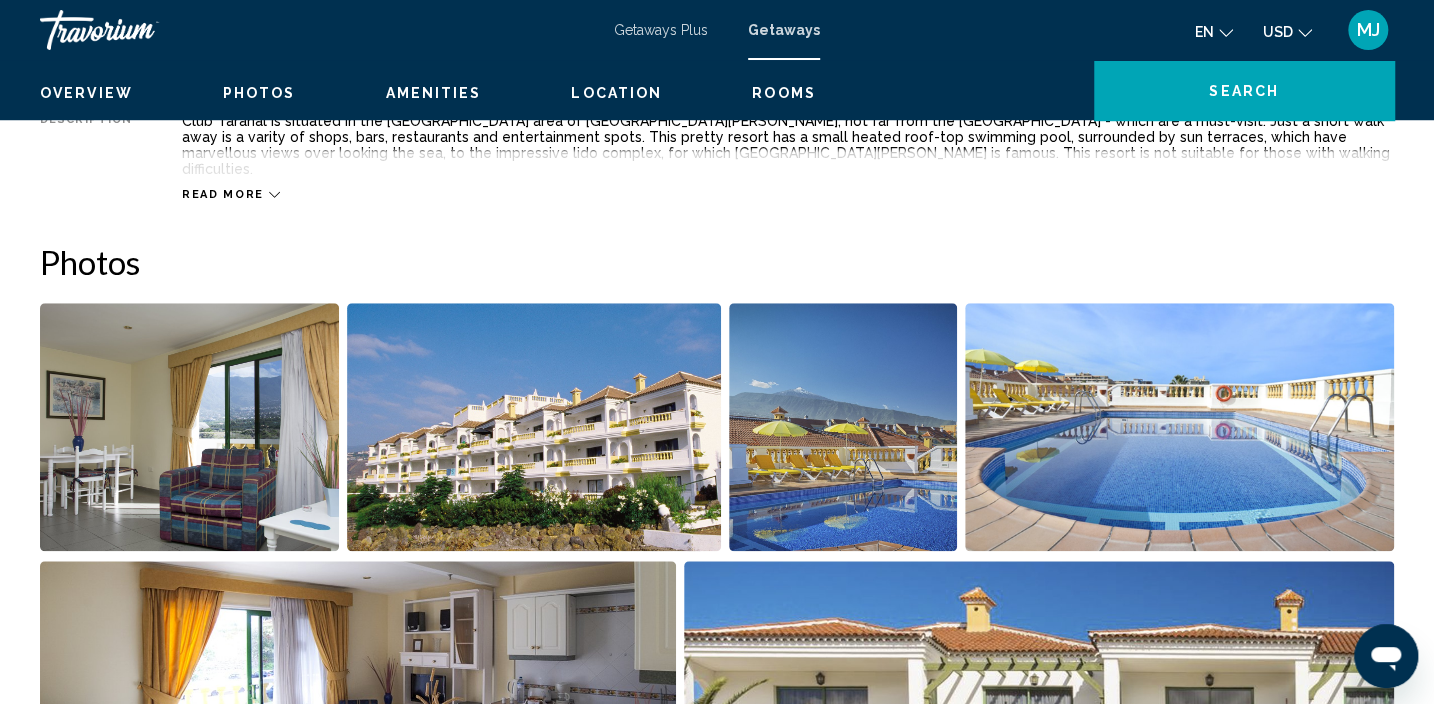 scroll, scrollTop: 8, scrollLeft: 0, axis: vertical 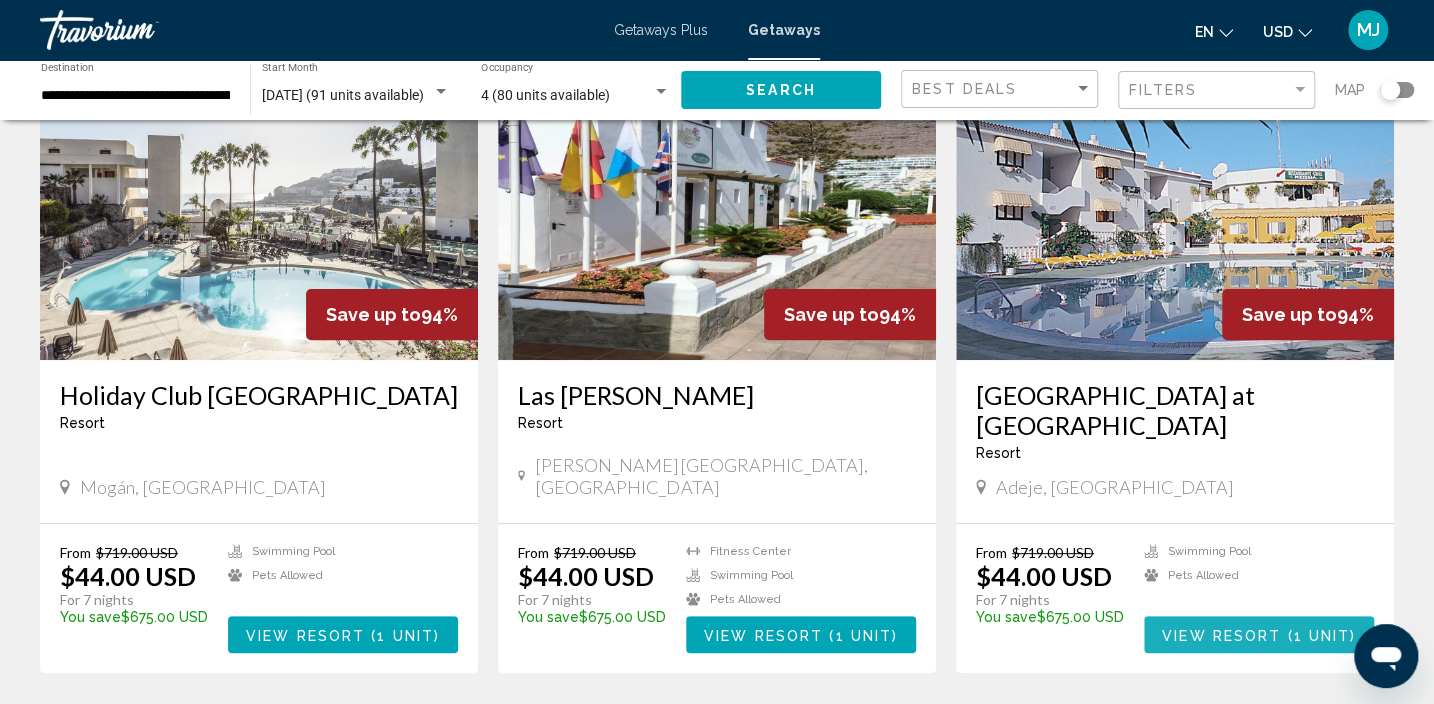 click on "View Resort" at bounding box center (1221, 635) 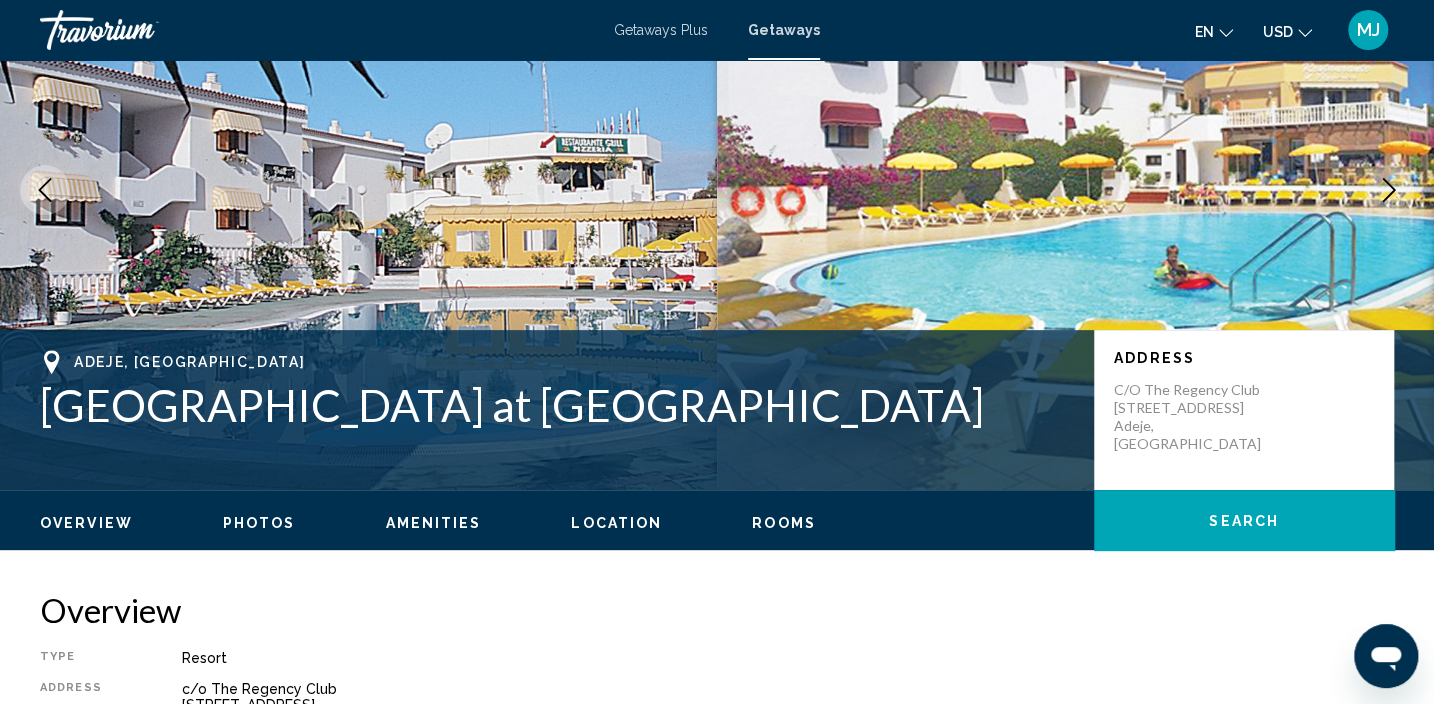 scroll, scrollTop: 8, scrollLeft: 0, axis: vertical 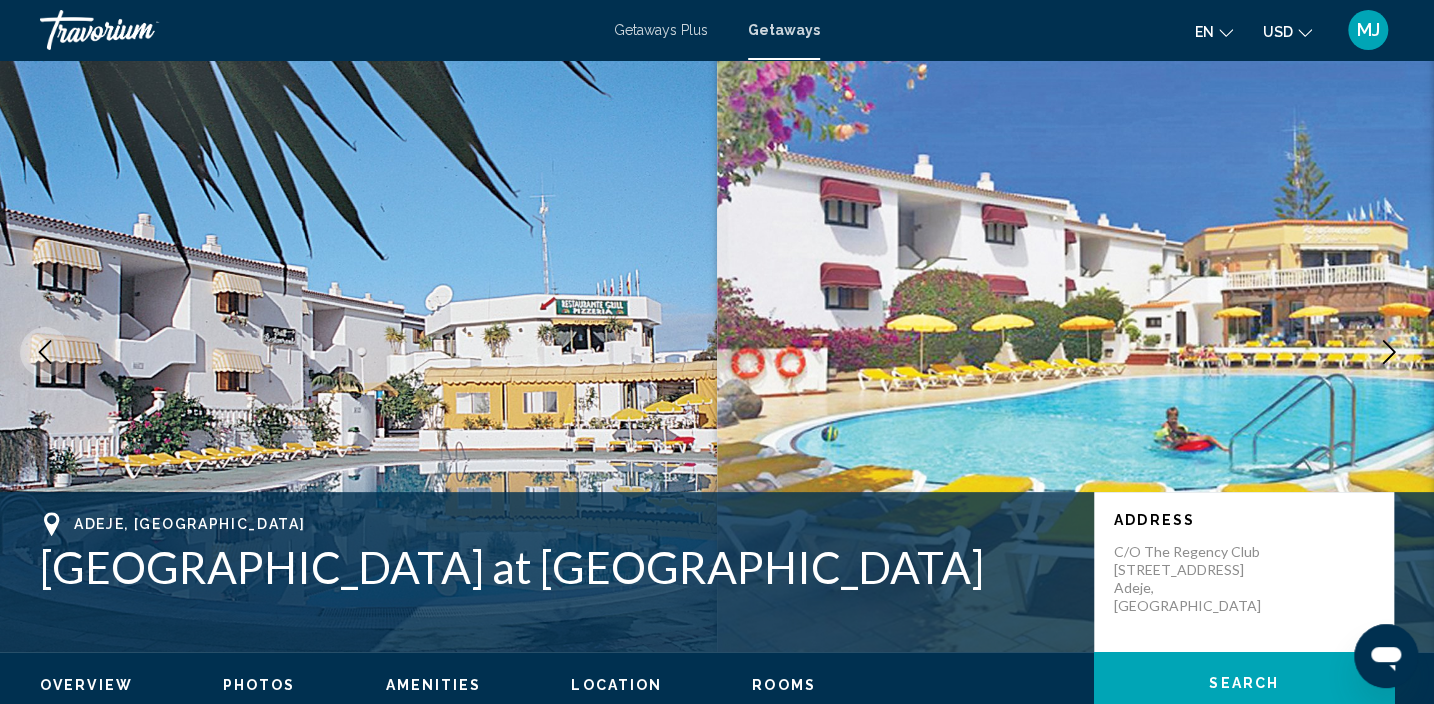 click at bounding box center (1389, 352) 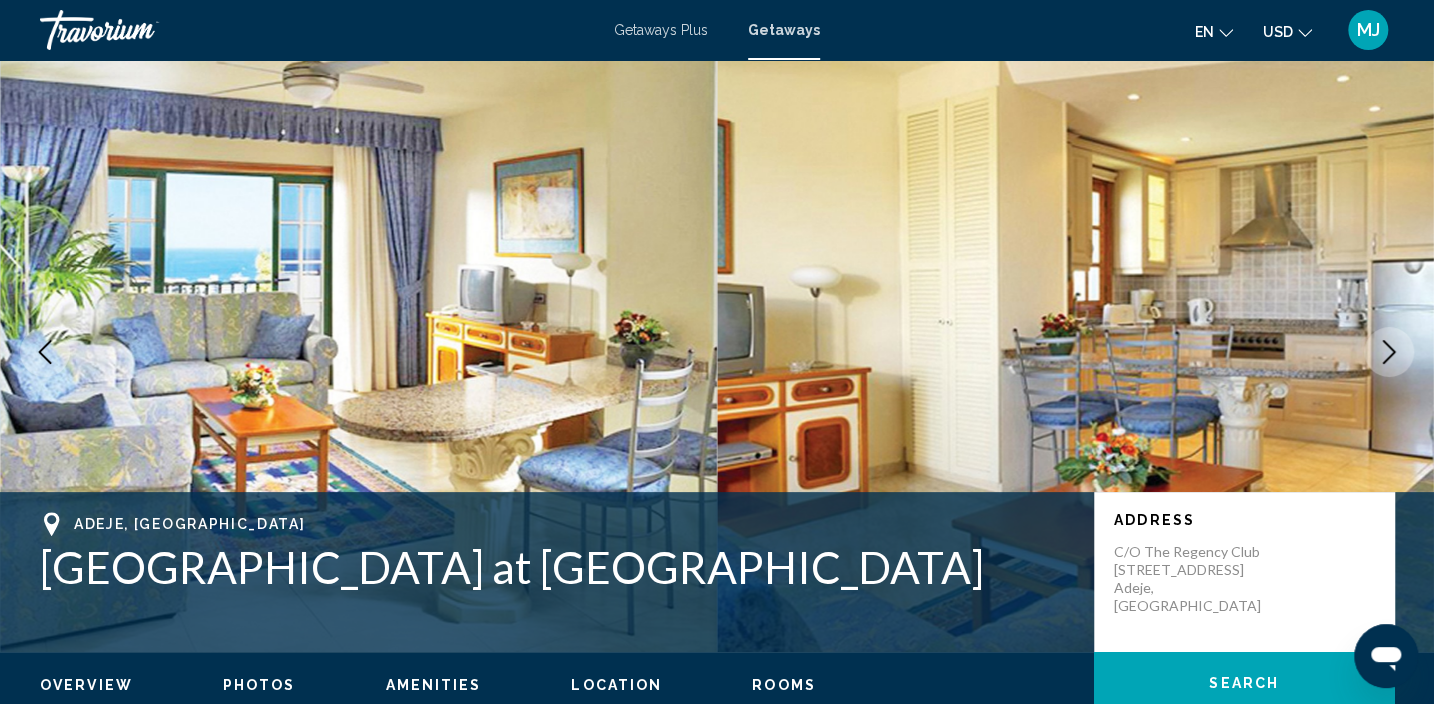 click at bounding box center [1389, 352] 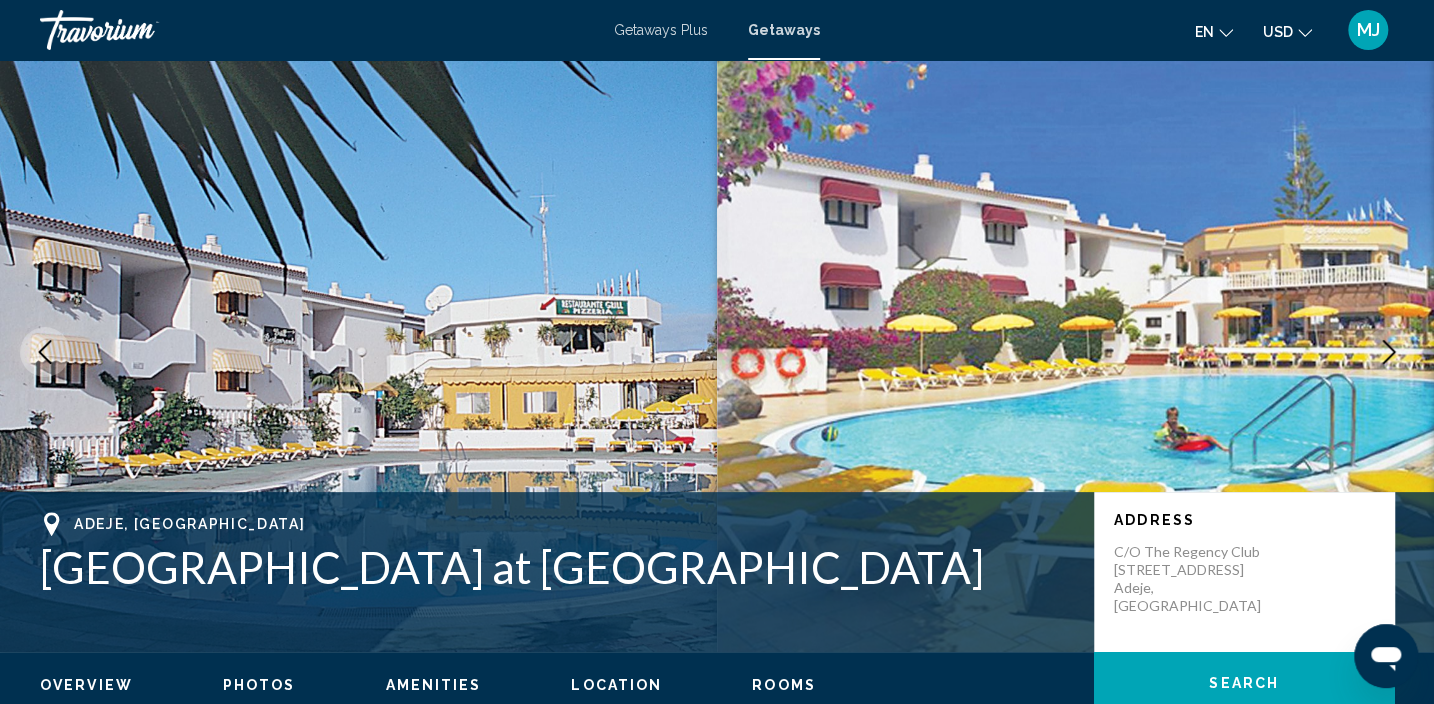 click at bounding box center (1389, 352) 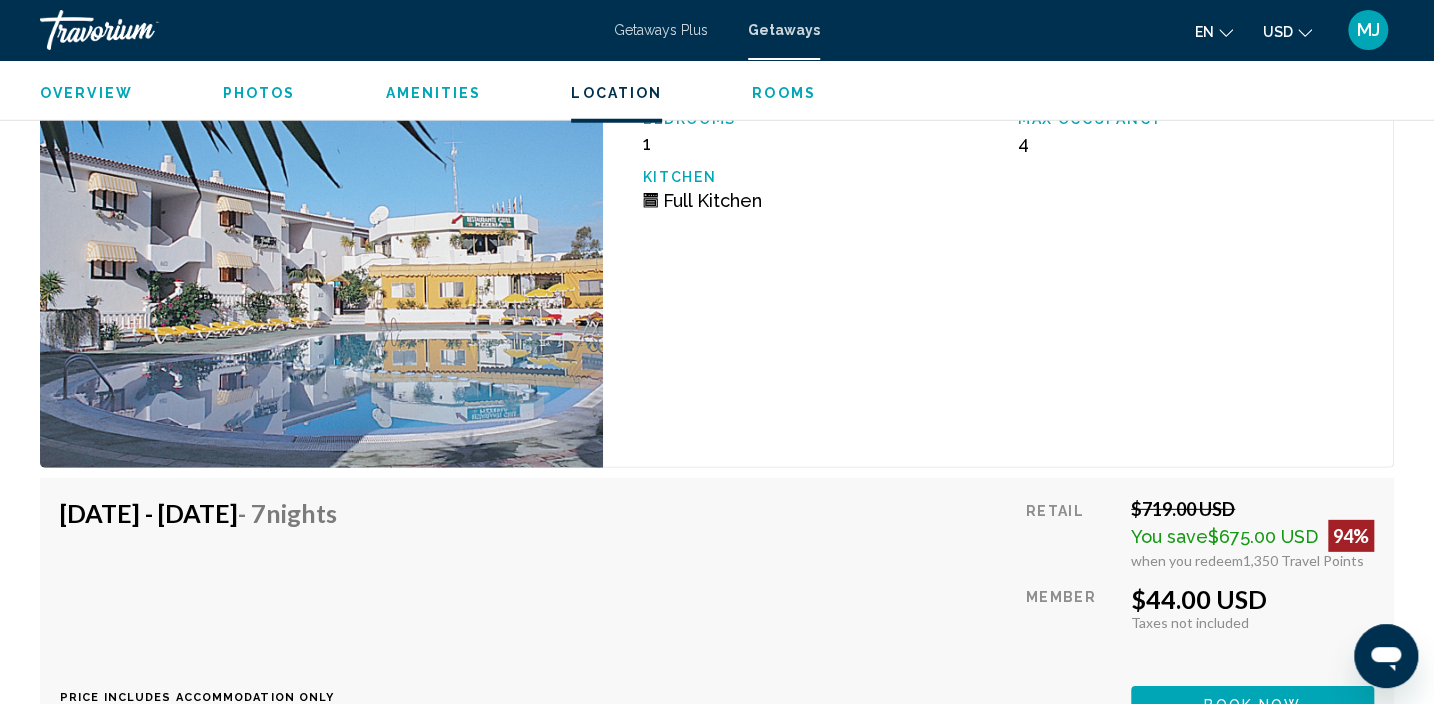 scroll, scrollTop: 2720, scrollLeft: 0, axis: vertical 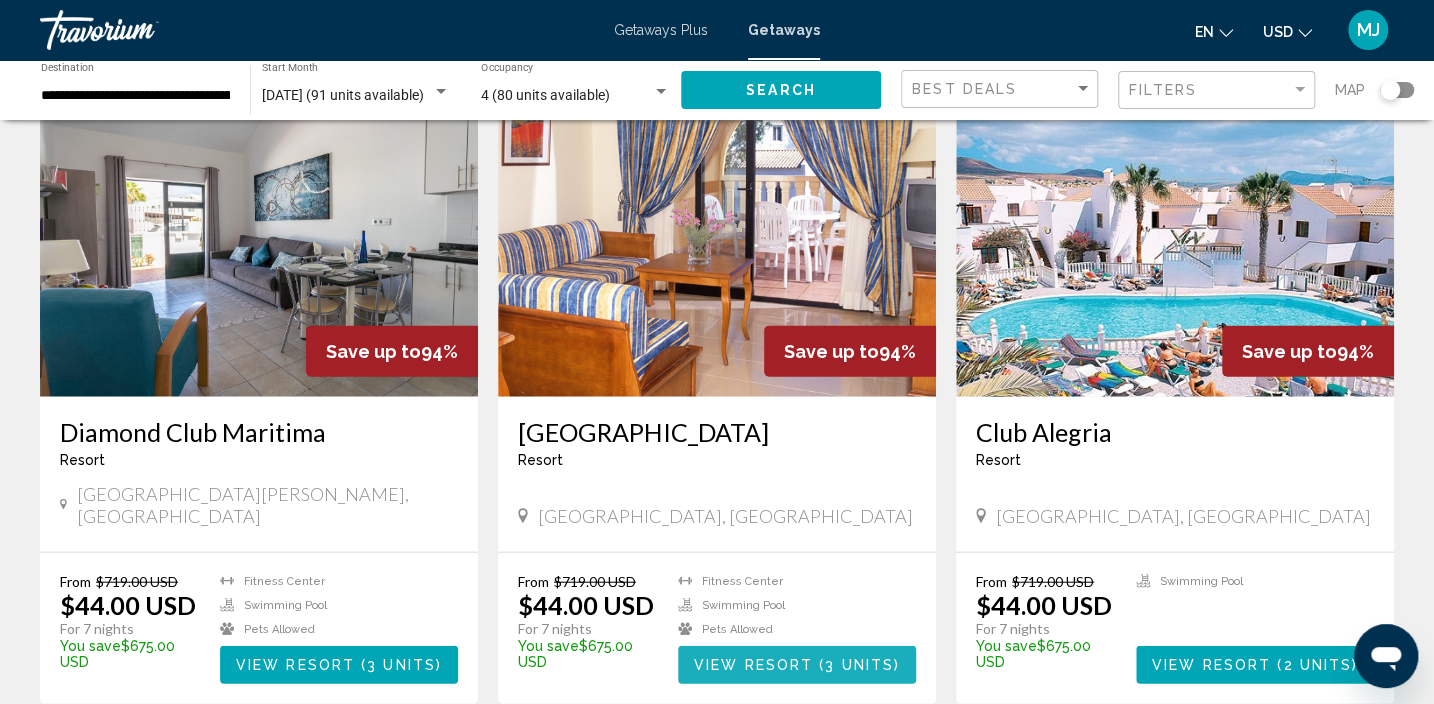 click on "3 units" at bounding box center [859, 666] 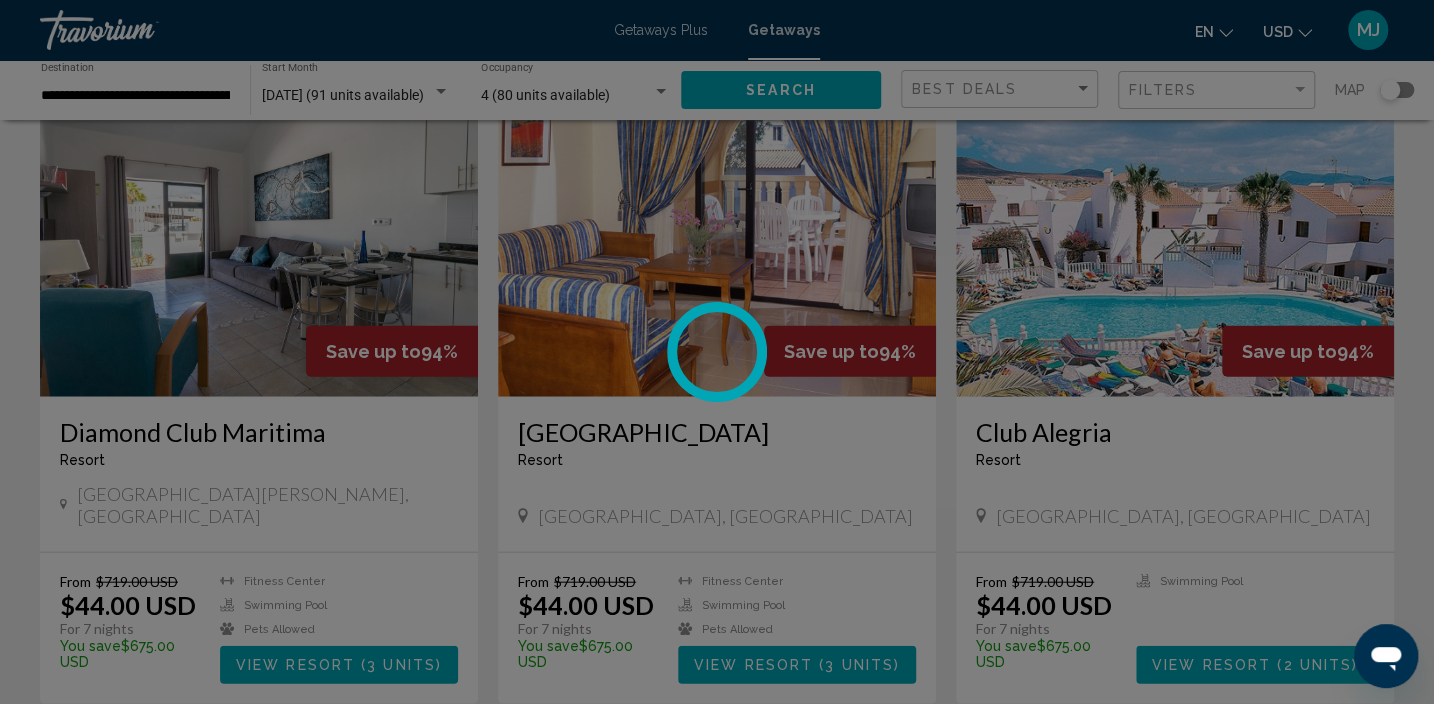 scroll, scrollTop: 8, scrollLeft: 0, axis: vertical 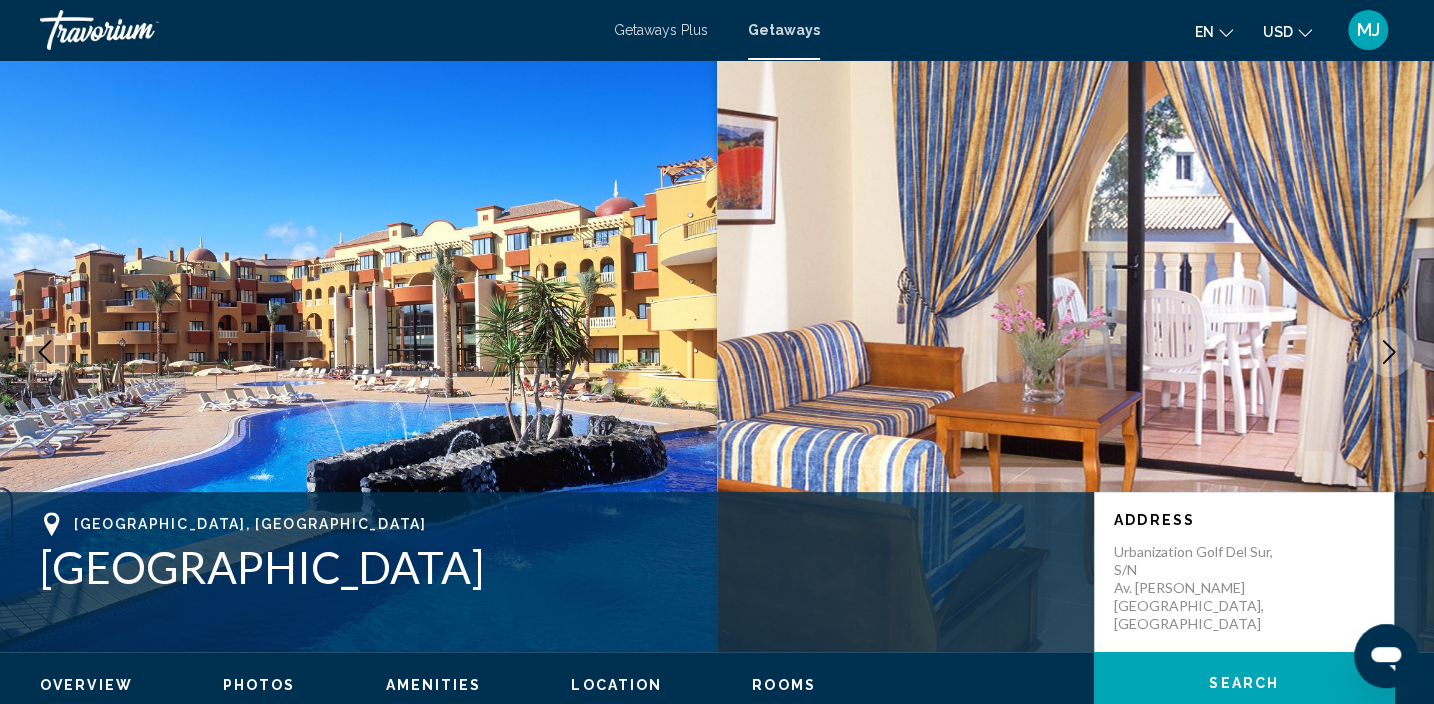 click 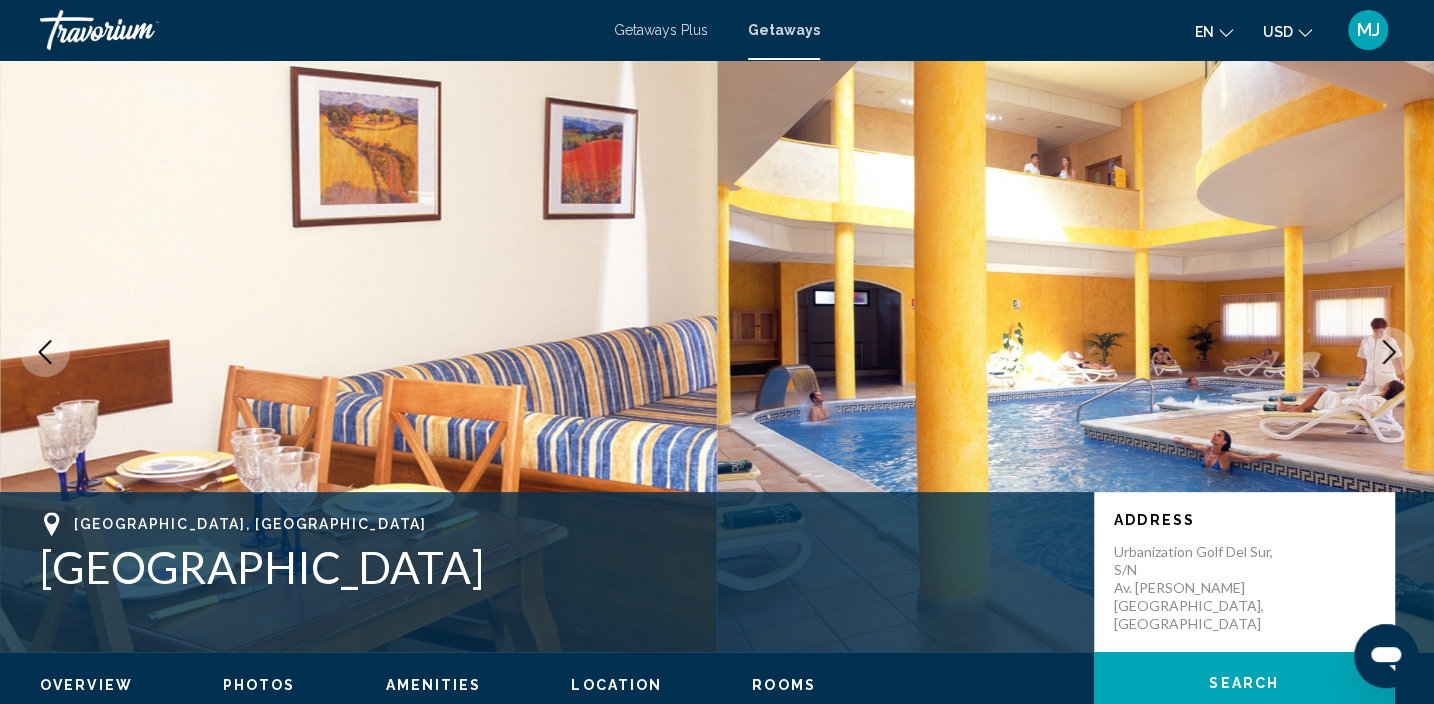 click 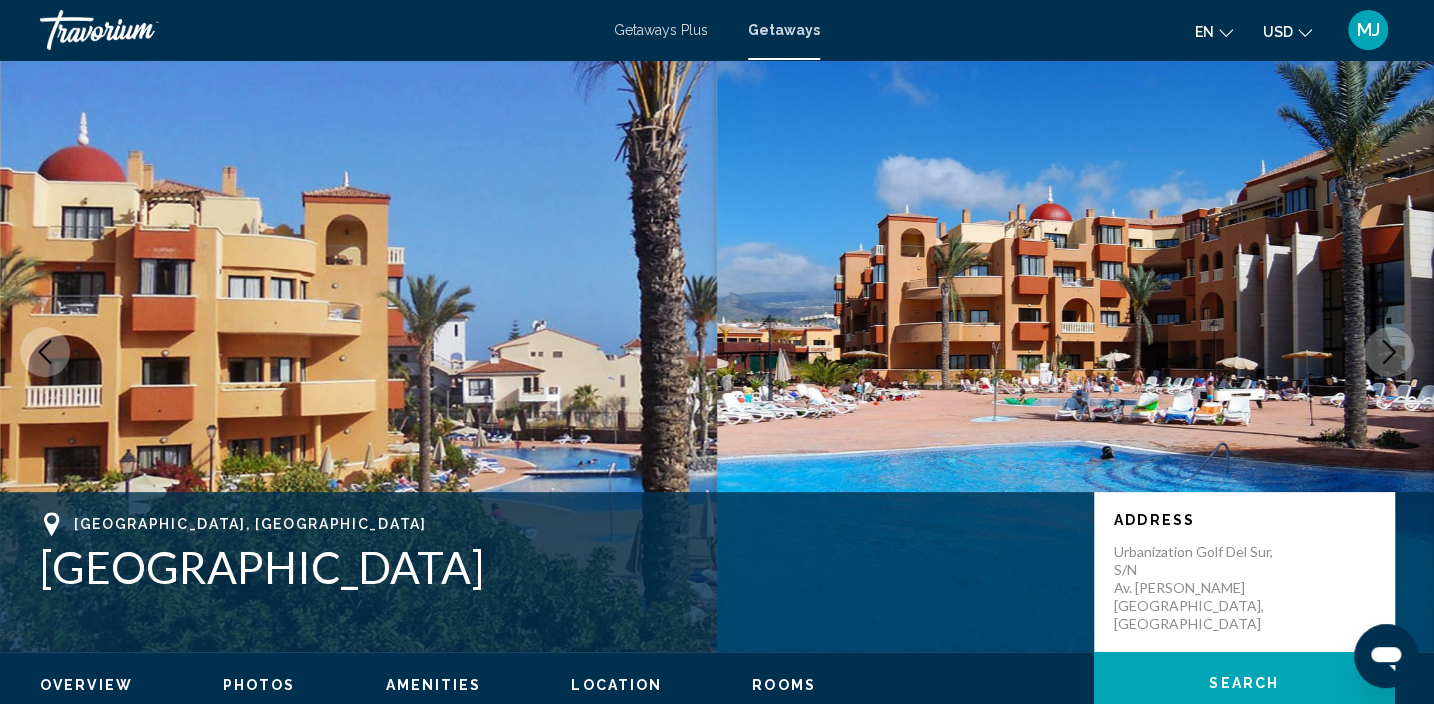click 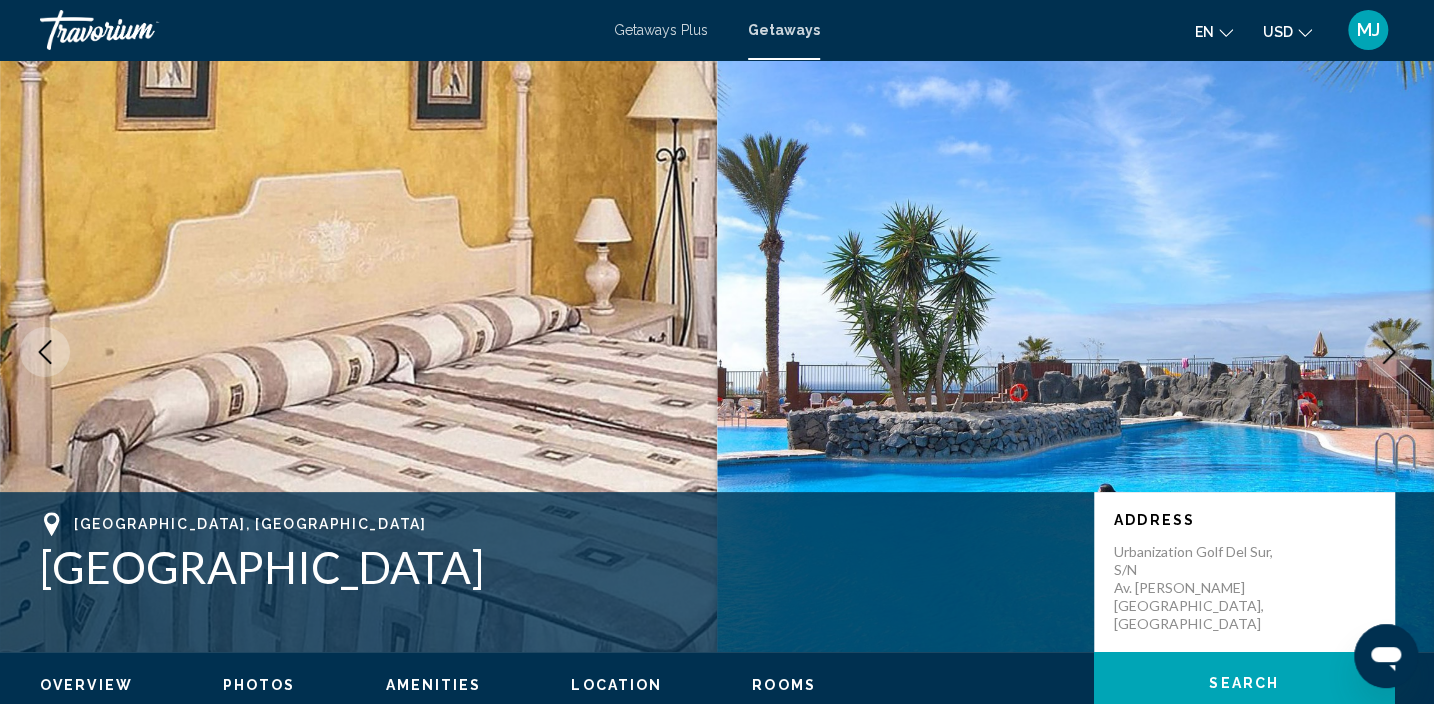 drag, startPoint x: 1396, startPoint y: 349, endPoint x: 1377, endPoint y: 344, distance: 19.646883 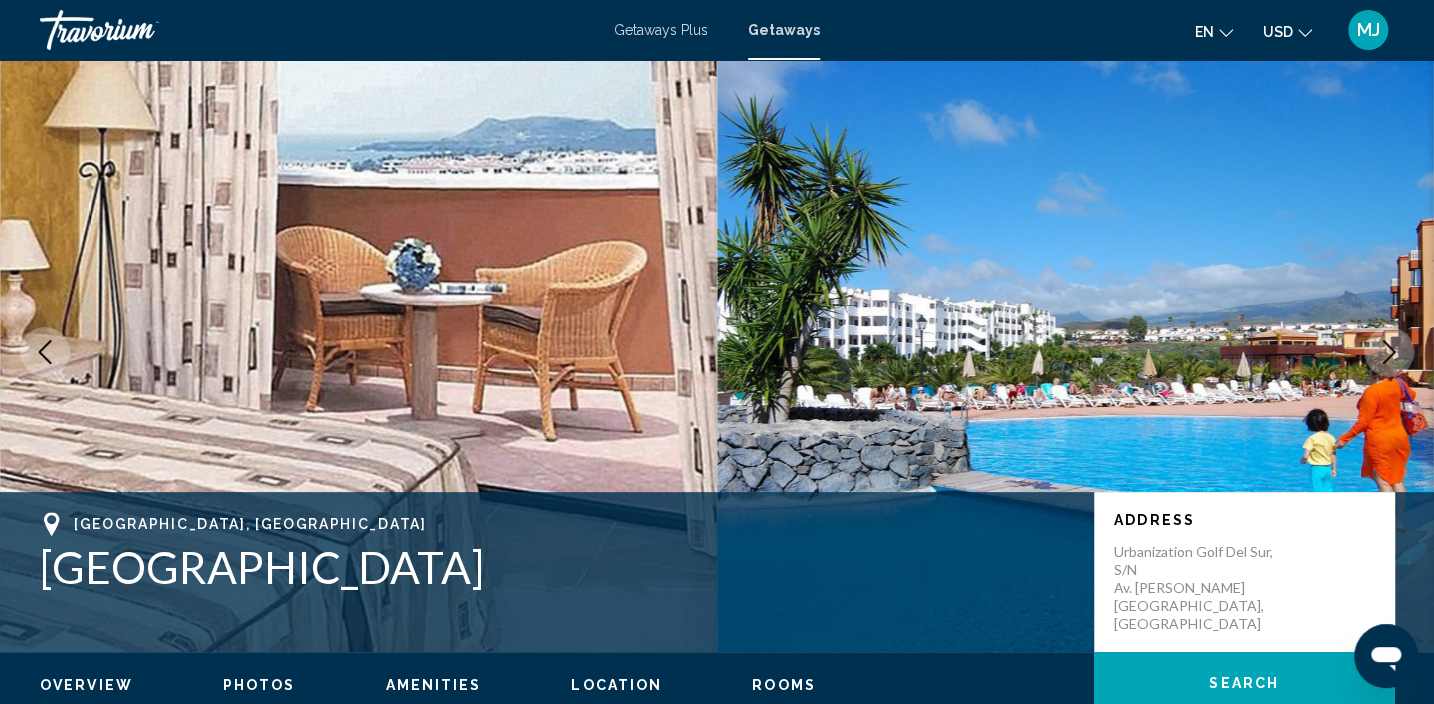 click 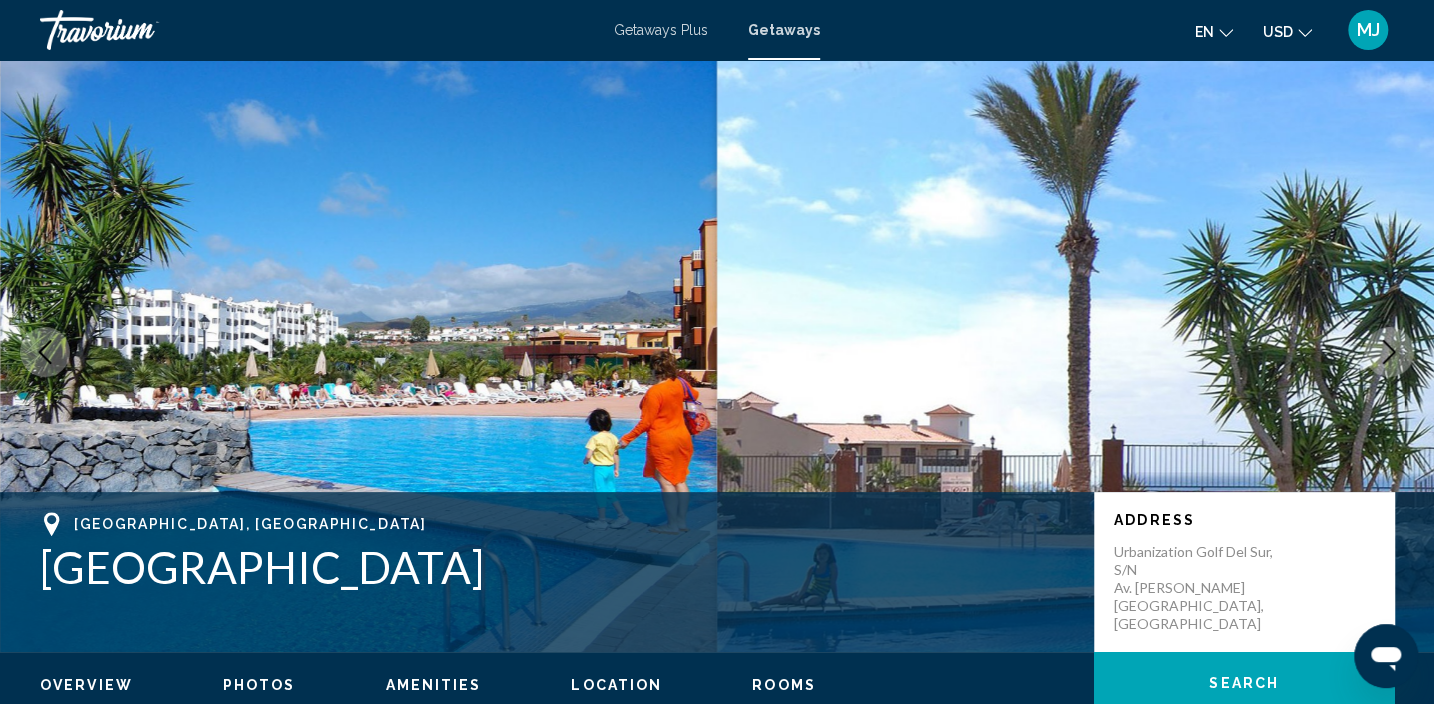 click 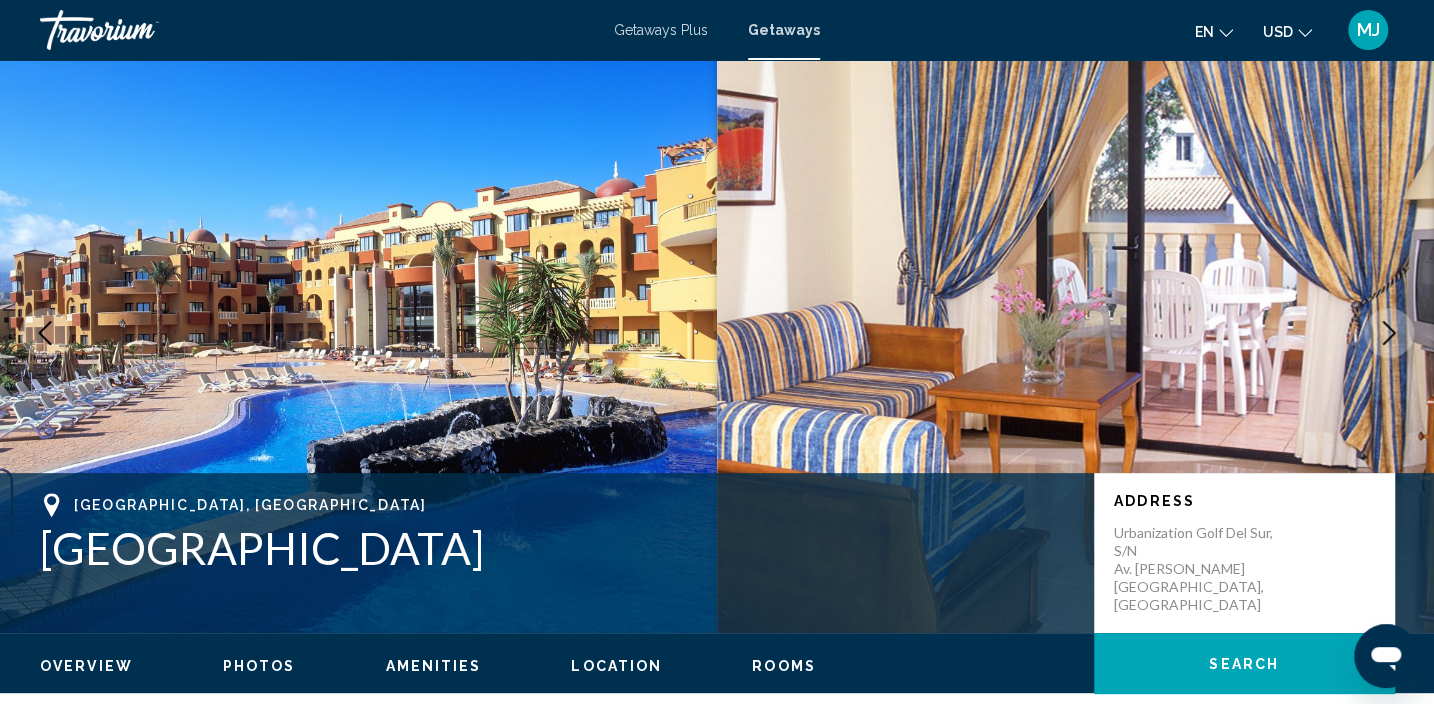 scroll, scrollTop: 77, scrollLeft: 0, axis: vertical 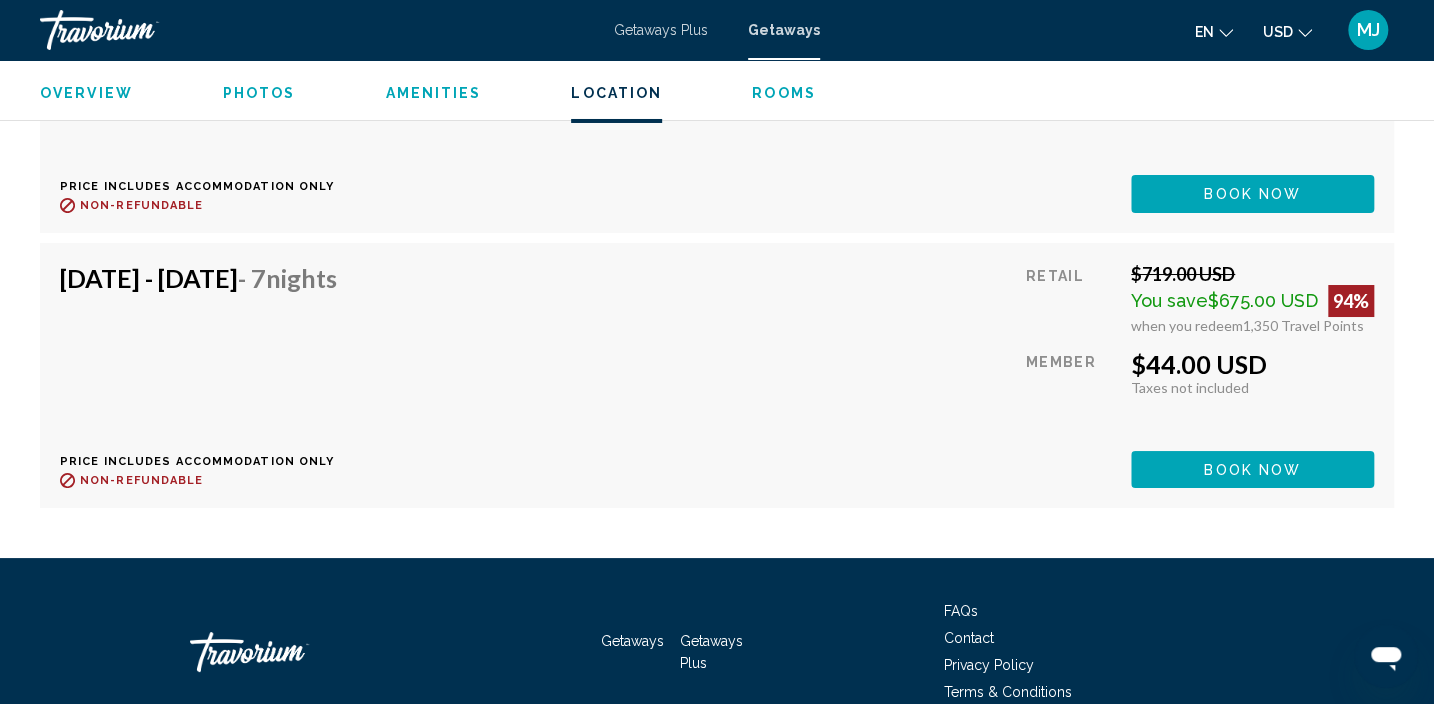 click on "[DATE] - [DATE]  - 7  Nights Price includes accommodation only
Refundable until :
Non-refundable Retail  $719.00 USD  You save  $675.00 USD   94%  when you redeem  1,350  Travel Points  Member  $44.00 USD  Taxes included Taxes not included You earn  0  Travel Points  Book now This room is no longer available. Price includes accommodation only
Refundable until
Non-refundable Book now This room is no longer available." at bounding box center [717, 375] 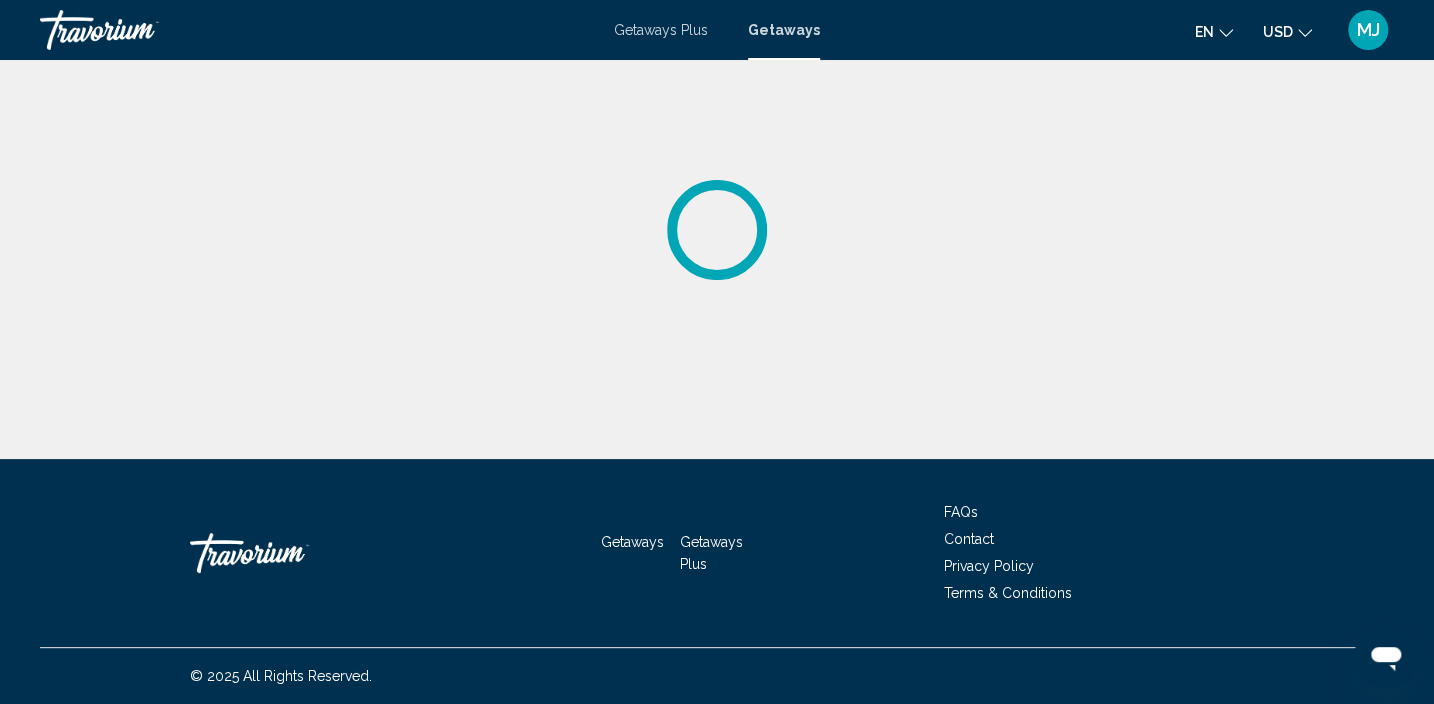 scroll, scrollTop: 0, scrollLeft: 0, axis: both 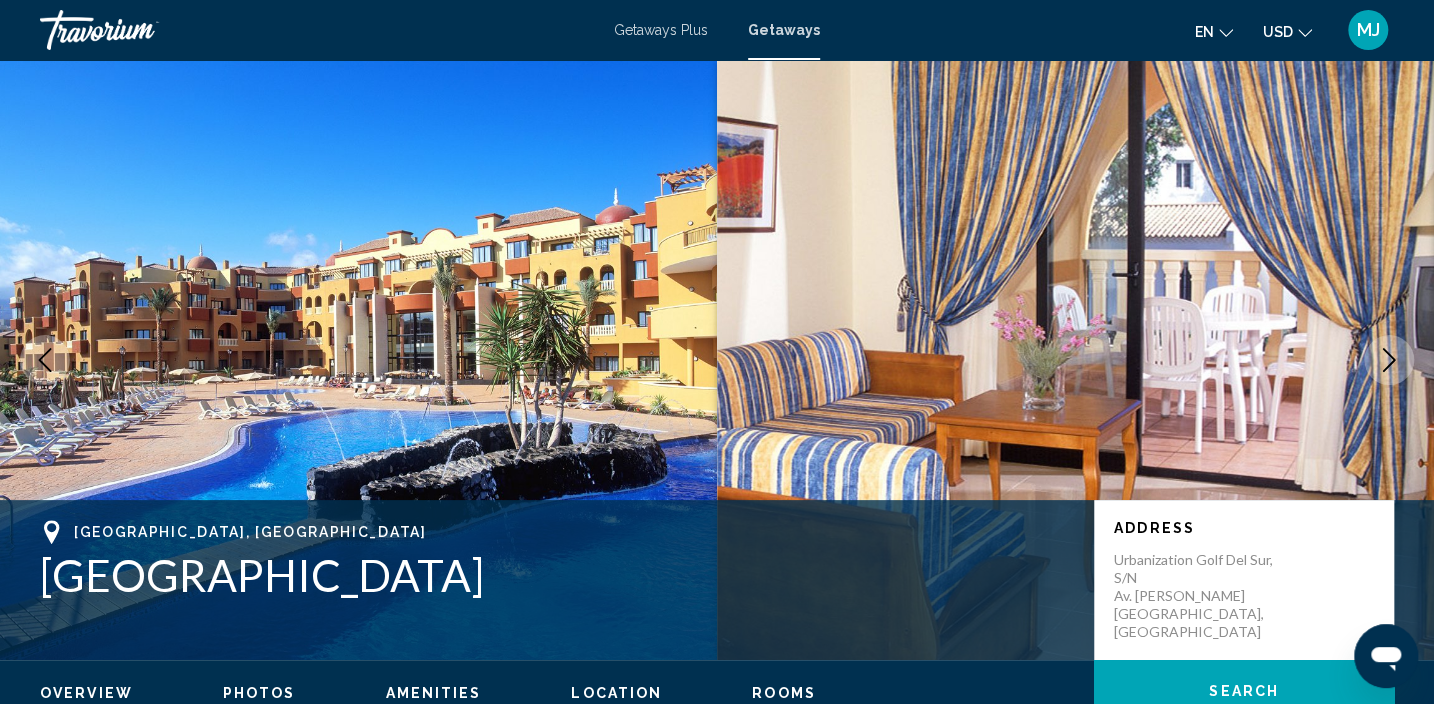 click 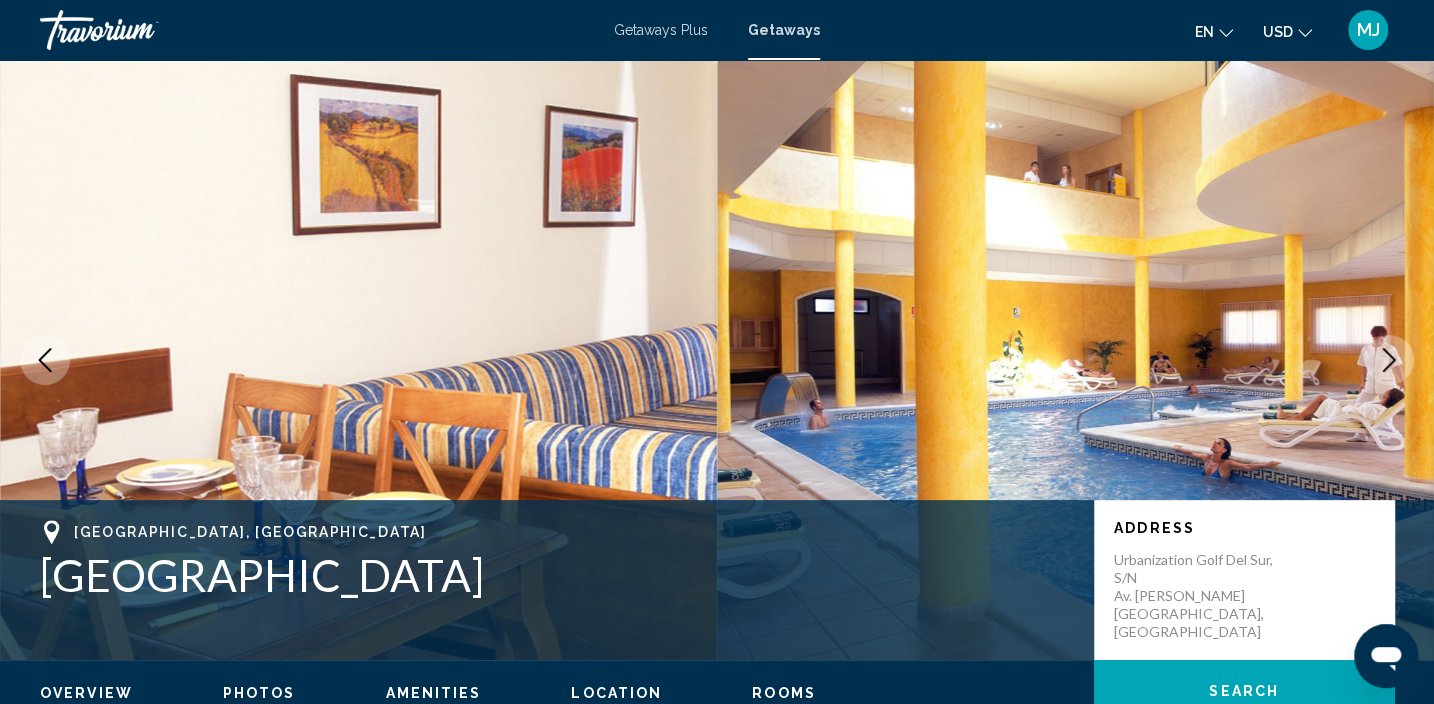 click 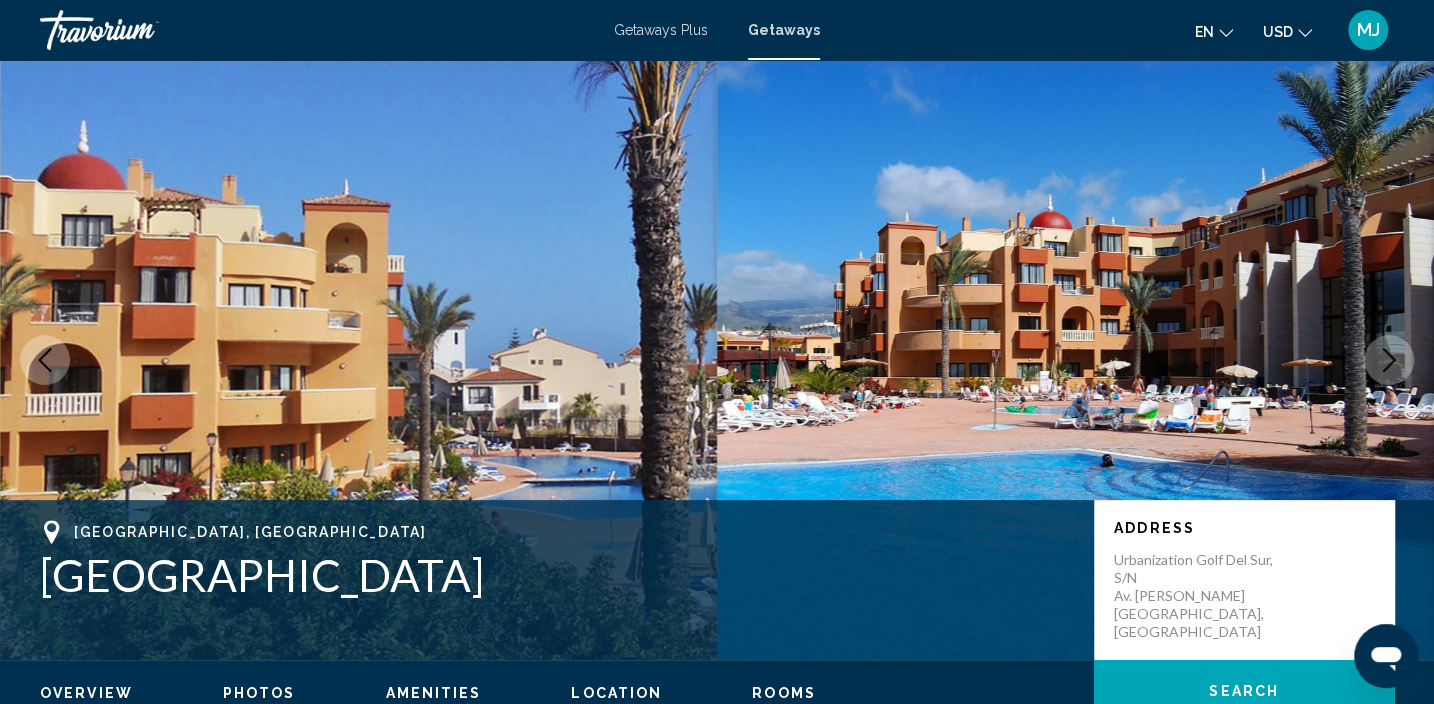 click 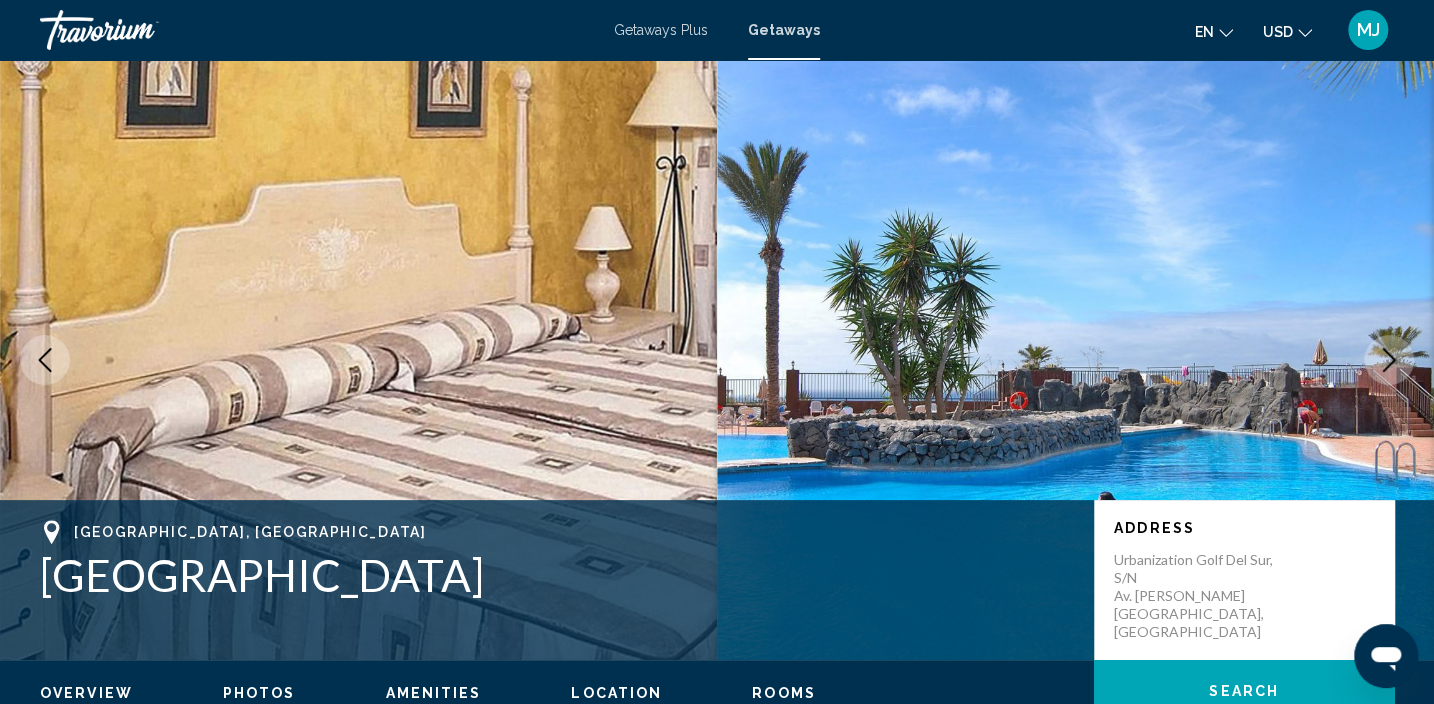 click 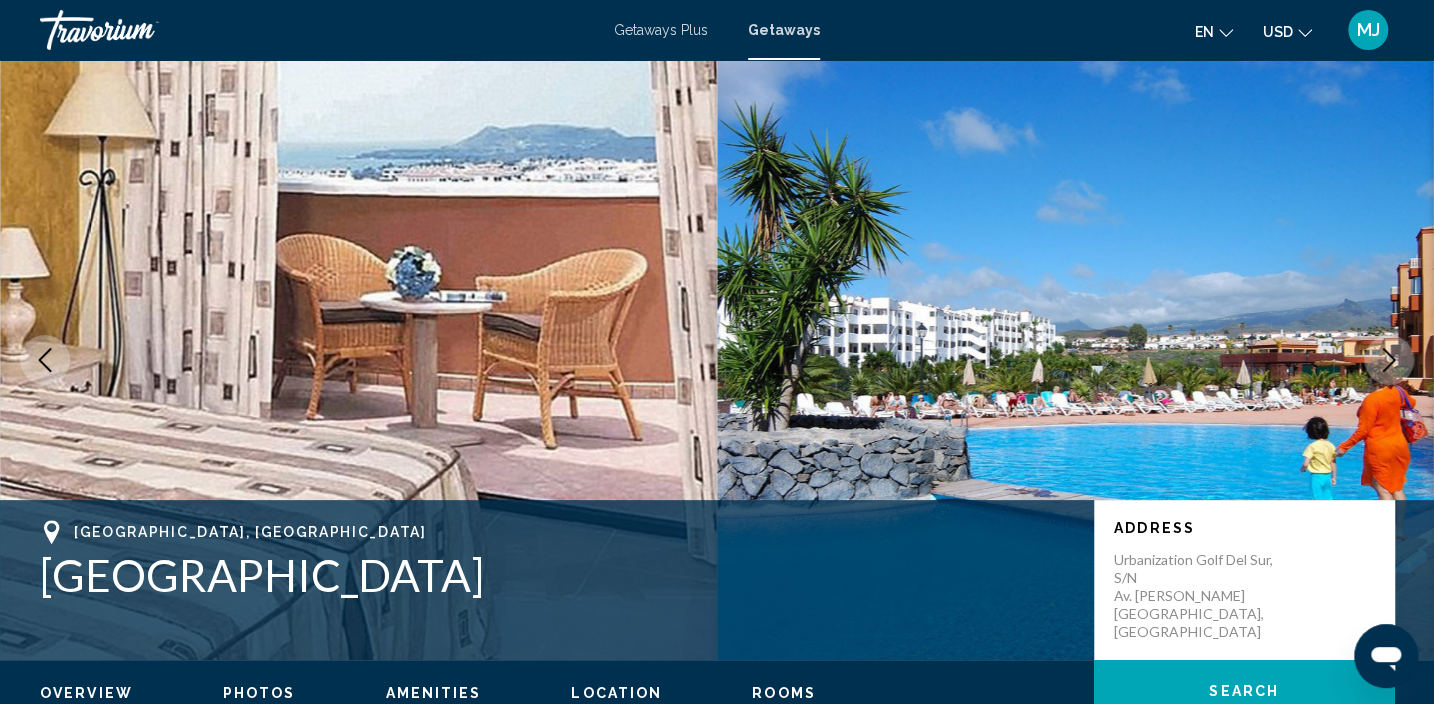 click 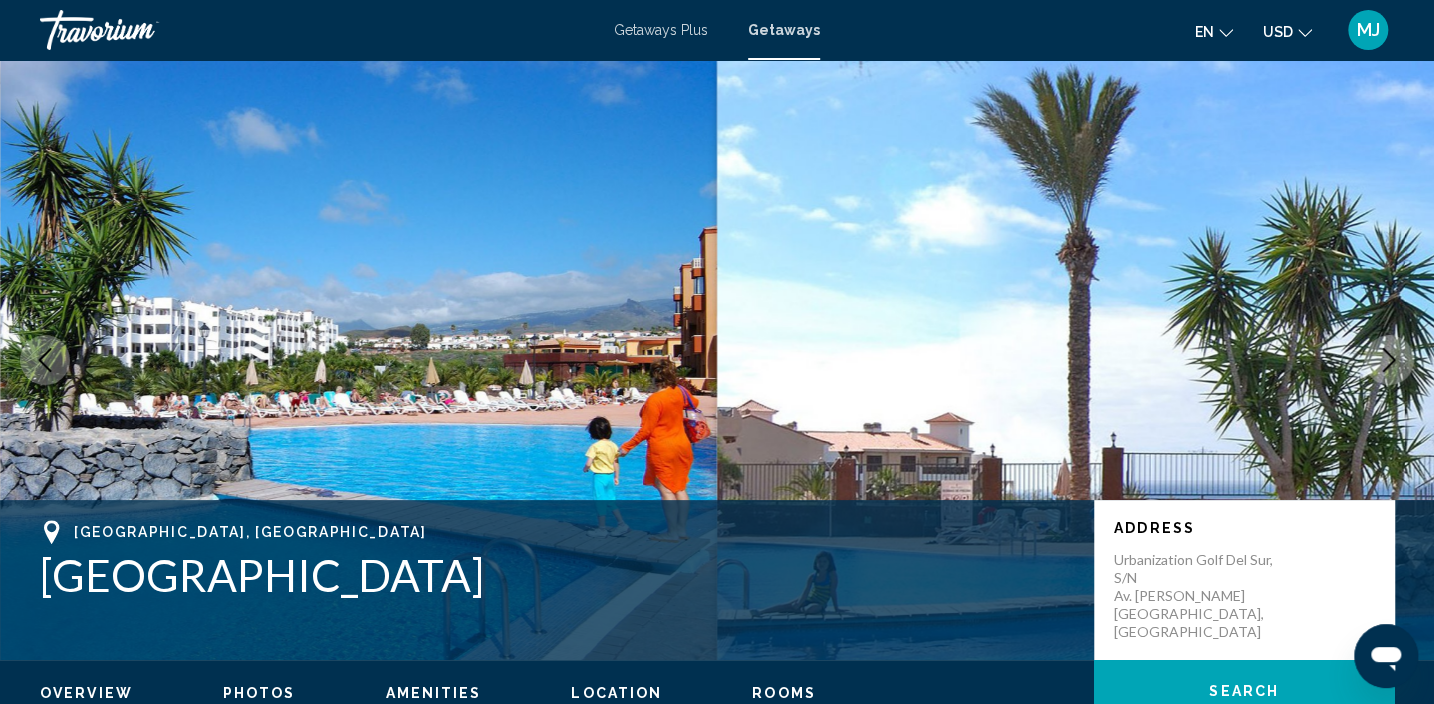 click 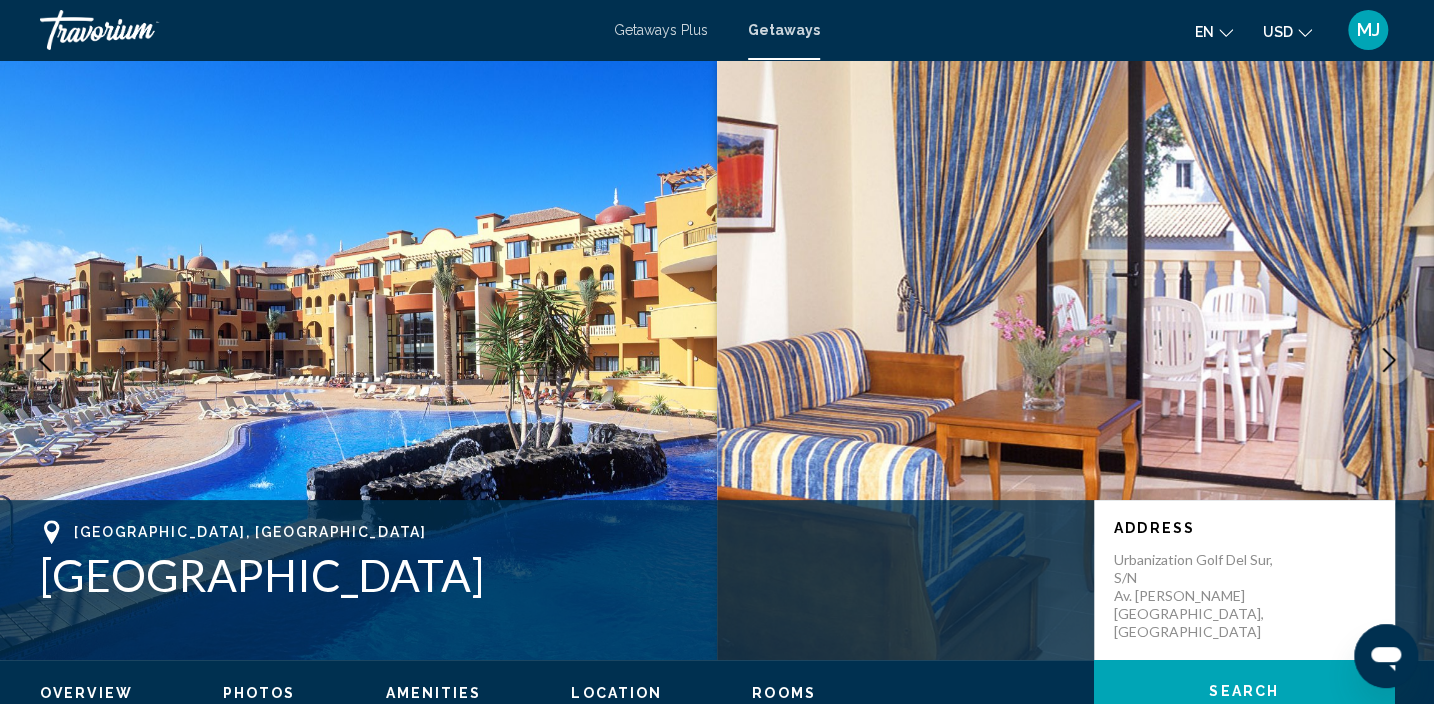 click 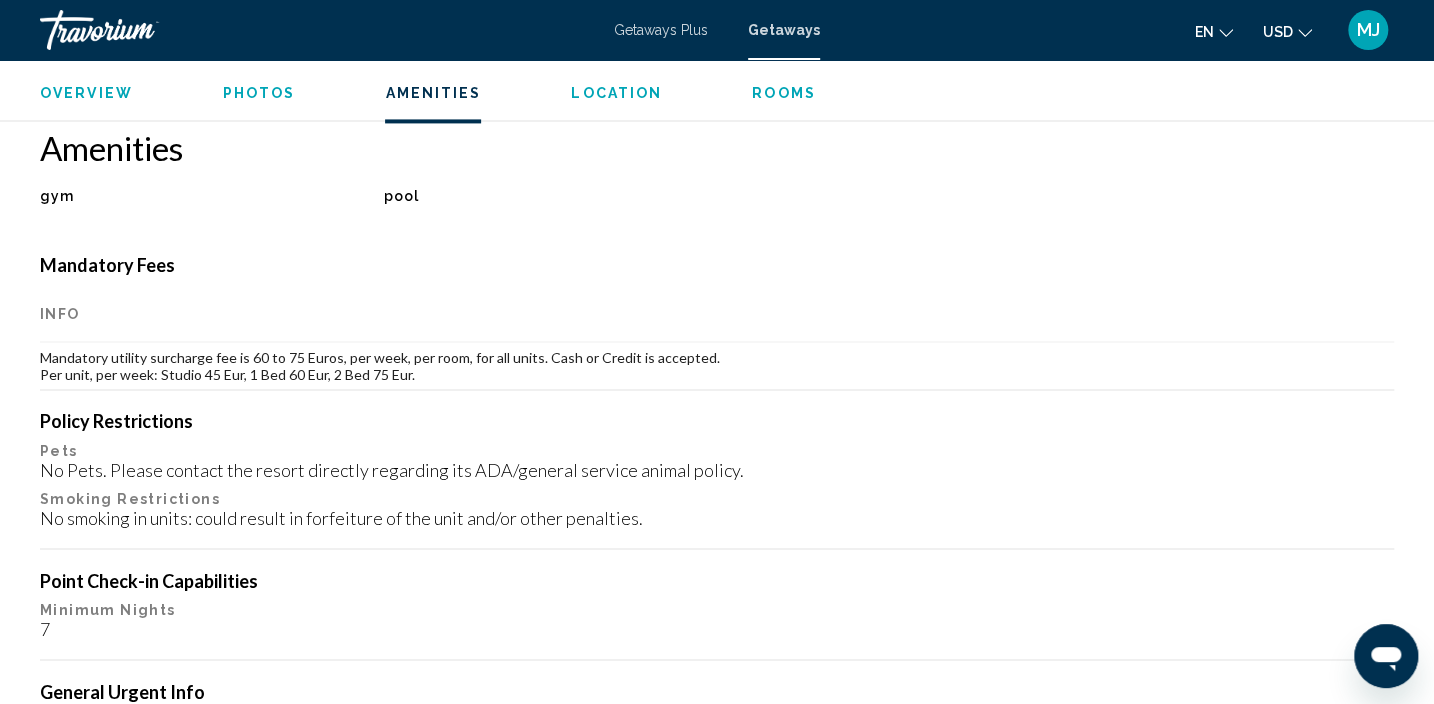 scroll, scrollTop: 1522, scrollLeft: 0, axis: vertical 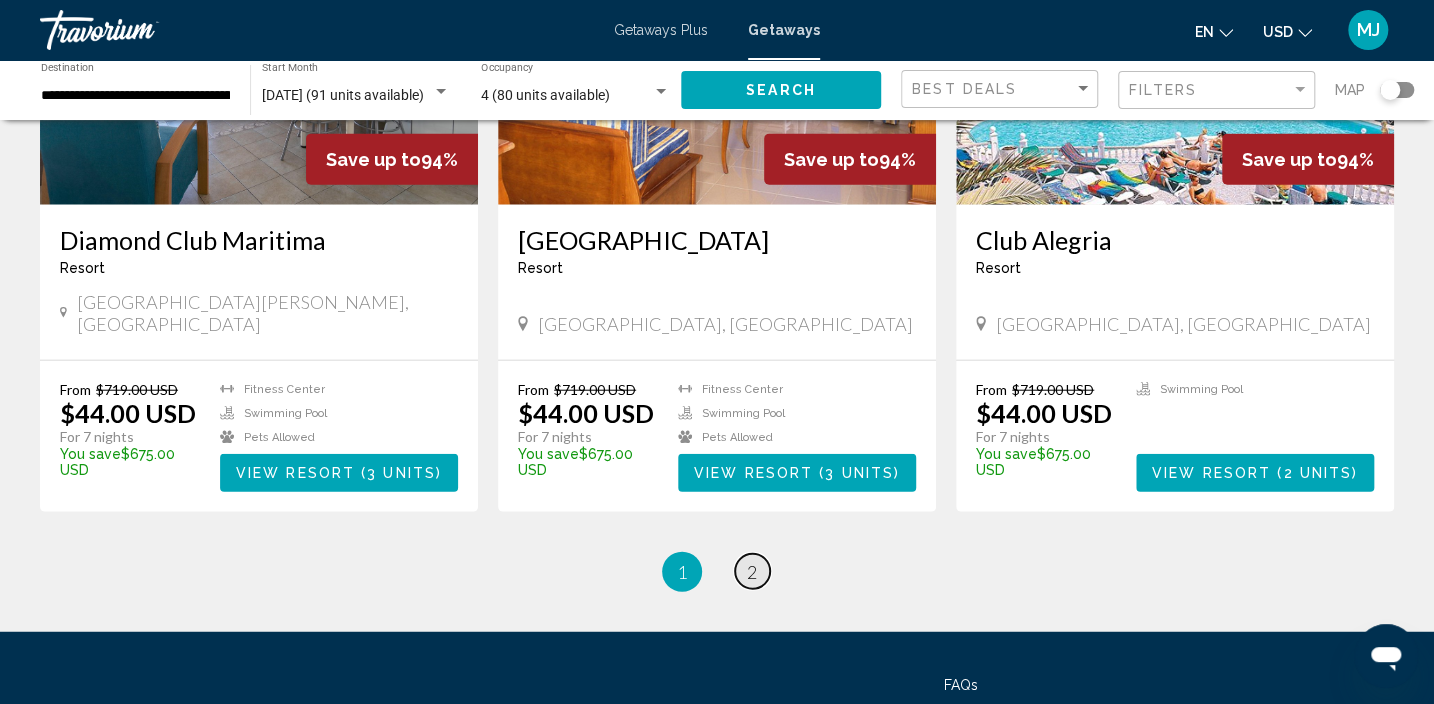 click on "page  2" at bounding box center [752, 571] 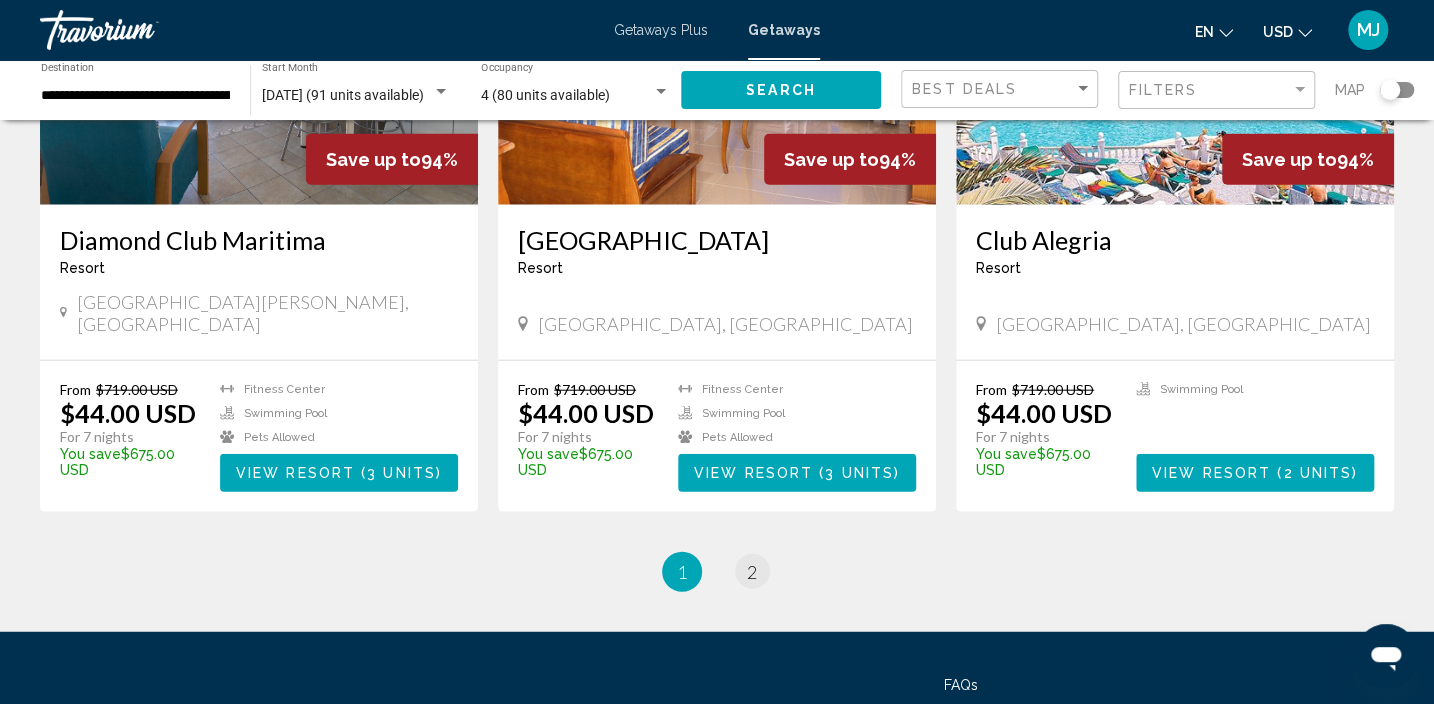 scroll, scrollTop: 0, scrollLeft: 0, axis: both 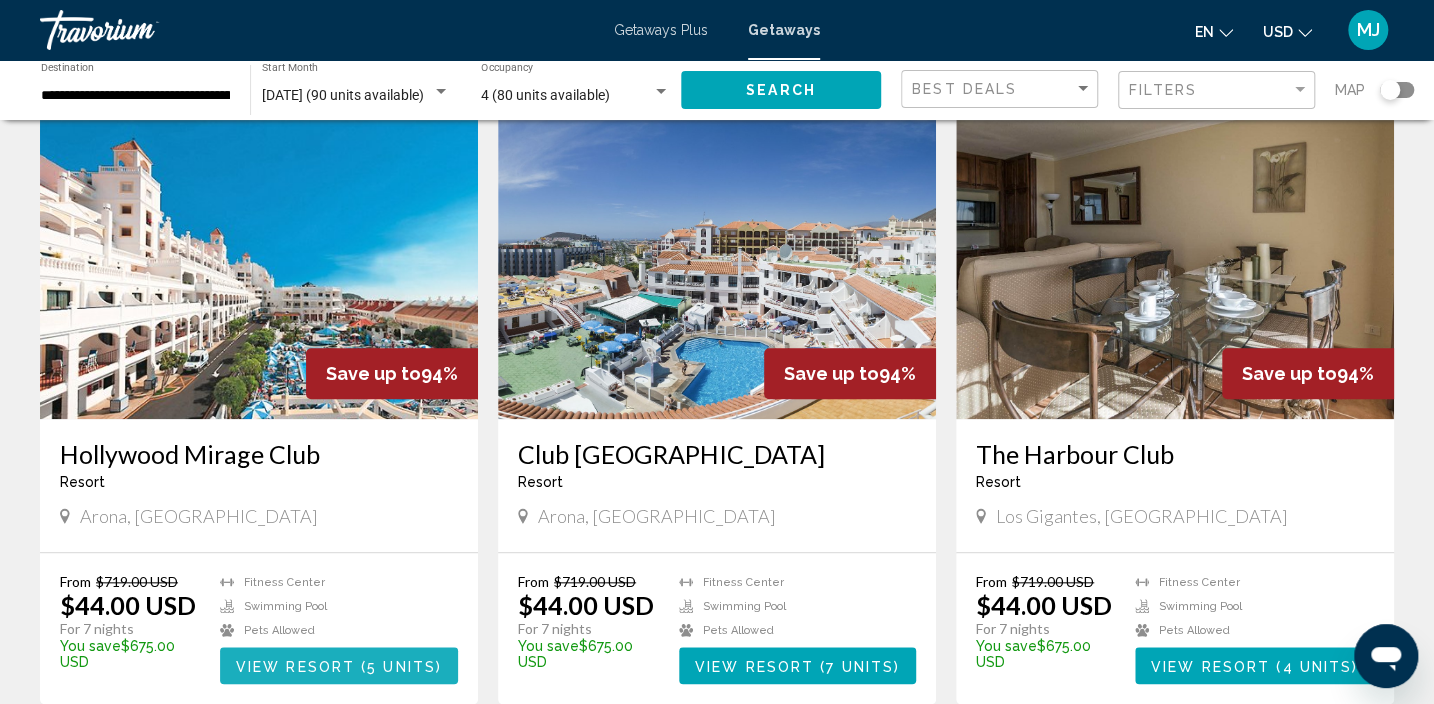 click on "View Resort    ( 5 units )" at bounding box center (339, 665) 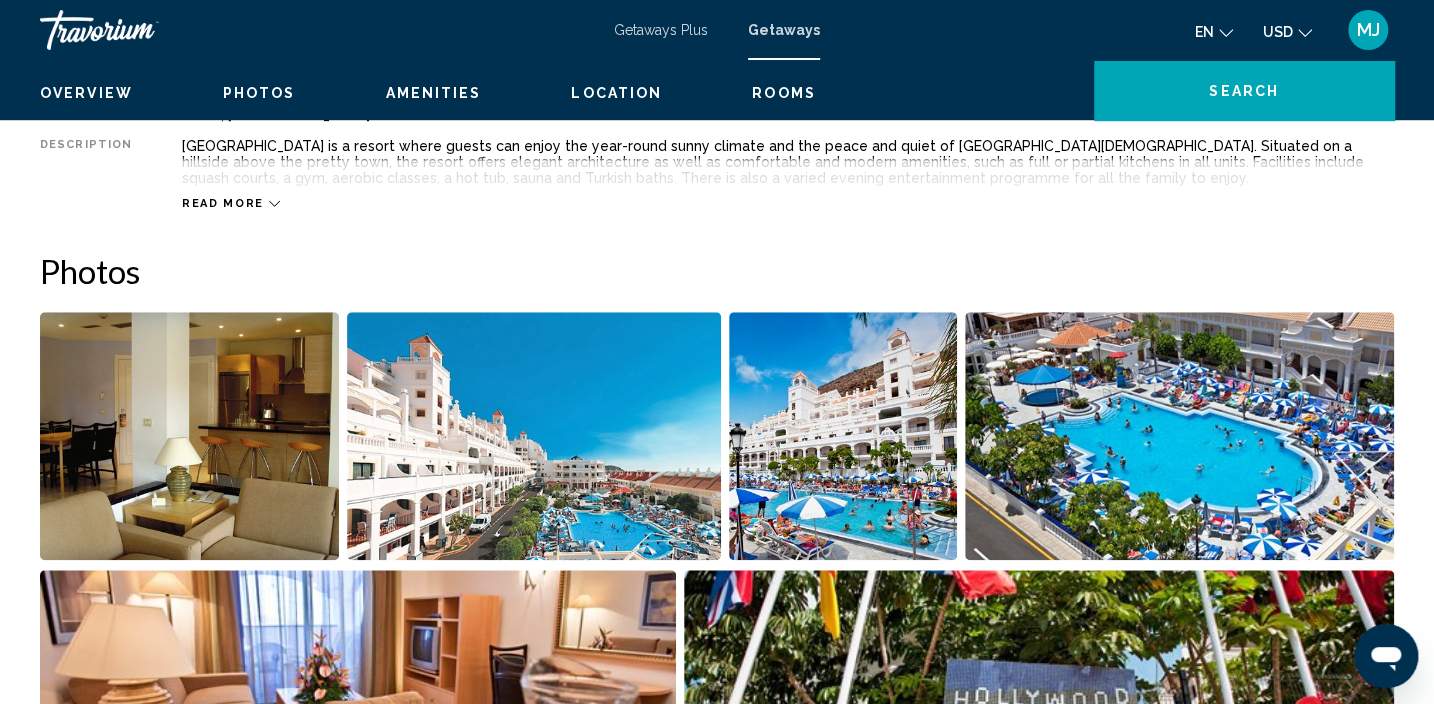 scroll, scrollTop: 8, scrollLeft: 0, axis: vertical 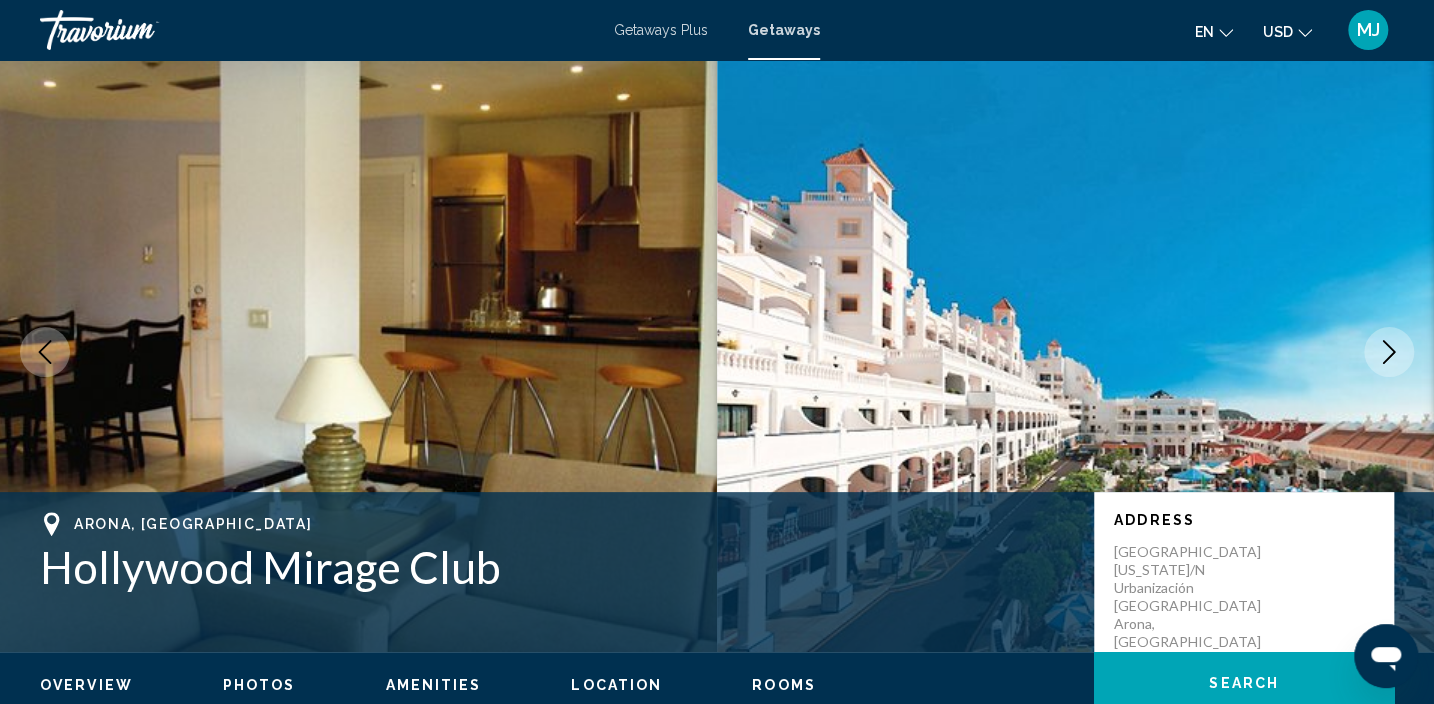 click at bounding box center [1389, 352] 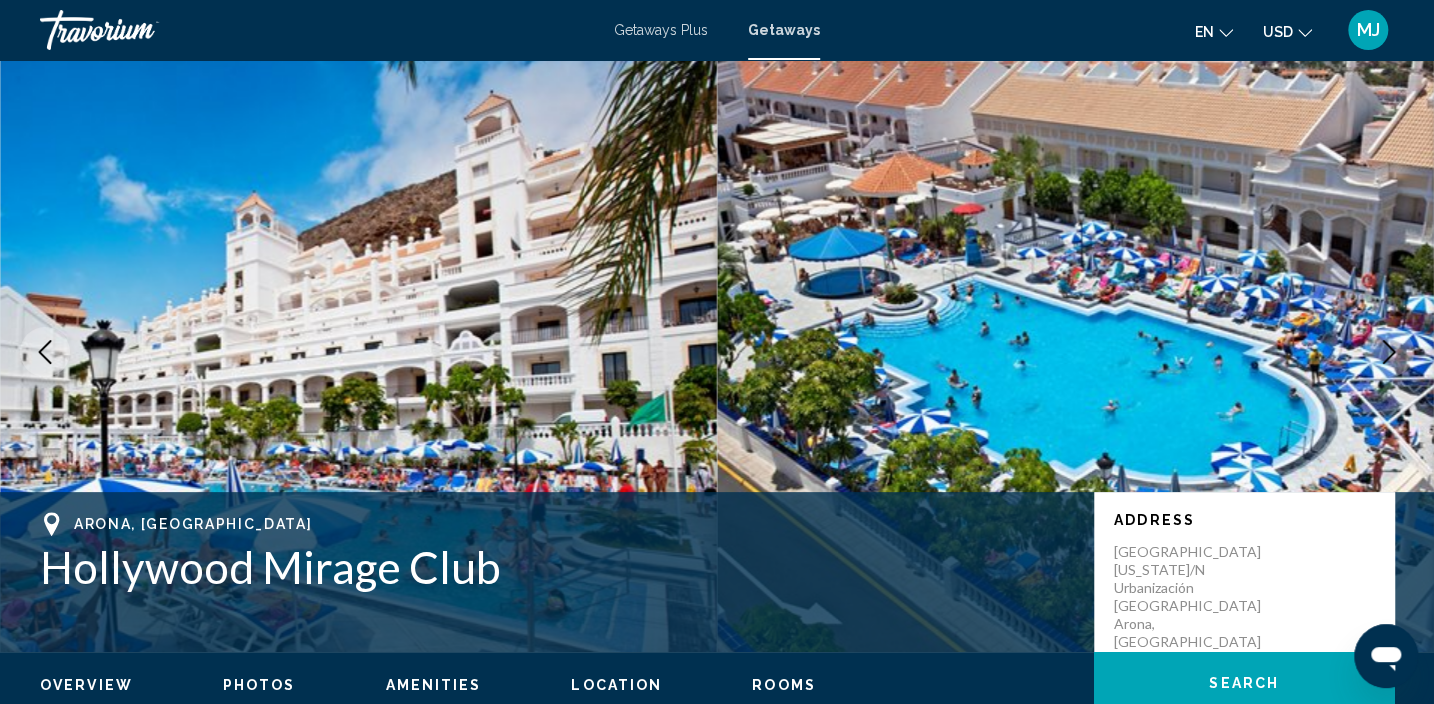 click at bounding box center [1389, 352] 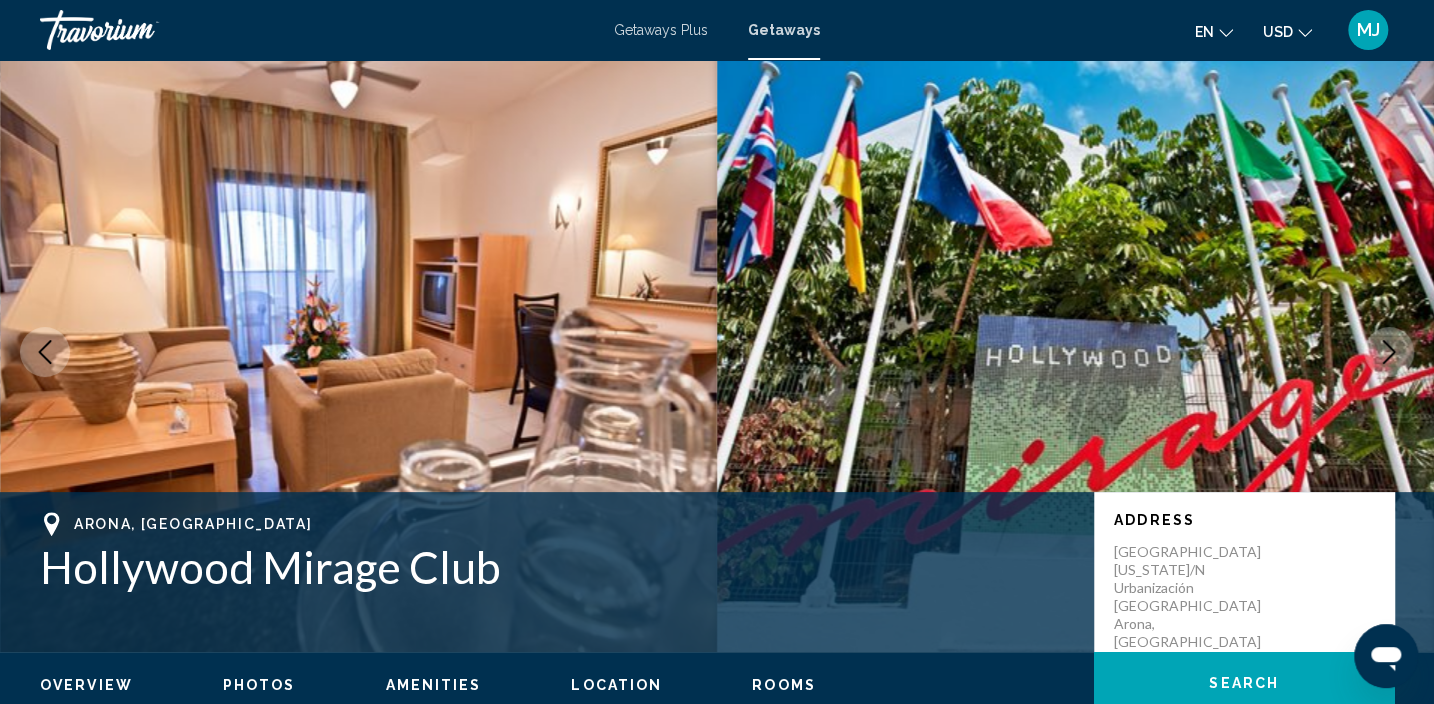 click at bounding box center (1389, 352) 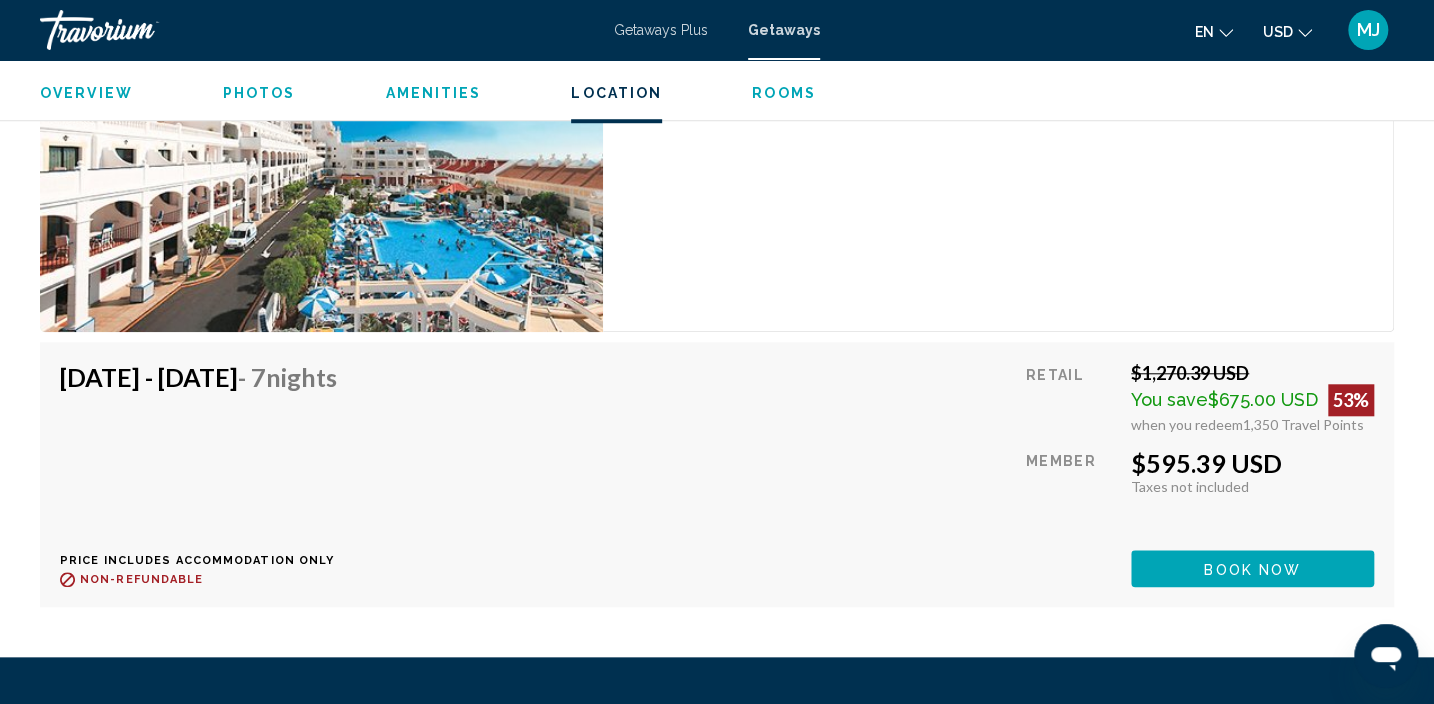scroll, scrollTop: 4926, scrollLeft: 0, axis: vertical 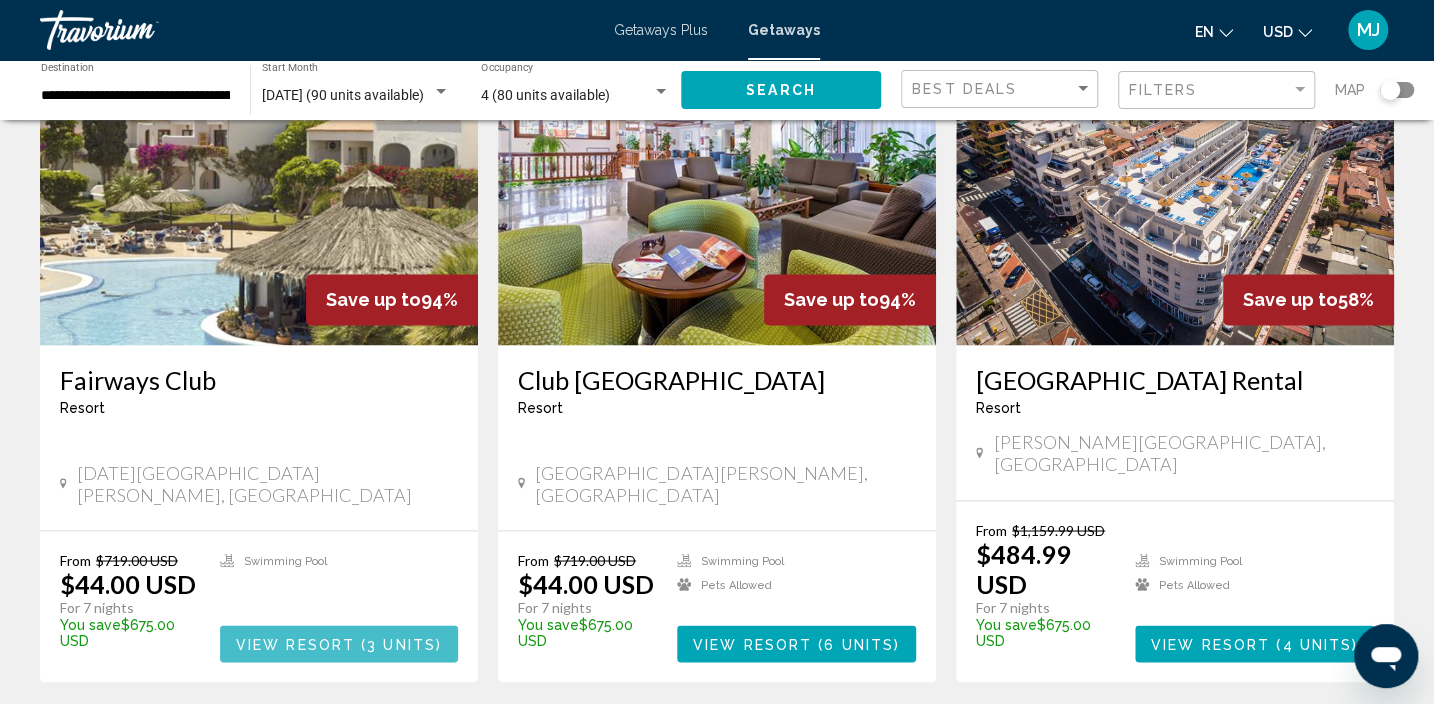 click on "View Resort    ( 3 units )" at bounding box center (339, 643) 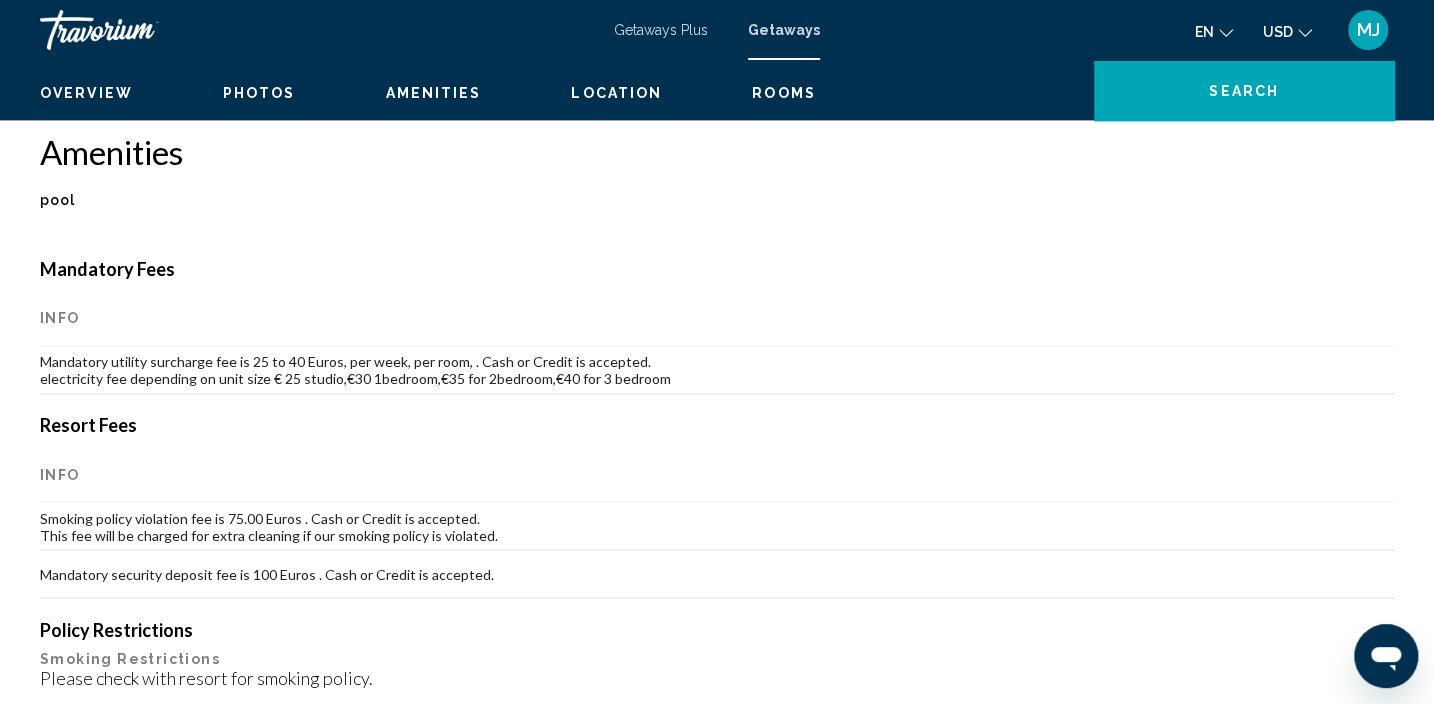 scroll, scrollTop: 8, scrollLeft: 0, axis: vertical 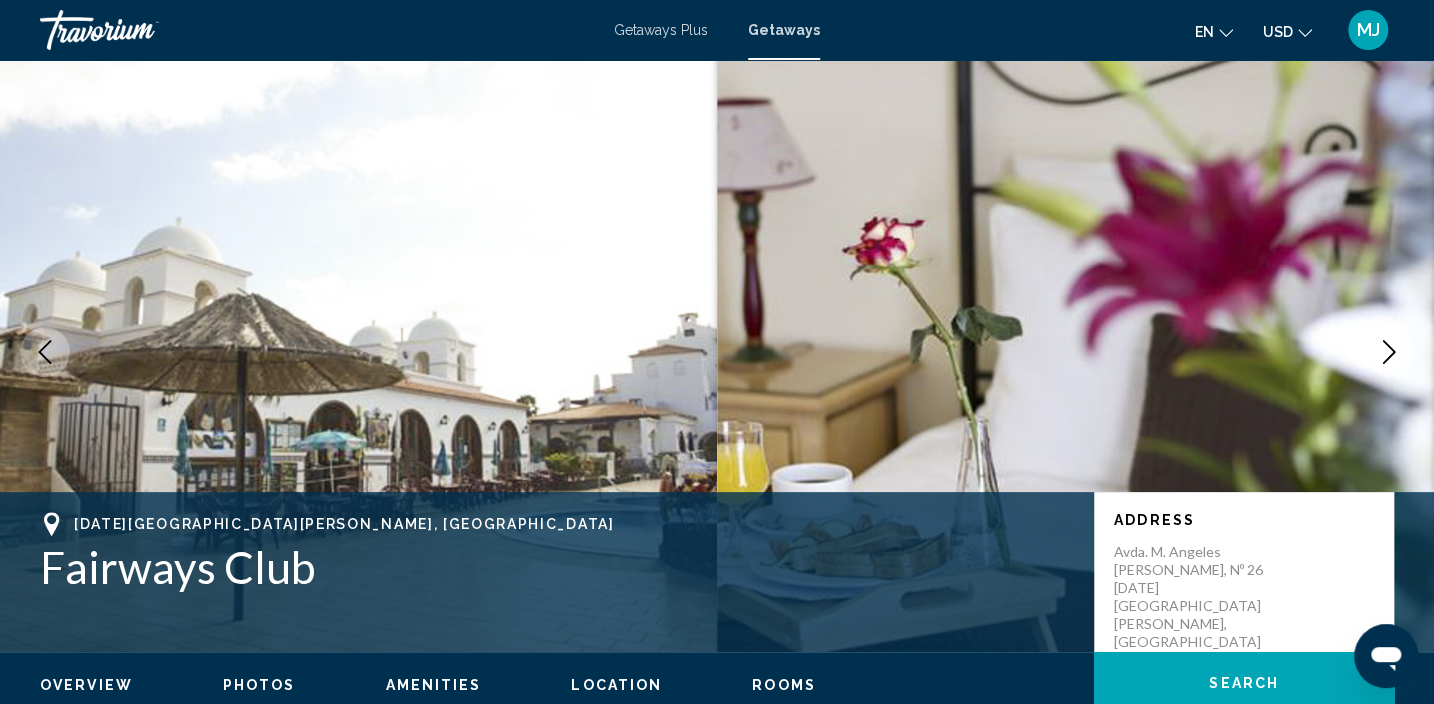 click 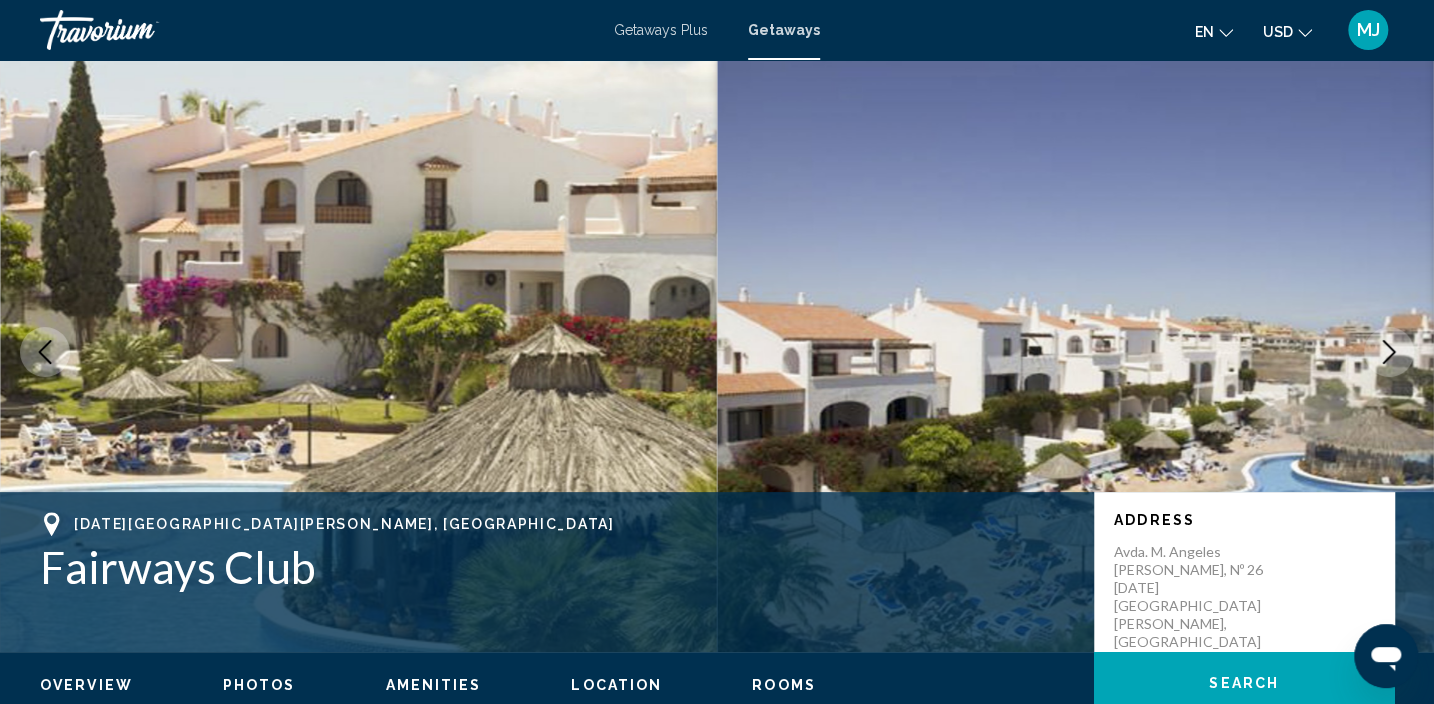 click 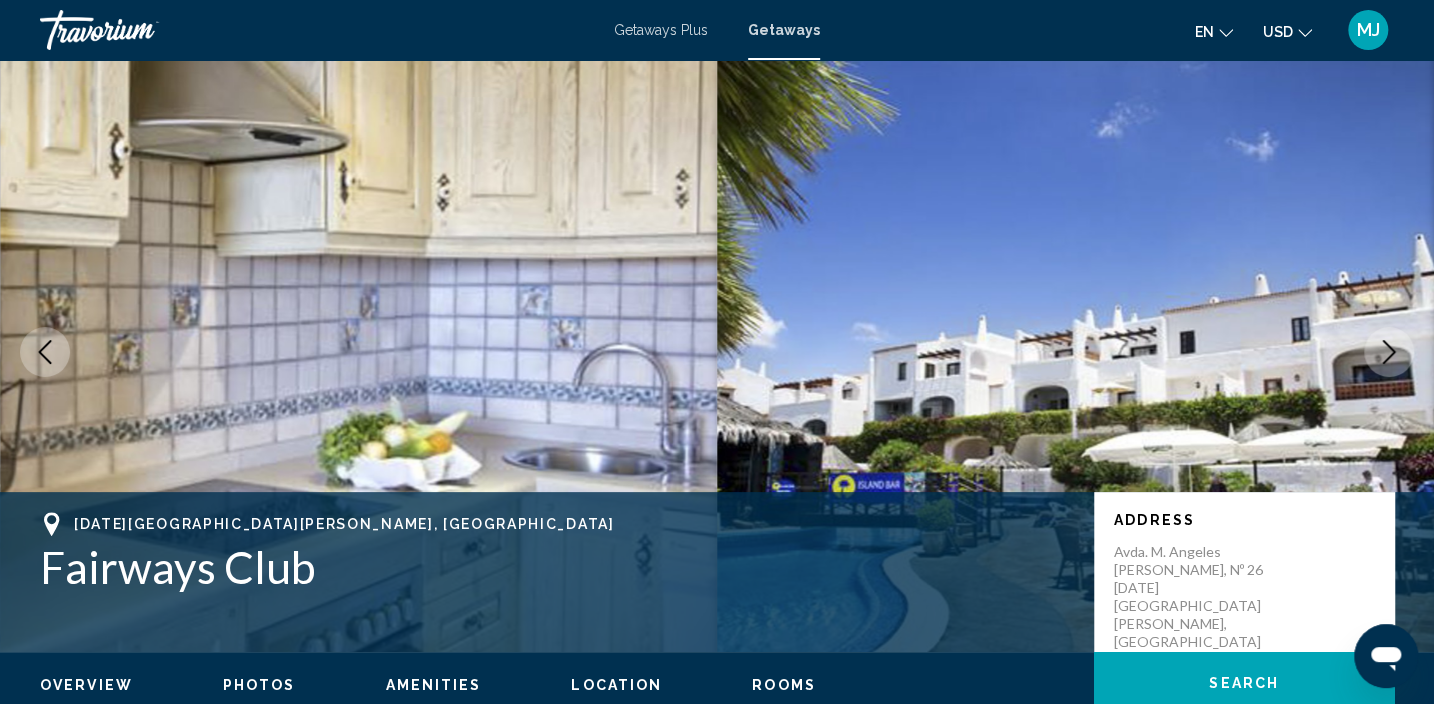 click 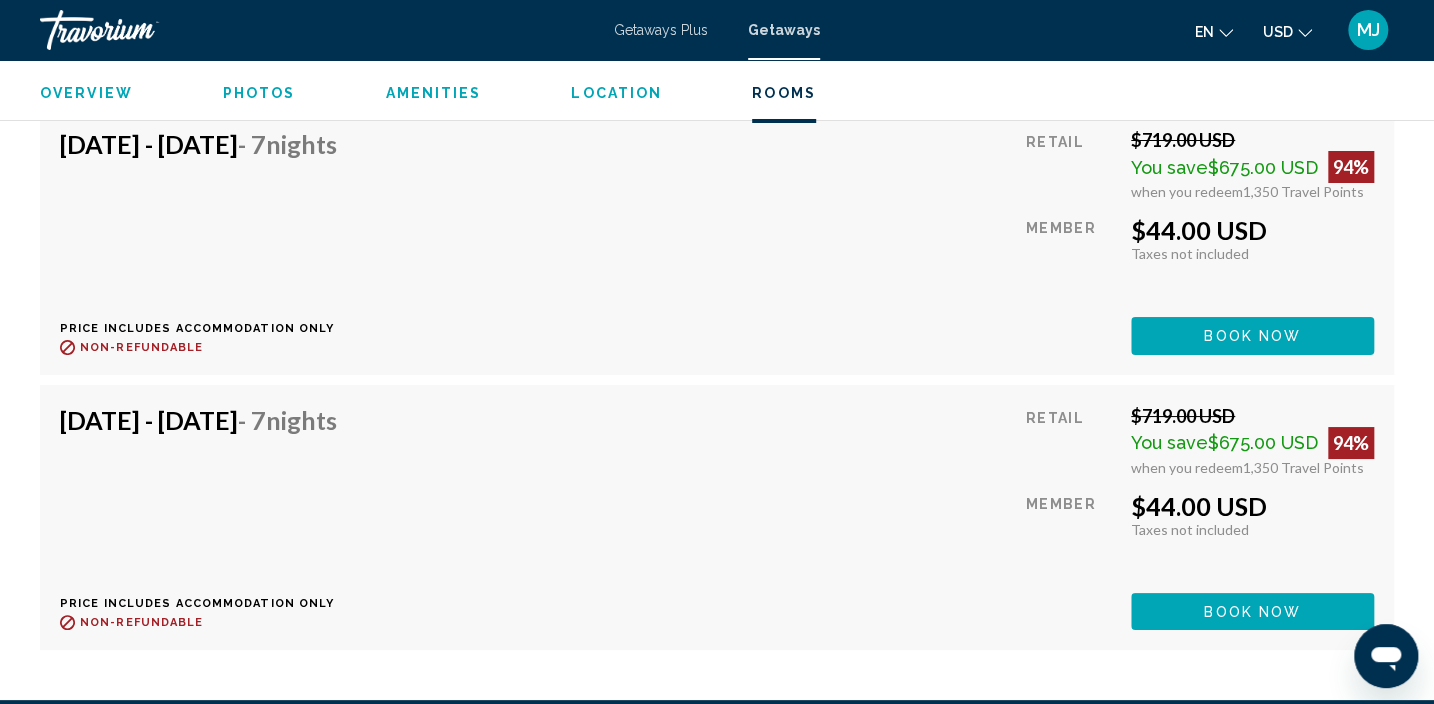 scroll, scrollTop: 3810, scrollLeft: 0, axis: vertical 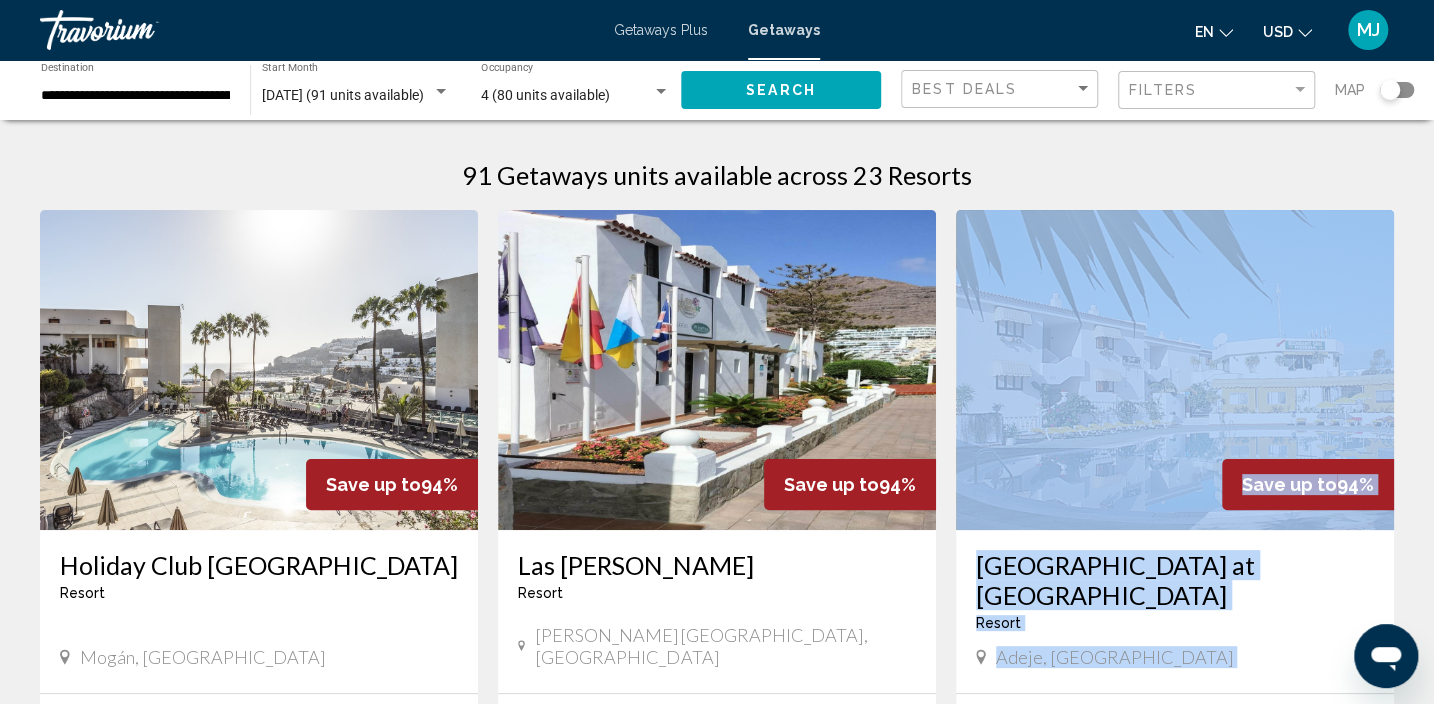 click on "[GEOGRAPHIC_DATA] at [GEOGRAPHIC_DATA]  -  This is an adults only resort" at bounding box center [1175, 598] 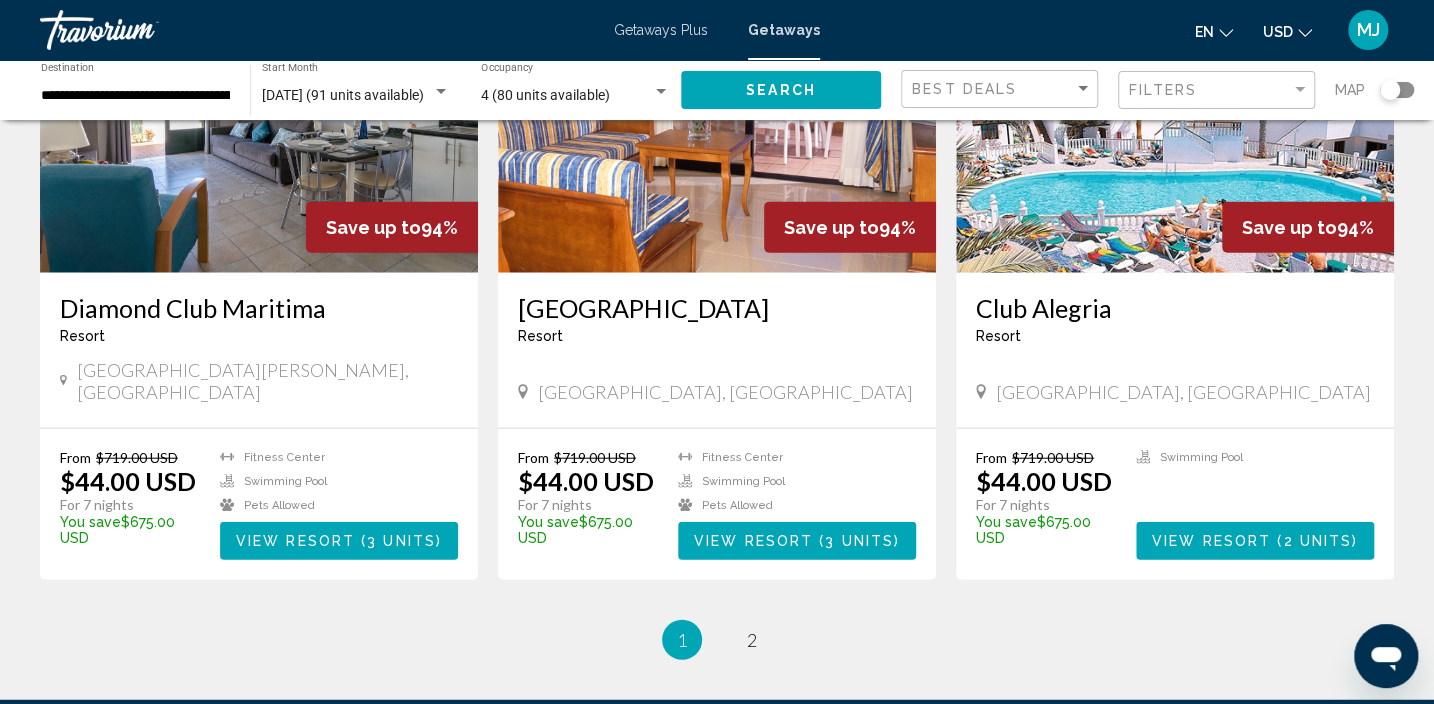 scroll, scrollTop: 2310, scrollLeft: 0, axis: vertical 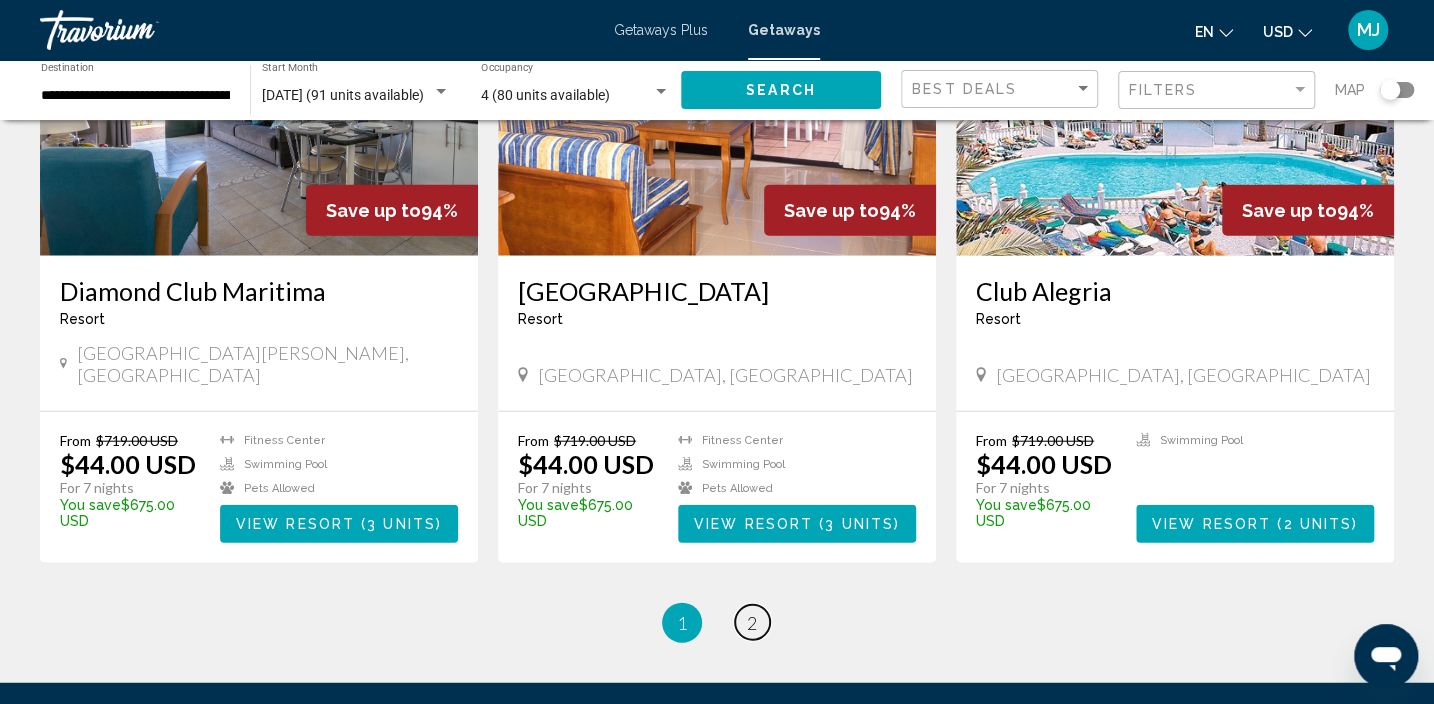 drag, startPoint x: 751, startPoint y: 499, endPoint x: 760, endPoint y: 489, distance: 13.453624 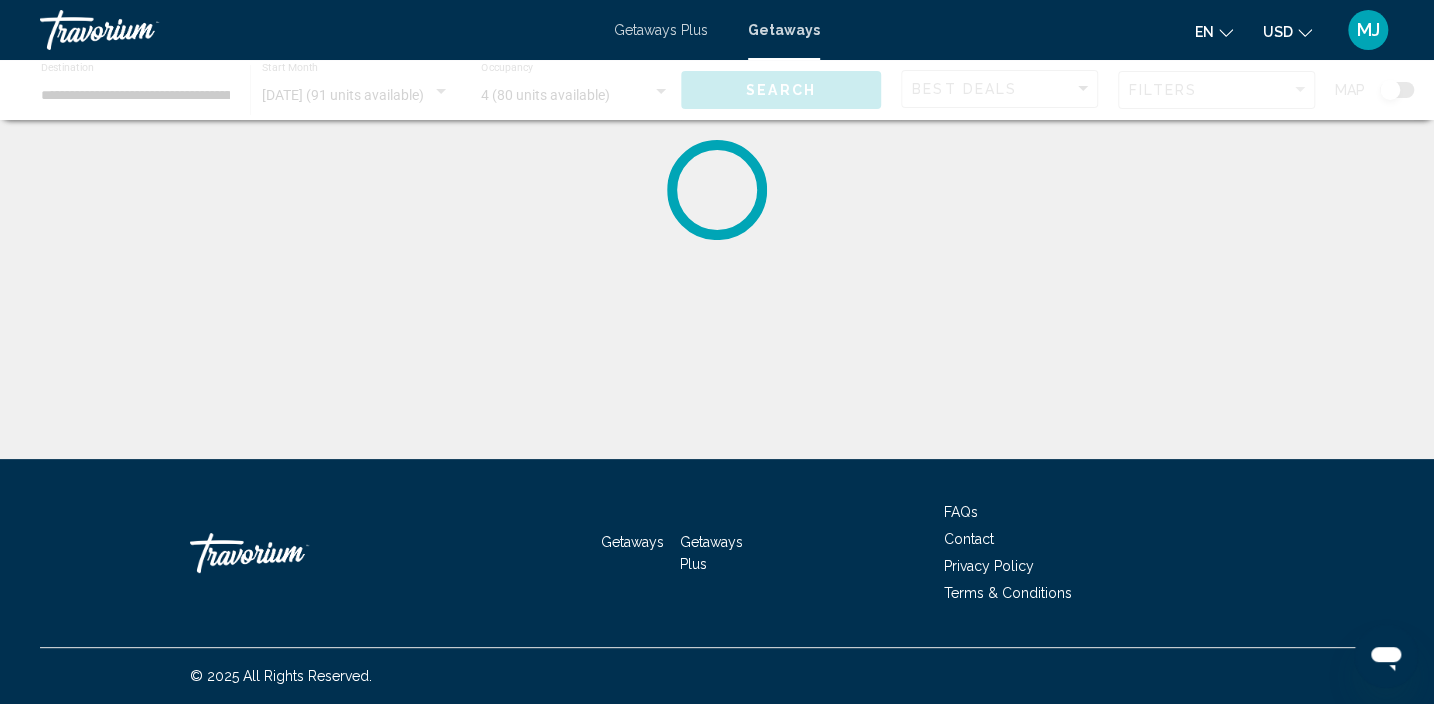 scroll, scrollTop: 0, scrollLeft: 0, axis: both 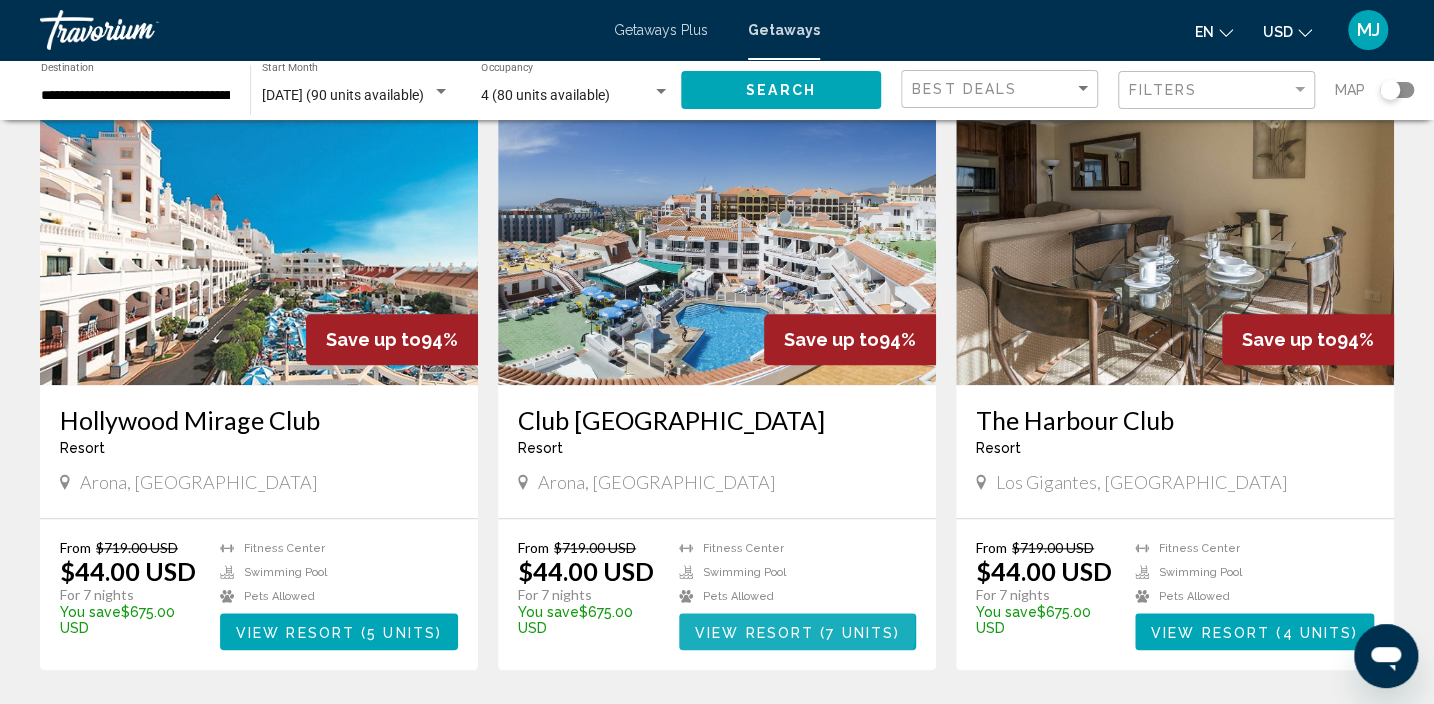 click on "View Resort" at bounding box center [754, 632] 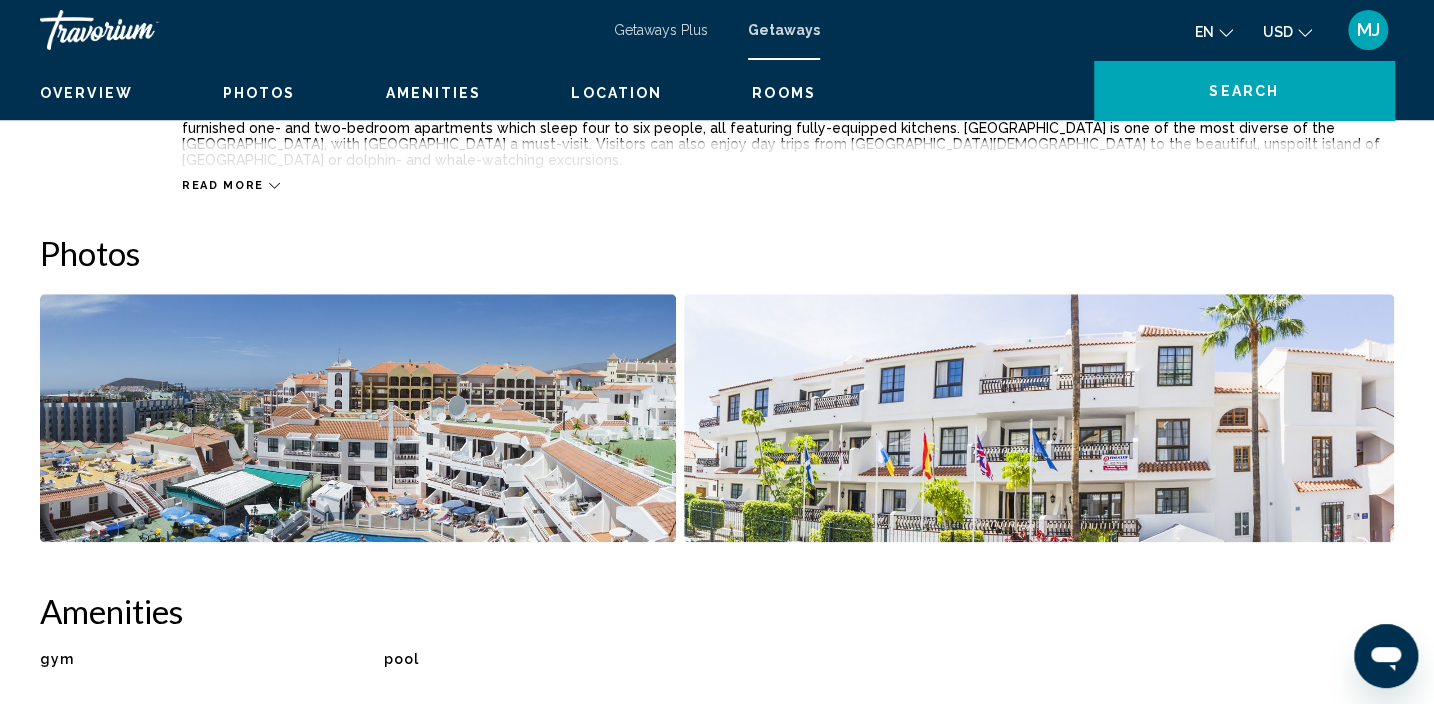 scroll, scrollTop: 8, scrollLeft: 0, axis: vertical 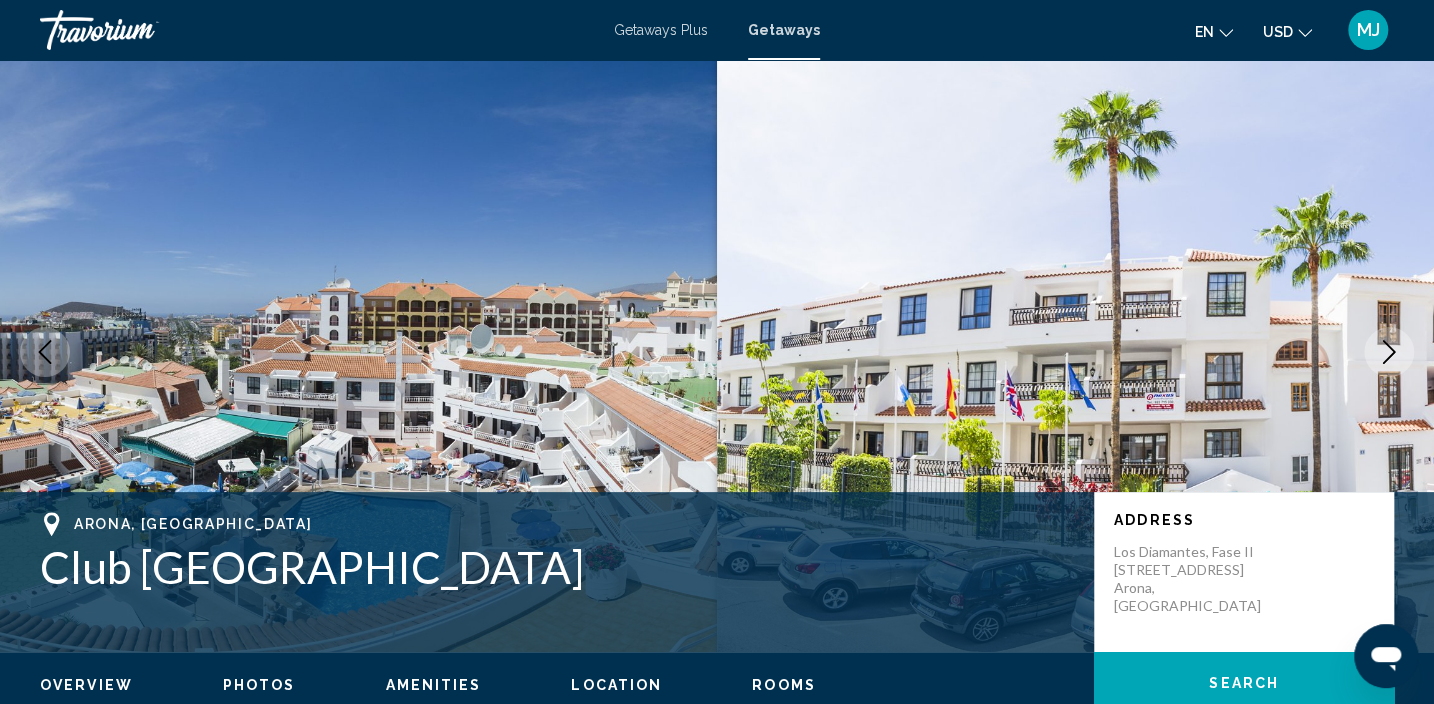 click 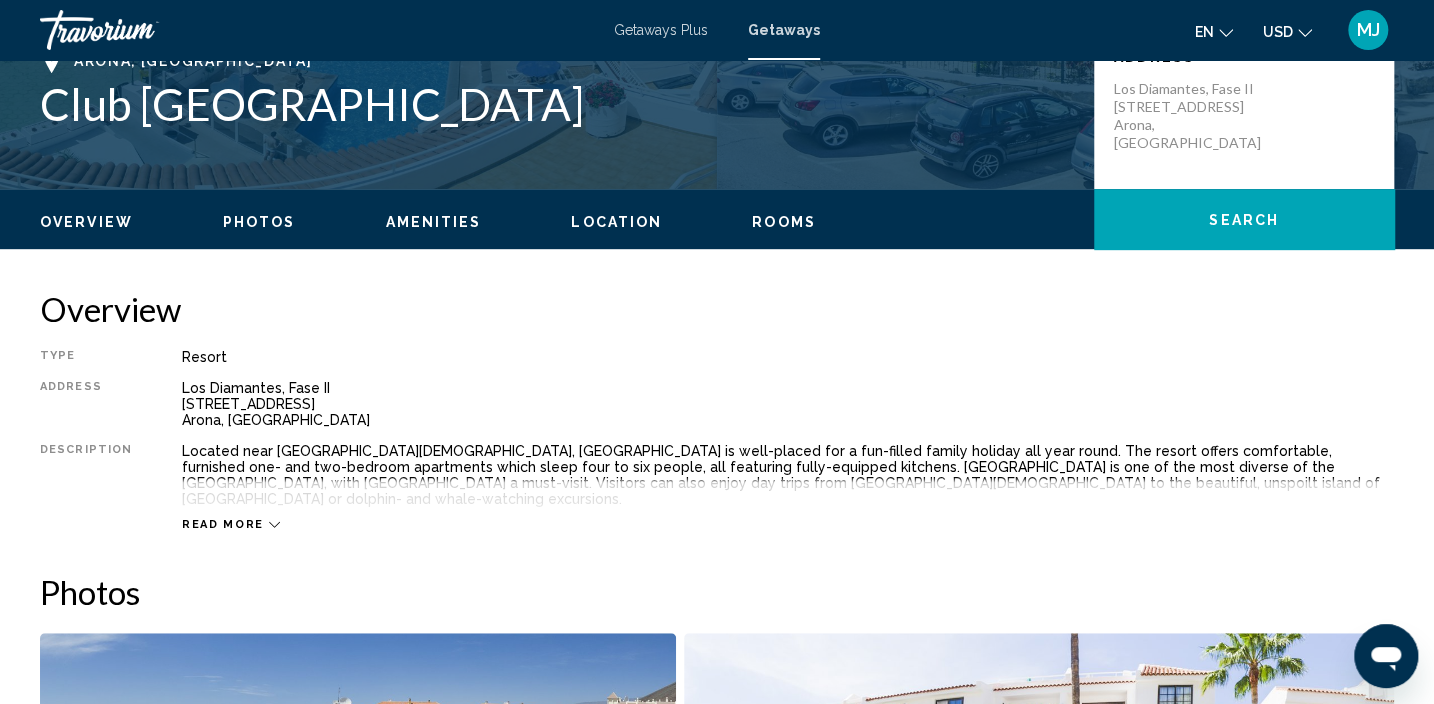 scroll, scrollTop: 8, scrollLeft: 0, axis: vertical 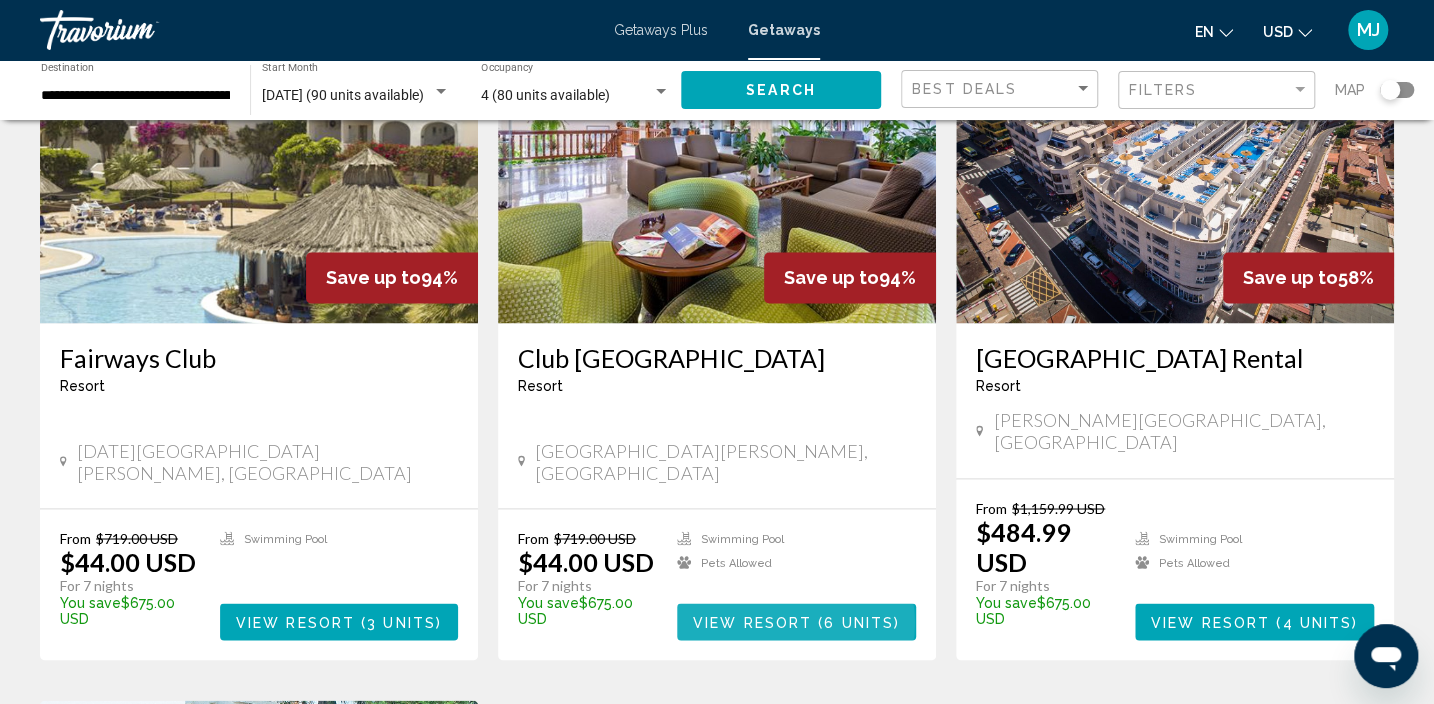 click on "View Resort" at bounding box center (752, 622) 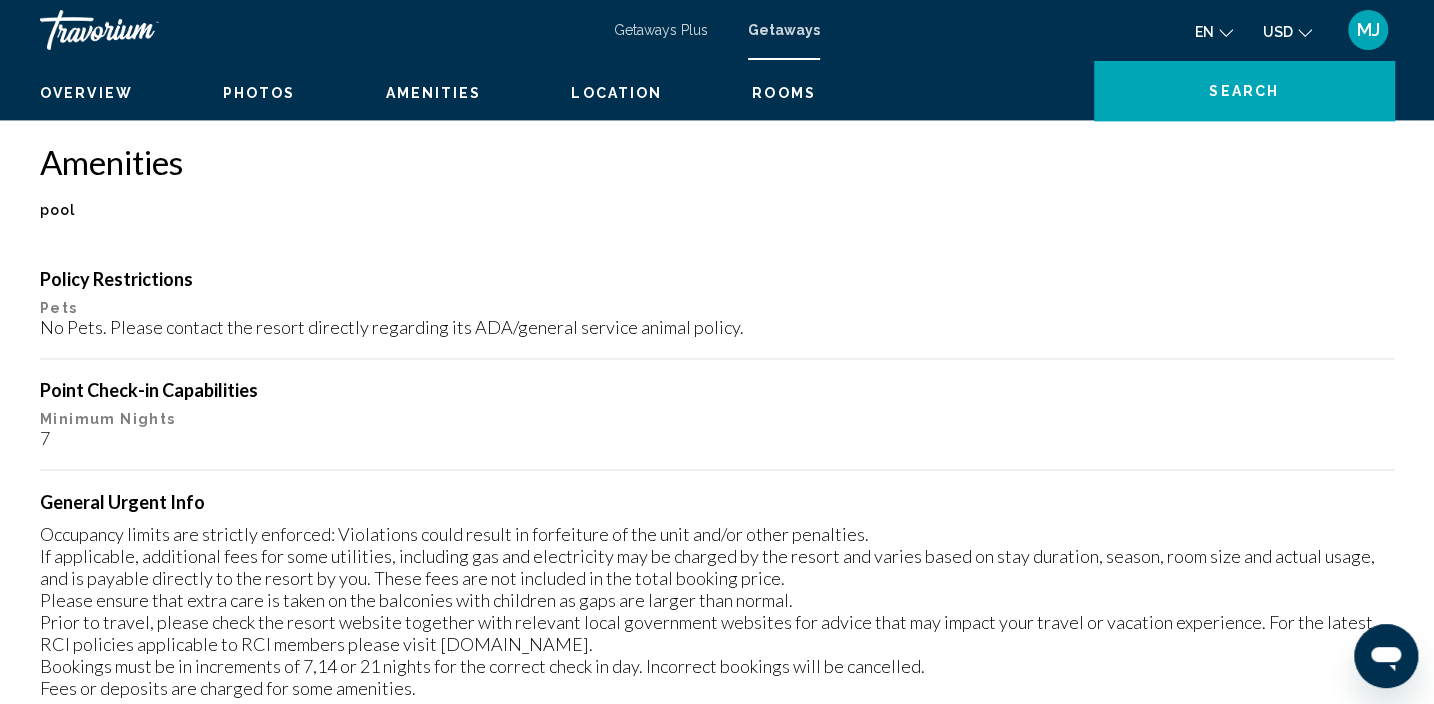 scroll, scrollTop: 8, scrollLeft: 0, axis: vertical 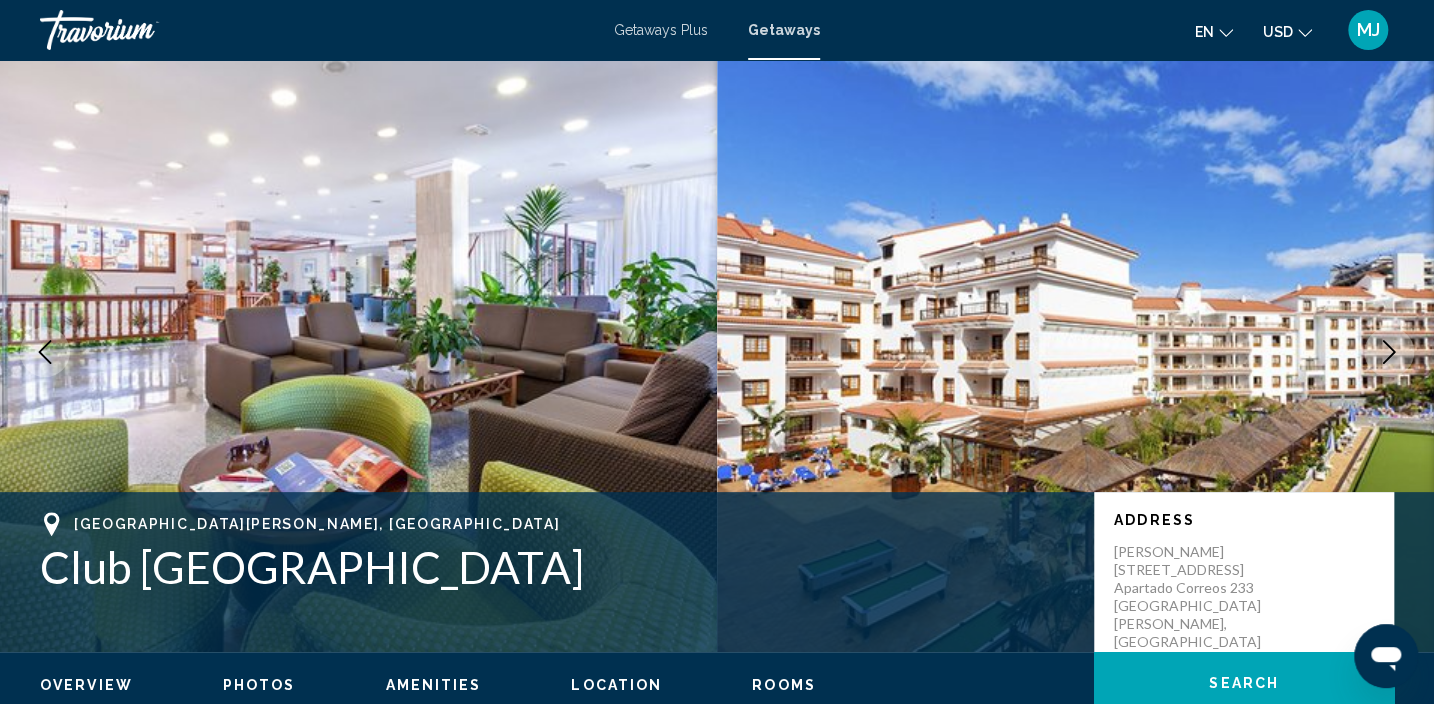 click at bounding box center [1389, 352] 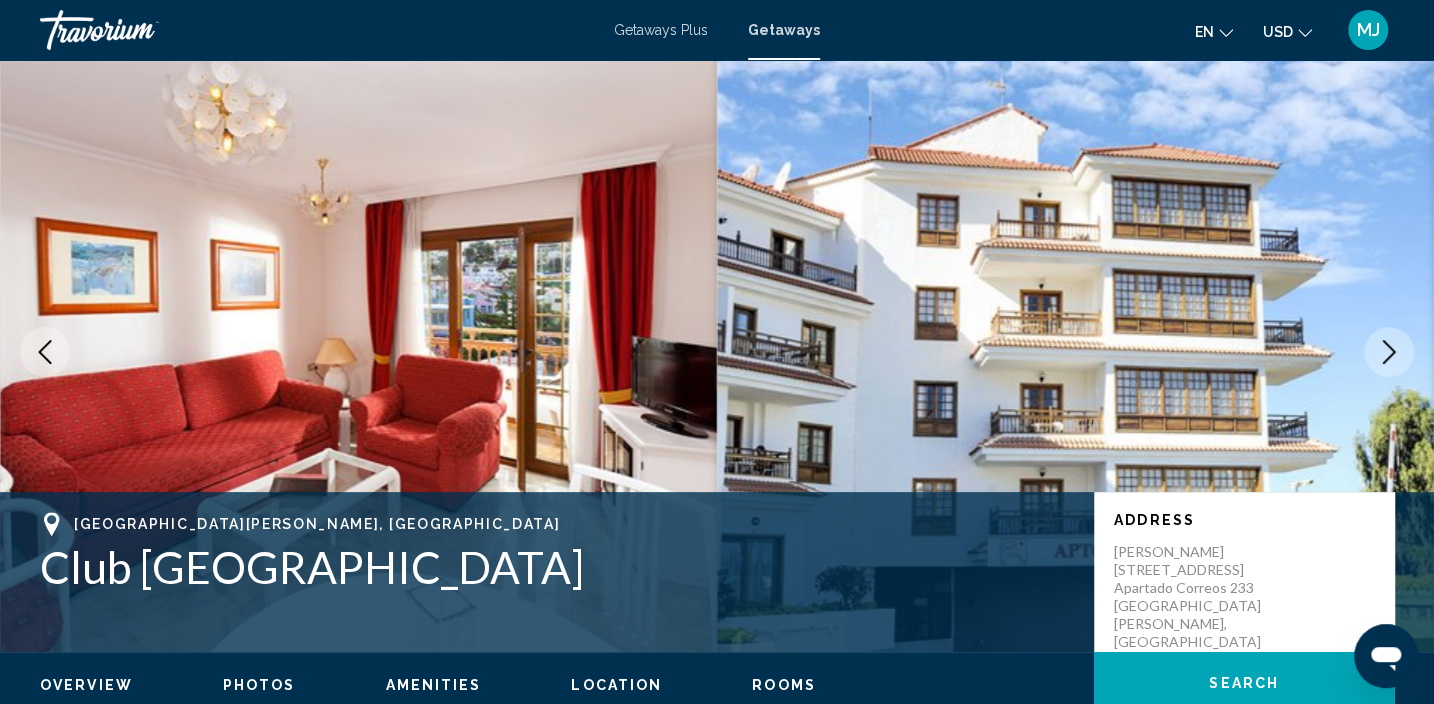 click at bounding box center (1389, 352) 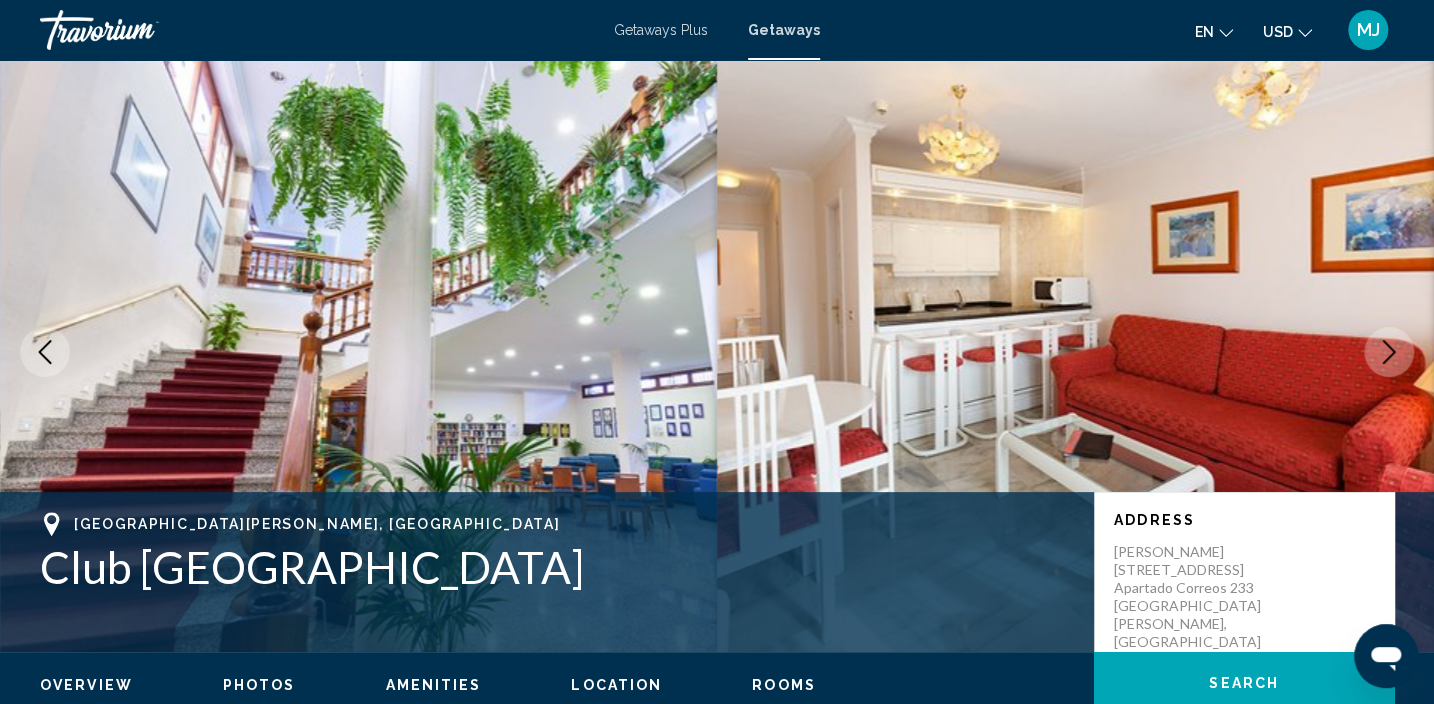 click at bounding box center (1389, 352) 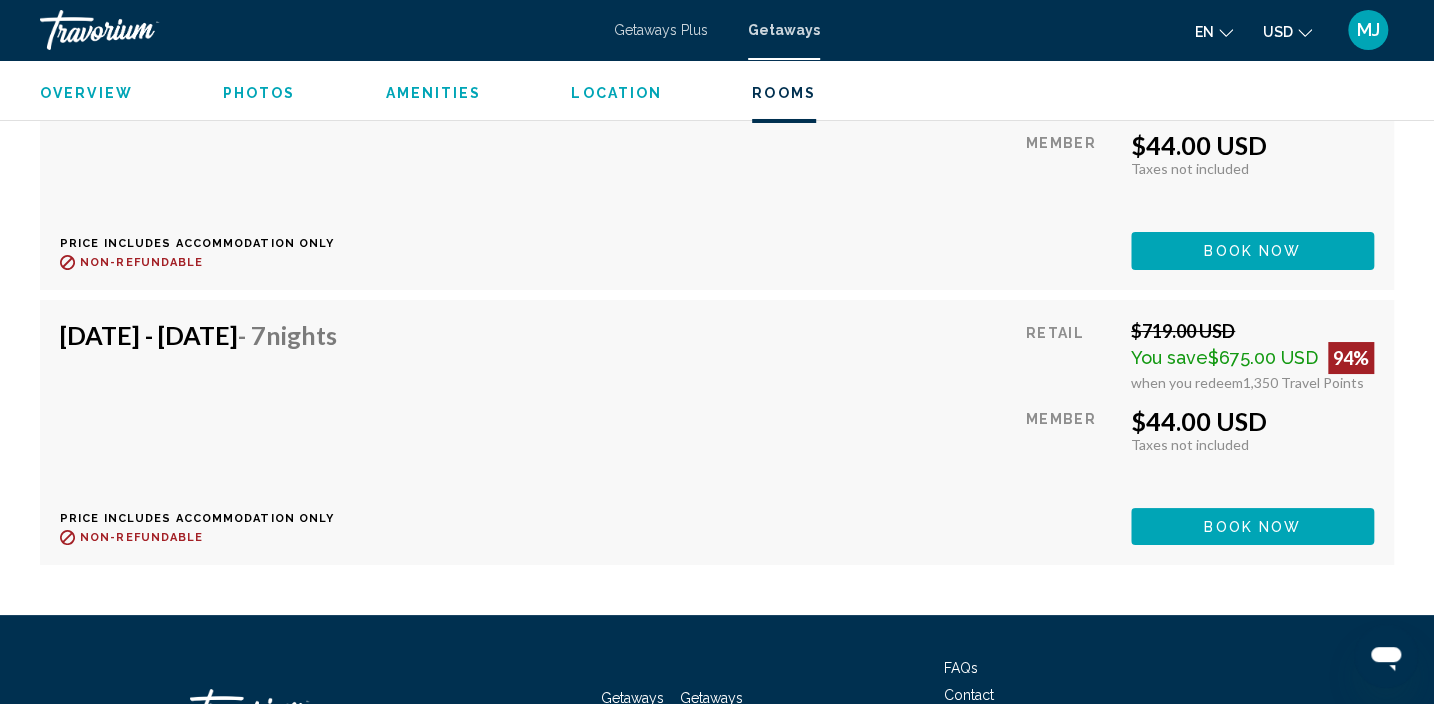 scroll, scrollTop: 3908, scrollLeft: 0, axis: vertical 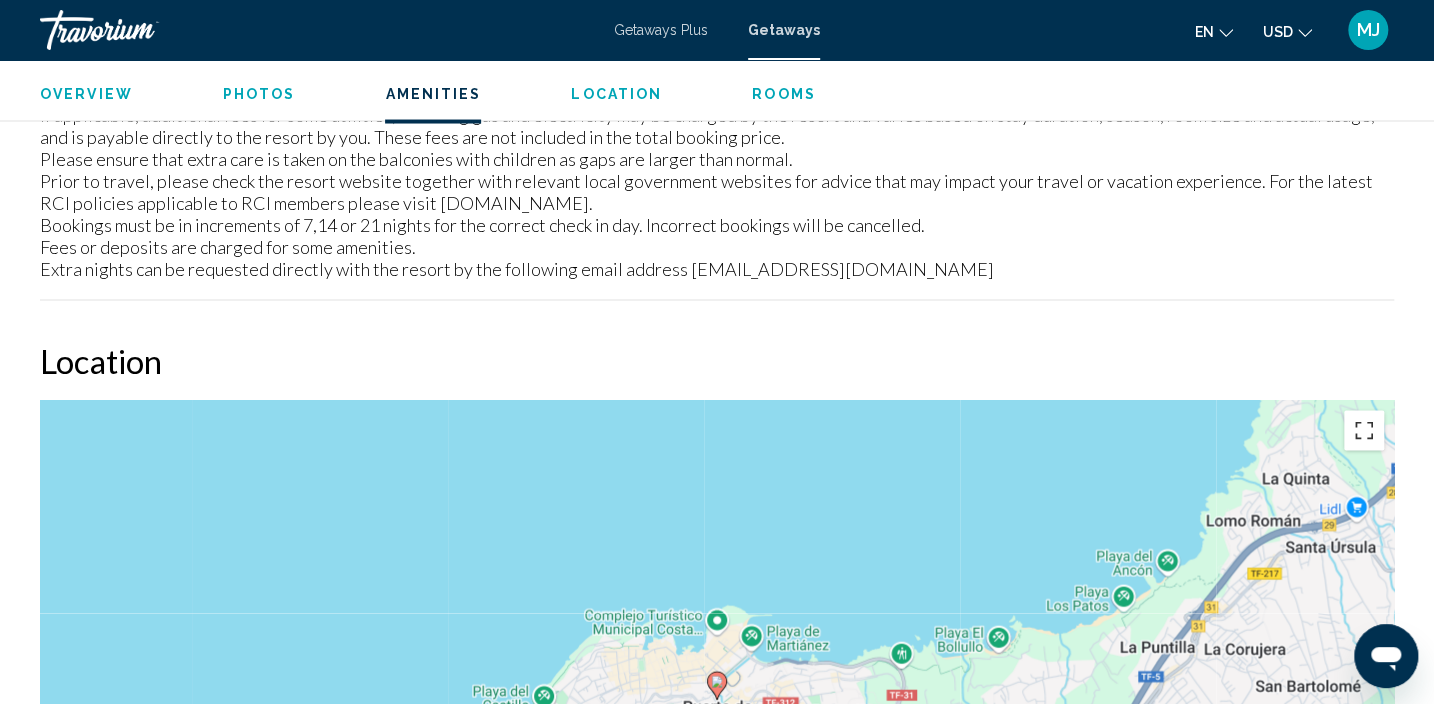 click at bounding box center [1364, 430] 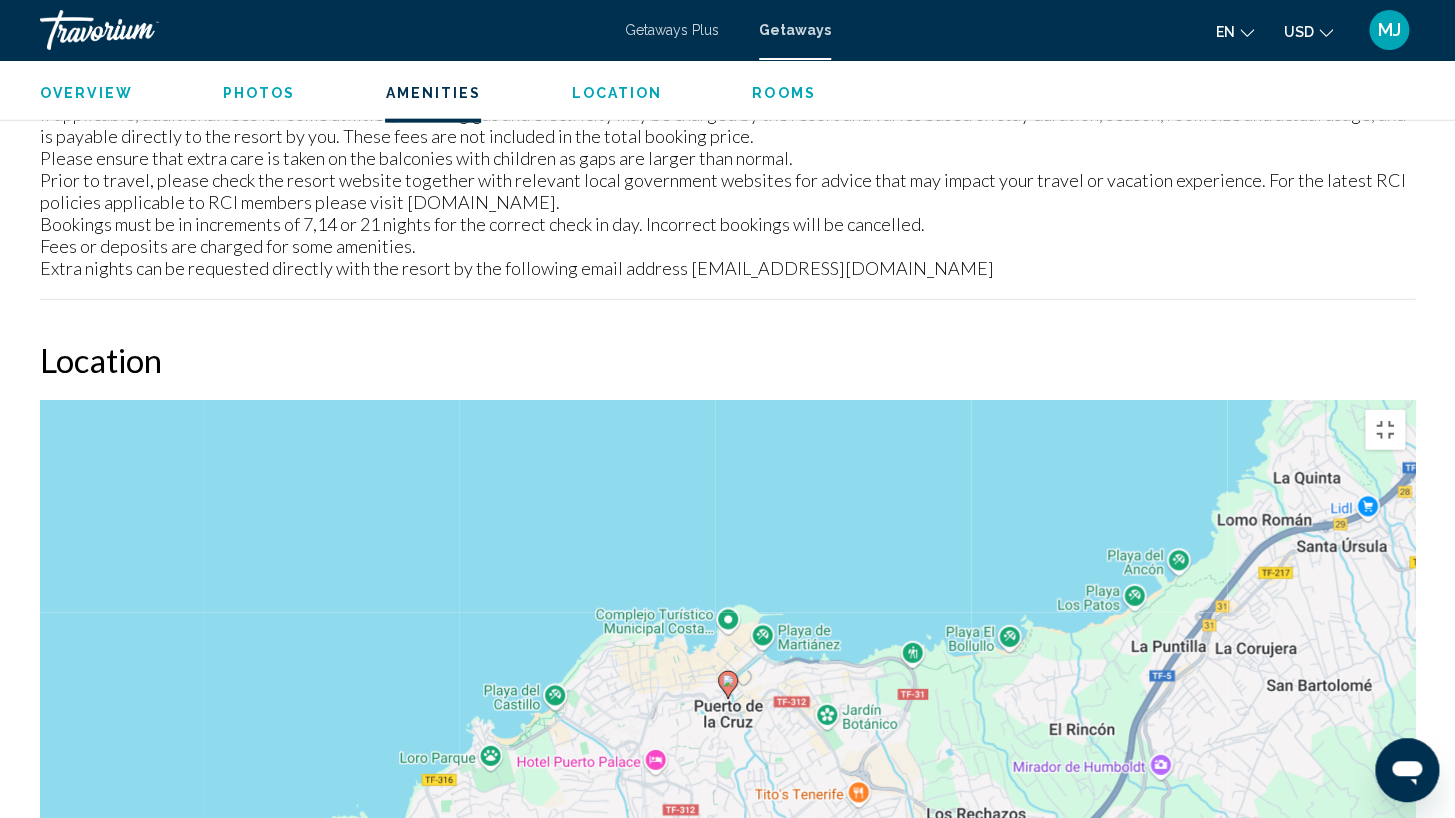 click at bounding box center [1385, 956] 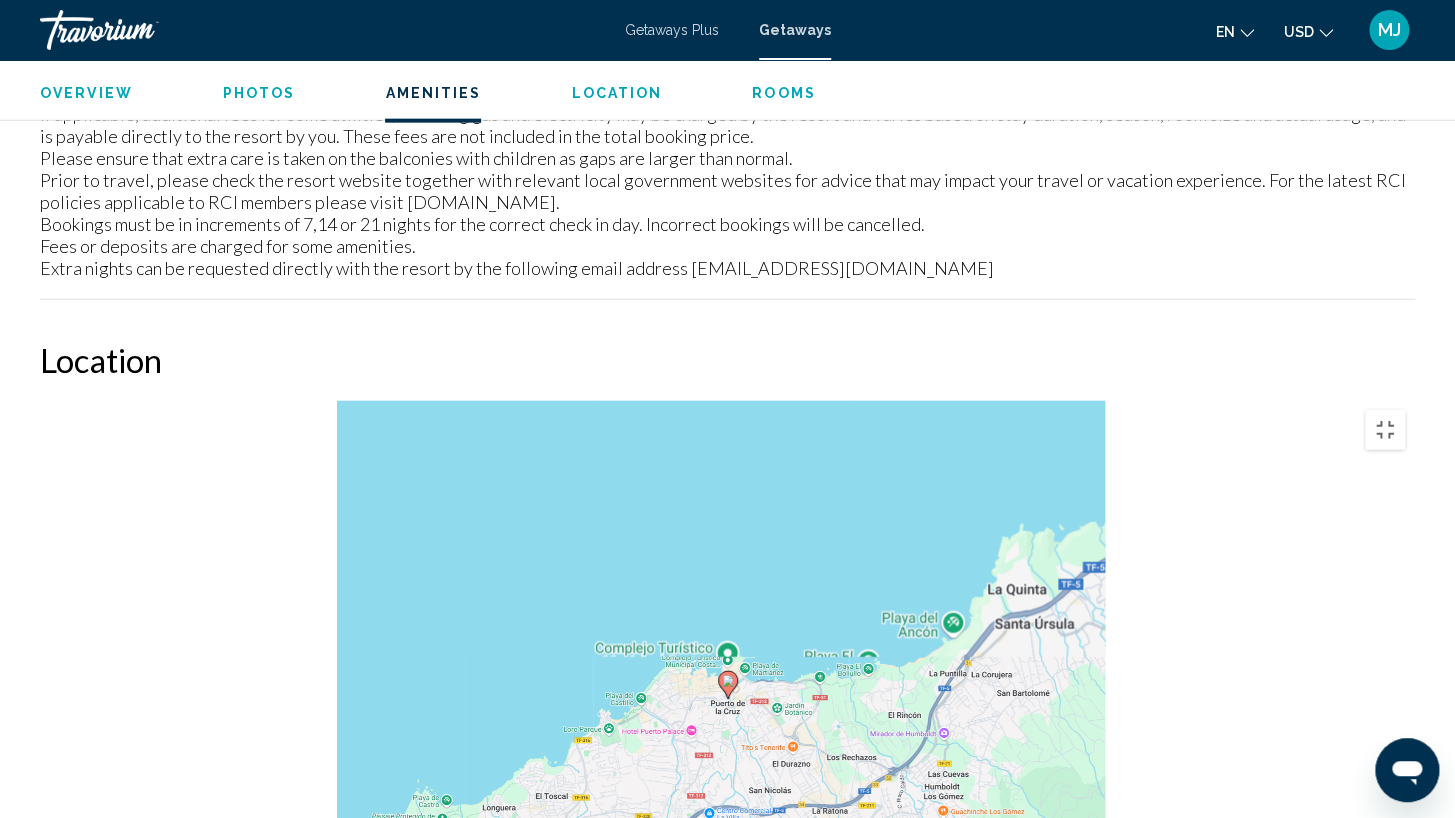 click at bounding box center (1385, 956) 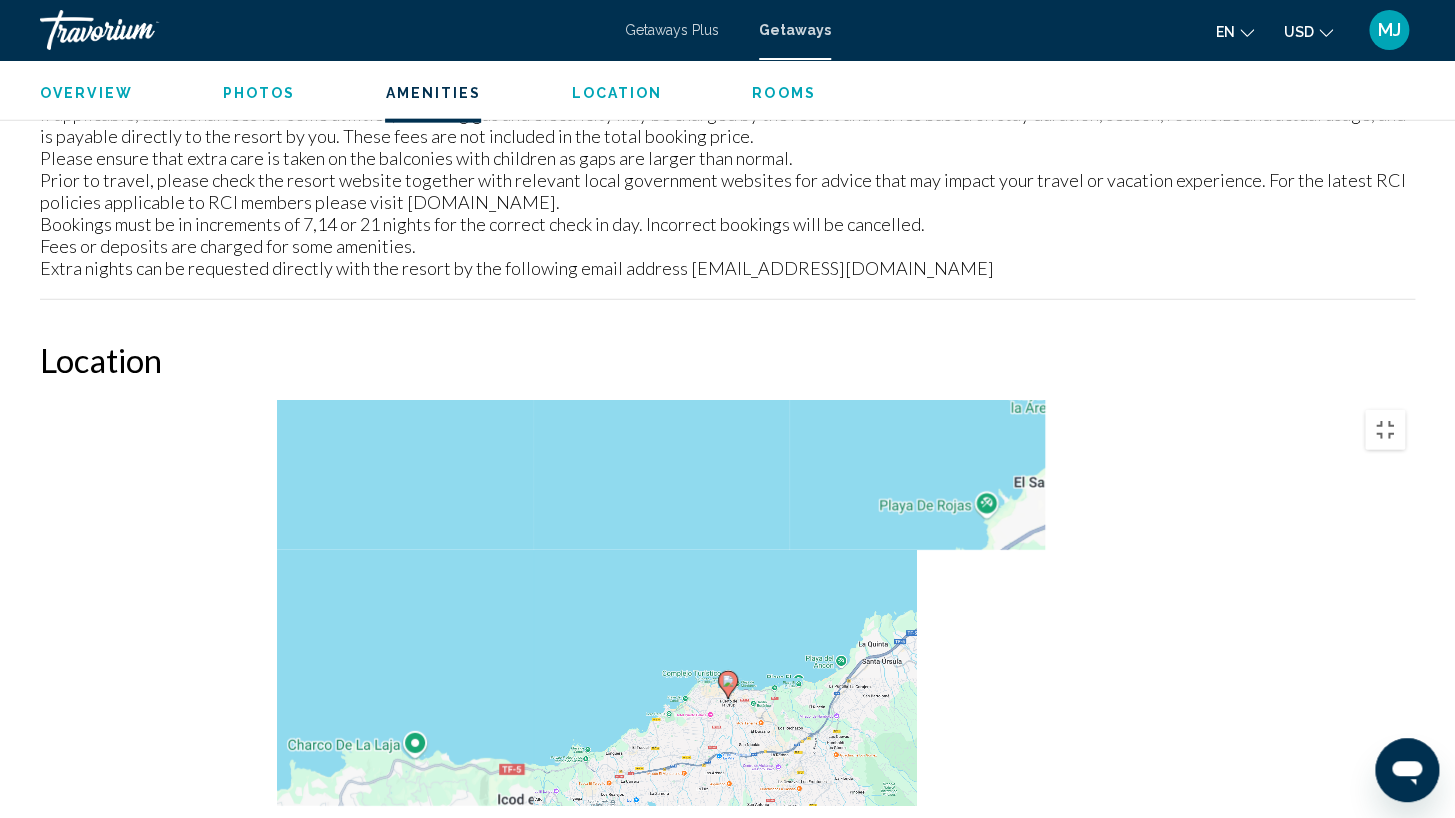 click at bounding box center [1385, 956] 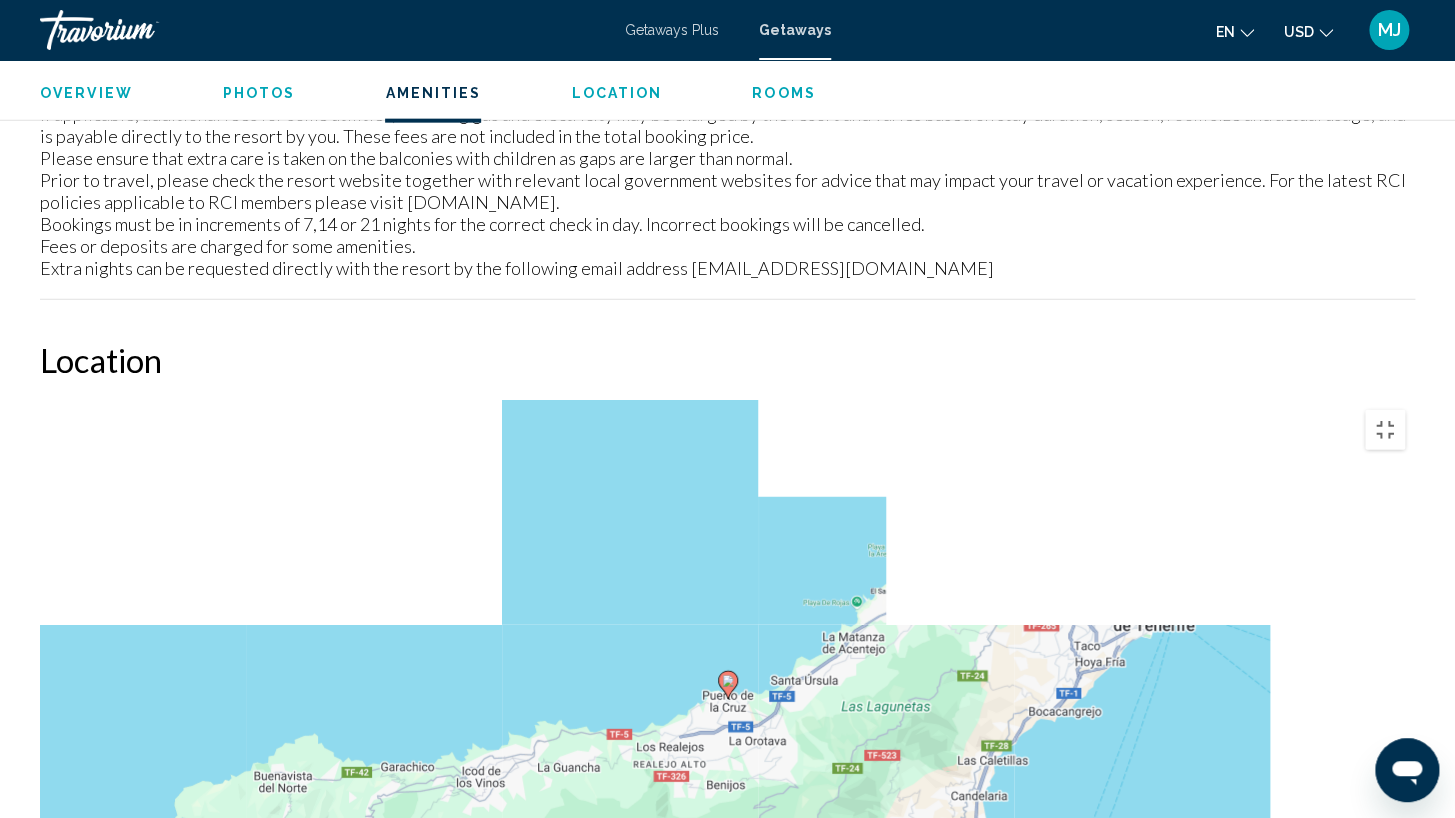 click at bounding box center [1385, 956] 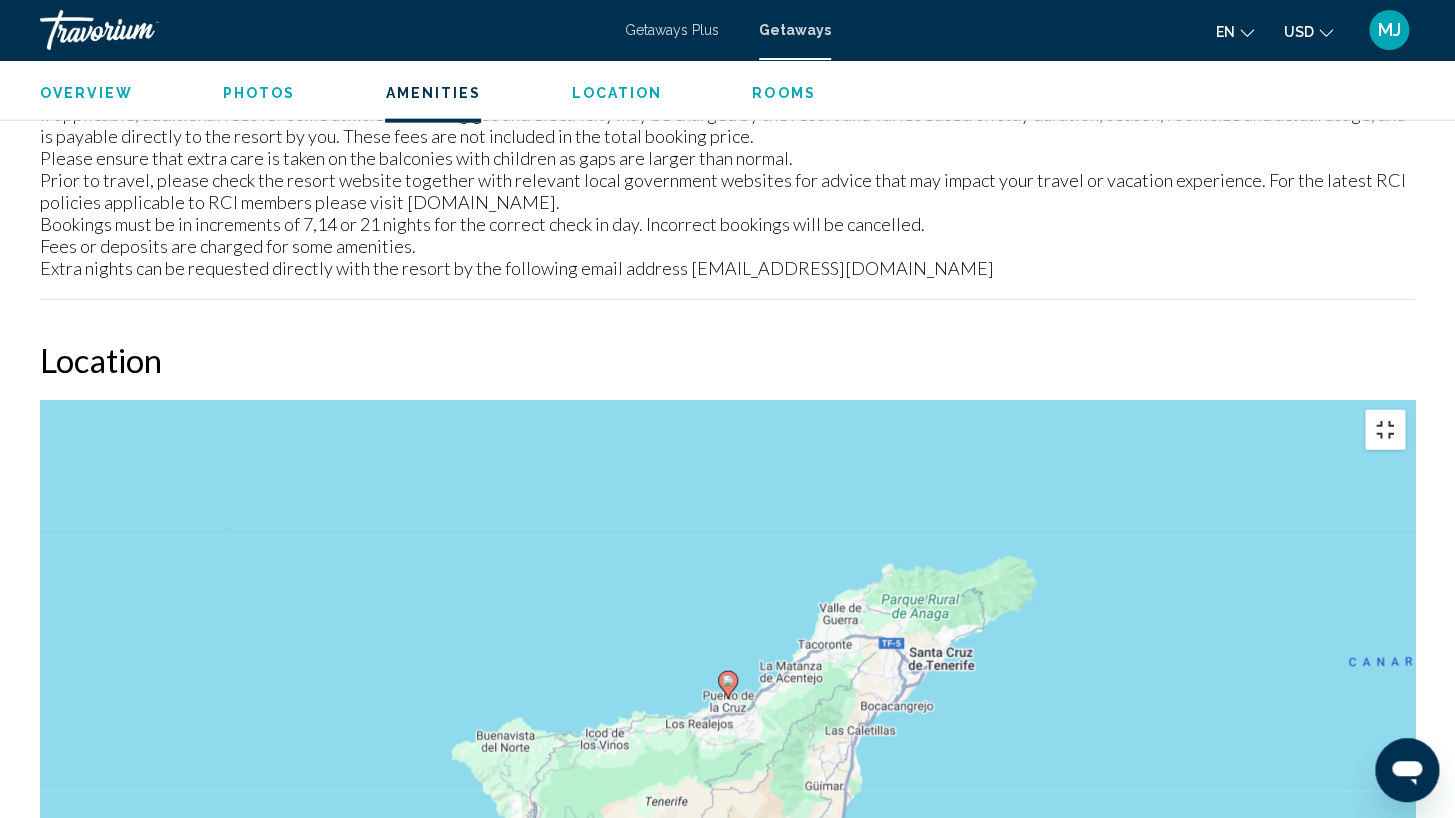 click at bounding box center (1385, 430) 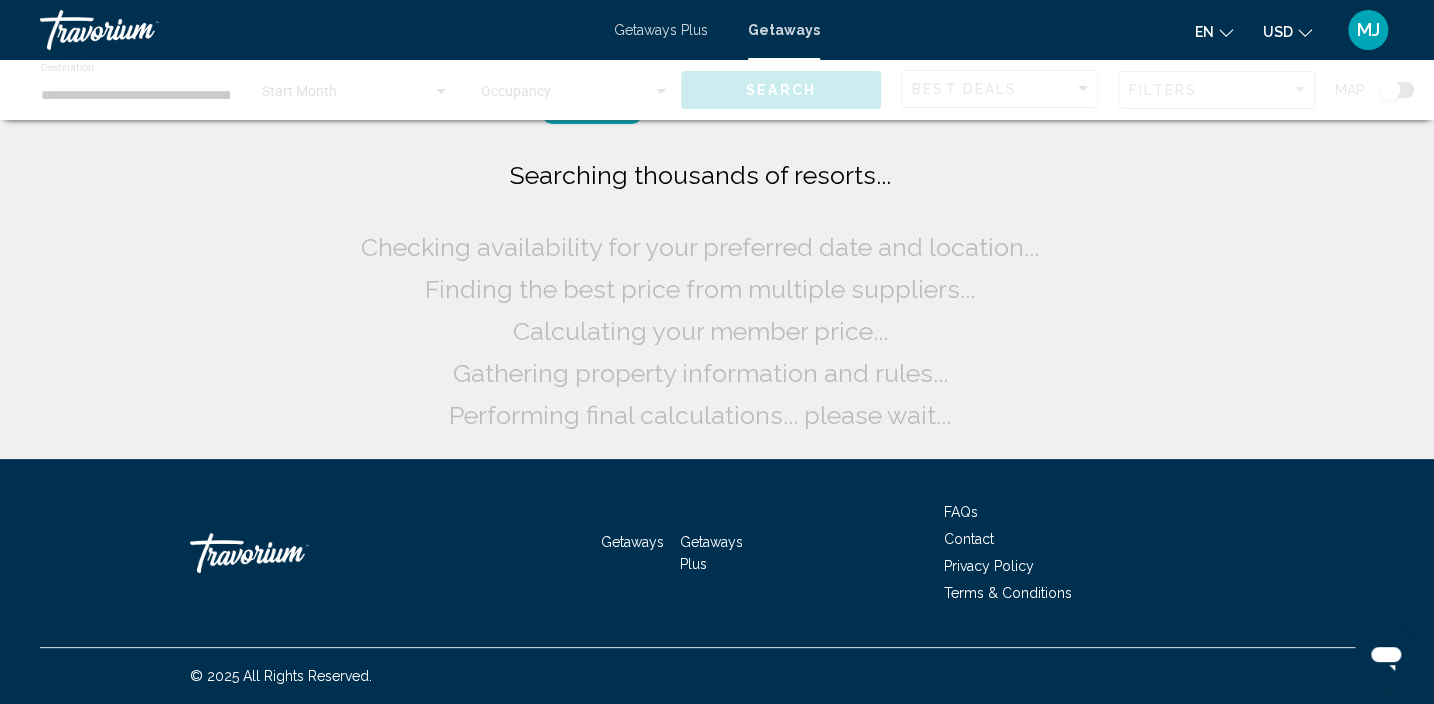 scroll, scrollTop: 0, scrollLeft: 0, axis: both 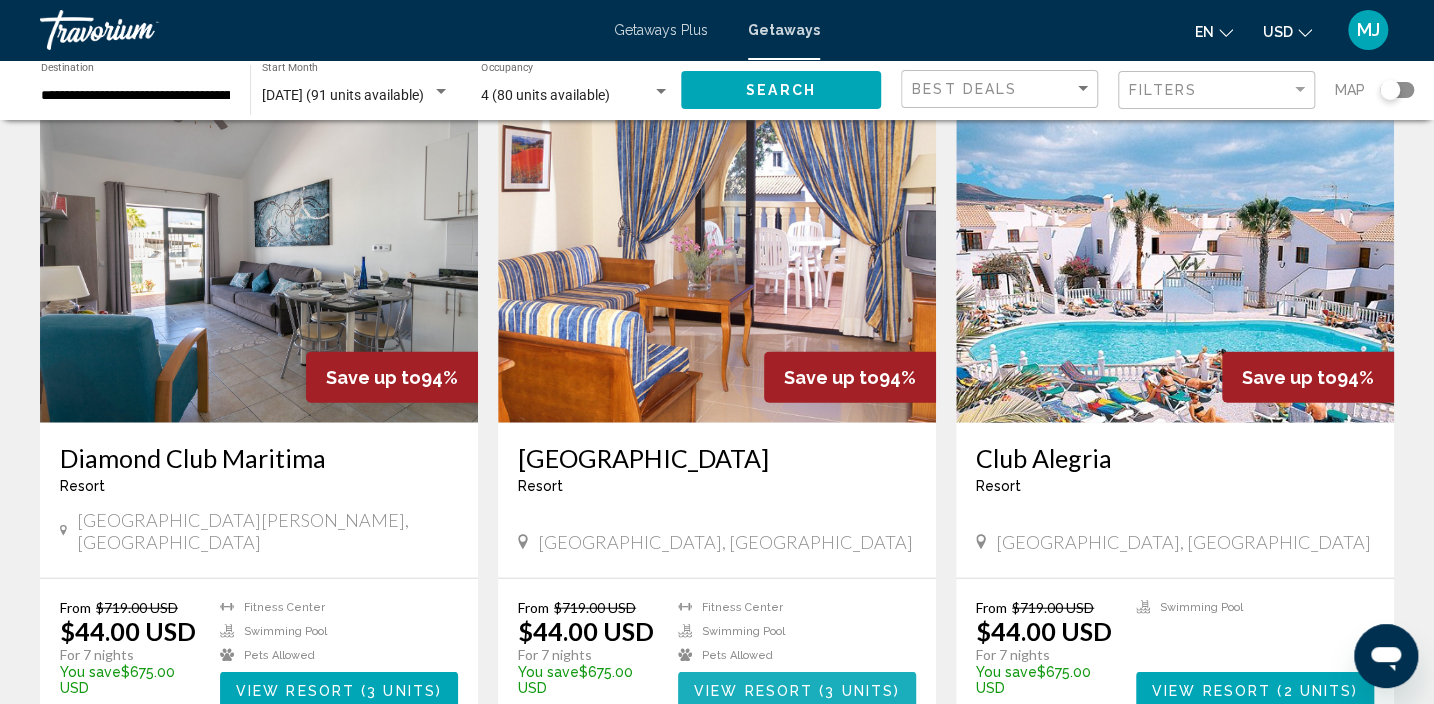 click on "3 units" at bounding box center (859, 692) 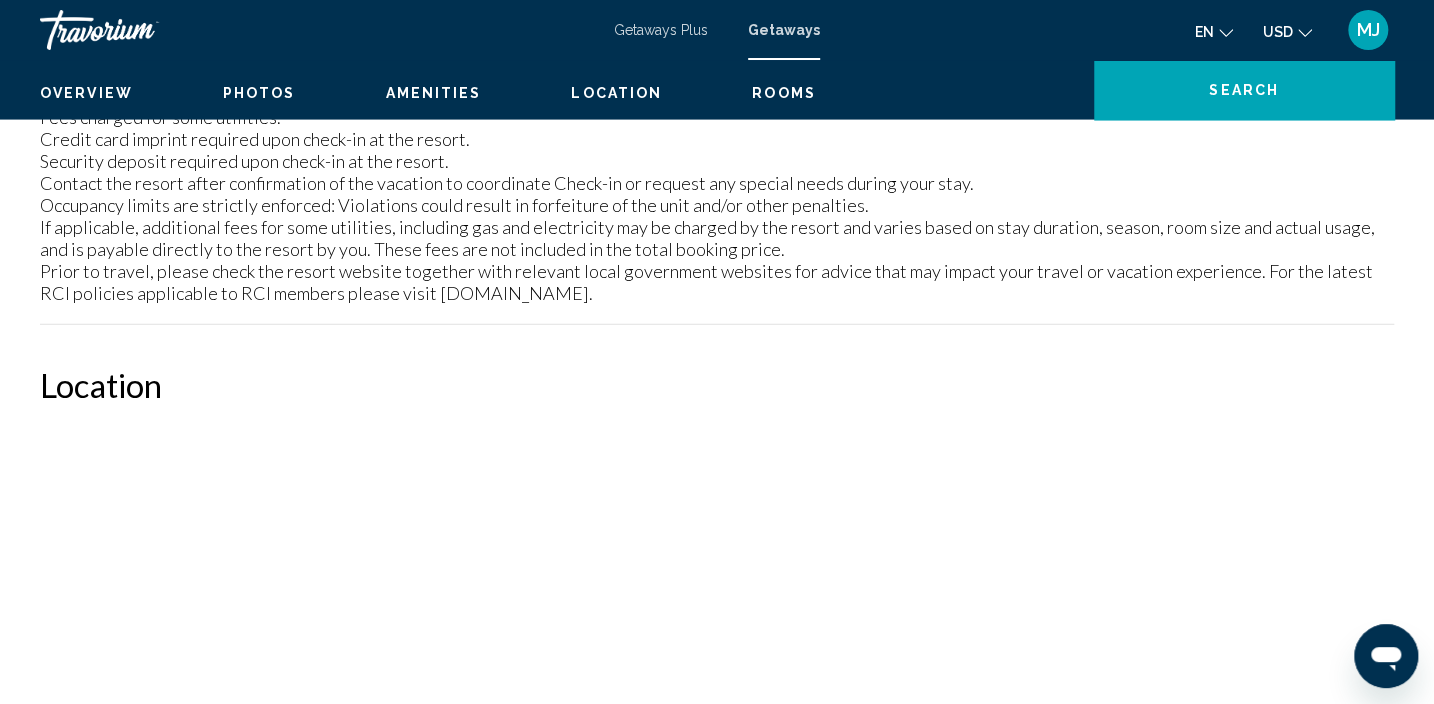 scroll, scrollTop: 8, scrollLeft: 0, axis: vertical 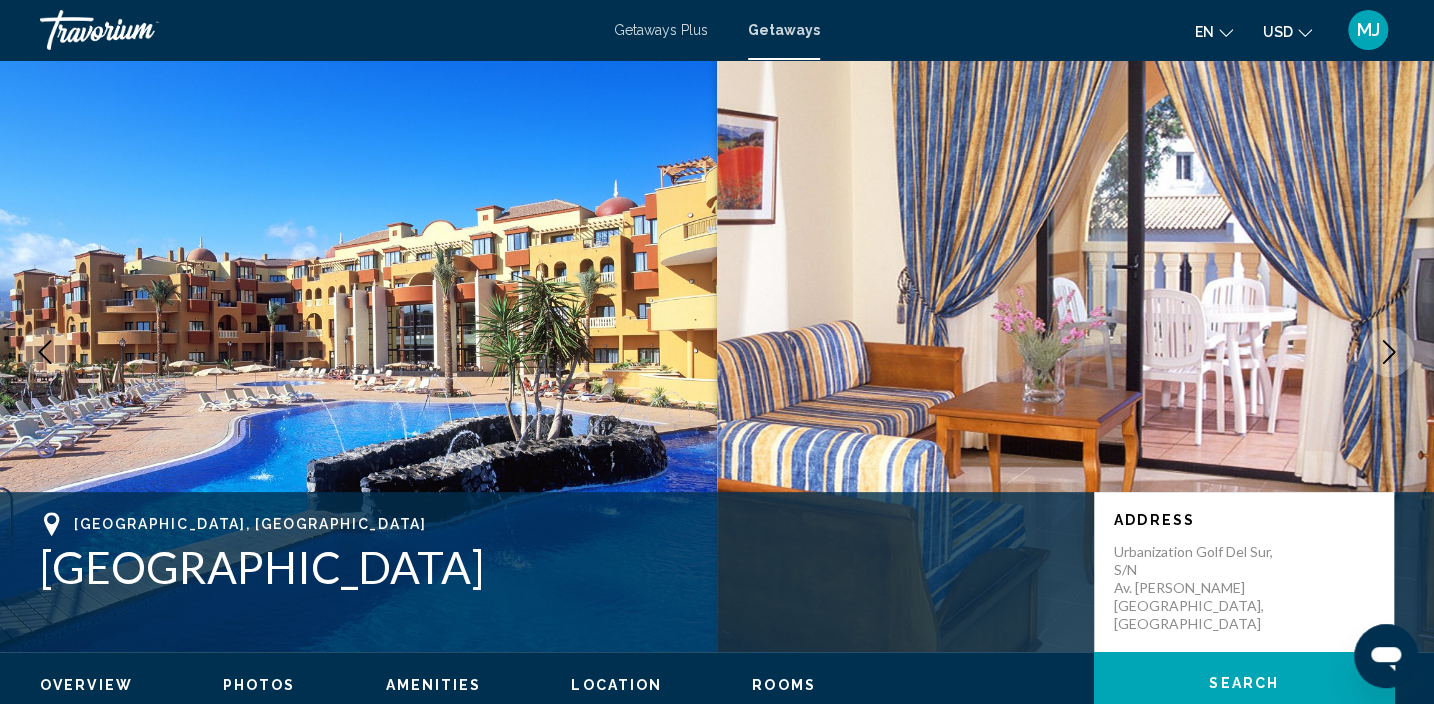 click 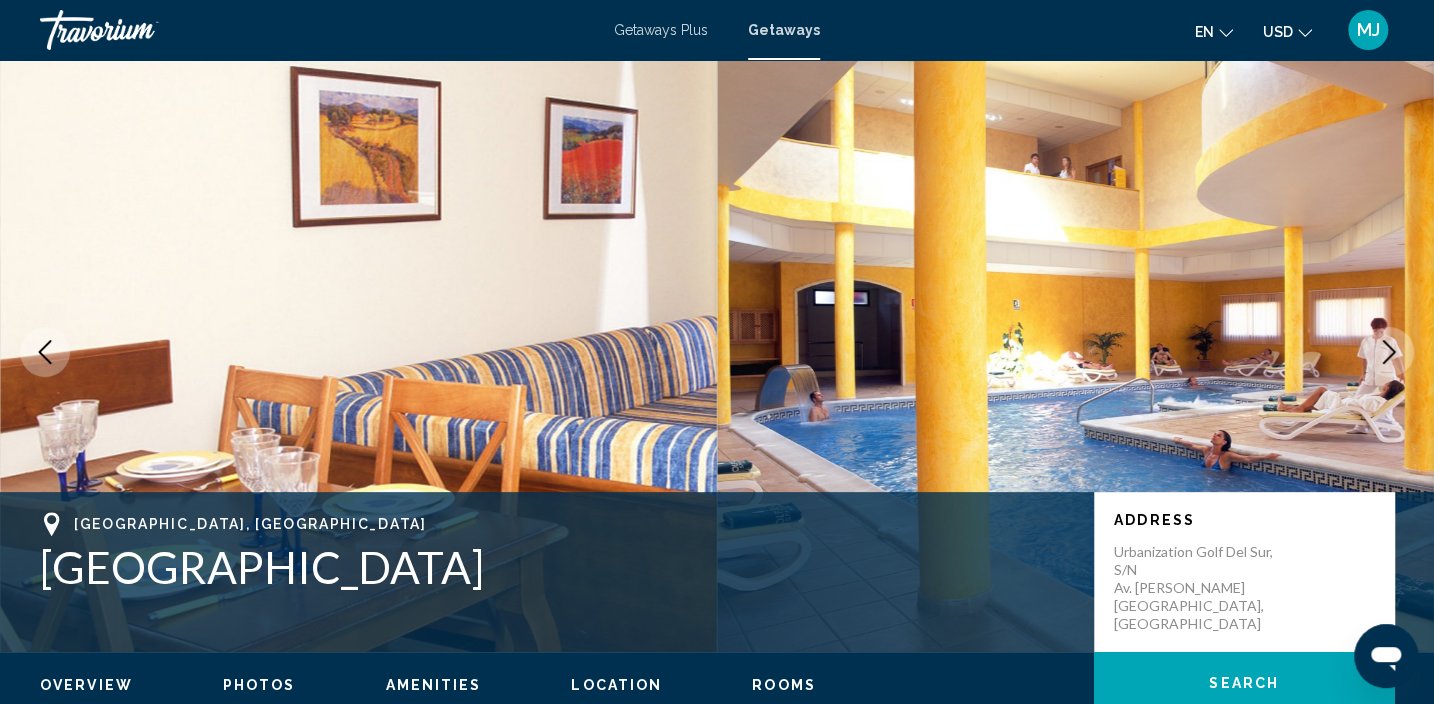 click 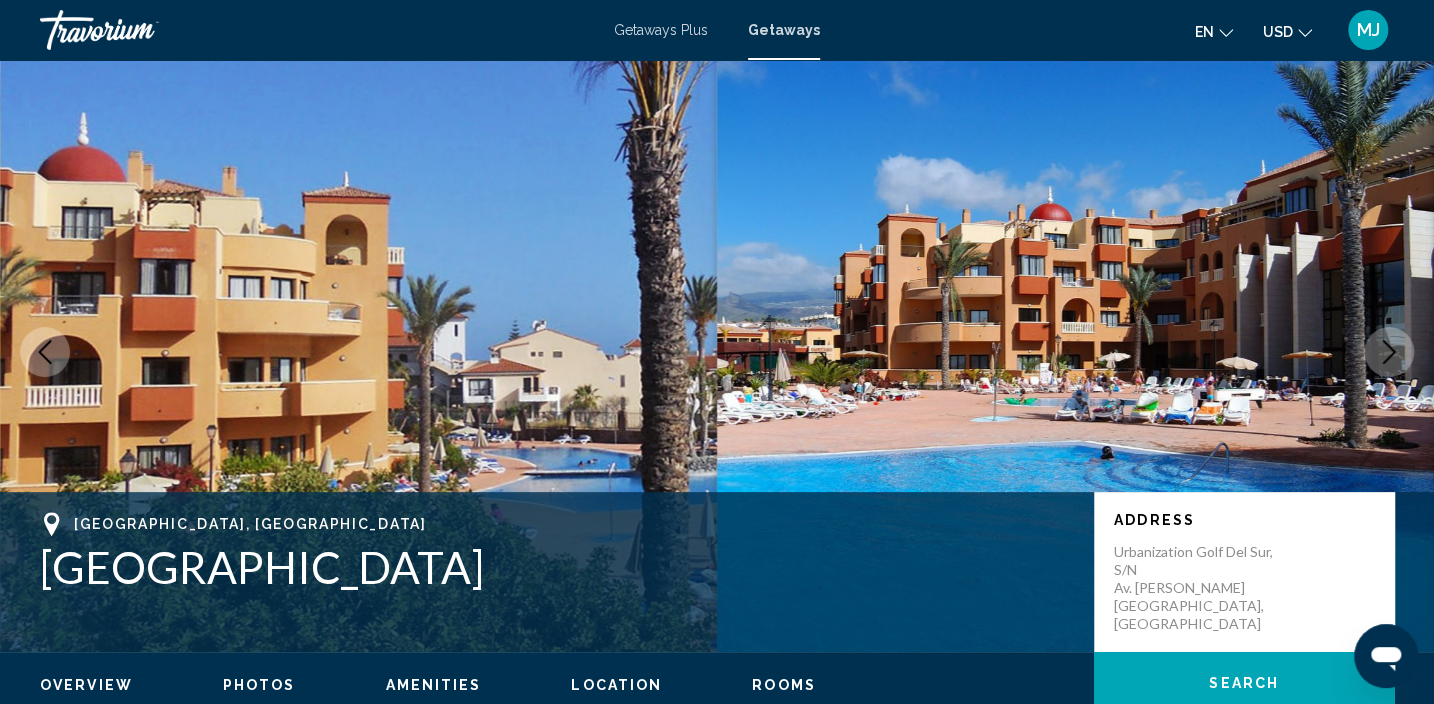 click 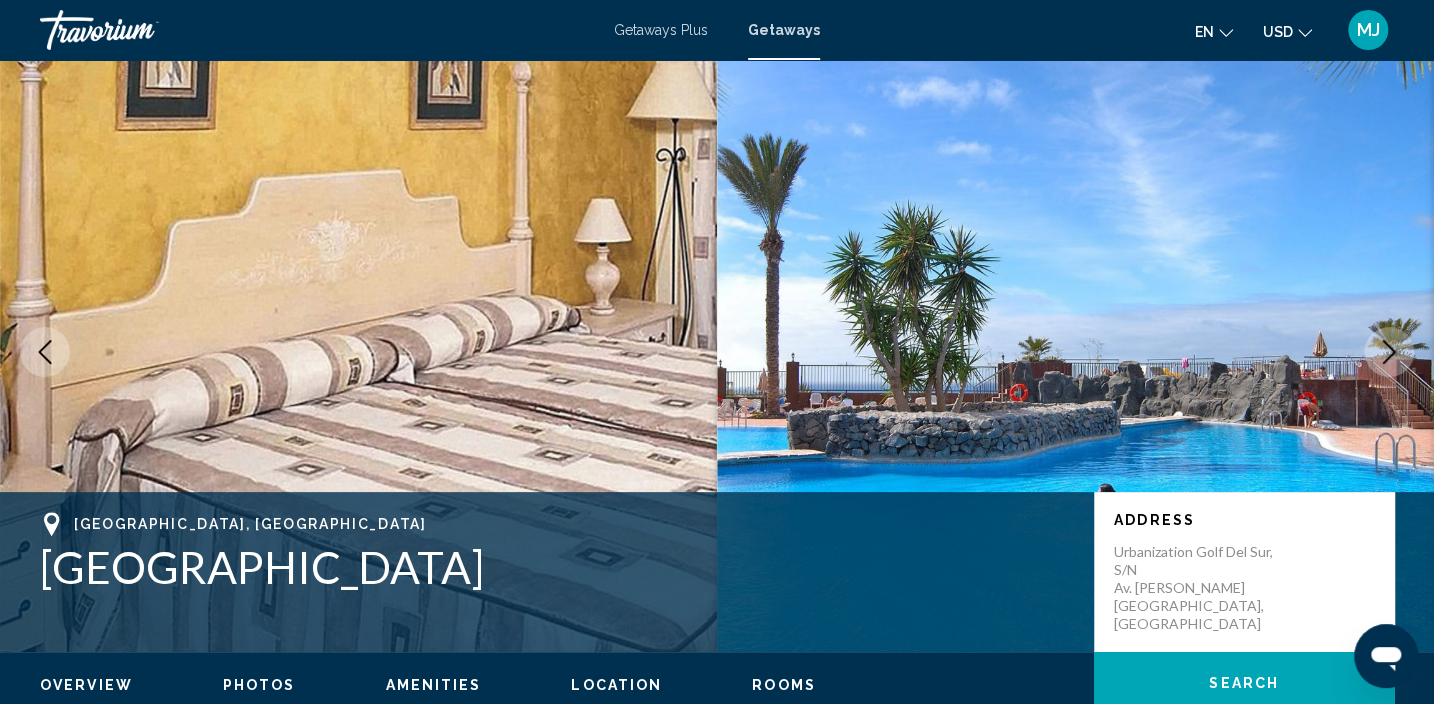 click 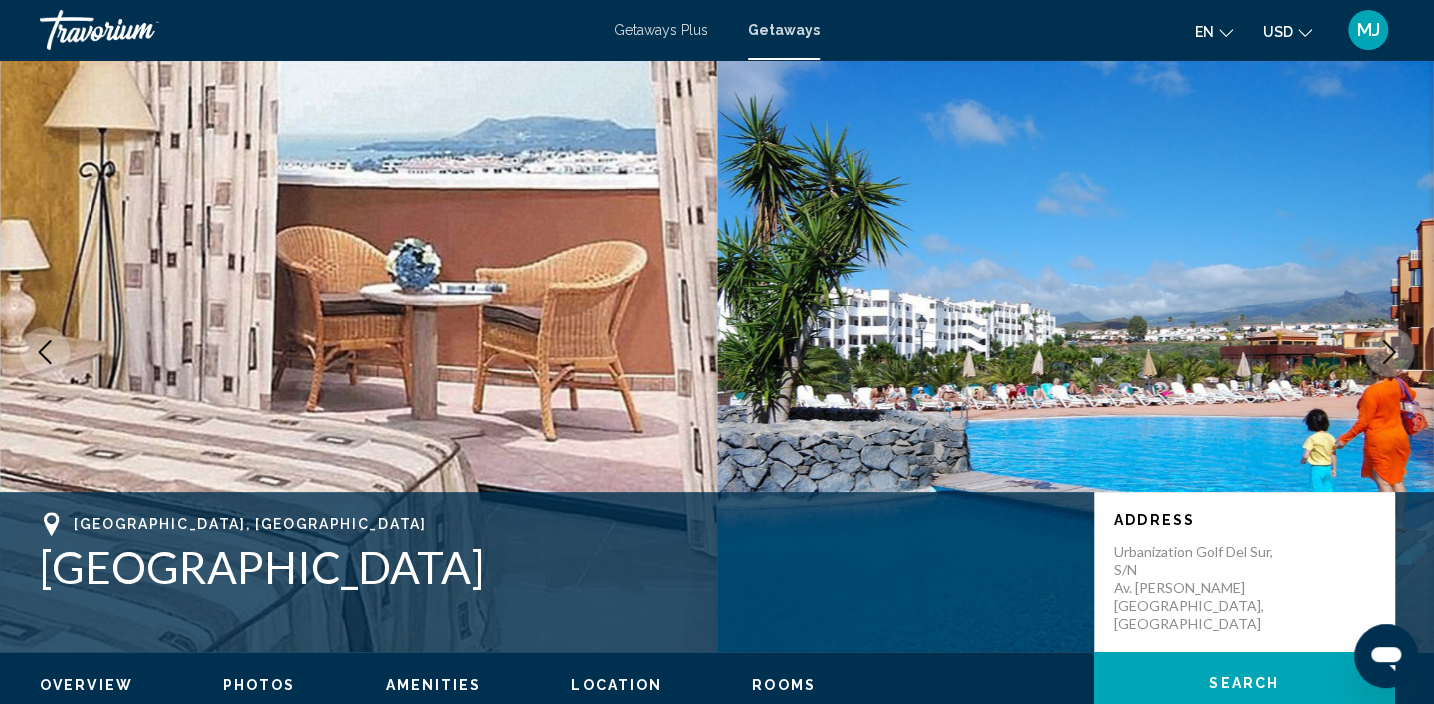 click 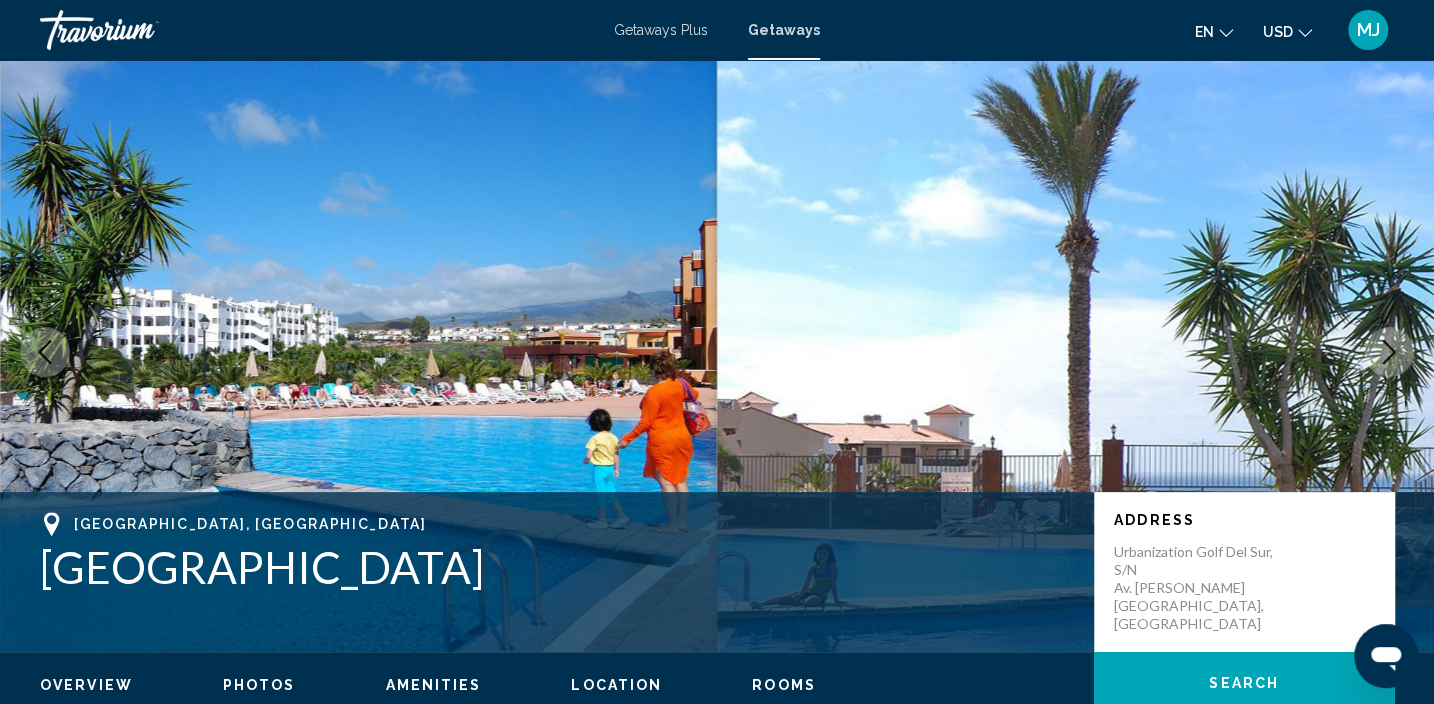 click 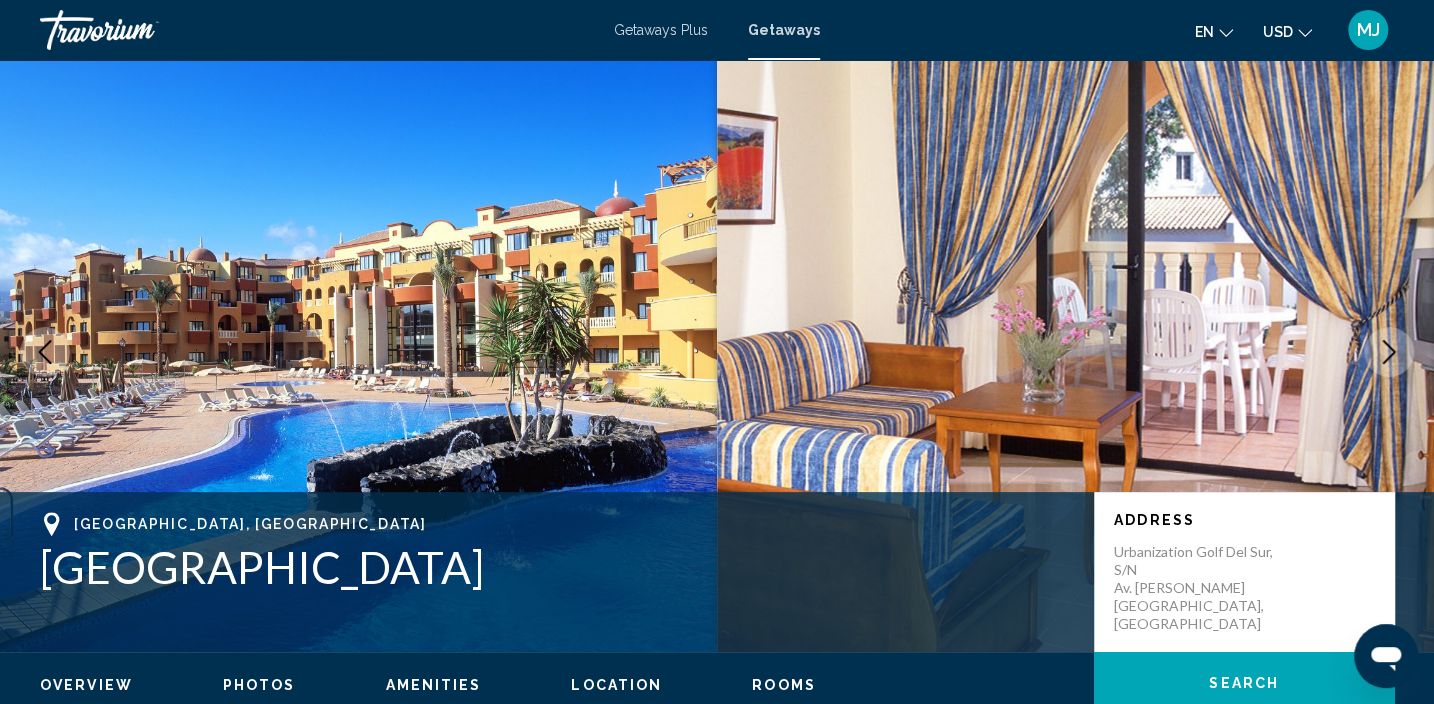 click 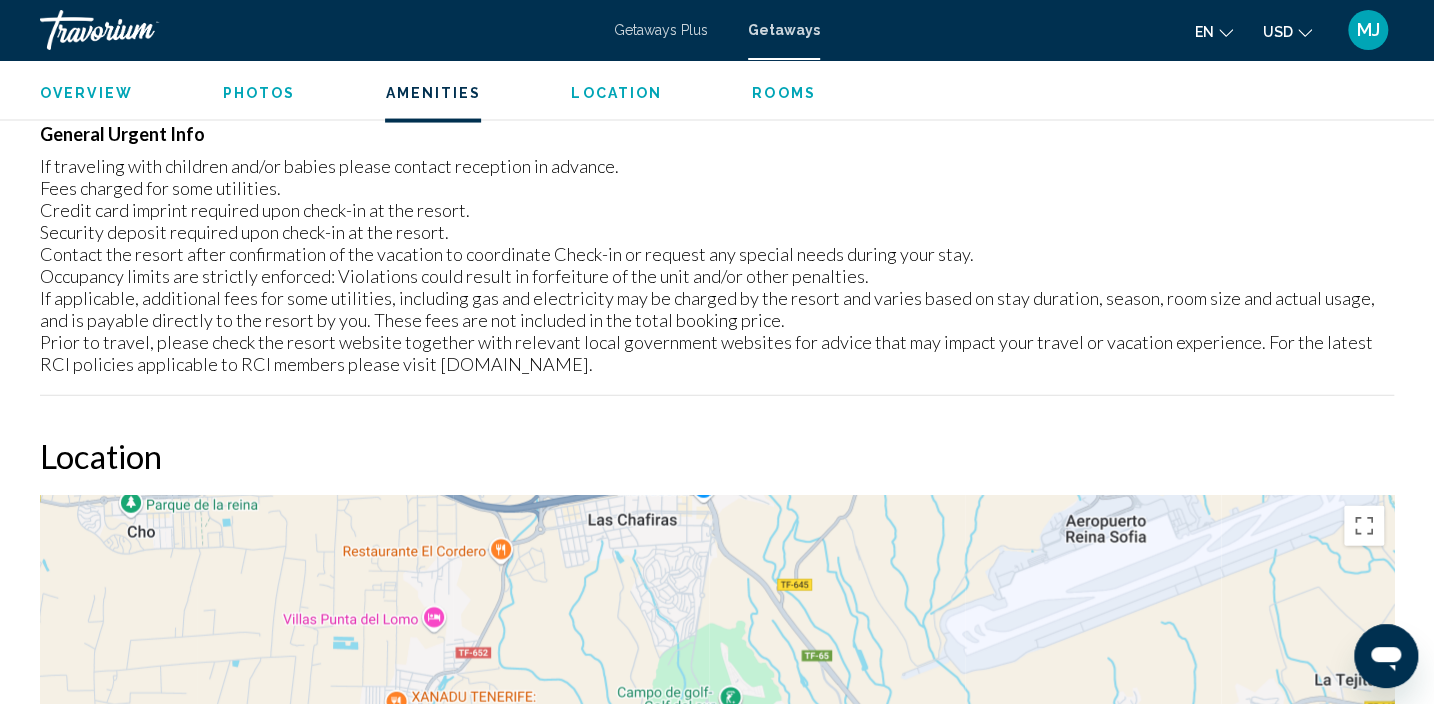 scroll, scrollTop: 2105, scrollLeft: 0, axis: vertical 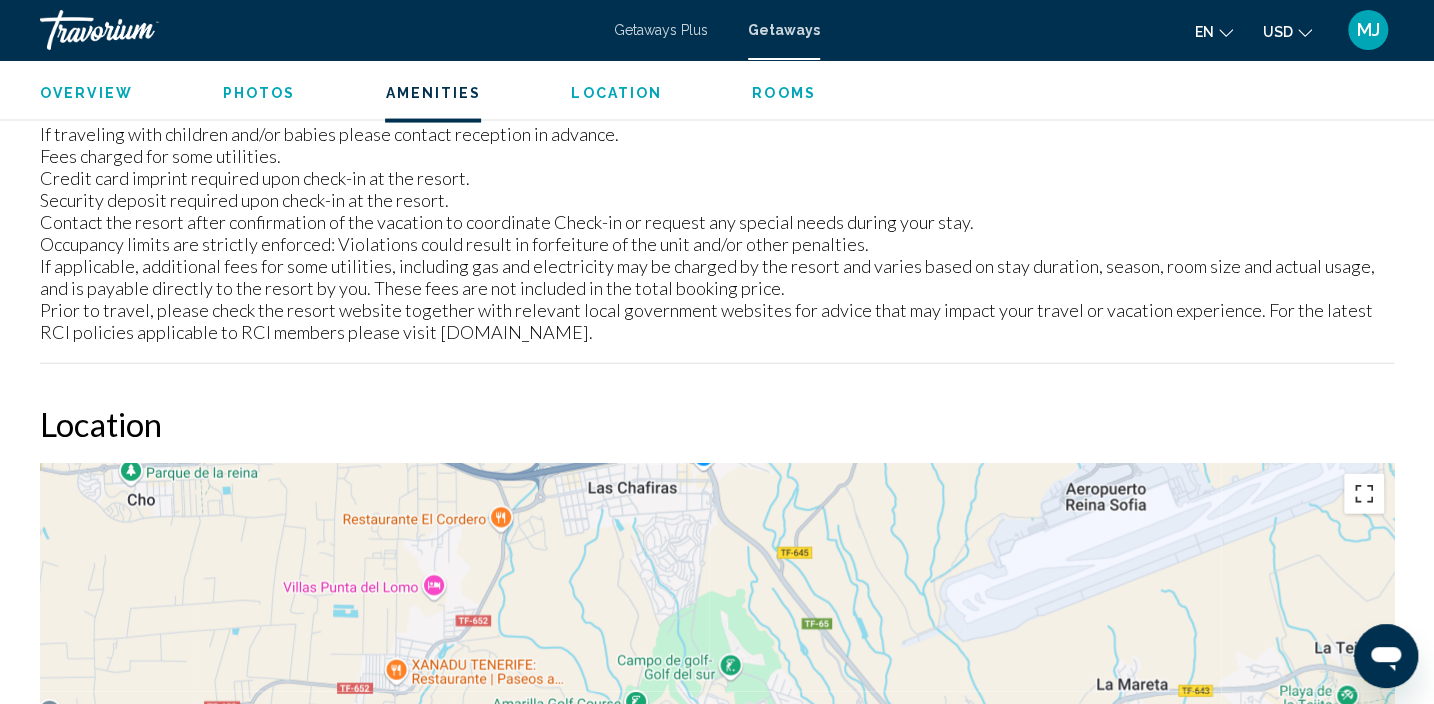 click at bounding box center [1364, 494] 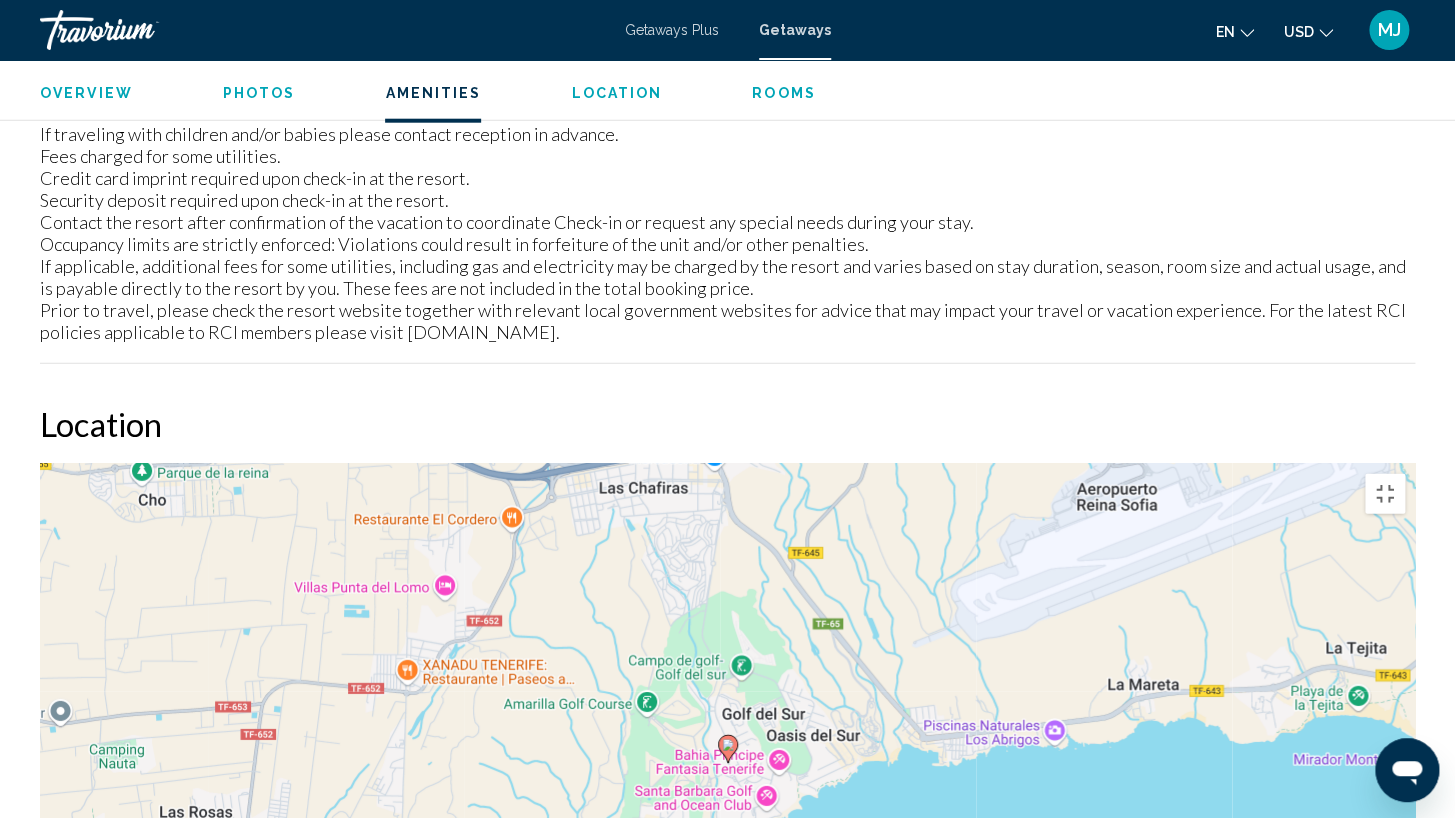 click at bounding box center (1385, 1020) 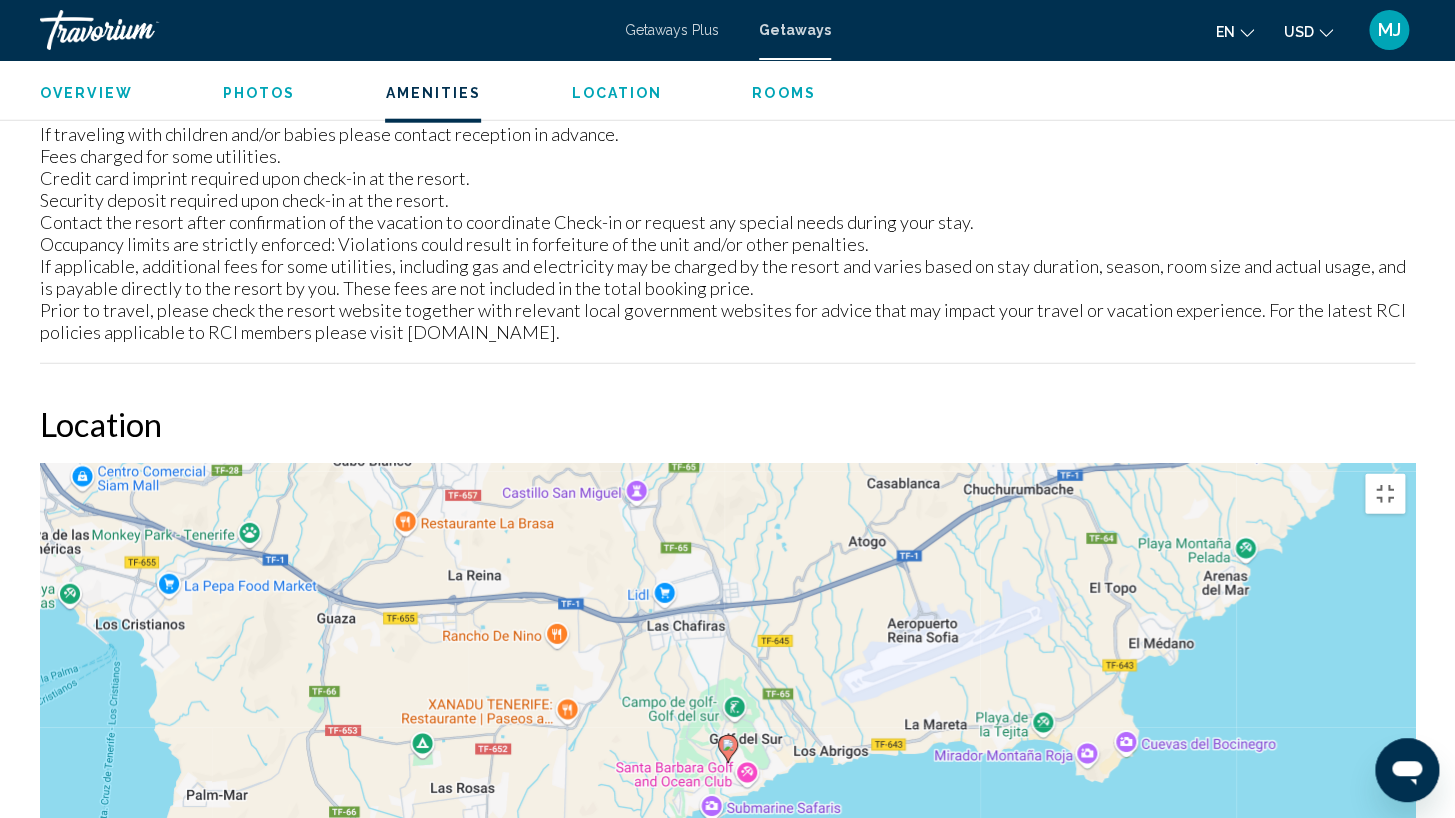 click at bounding box center [1385, 1020] 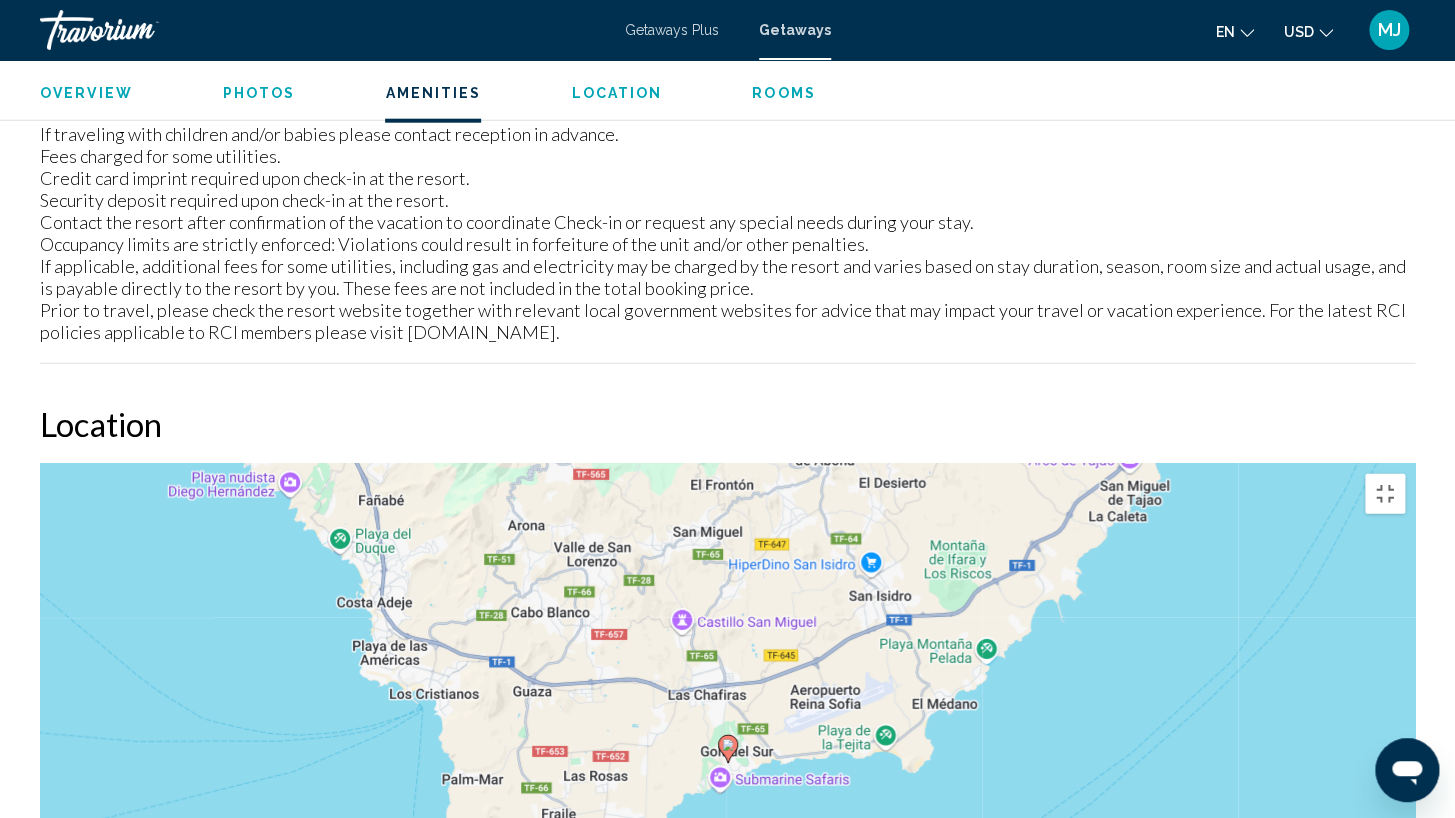 click at bounding box center (1385, 1020) 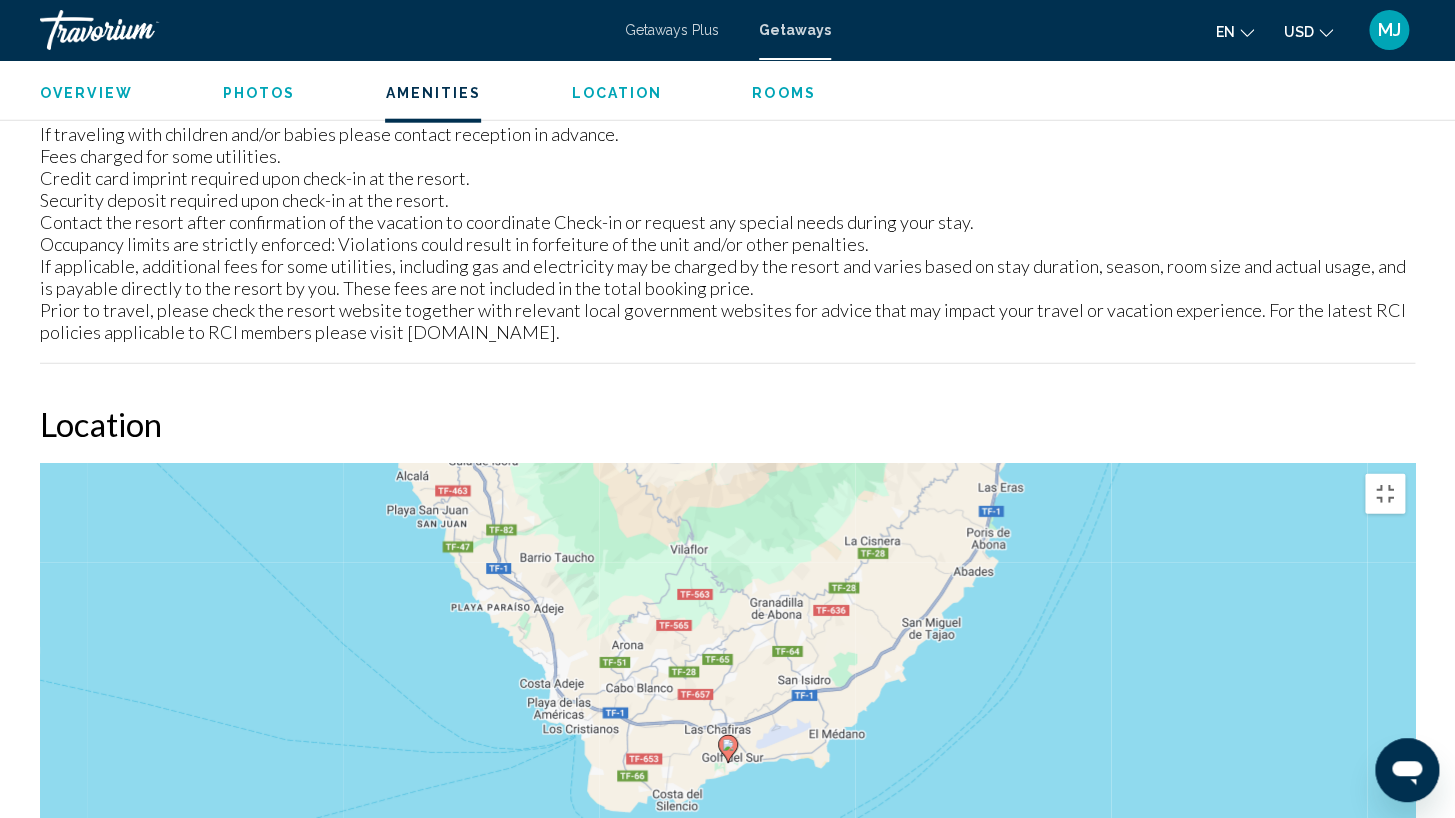 click at bounding box center (1385, 1020) 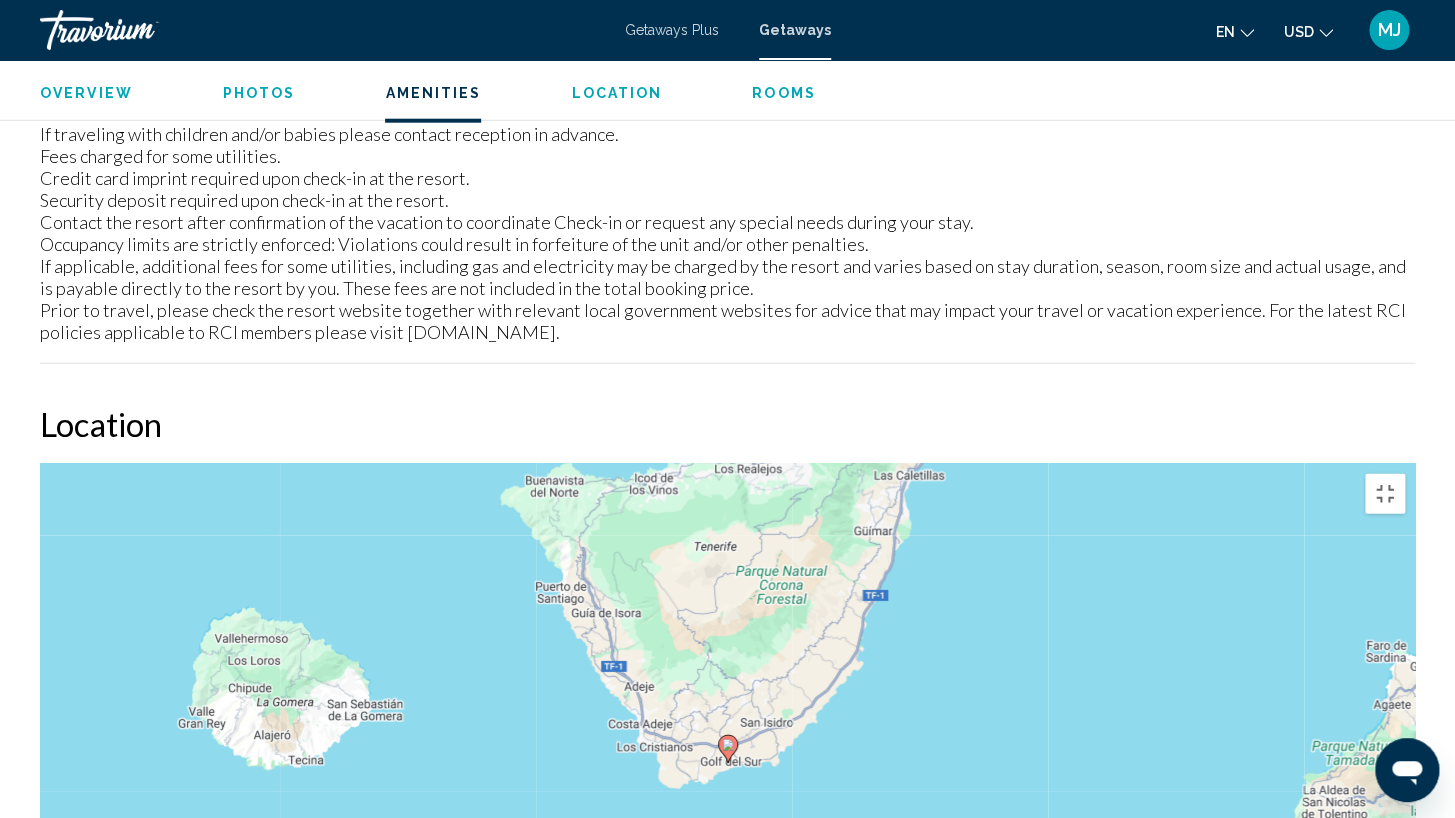 click at bounding box center [1385, 979] 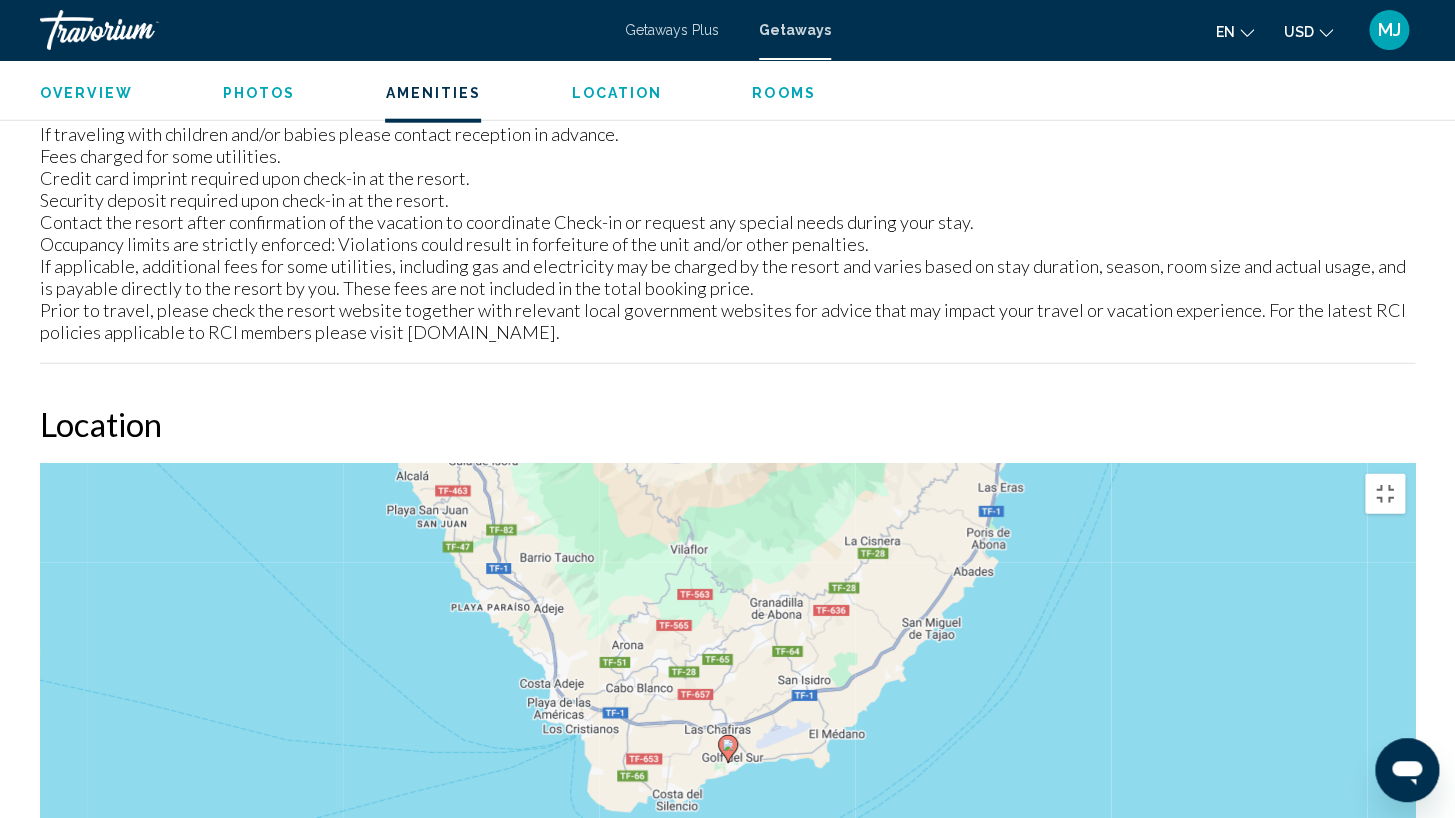 click at bounding box center [1385, 979] 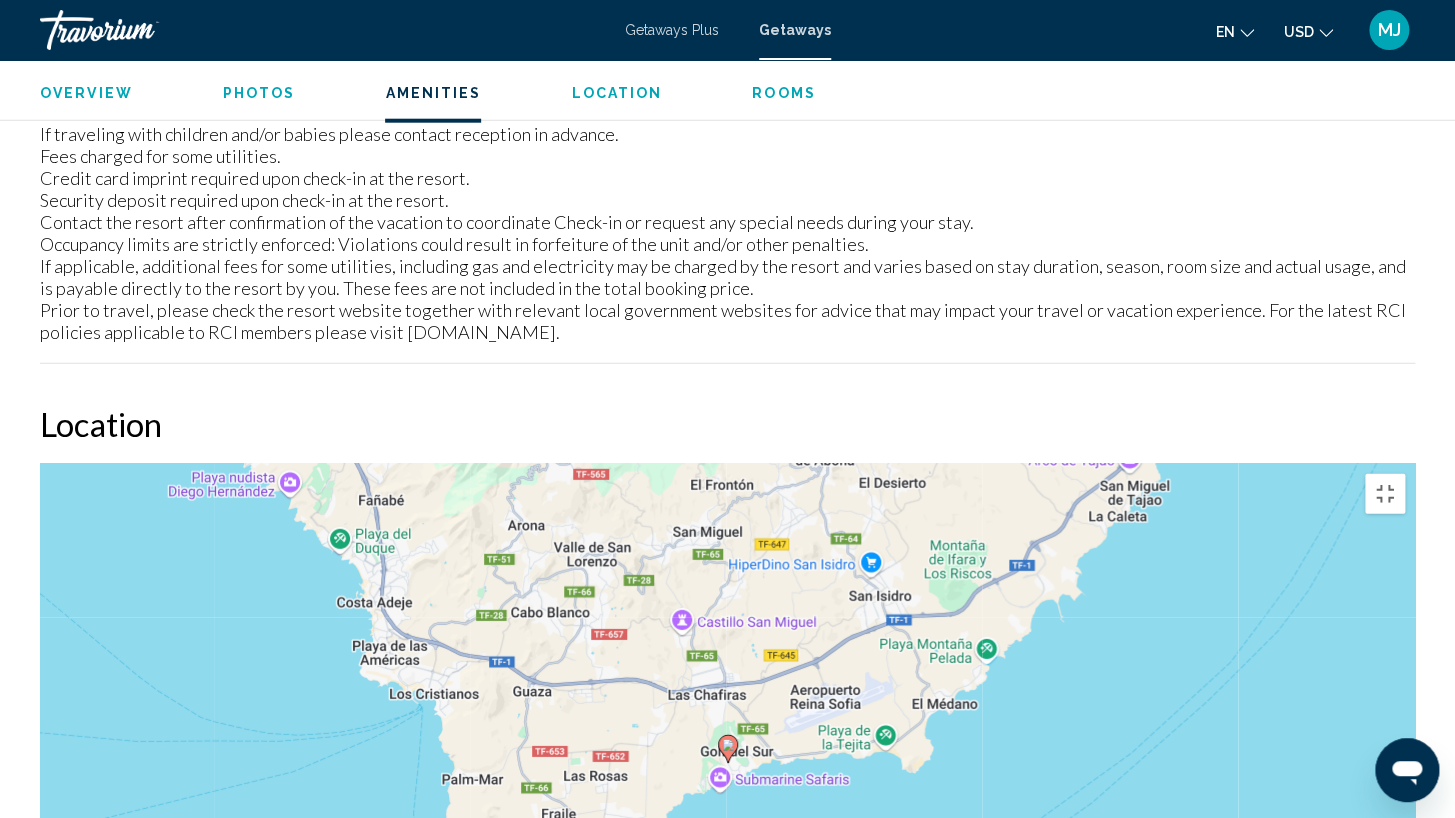click at bounding box center [1385, 979] 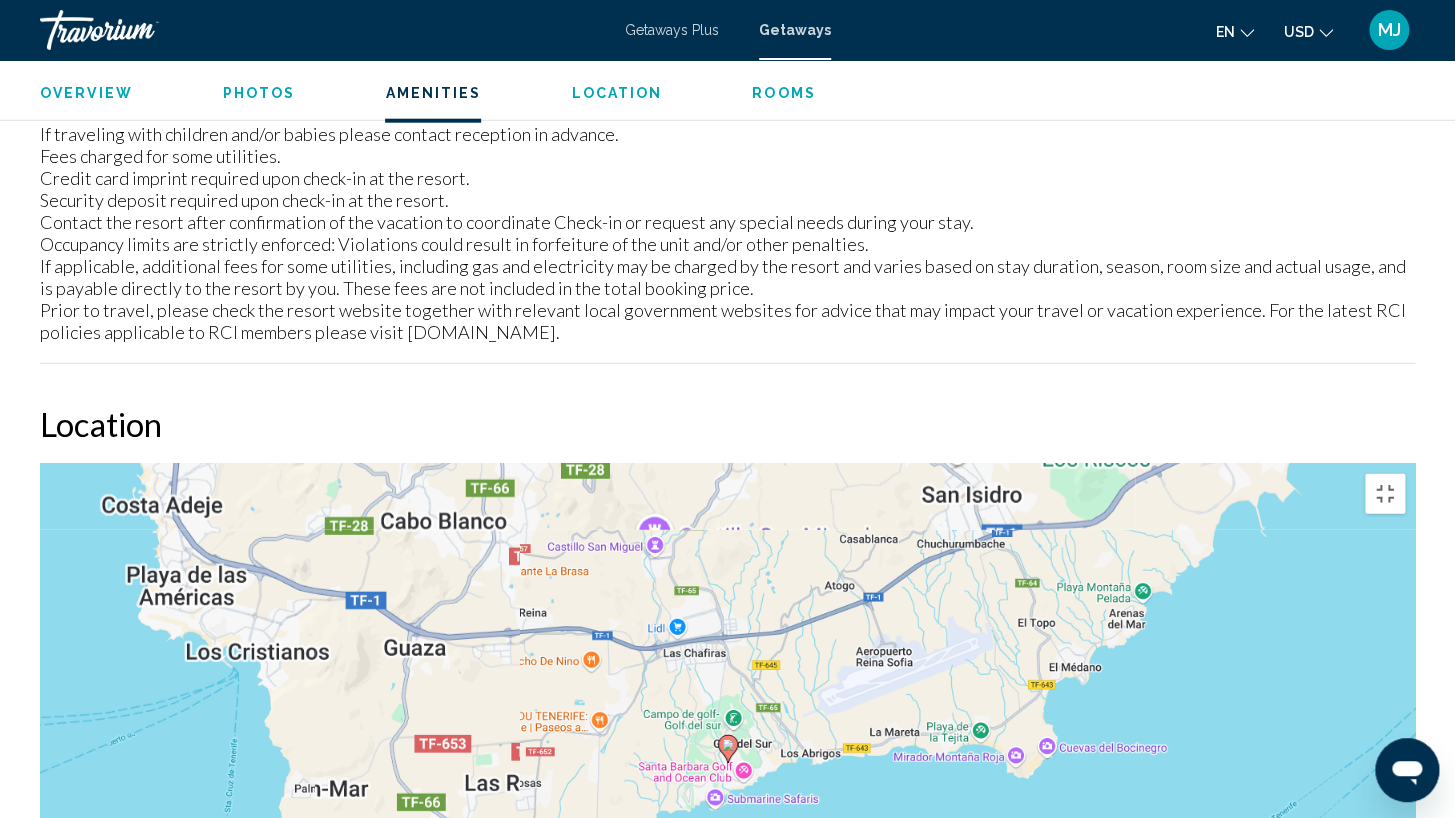 click at bounding box center (1385, 979) 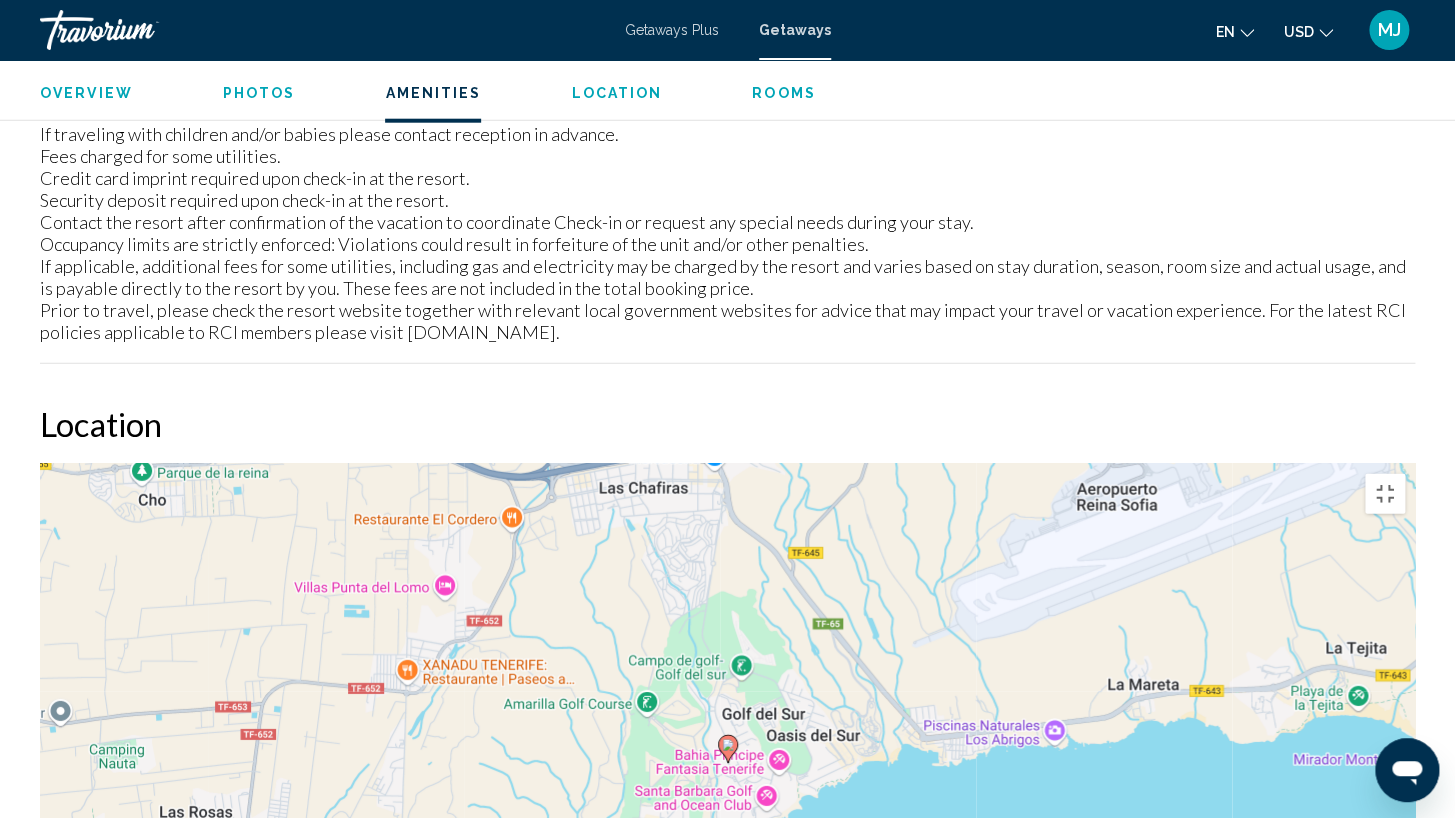 click at bounding box center (1385, 979) 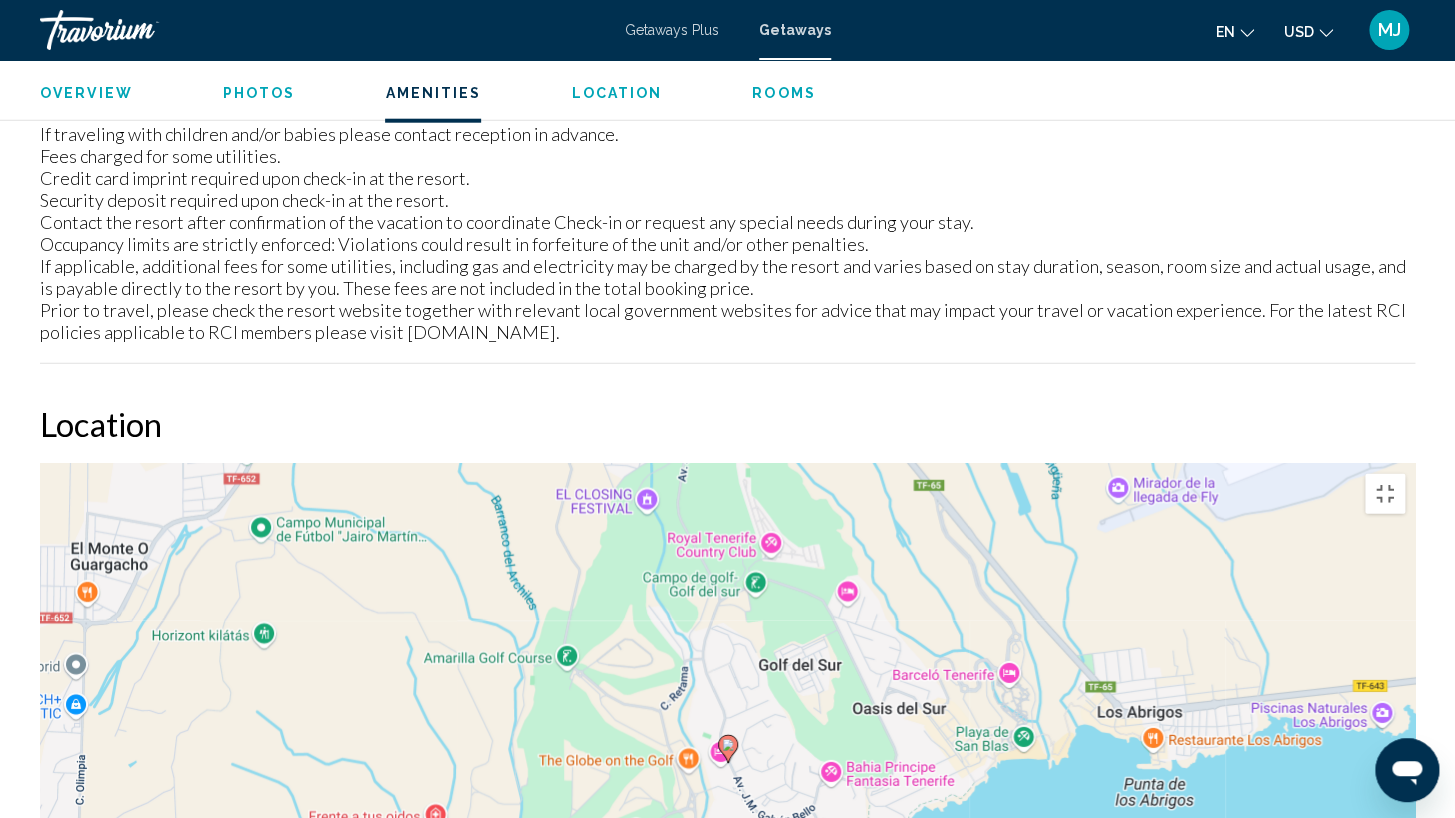 click at bounding box center (1385, 979) 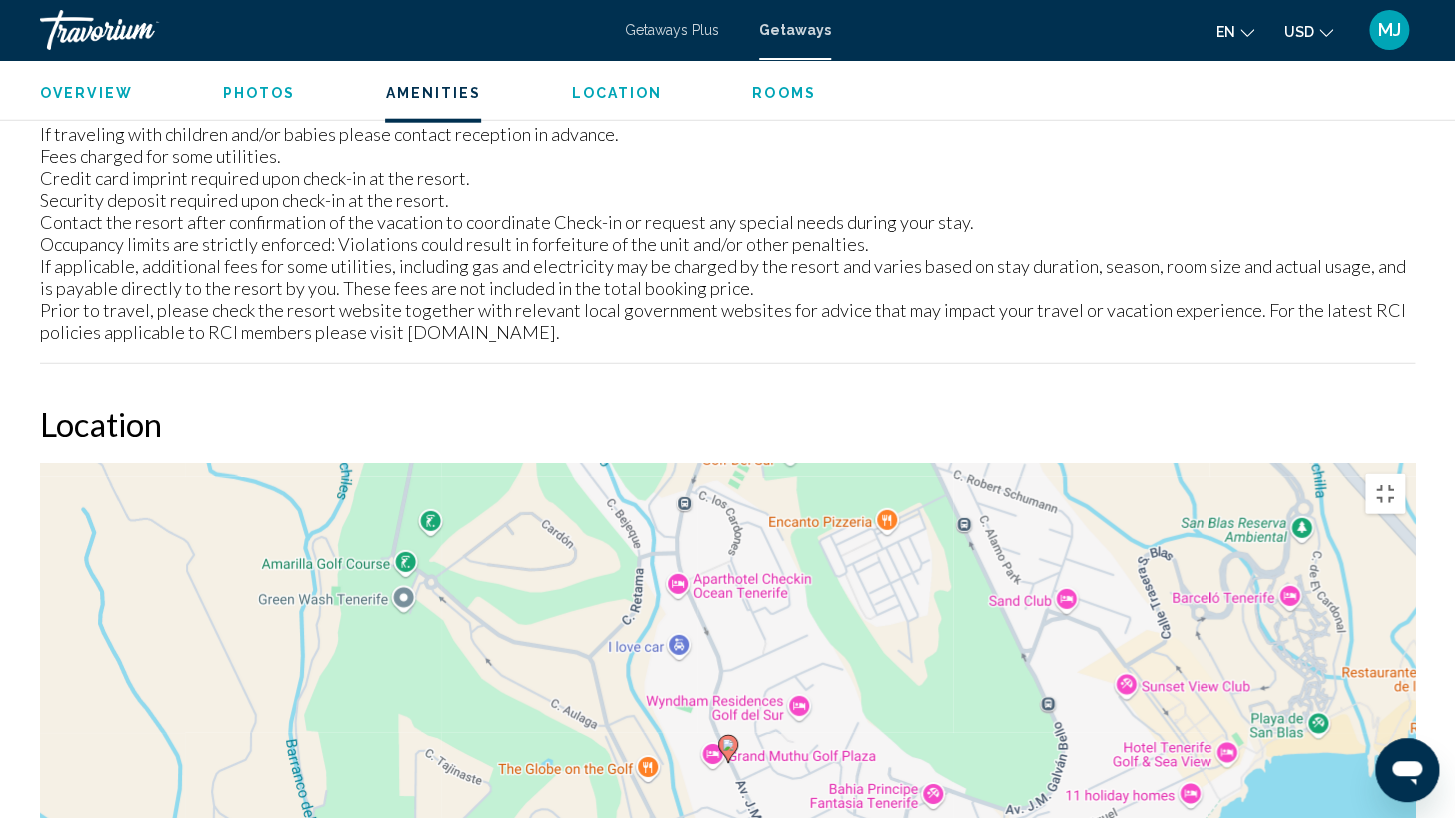 click at bounding box center [1385, 979] 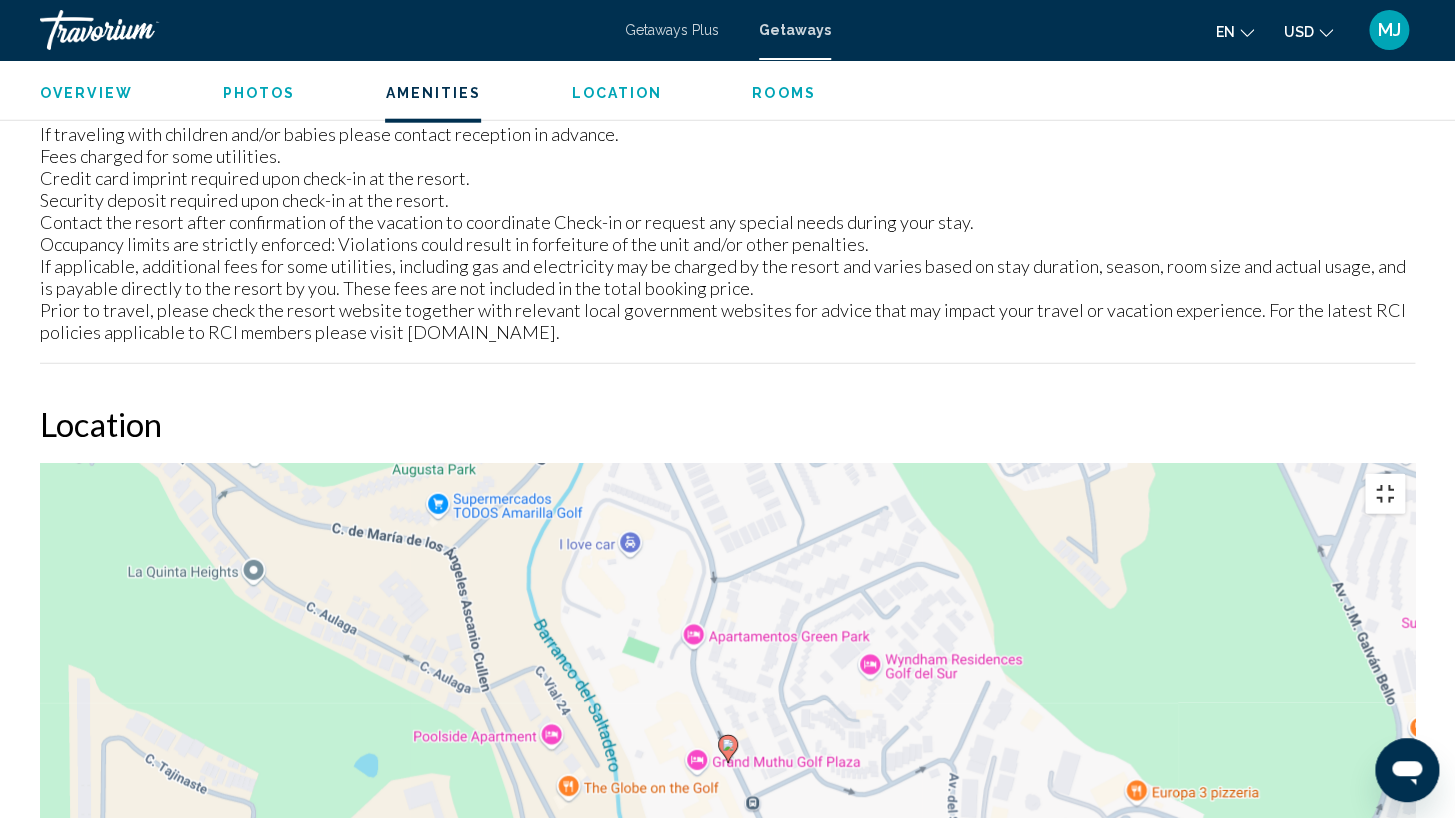 click at bounding box center (1385, 494) 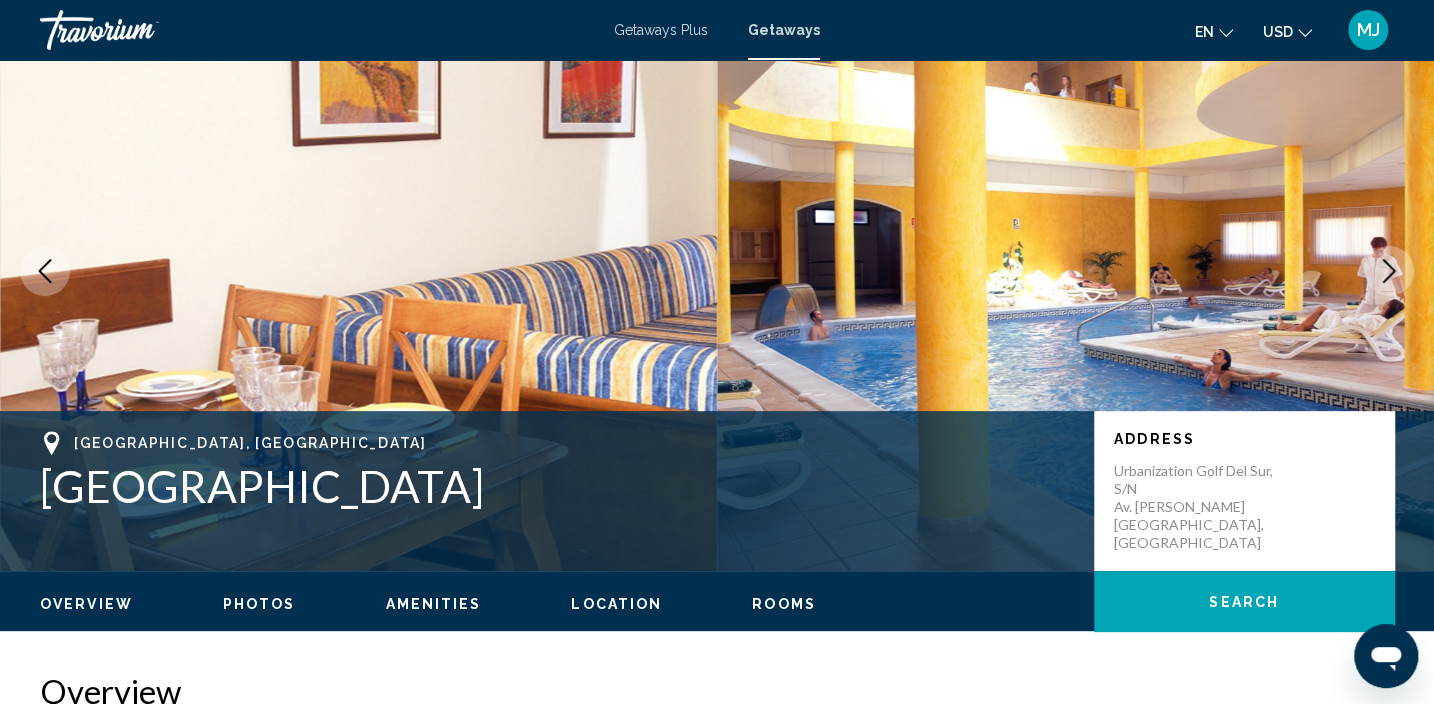scroll, scrollTop: 82, scrollLeft: 0, axis: vertical 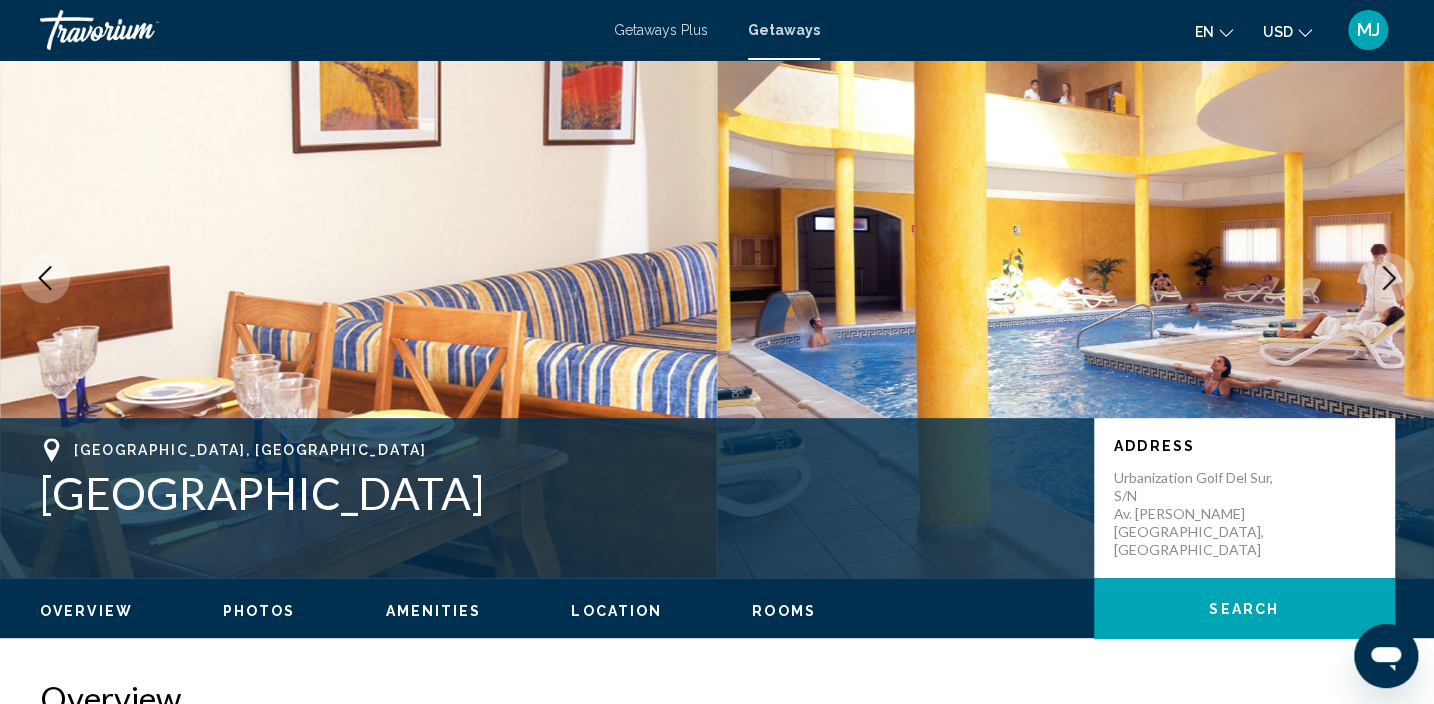 drag, startPoint x: 1395, startPoint y: 278, endPoint x: 1405, endPoint y: 266, distance: 15.6205 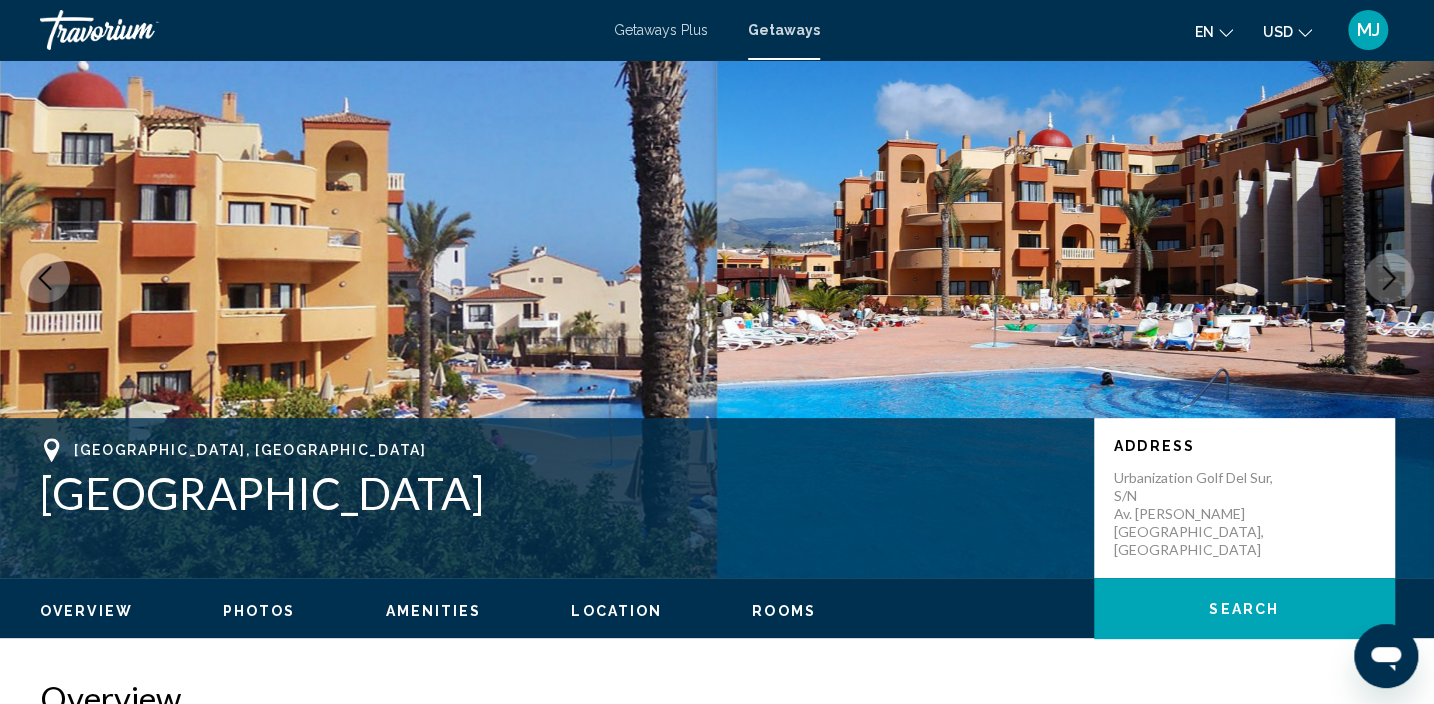 click at bounding box center [1389, 278] 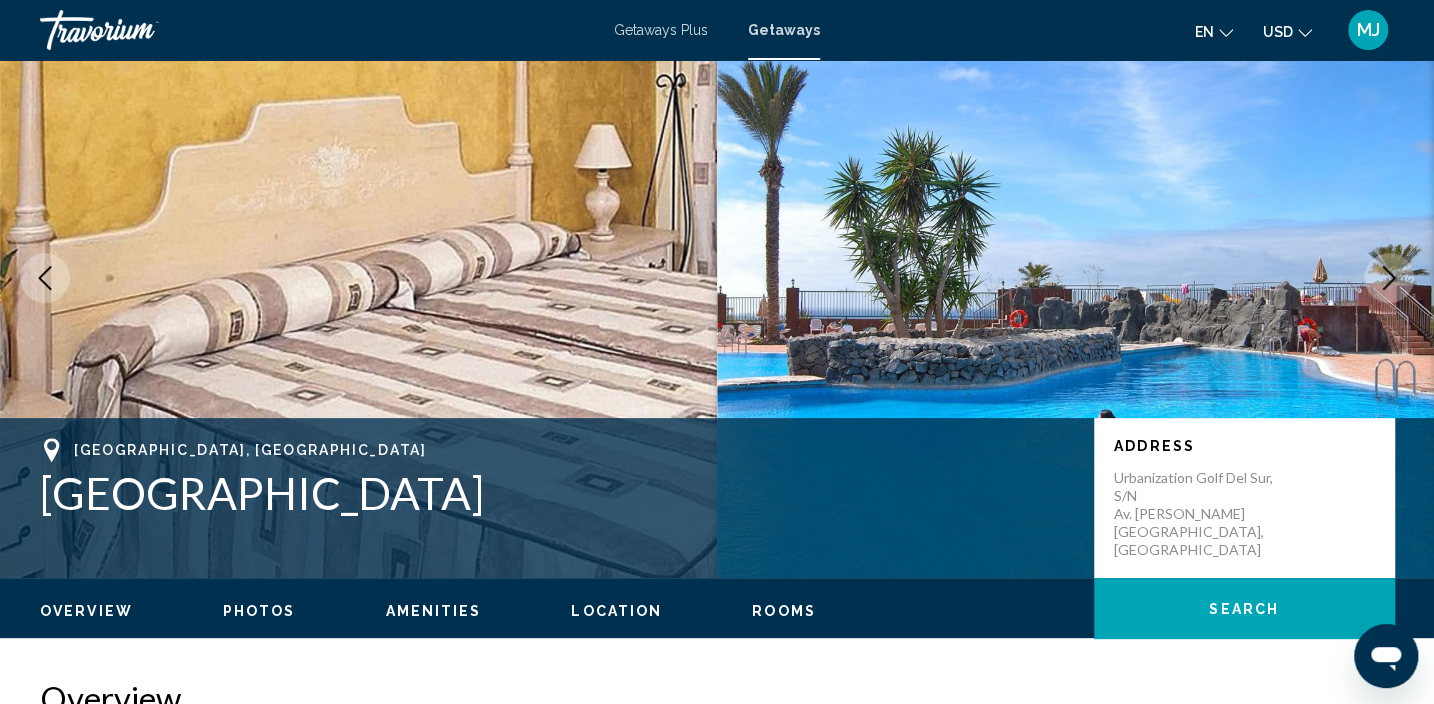 click at bounding box center [1389, 278] 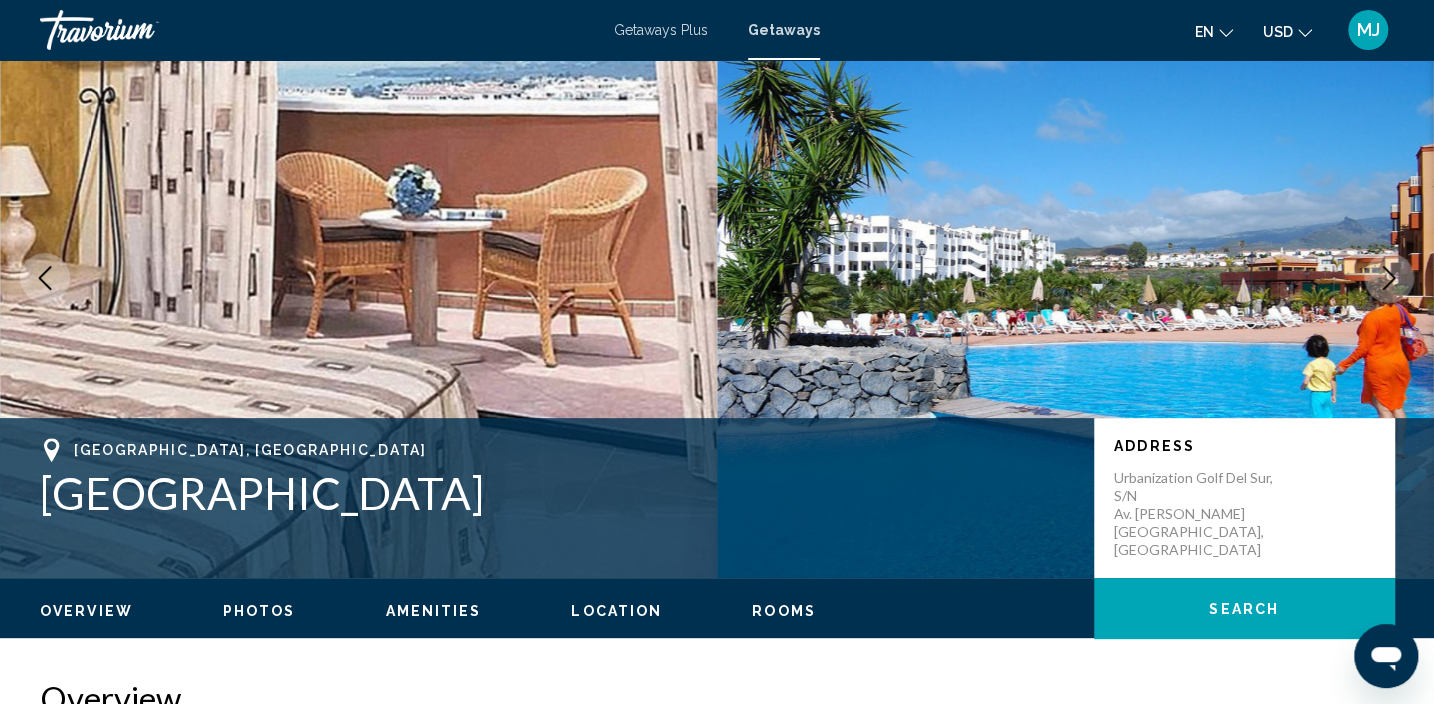 type 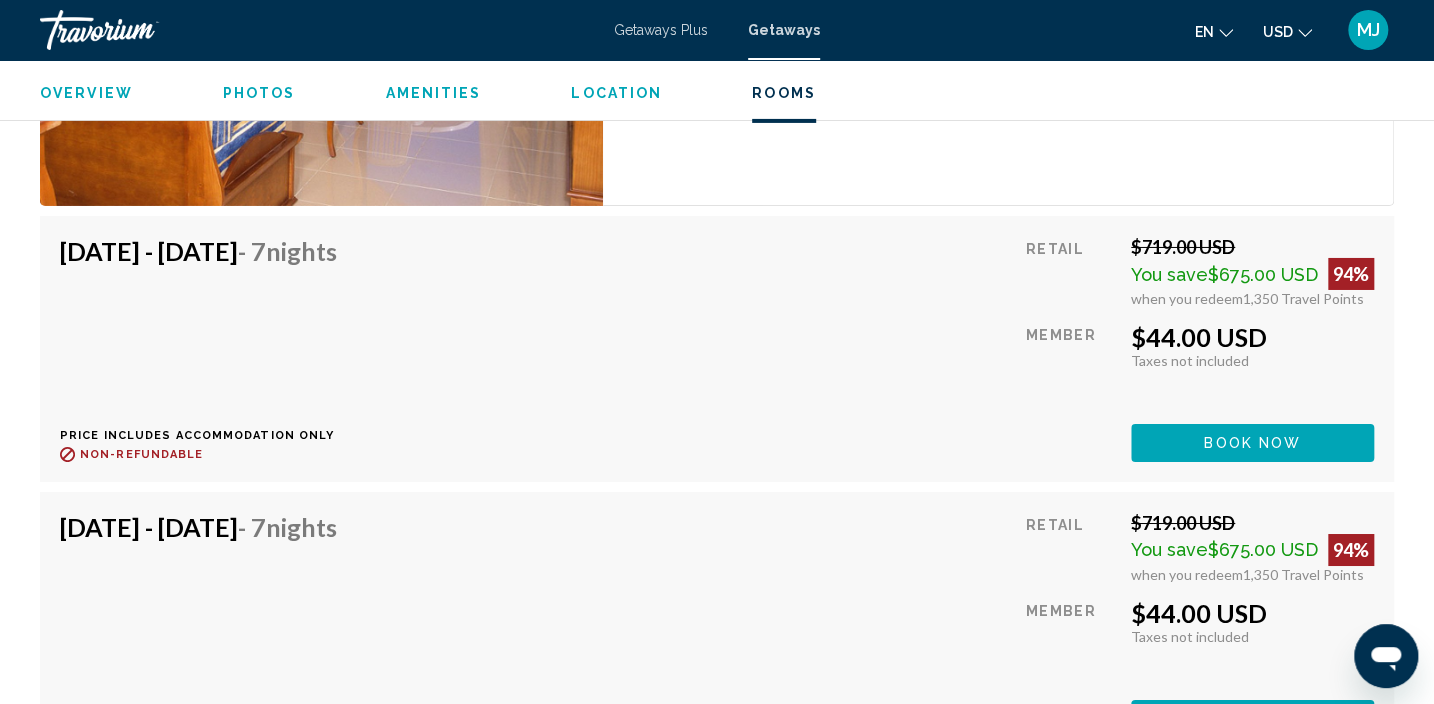 scroll, scrollTop: 3496, scrollLeft: 0, axis: vertical 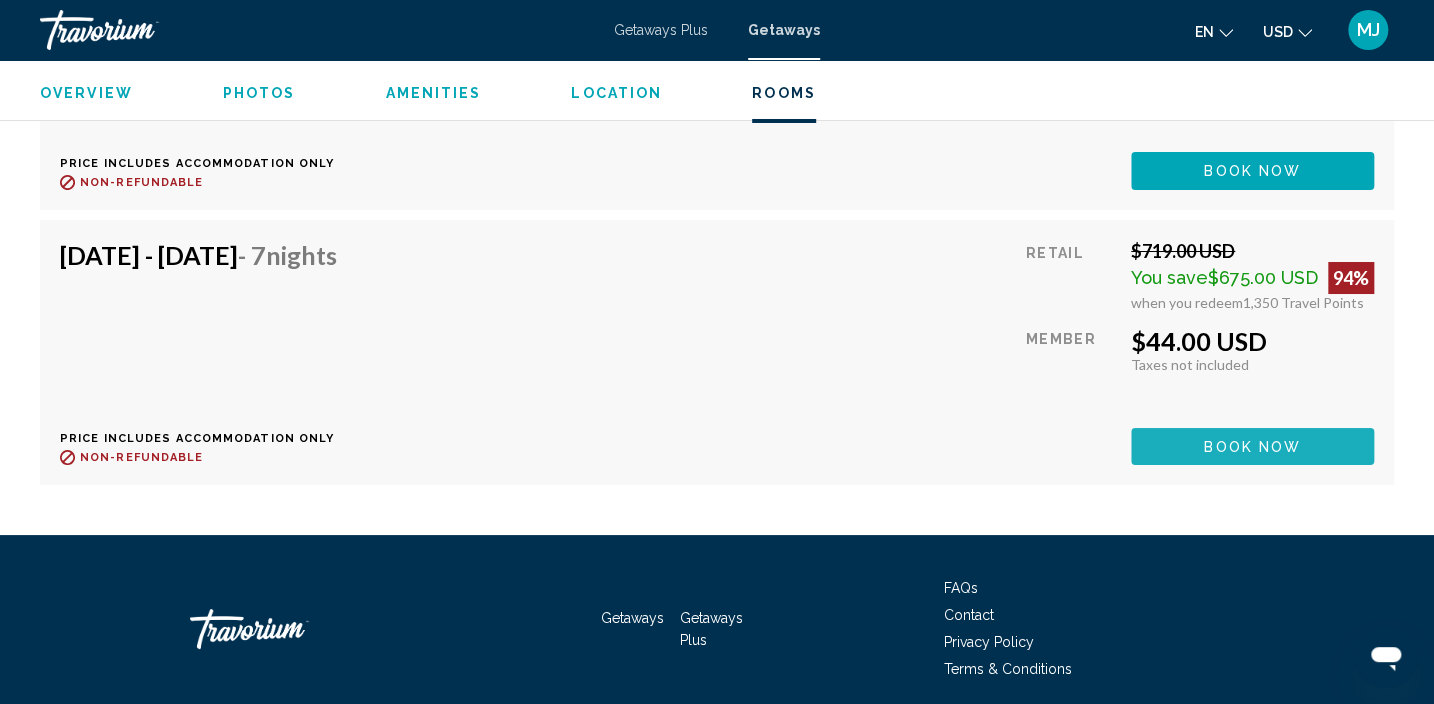 click on "Book now" at bounding box center [1252, 447] 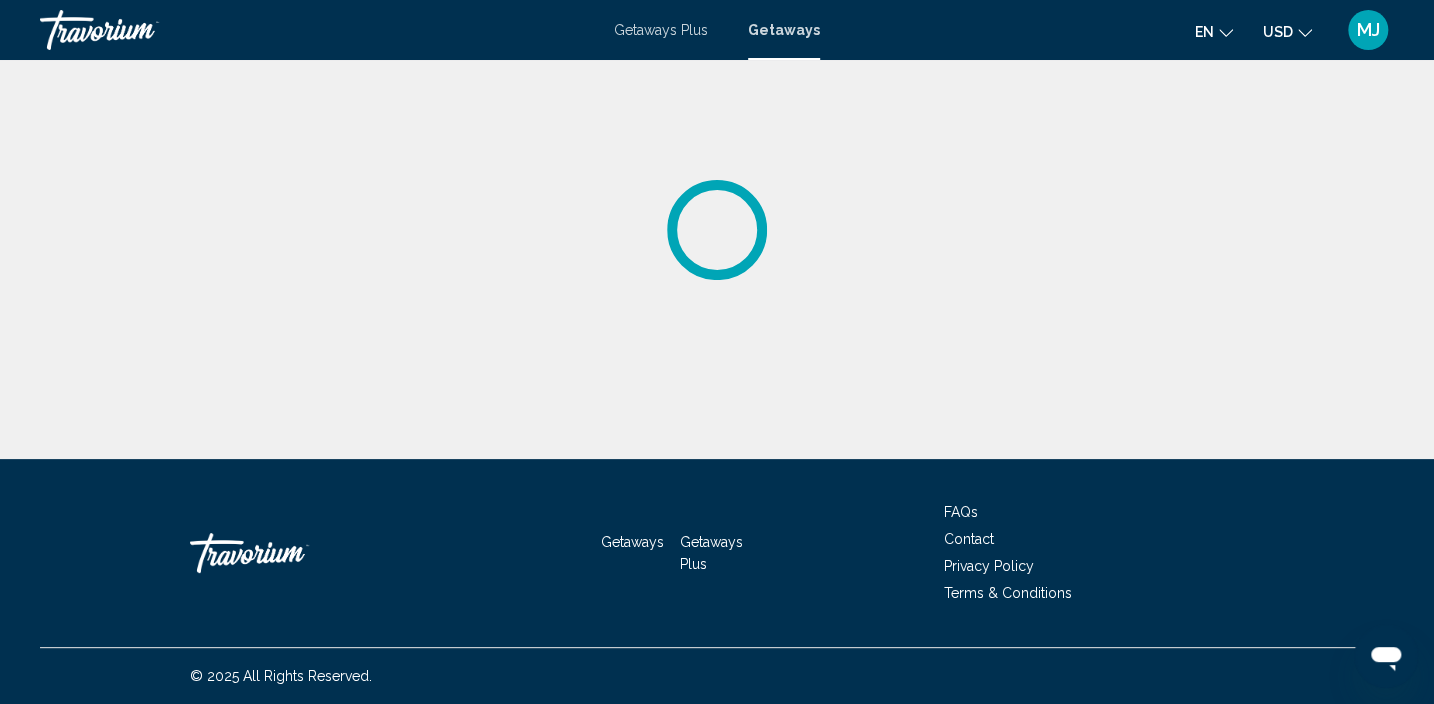 scroll, scrollTop: 0, scrollLeft: 0, axis: both 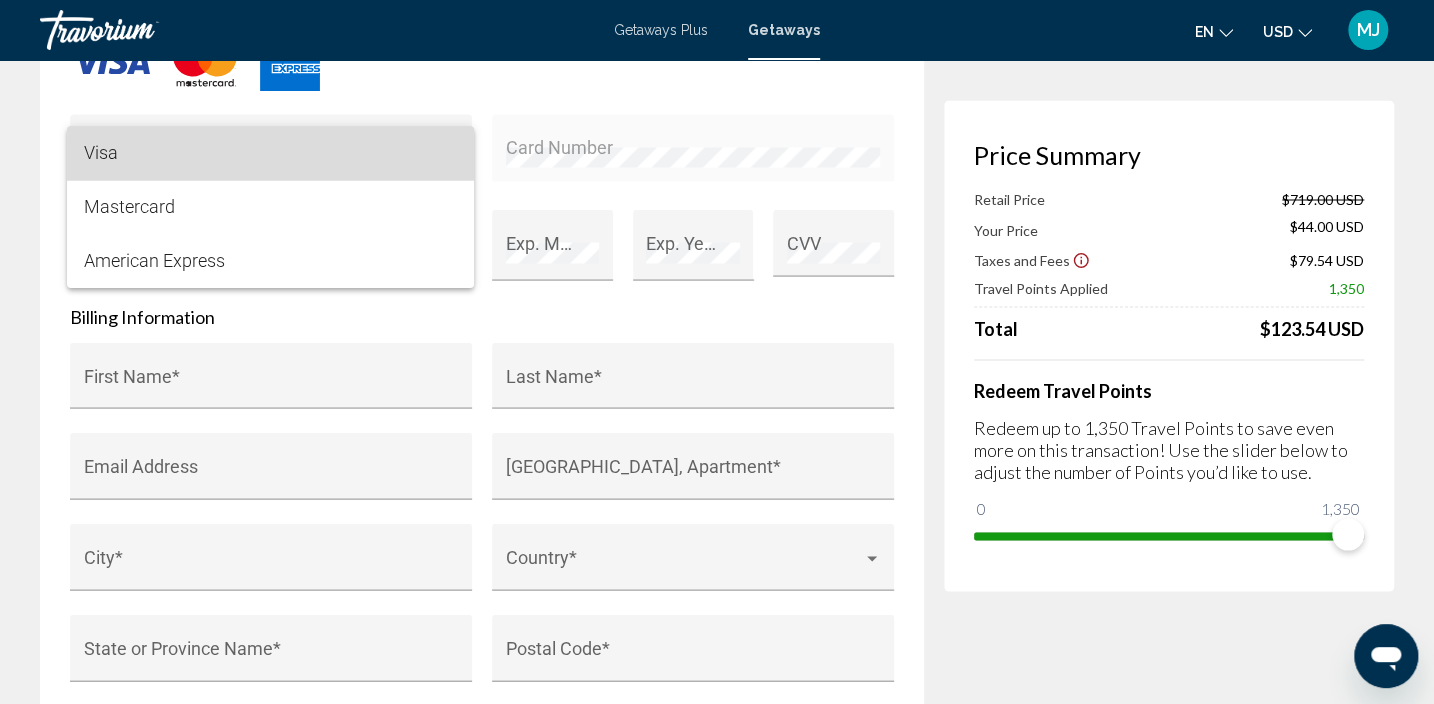 click on "Visa" at bounding box center (270, 153) 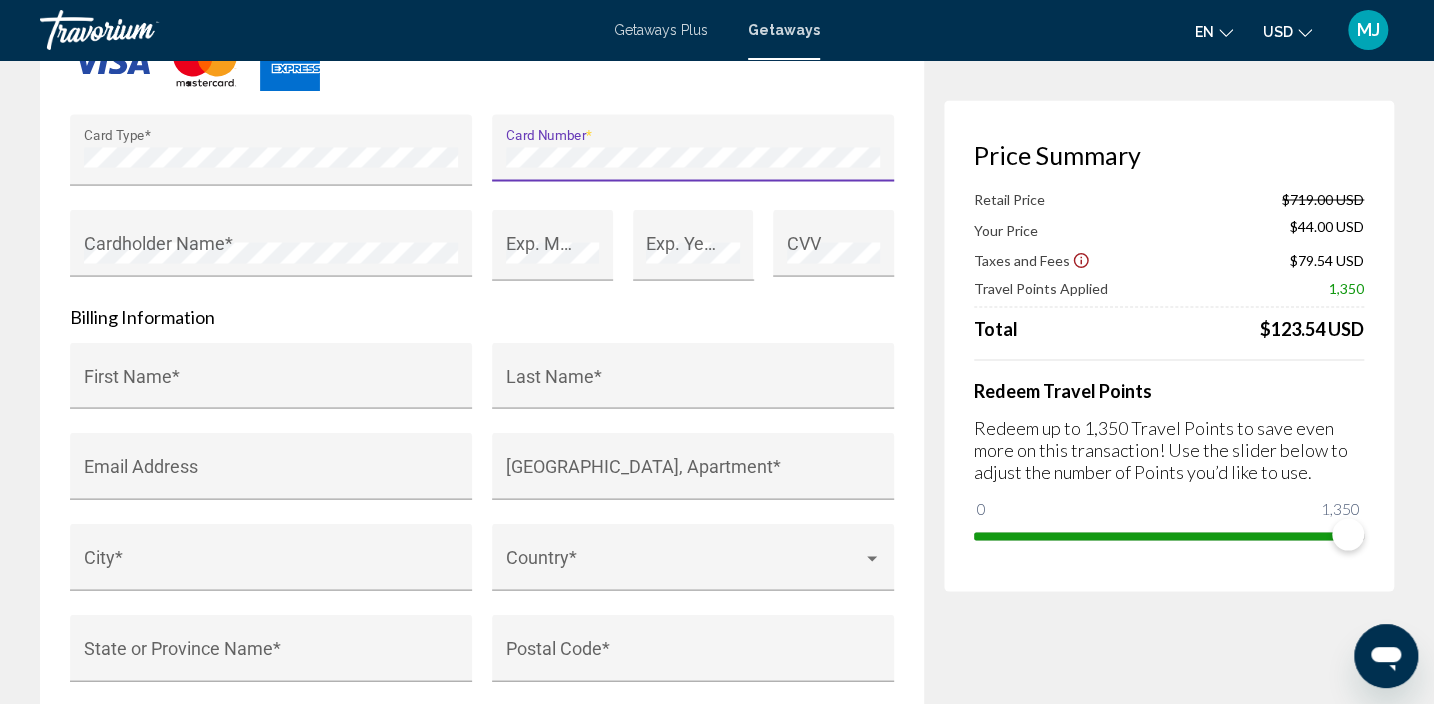 click on "Billing Information" at bounding box center (482, 316) 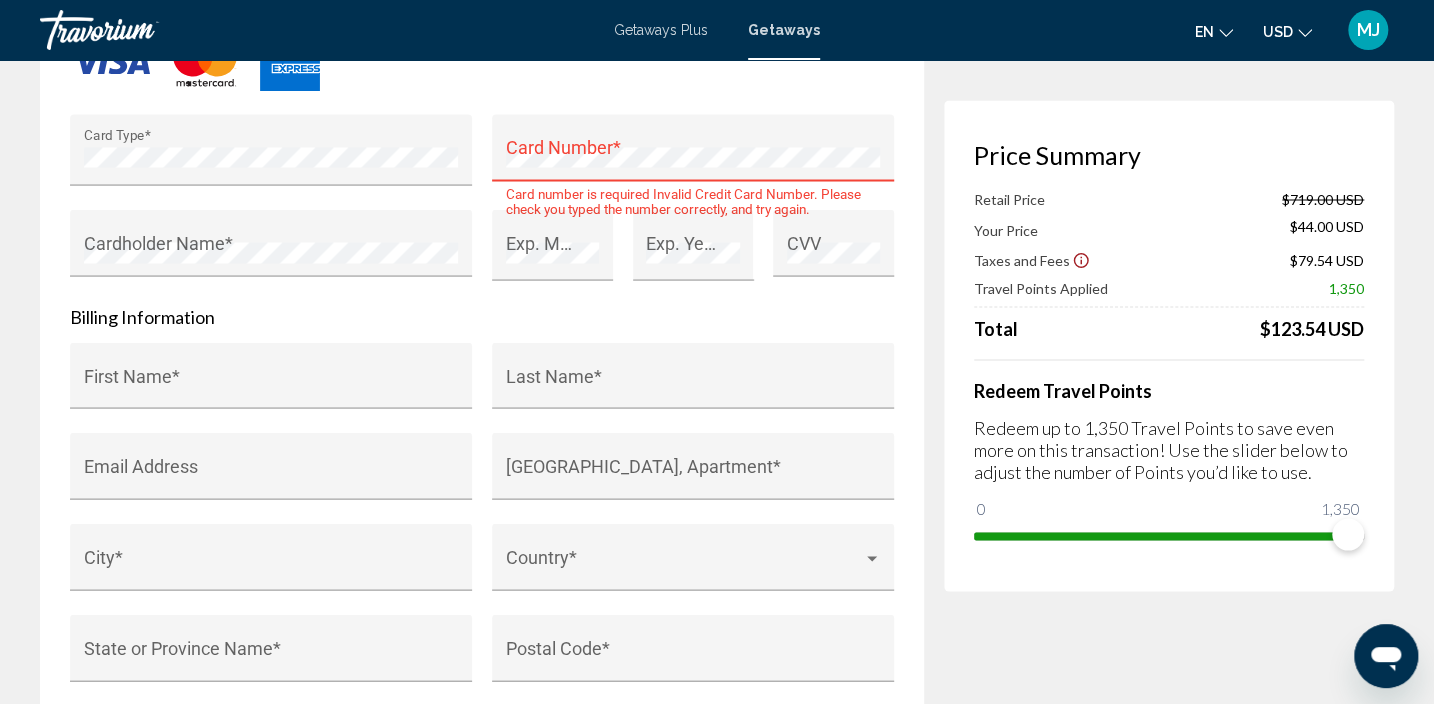 click on "Card Number  *" at bounding box center (693, 147) 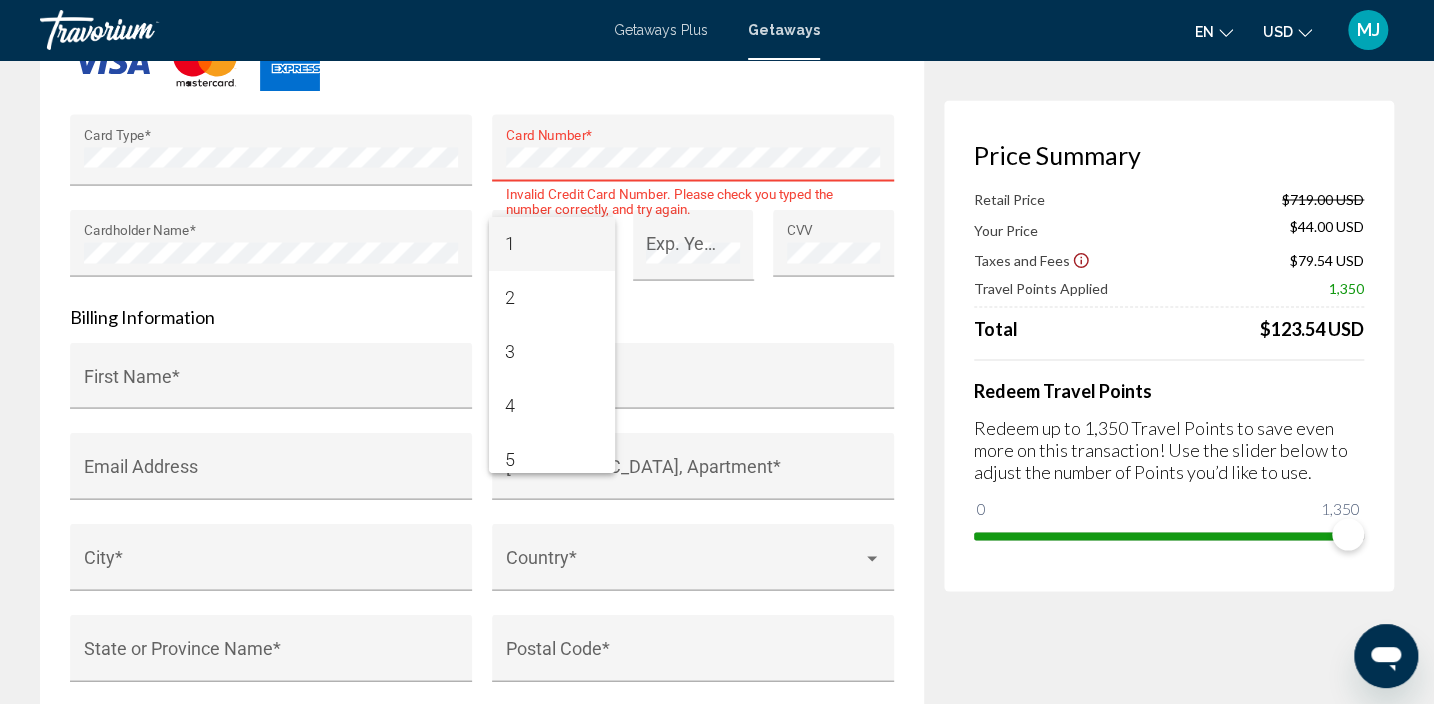 scroll, scrollTop: 121, scrollLeft: 0, axis: vertical 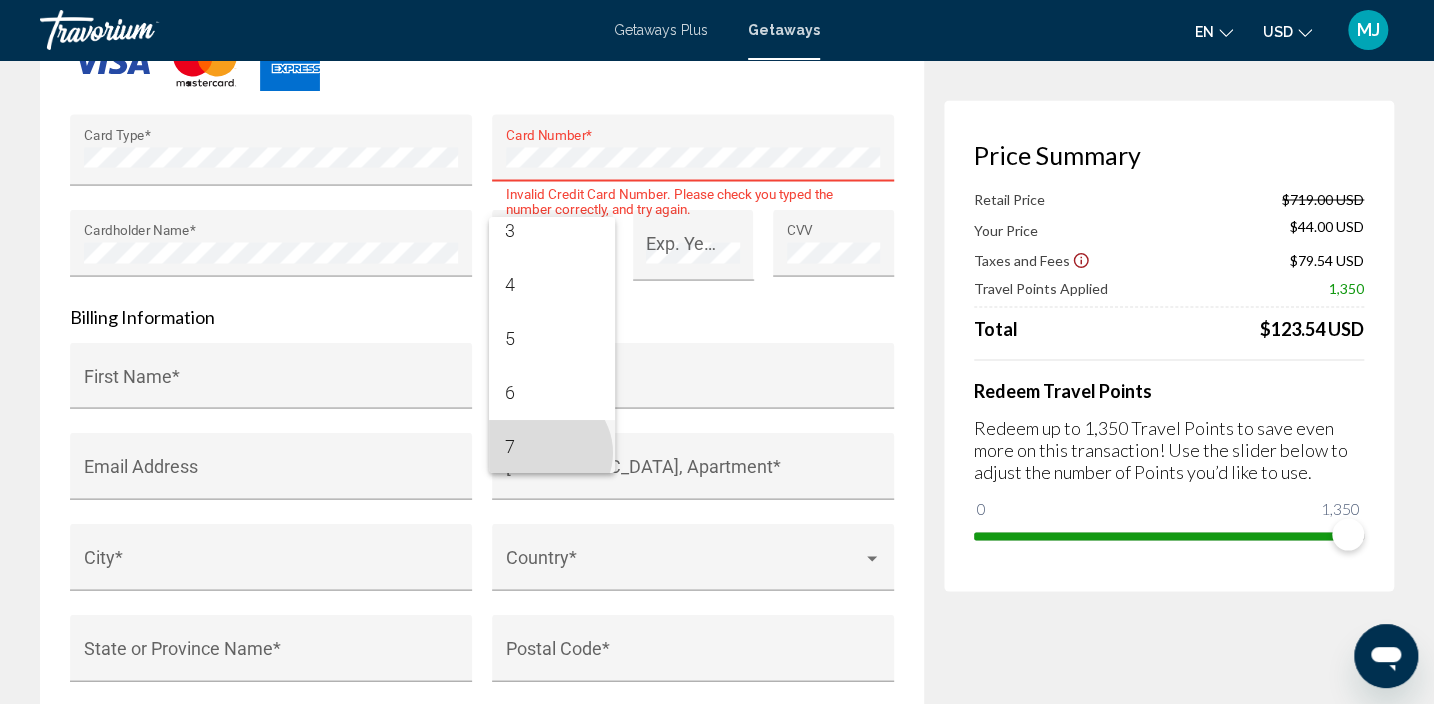 click on "7" at bounding box center (552, 447) 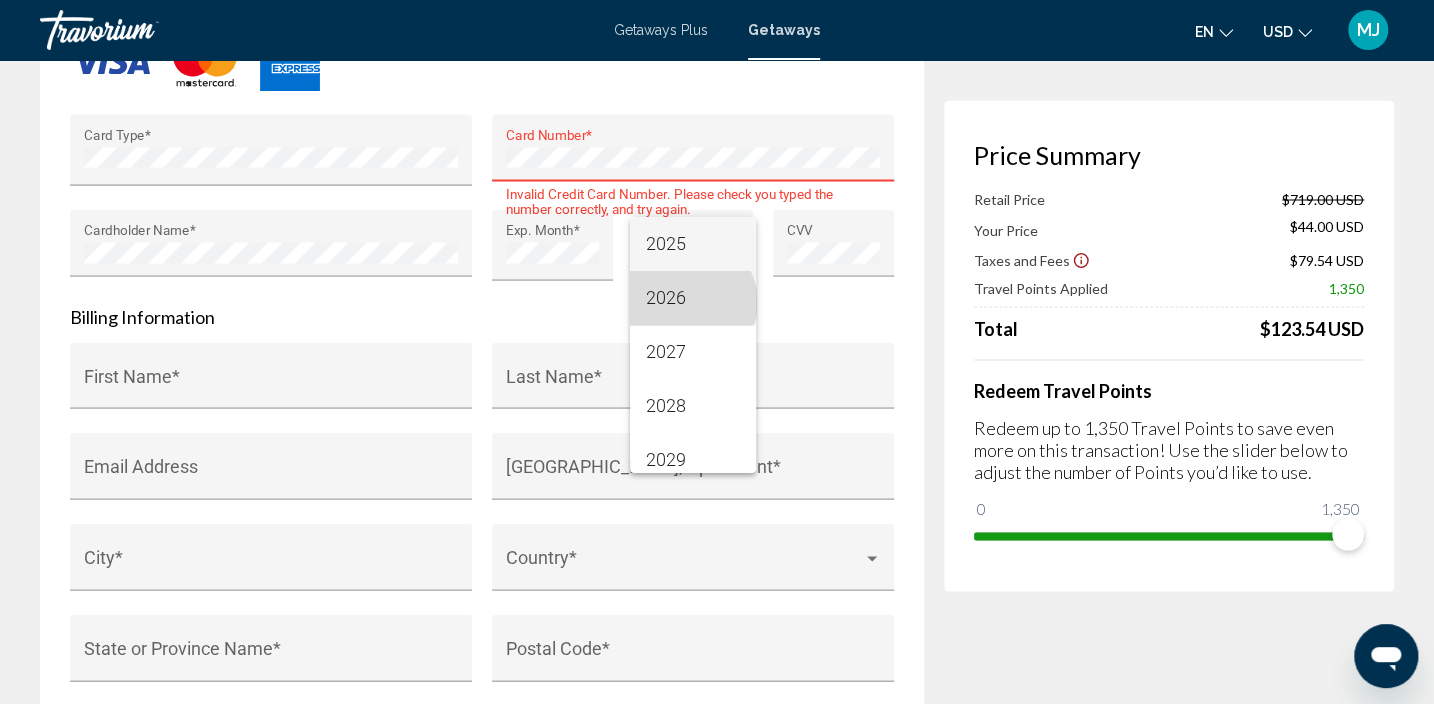click on "2026" at bounding box center [693, 298] 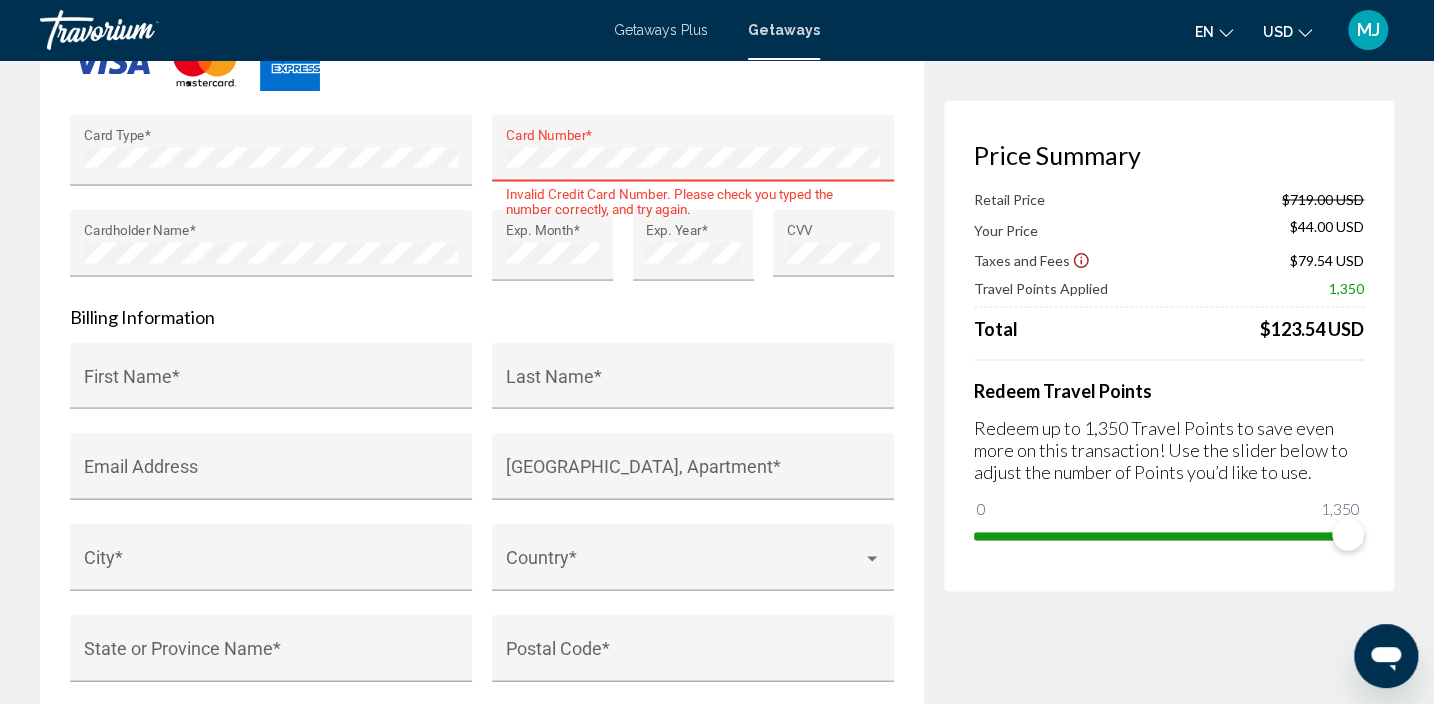 click on "Card Number  *" at bounding box center (693, 154) 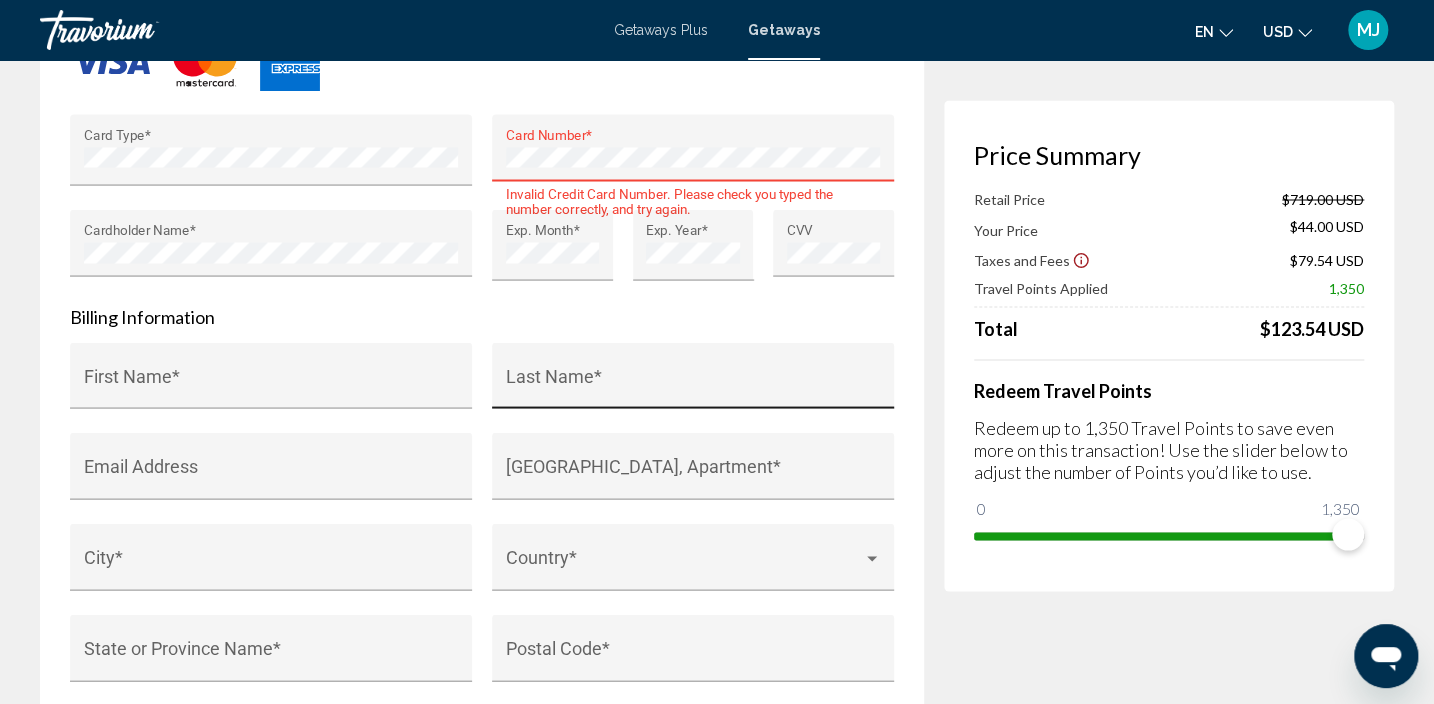 click on "Last Name  *" at bounding box center [693, 381] 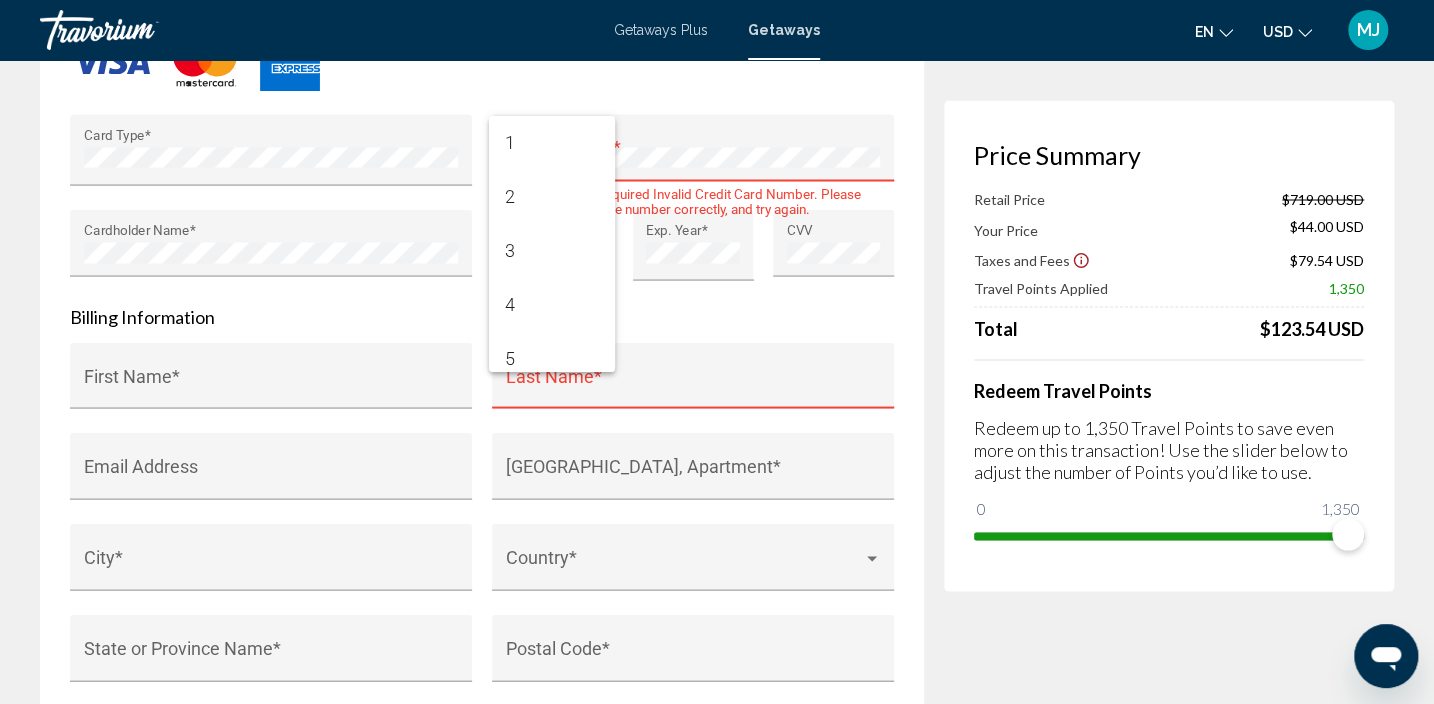 scroll, scrollTop: 222, scrollLeft: 0, axis: vertical 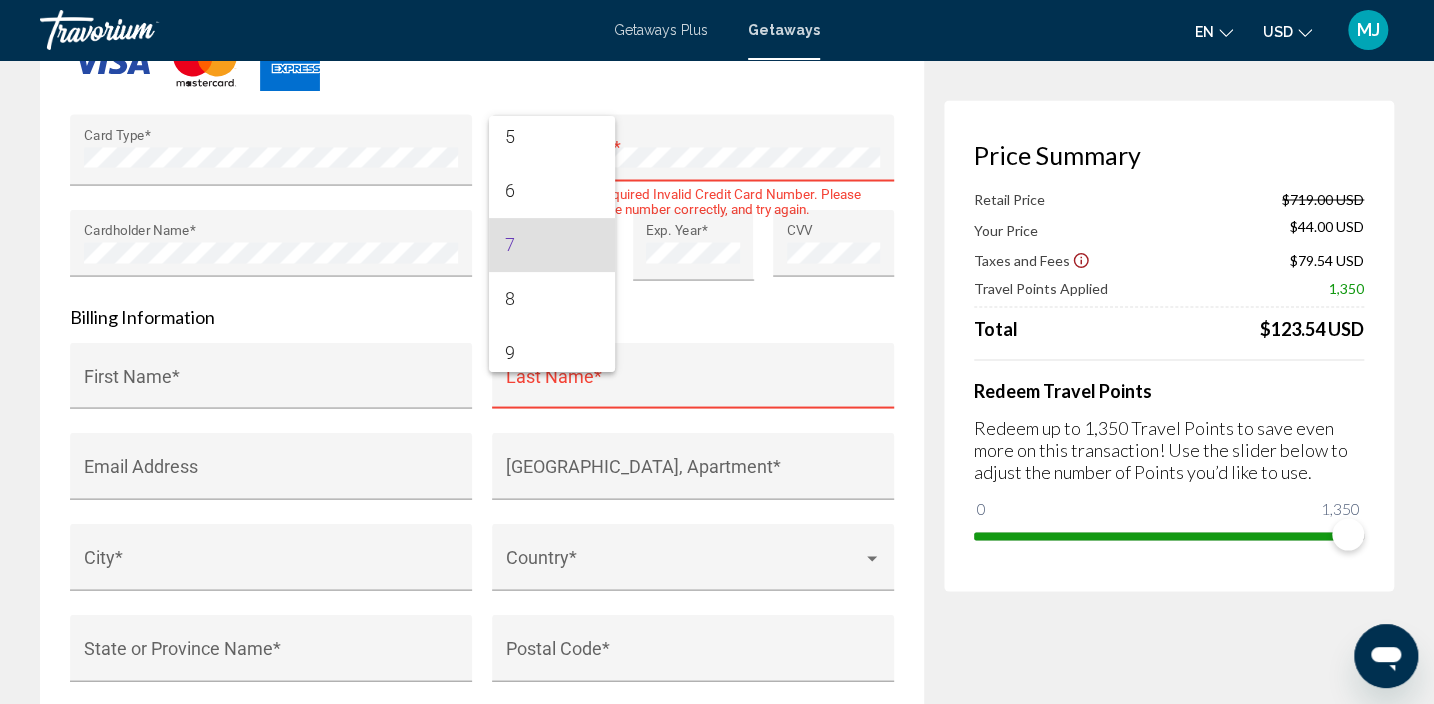 click at bounding box center [717, 352] 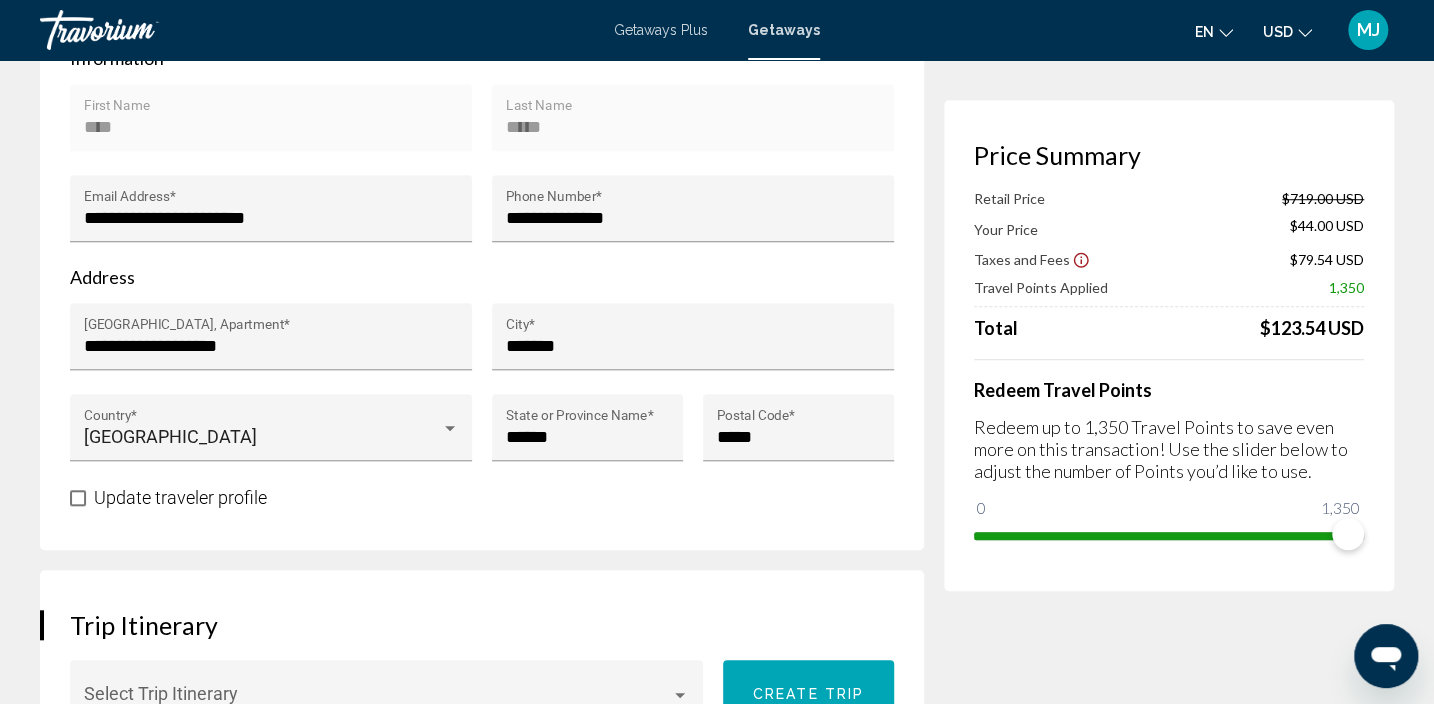 scroll, scrollTop: 630, scrollLeft: 0, axis: vertical 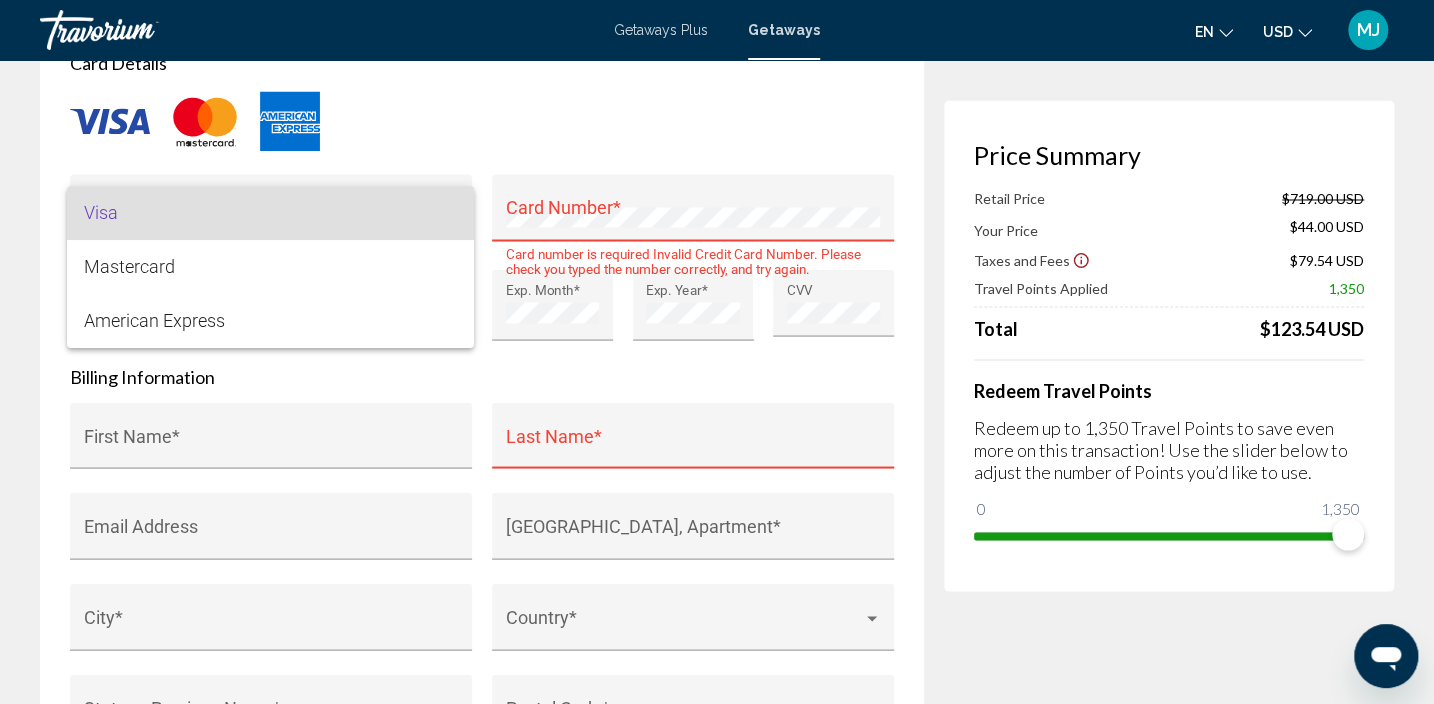 click on "Visa" at bounding box center [270, 213] 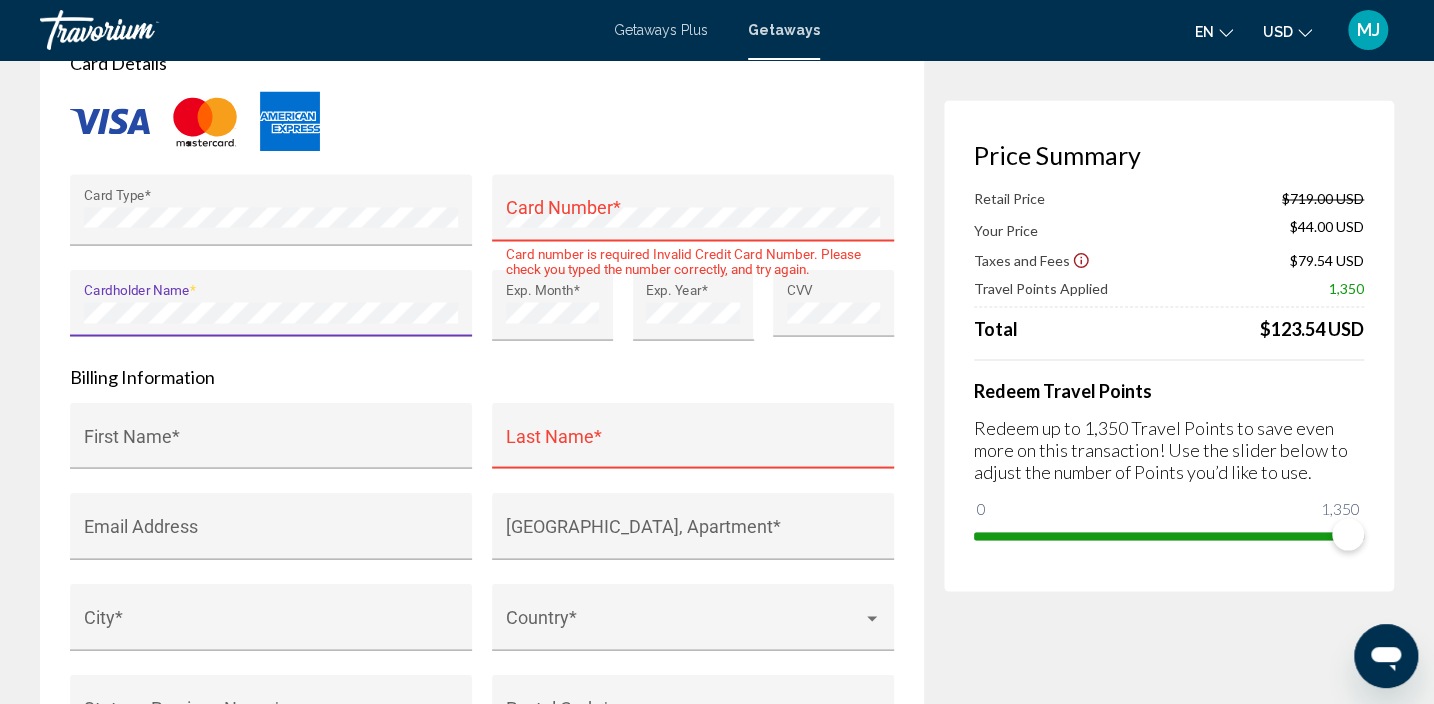 scroll, scrollTop: 0, scrollLeft: 0, axis: both 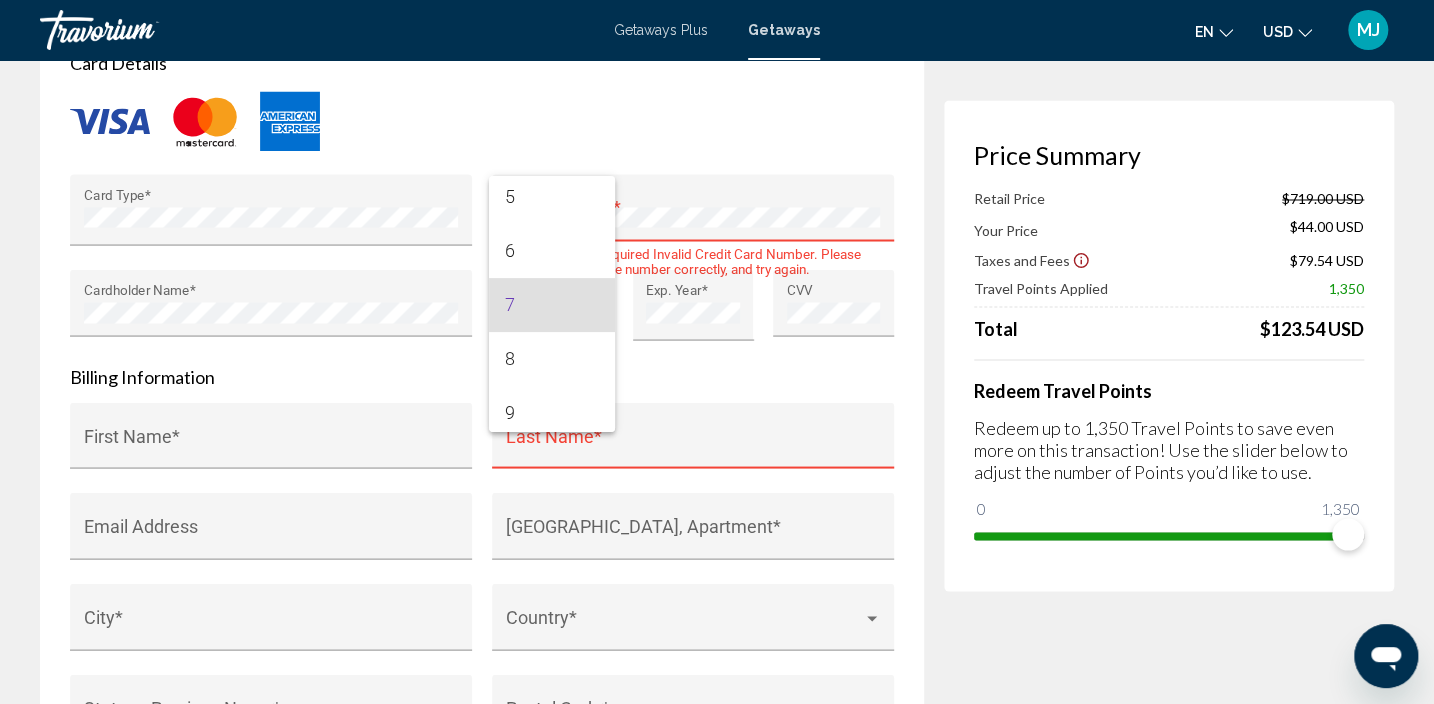 click at bounding box center (717, 352) 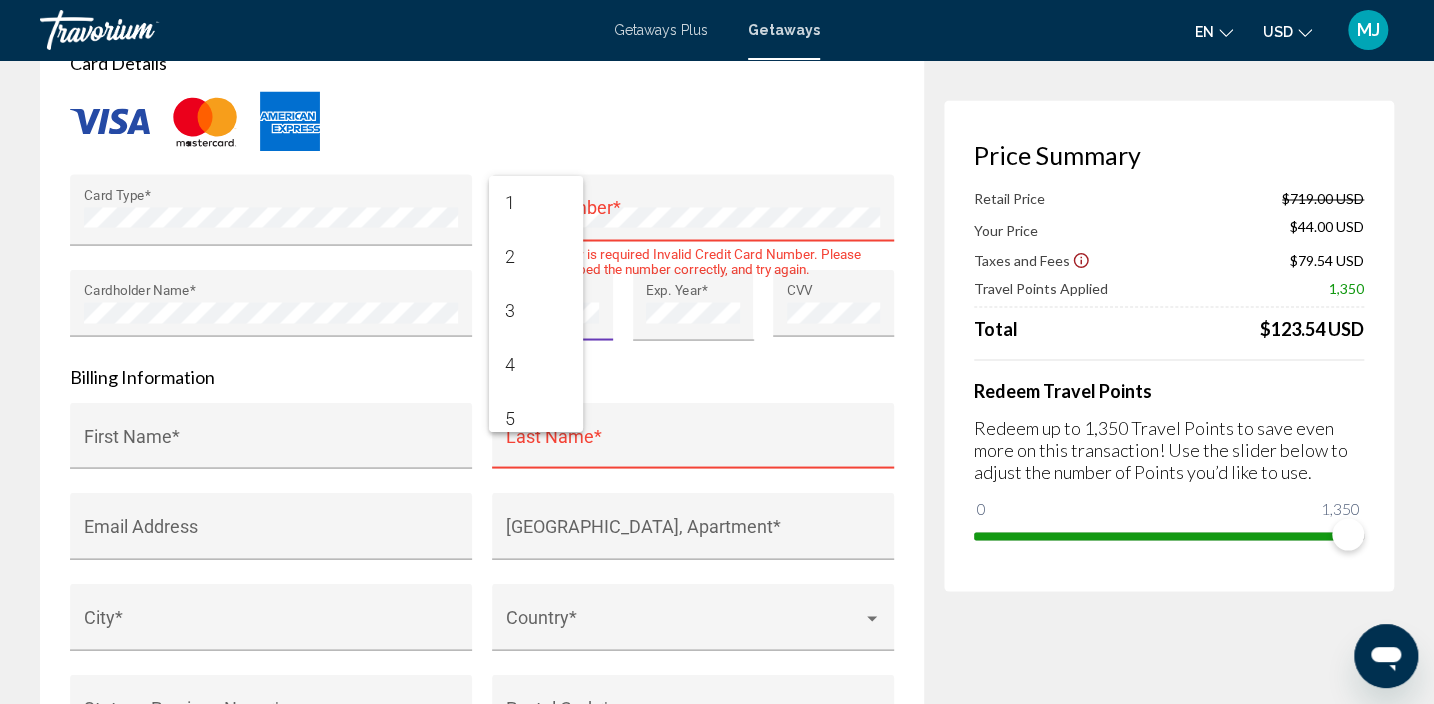 scroll, scrollTop: 222, scrollLeft: 0, axis: vertical 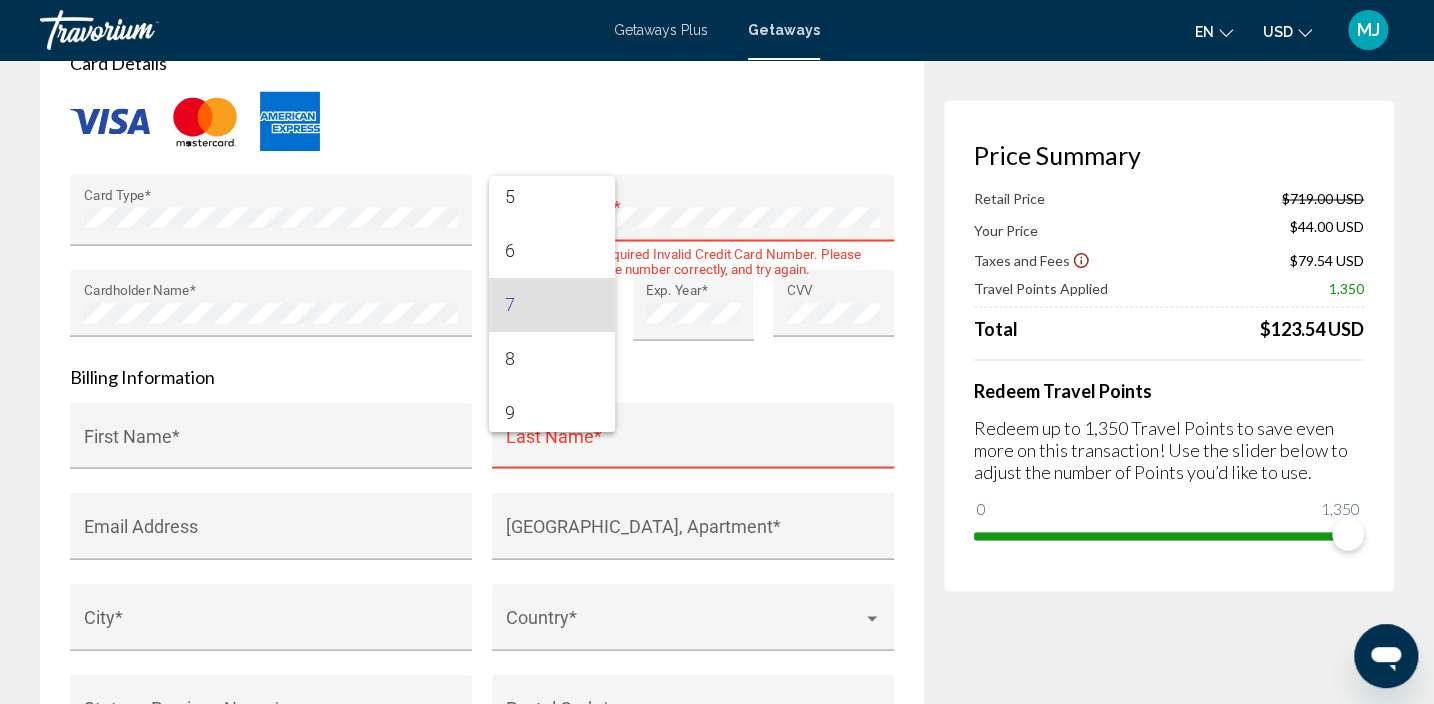 click at bounding box center (717, 352) 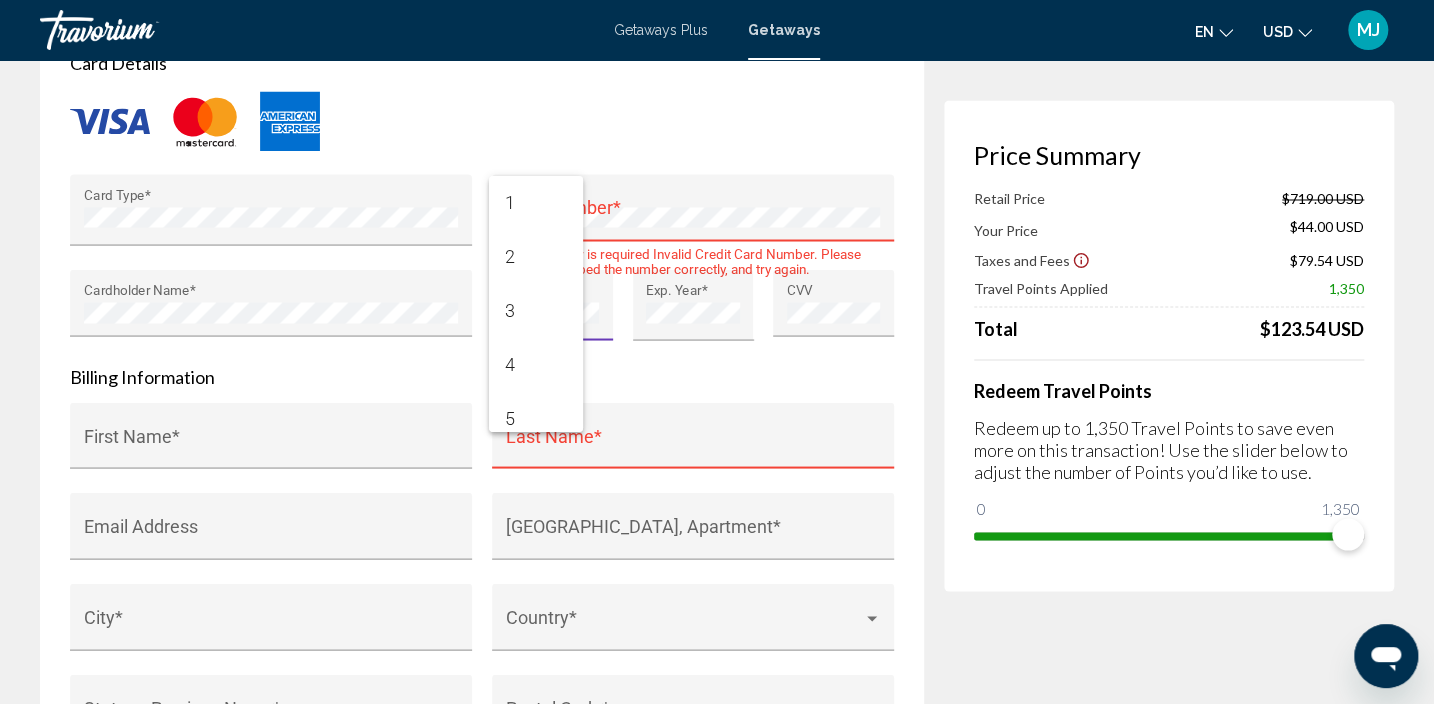 scroll, scrollTop: 222, scrollLeft: 0, axis: vertical 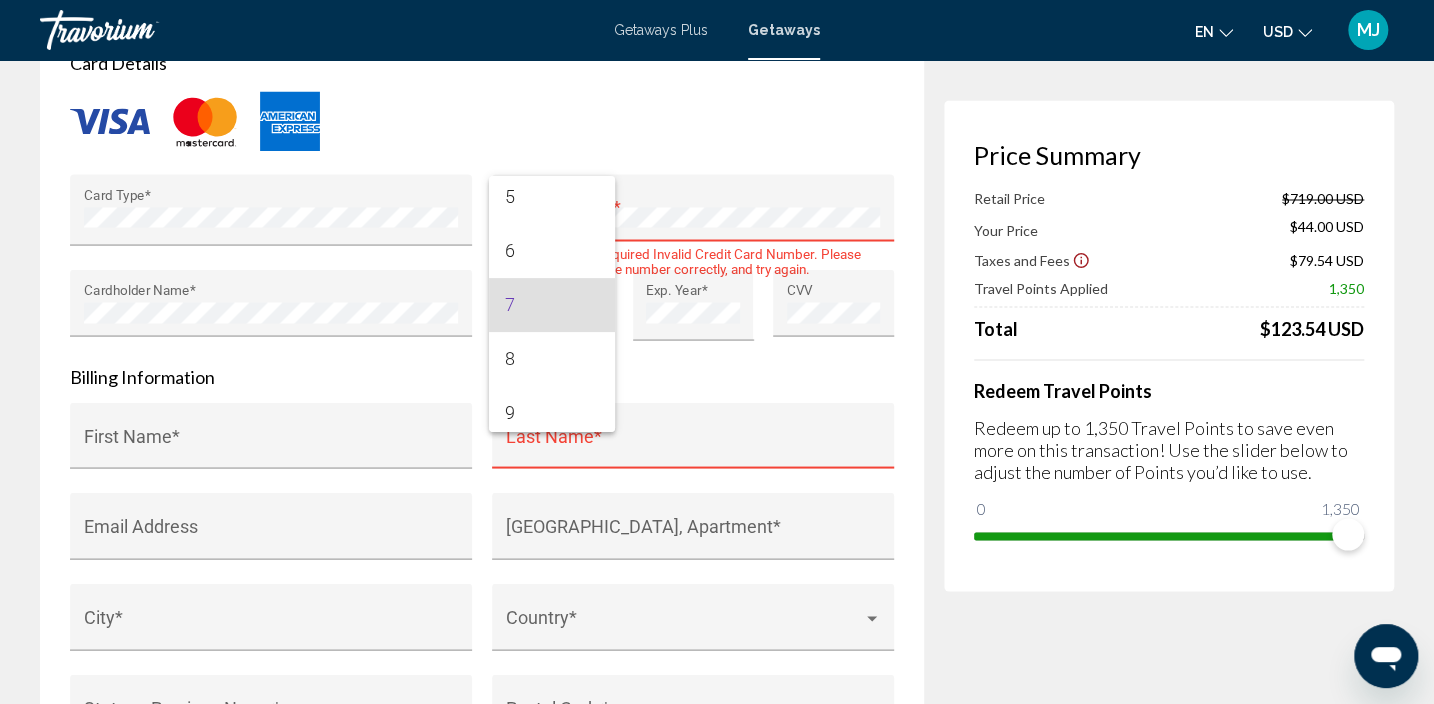 click at bounding box center [717, 352] 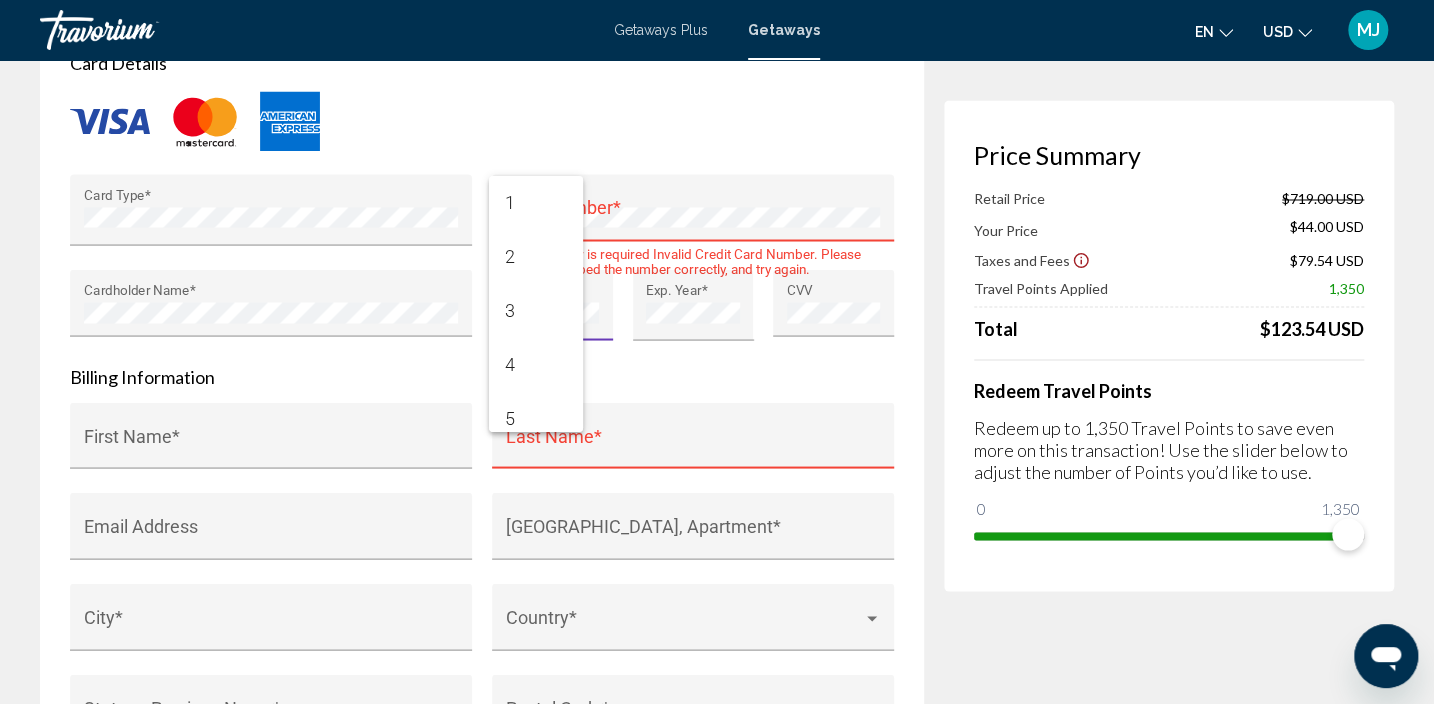 scroll, scrollTop: 222, scrollLeft: 0, axis: vertical 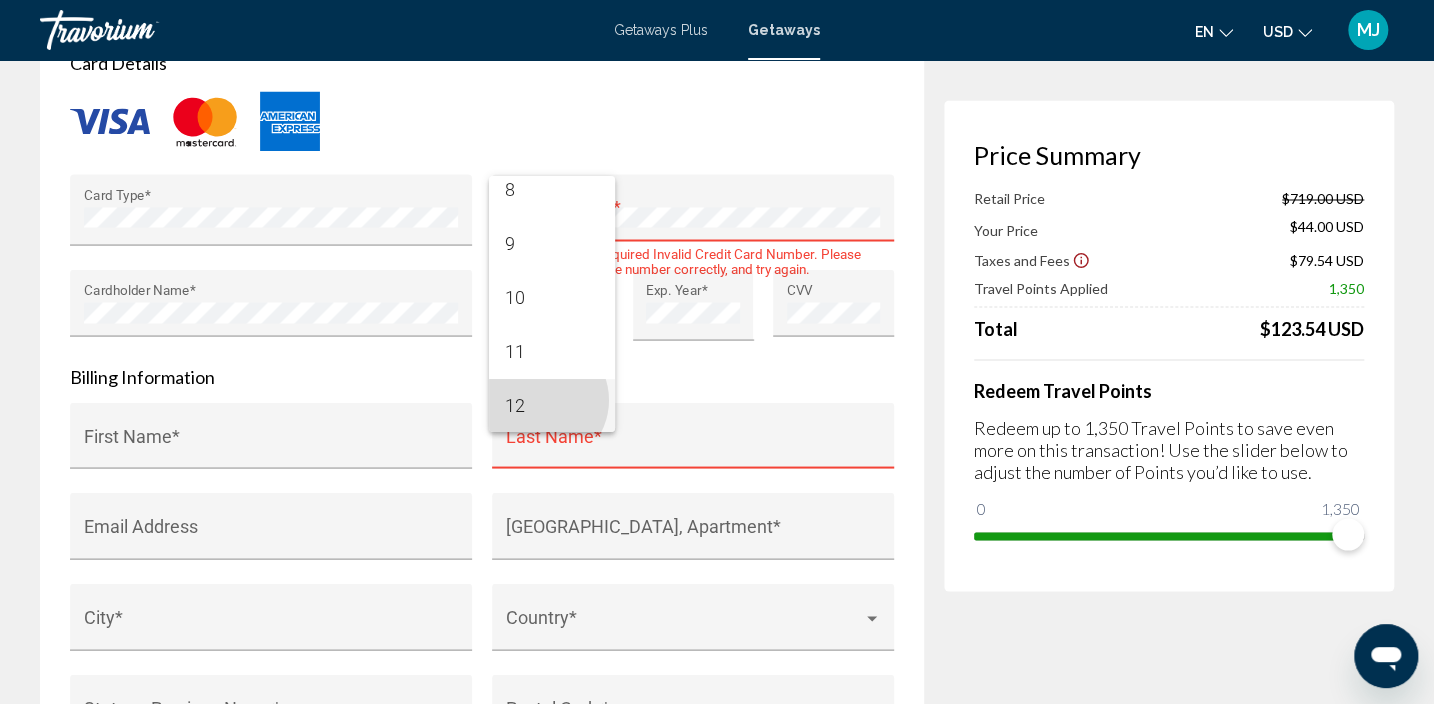 click on "12" at bounding box center (552, 406) 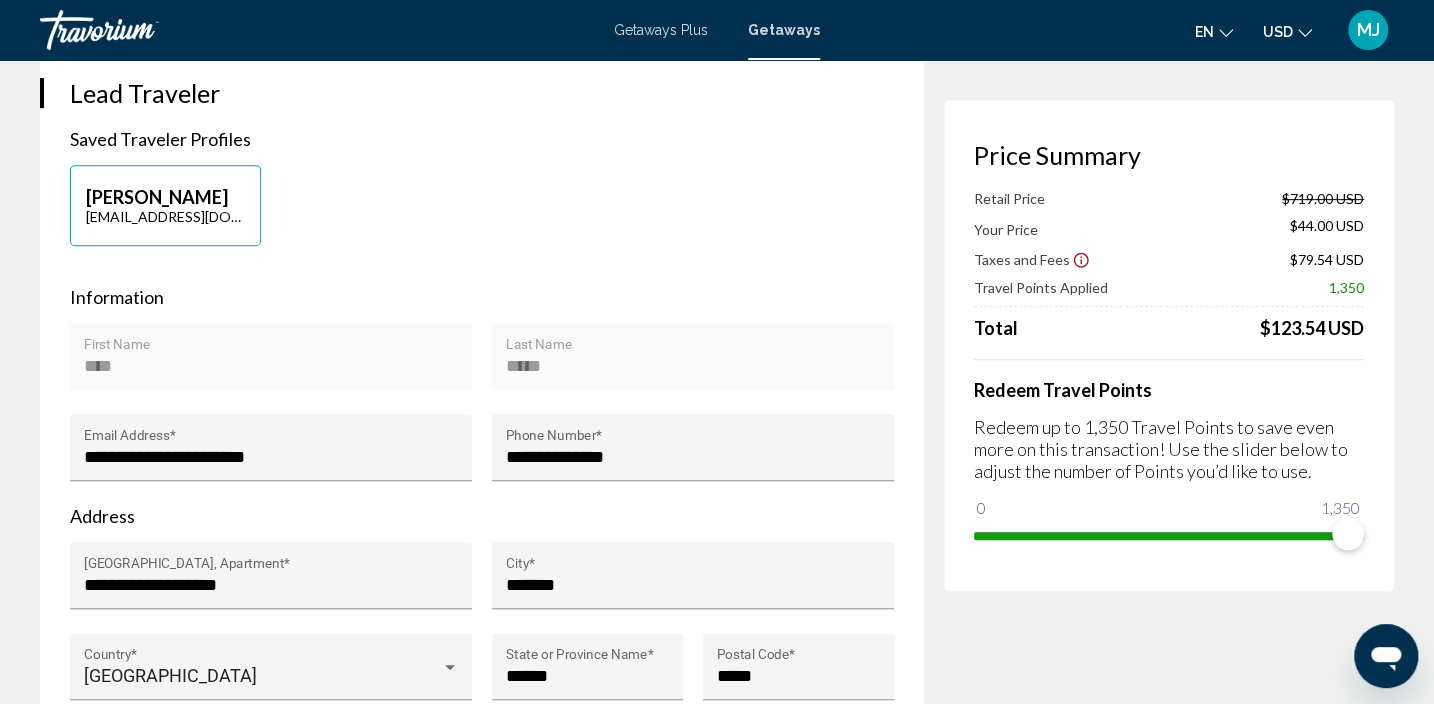 scroll, scrollTop: 390, scrollLeft: 0, axis: vertical 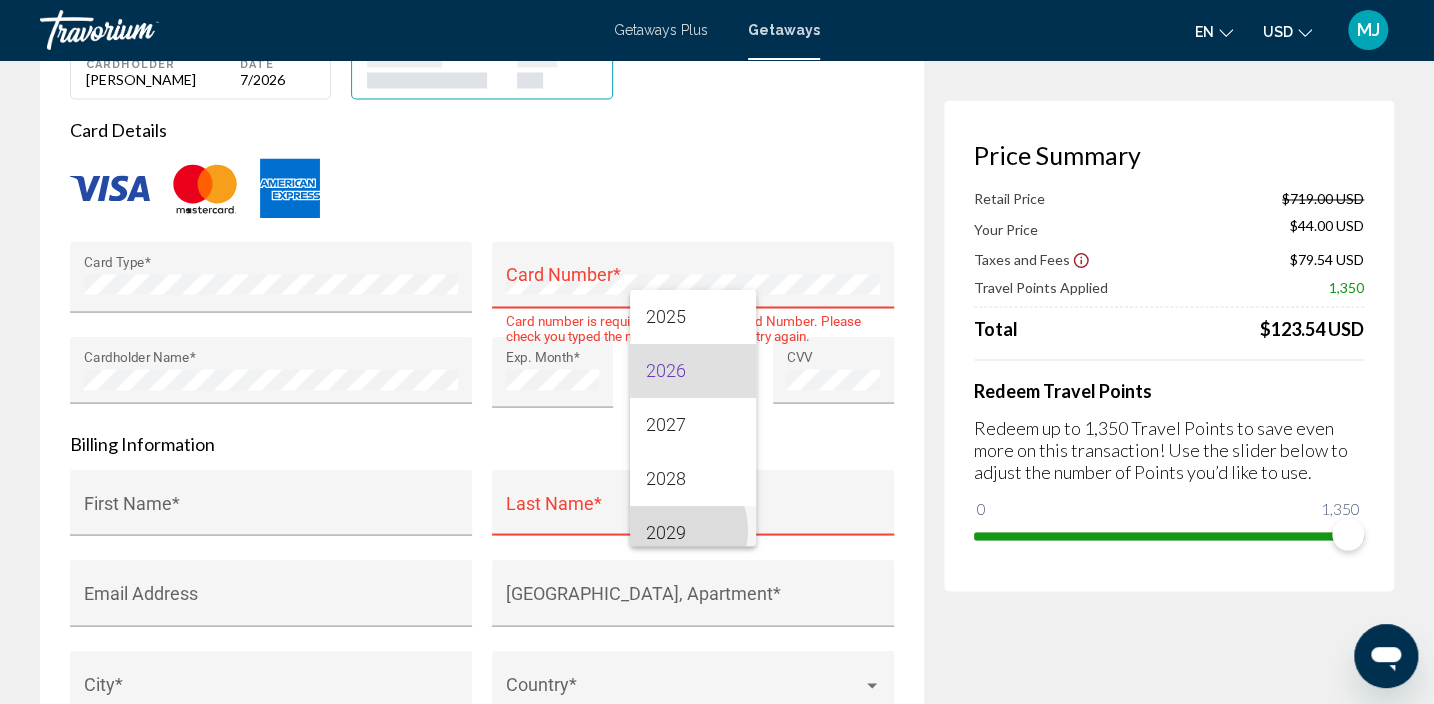 click on "2029" at bounding box center [693, 533] 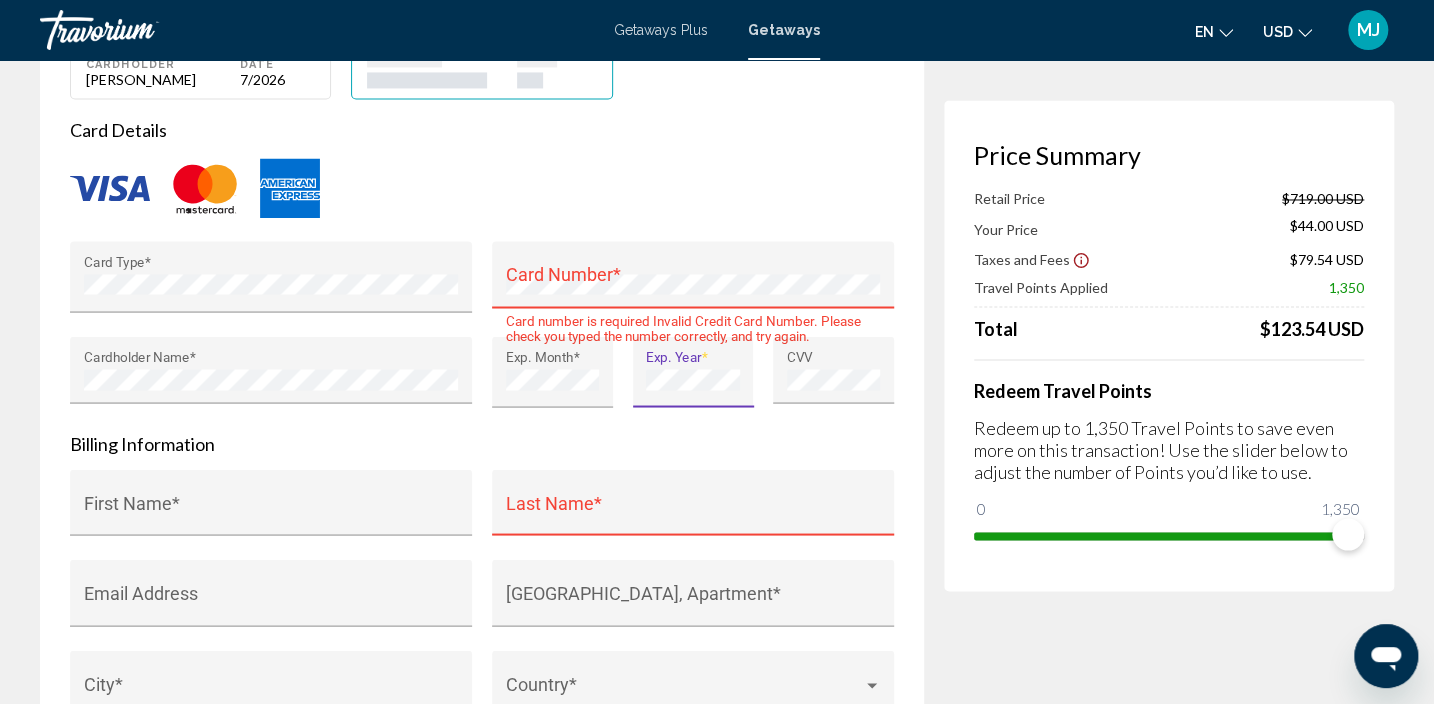 scroll, scrollTop: 13, scrollLeft: 0, axis: vertical 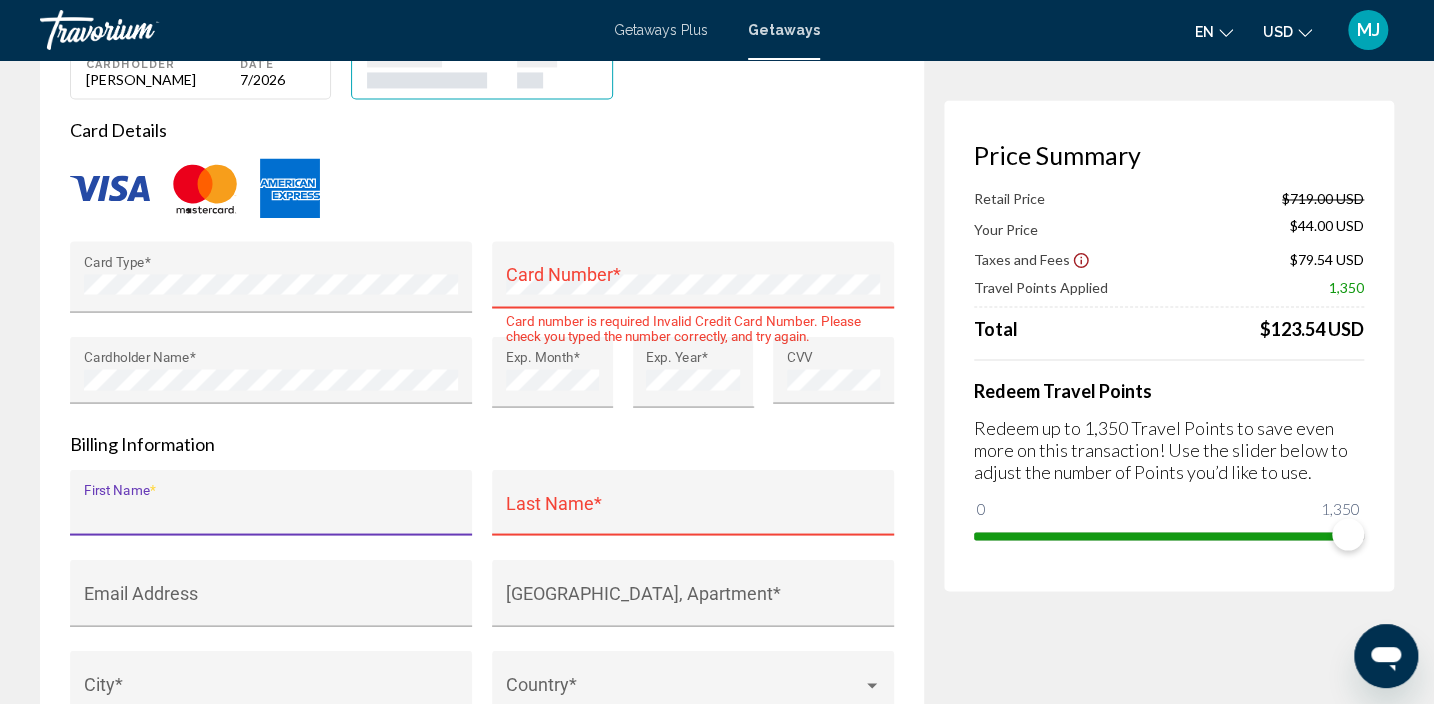 click on "First Name  *" at bounding box center (271, 512) 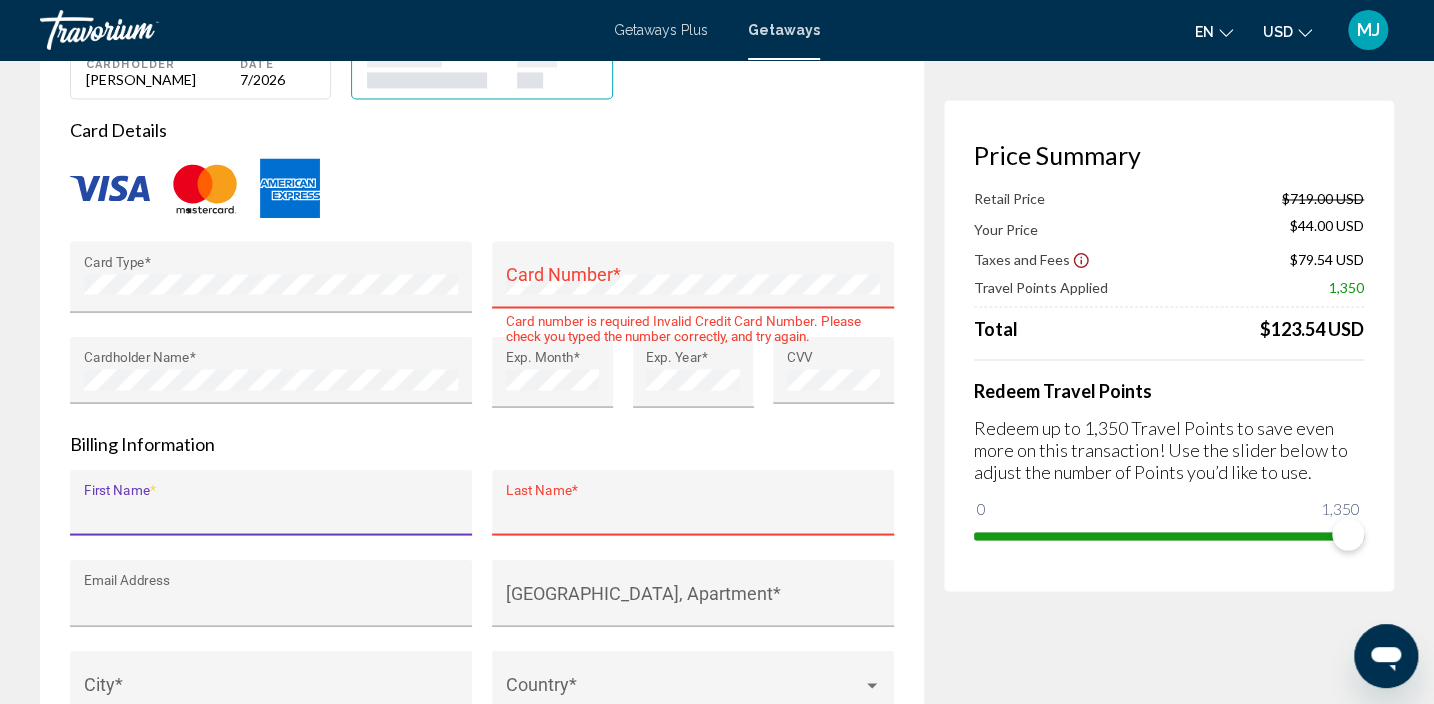 type on "*****" 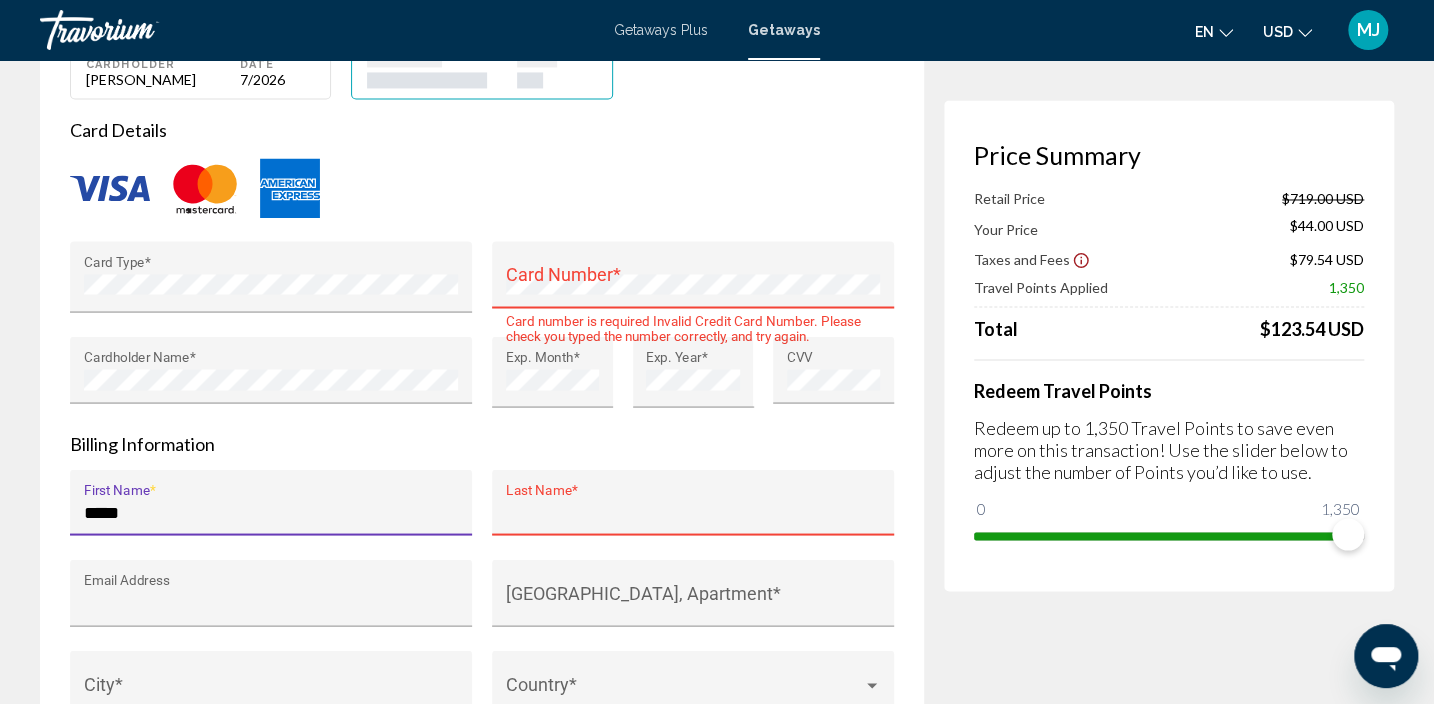 type on "***" 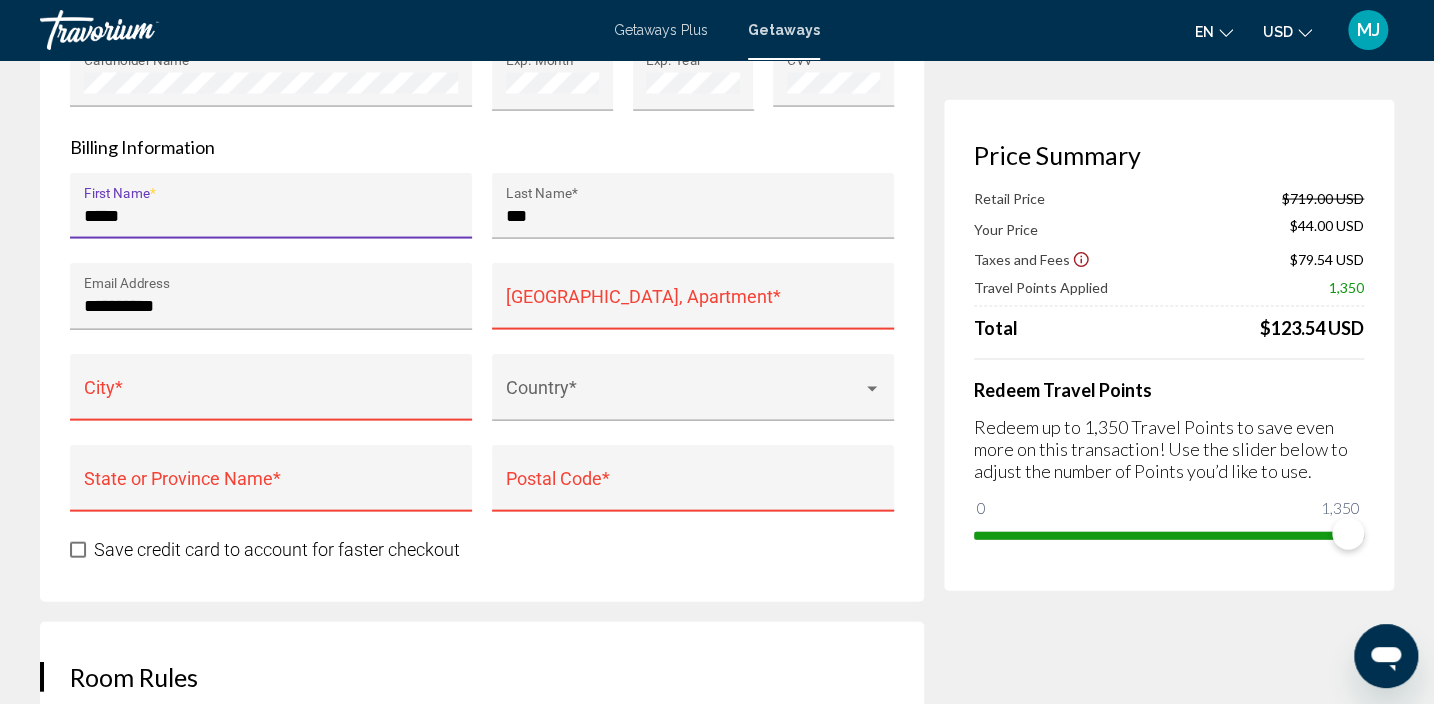 scroll, scrollTop: 1990, scrollLeft: 0, axis: vertical 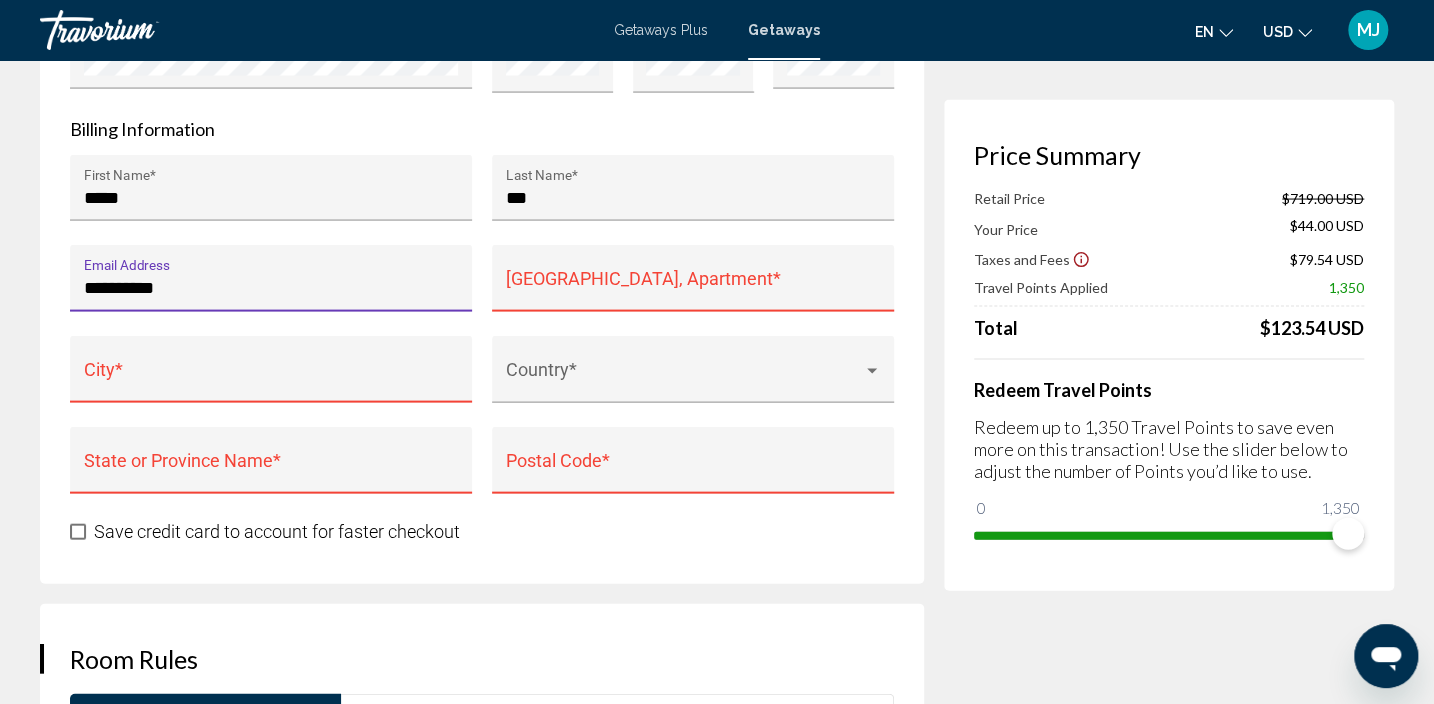 click on "**********" at bounding box center [271, 288] 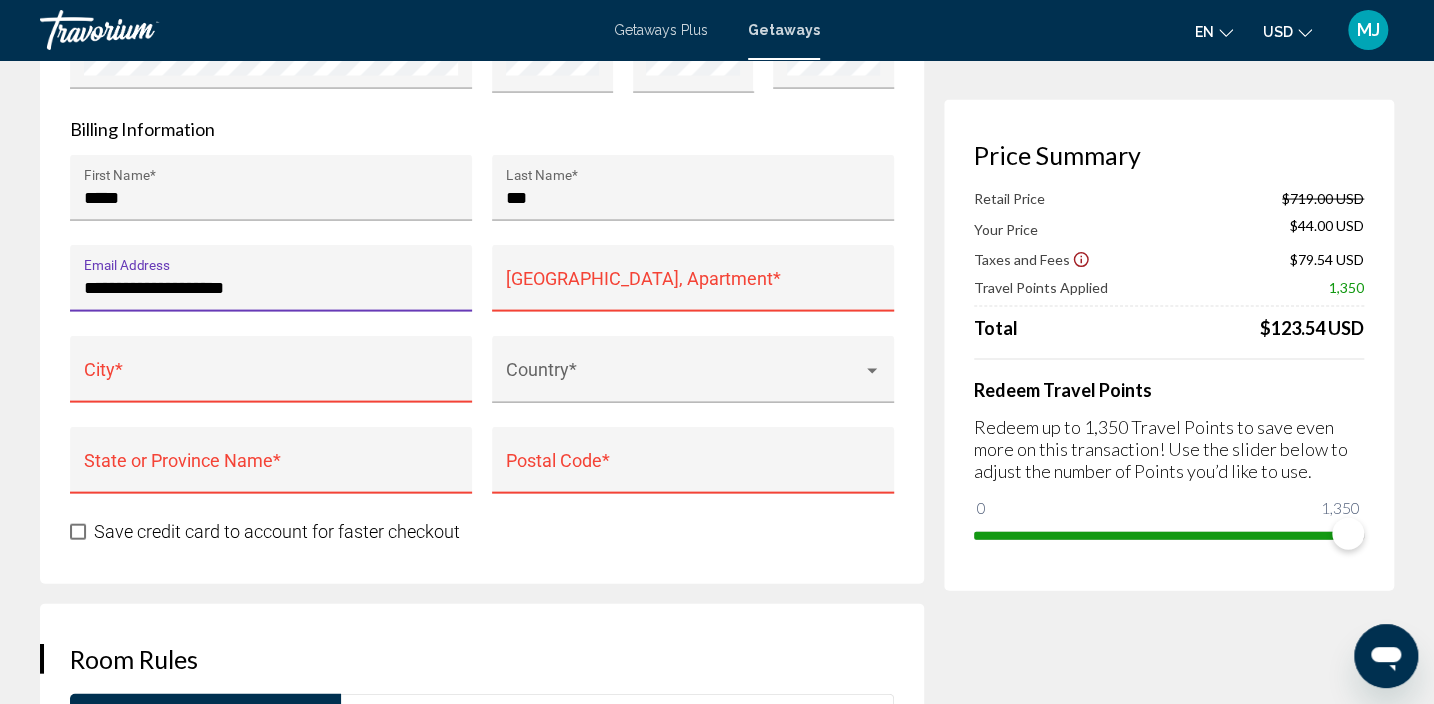 type on "**********" 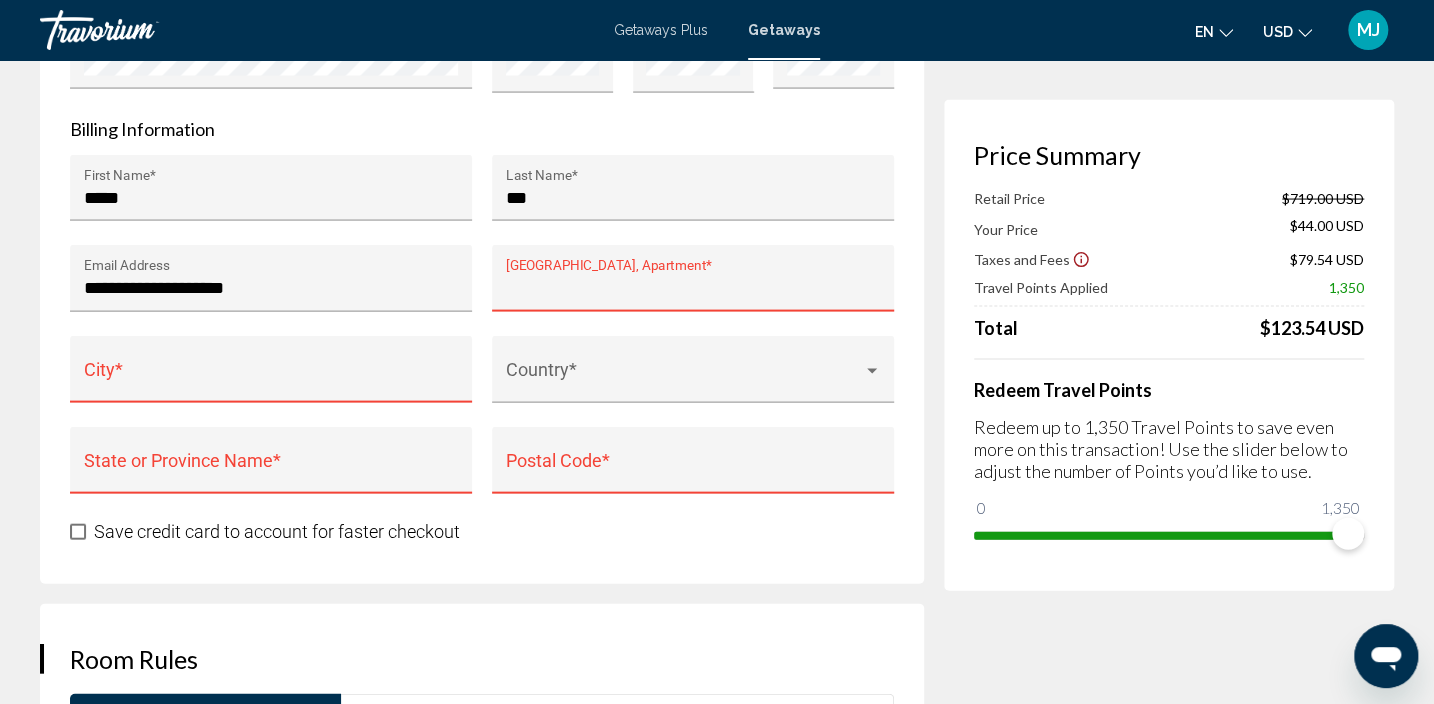 click on "[GEOGRAPHIC_DATA], Apartment  *" at bounding box center [693, 288] 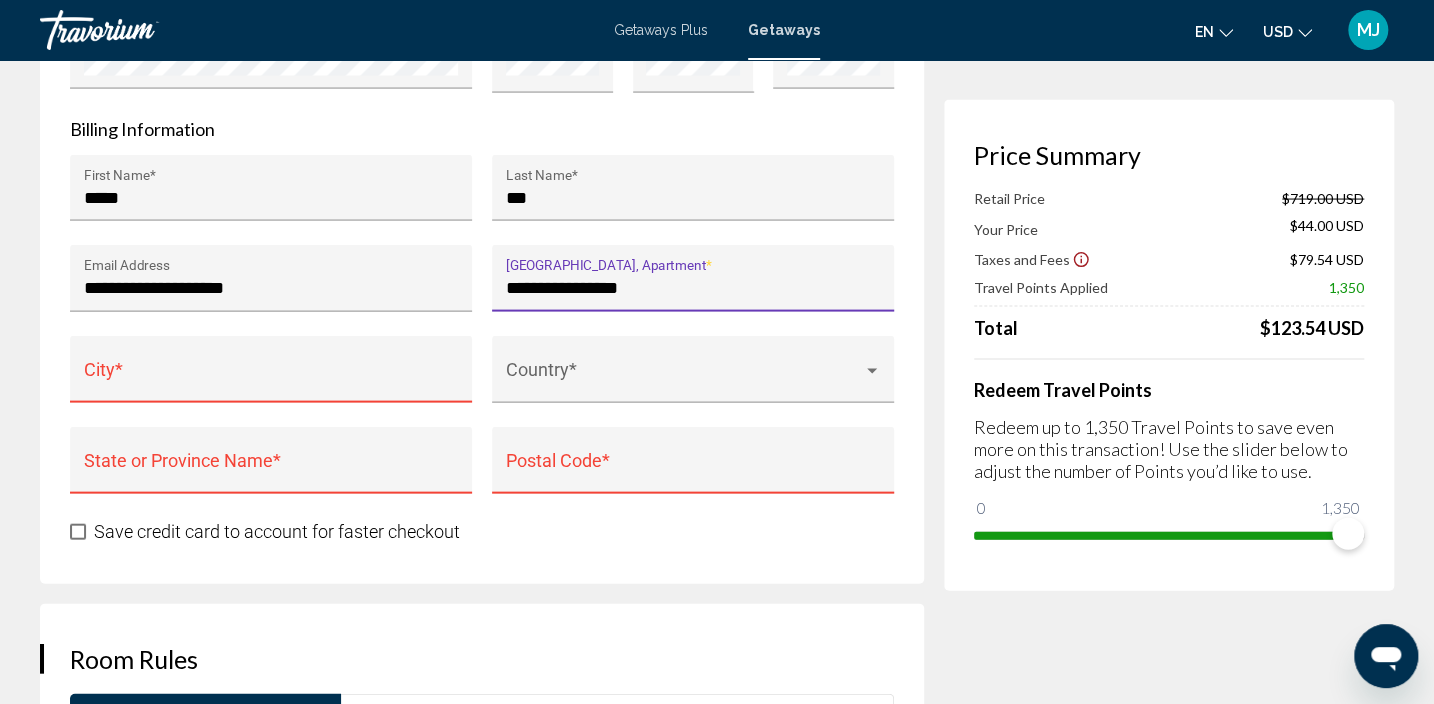 click on "**********" at bounding box center (693, 288) 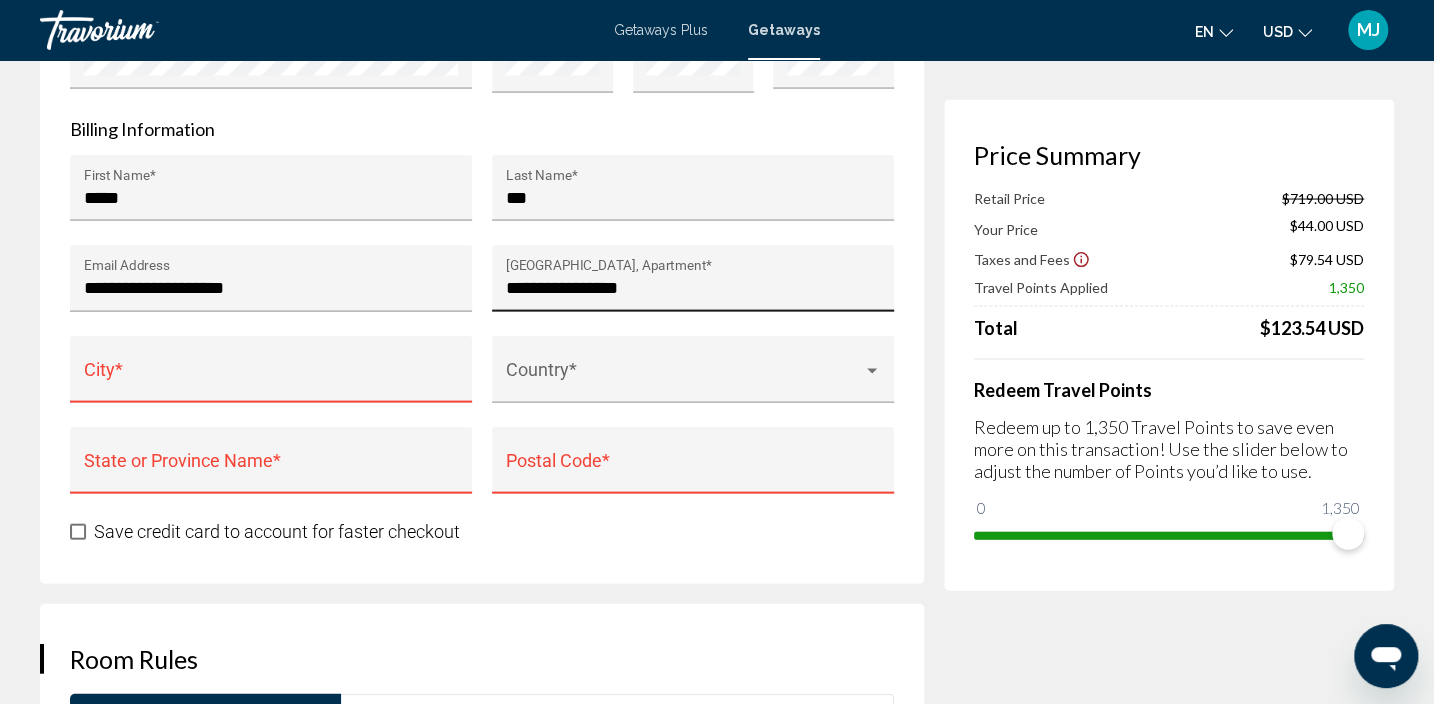 click on "**********" at bounding box center [693, 285] 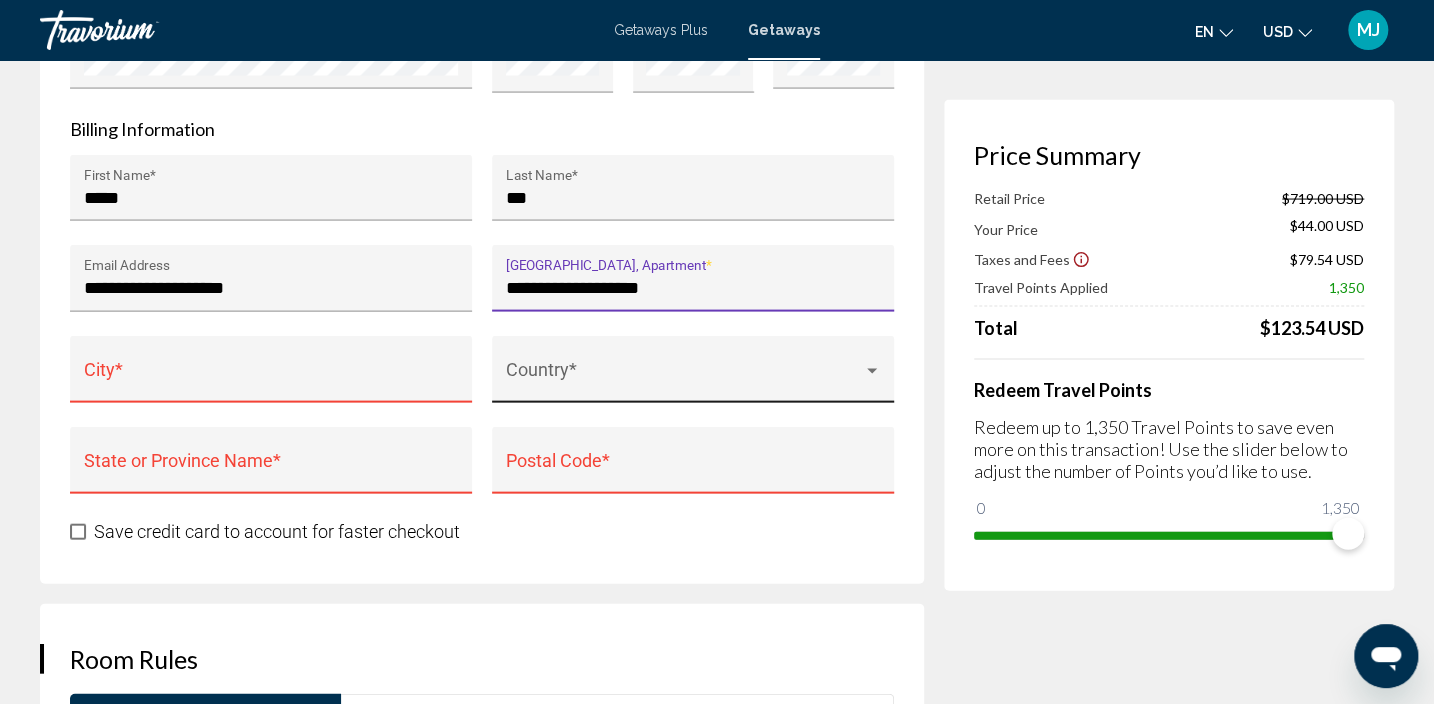type on "**********" 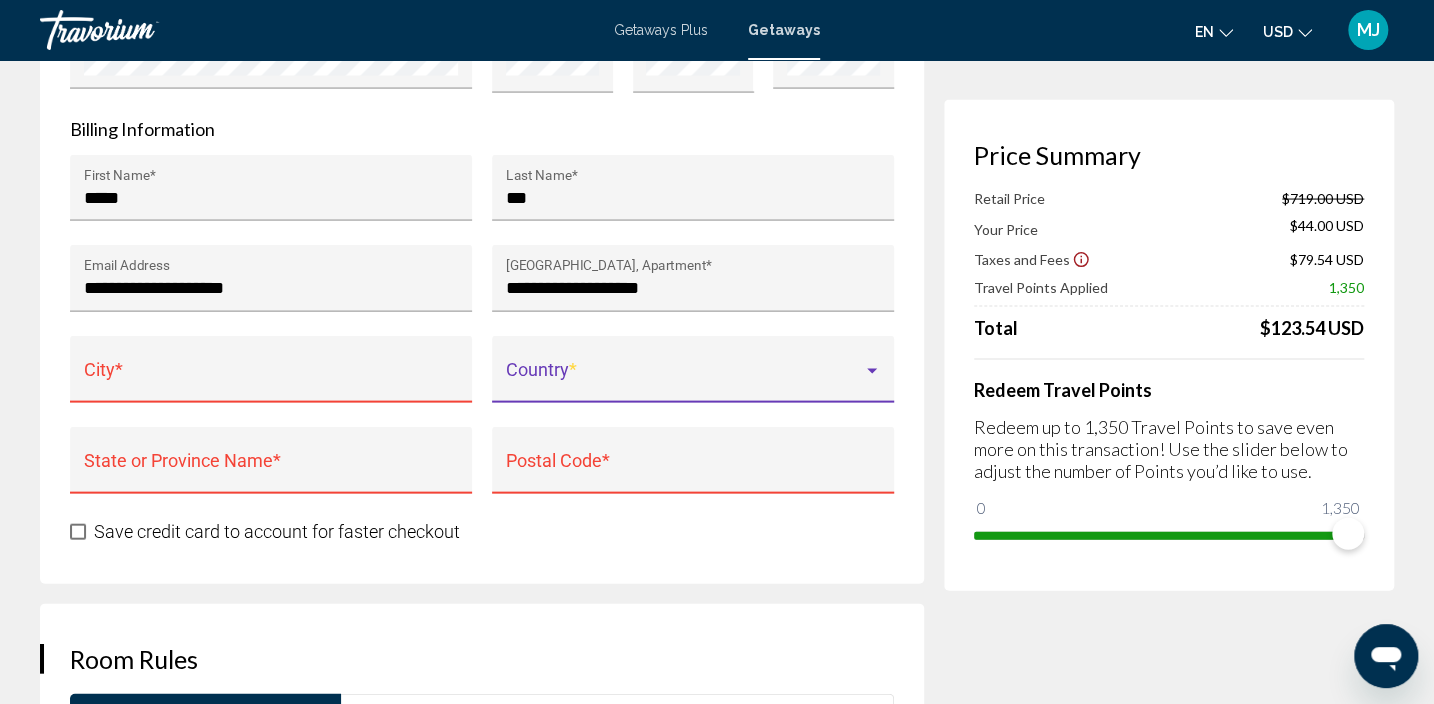 click at bounding box center (872, 372) 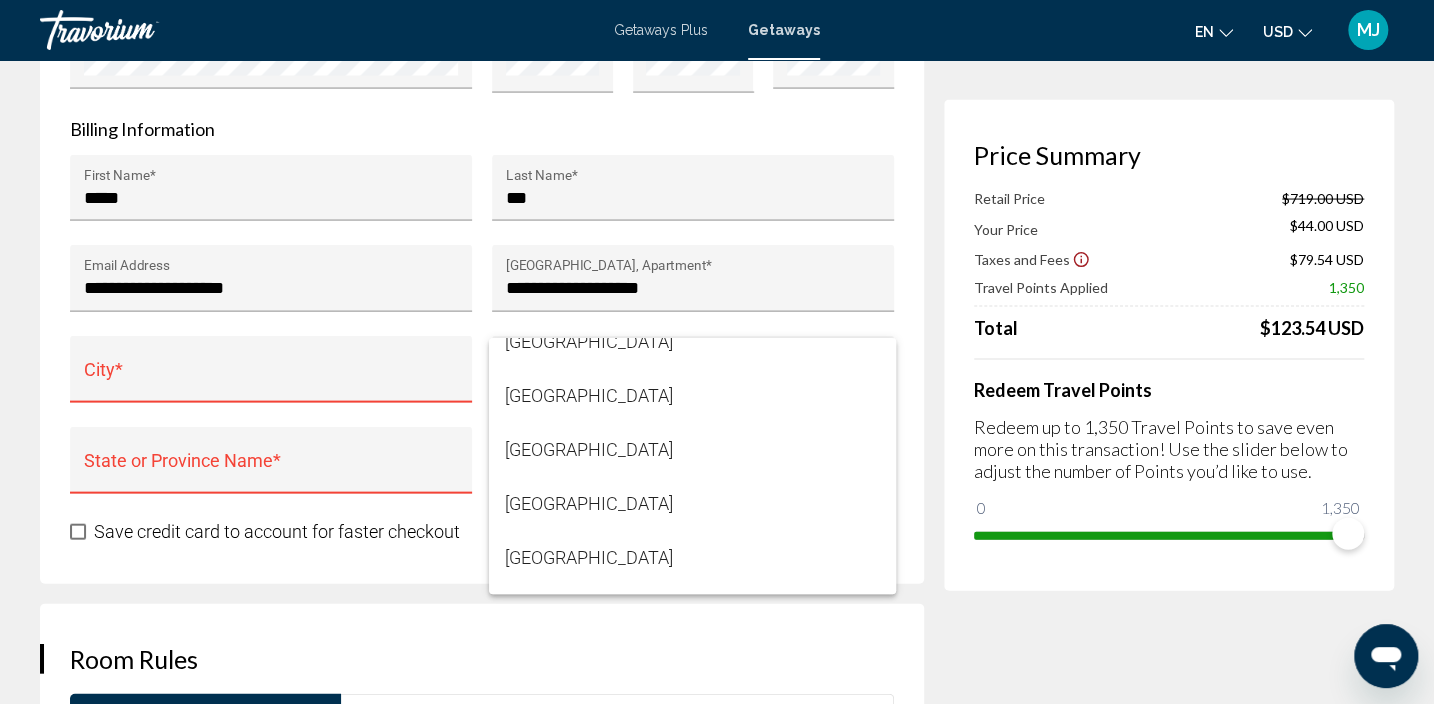 scroll, scrollTop: 13673, scrollLeft: 0, axis: vertical 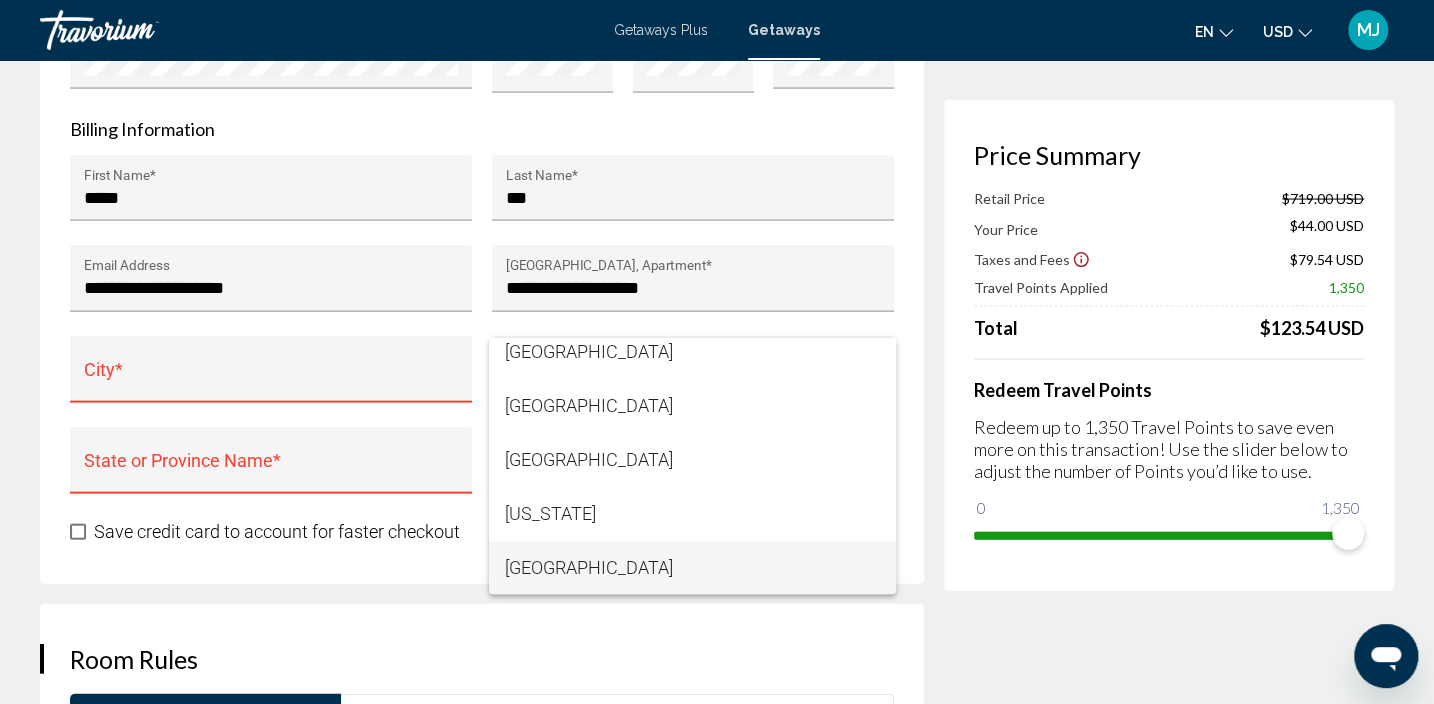 click on "[GEOGRAPHIC_DATA]" at bounding box center (692, 568) 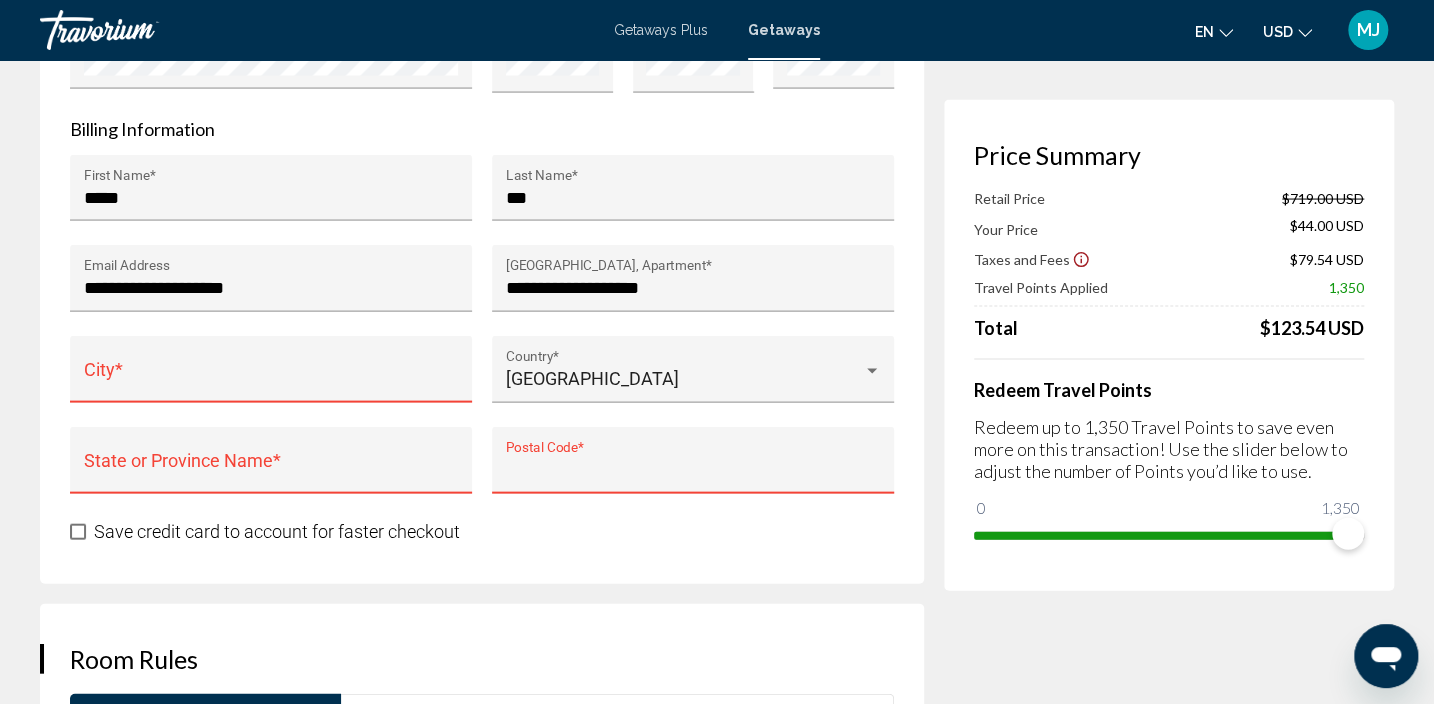 click on "Postal Code  *" at bounding box center [693, 470] 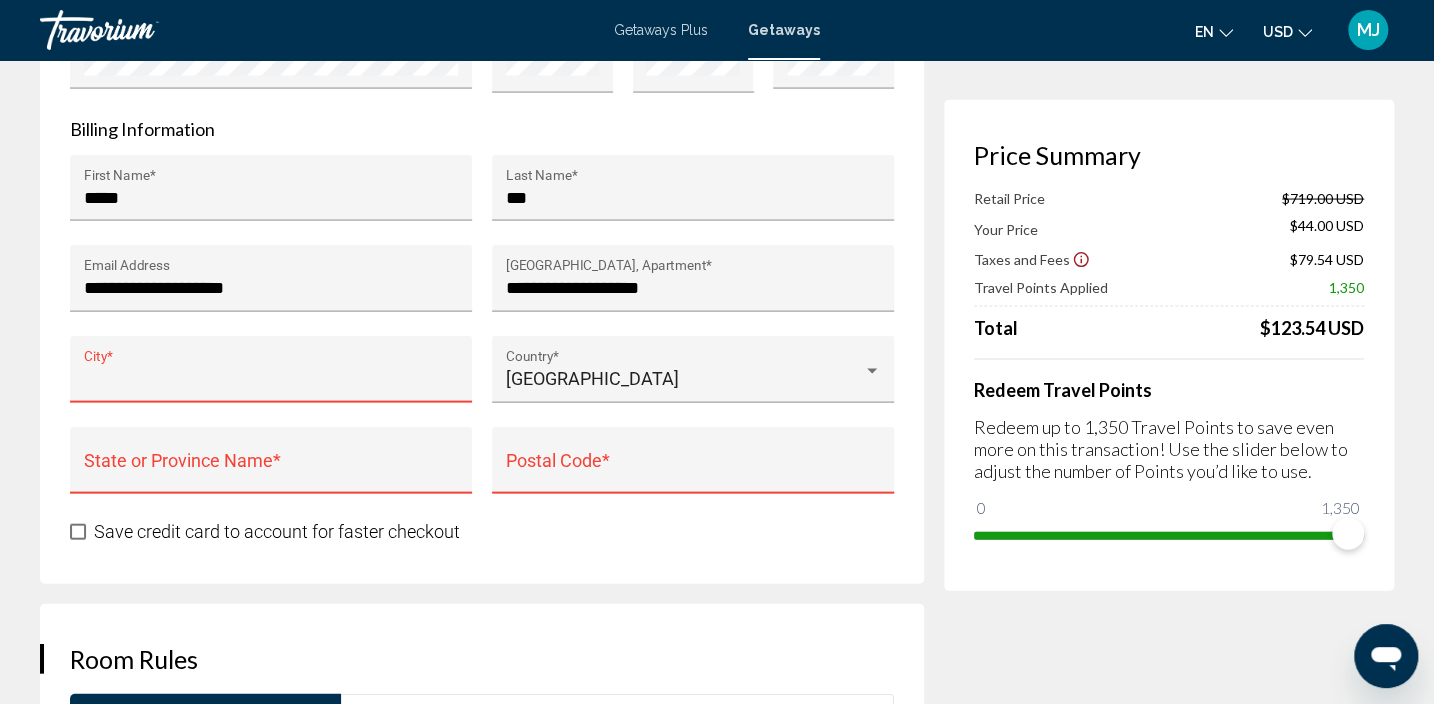 click on "City  *" at bounding box center [271, 379] 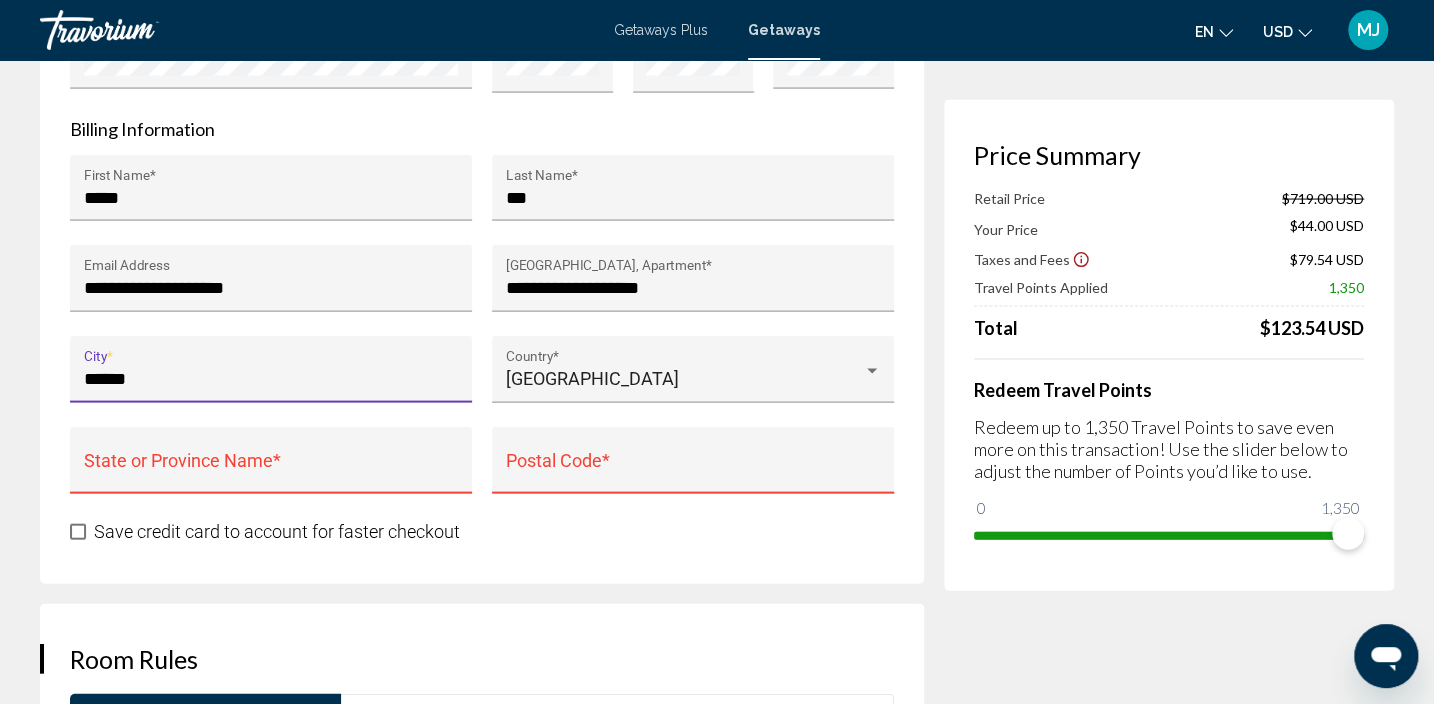 type on "******" 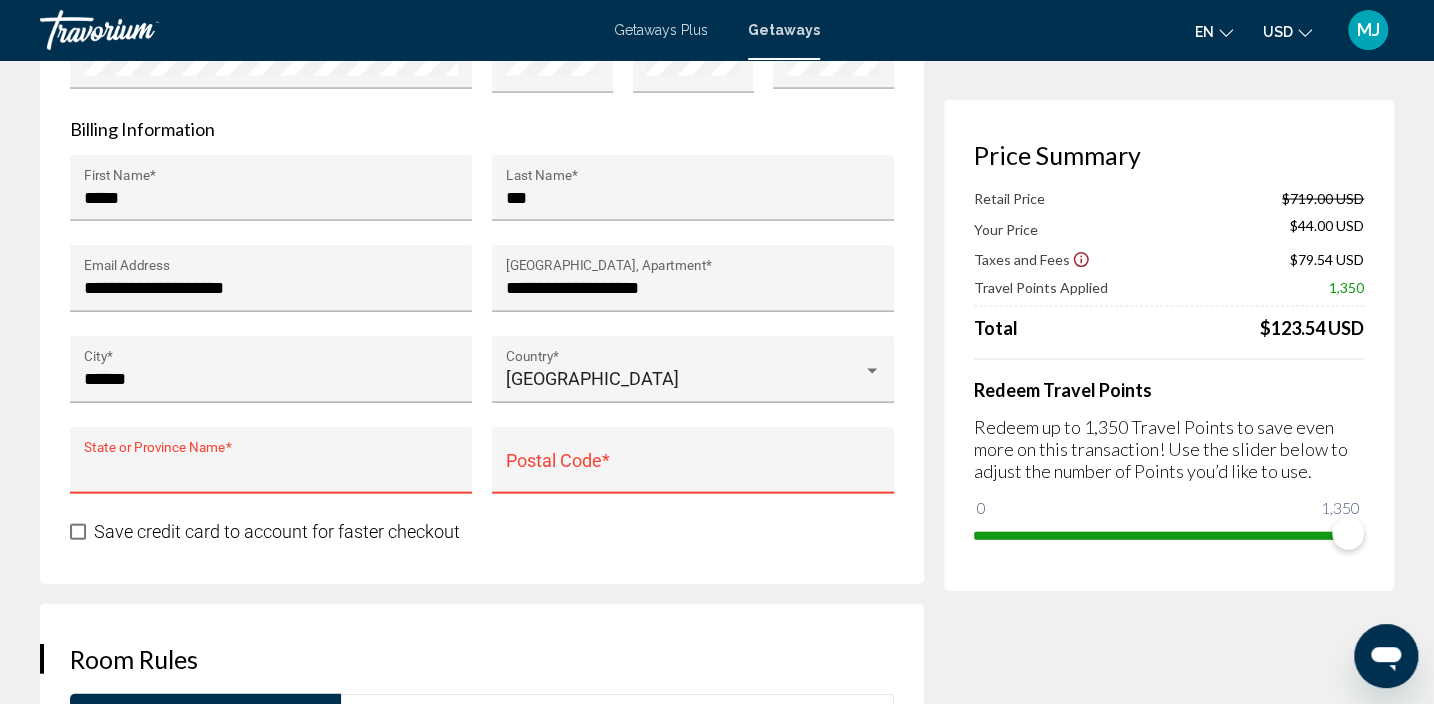 click on "State or Province Name  *" at bounding box center [271, 470] 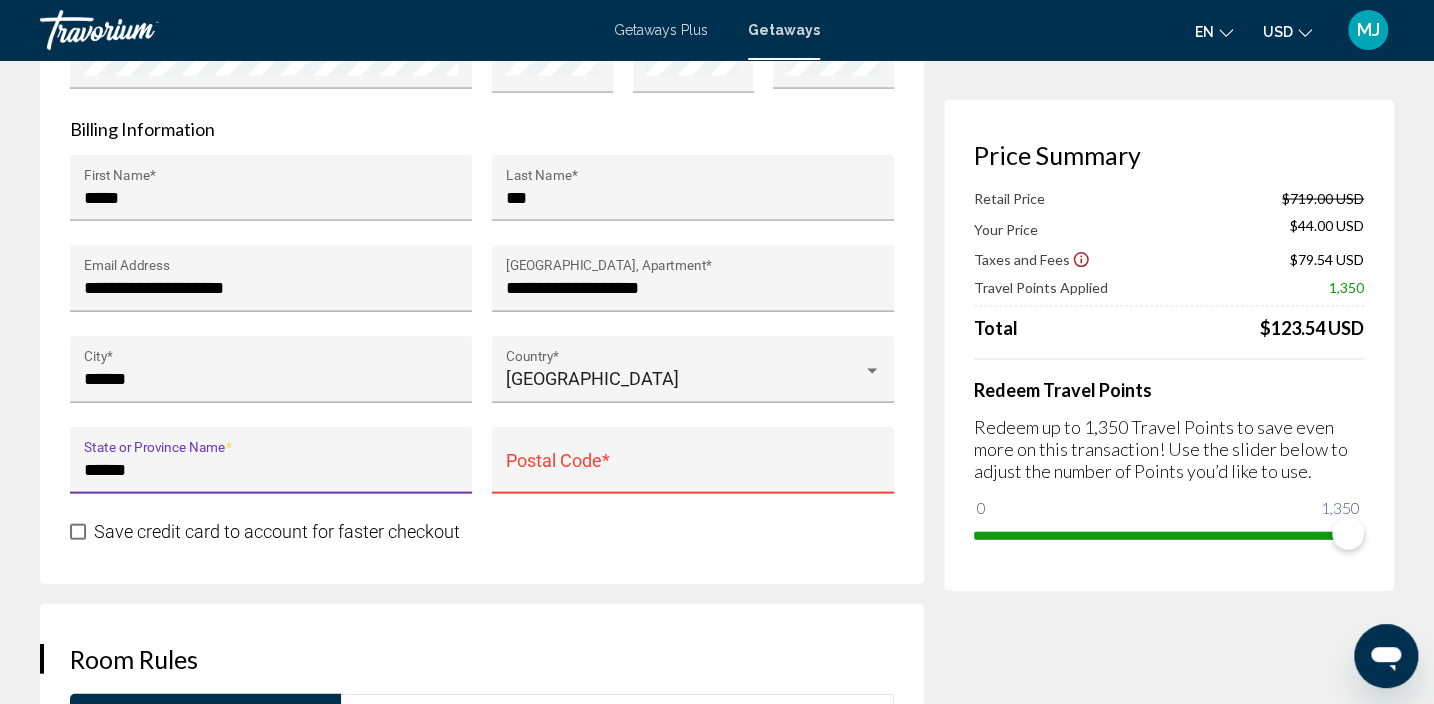type on "******" 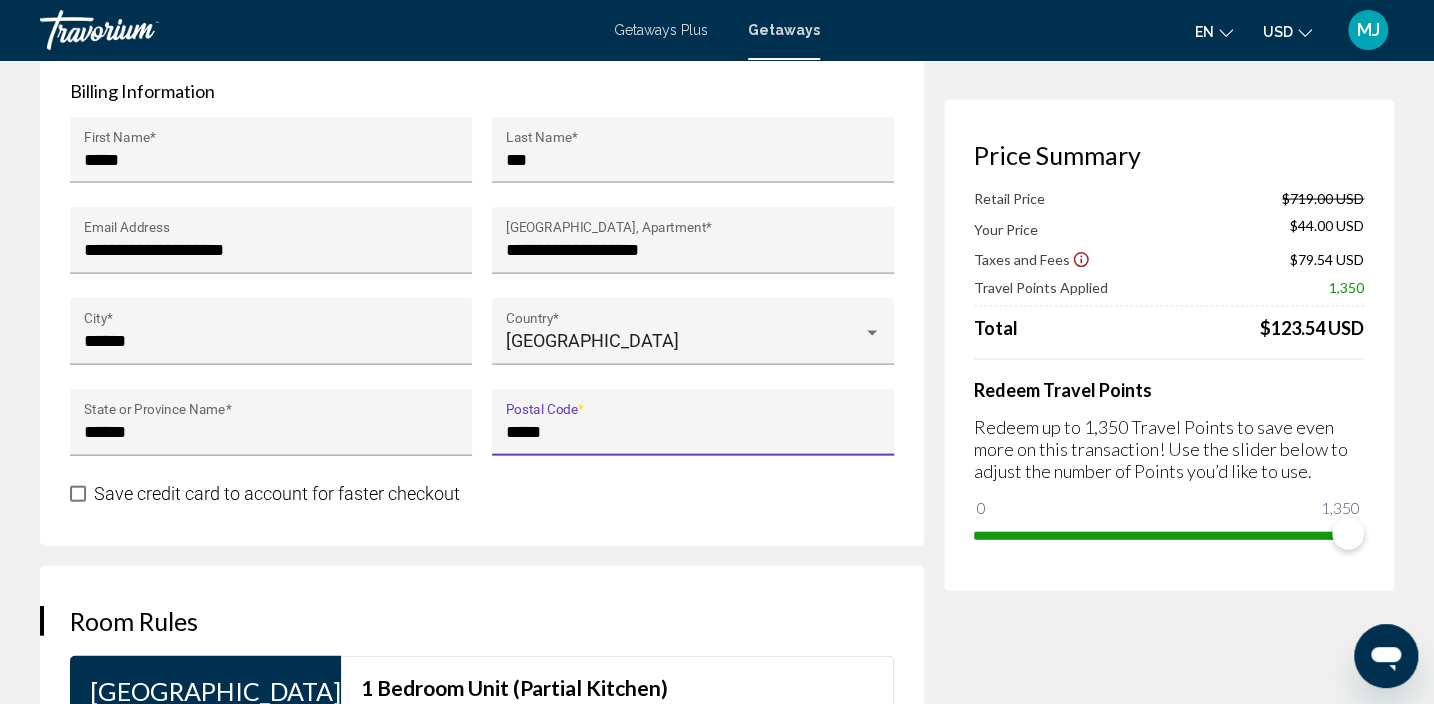 scroll, scrollTop: 2096, scrollLeft: 0, axis: vertical 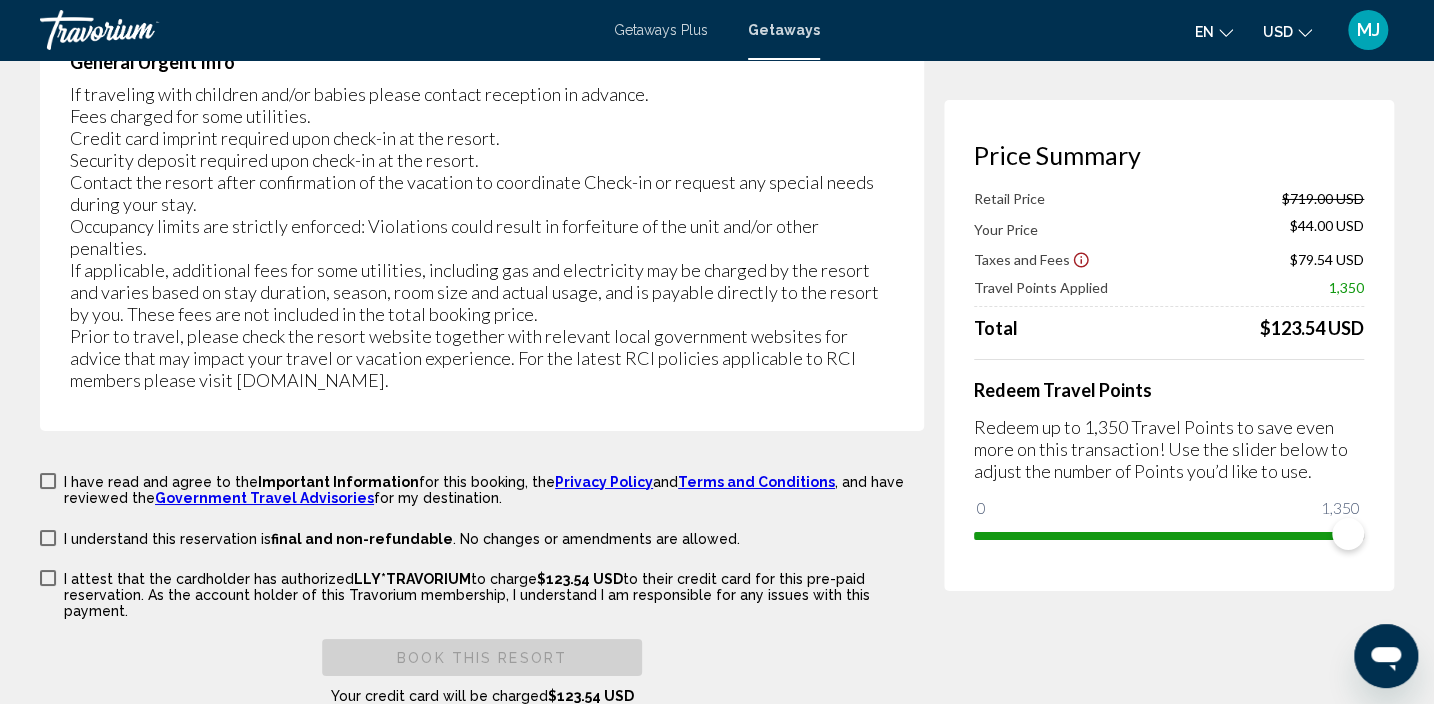 type on "*****" 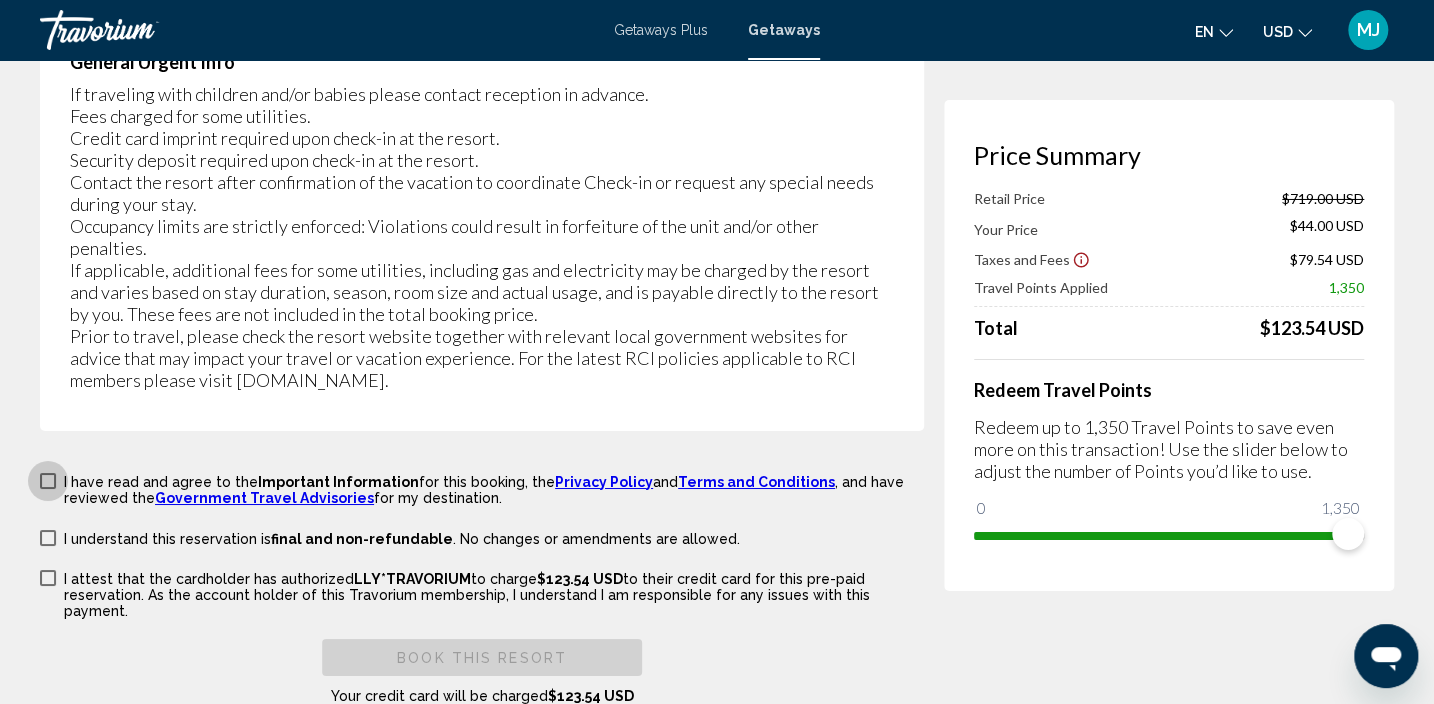 click at bounding box center (48, 481) 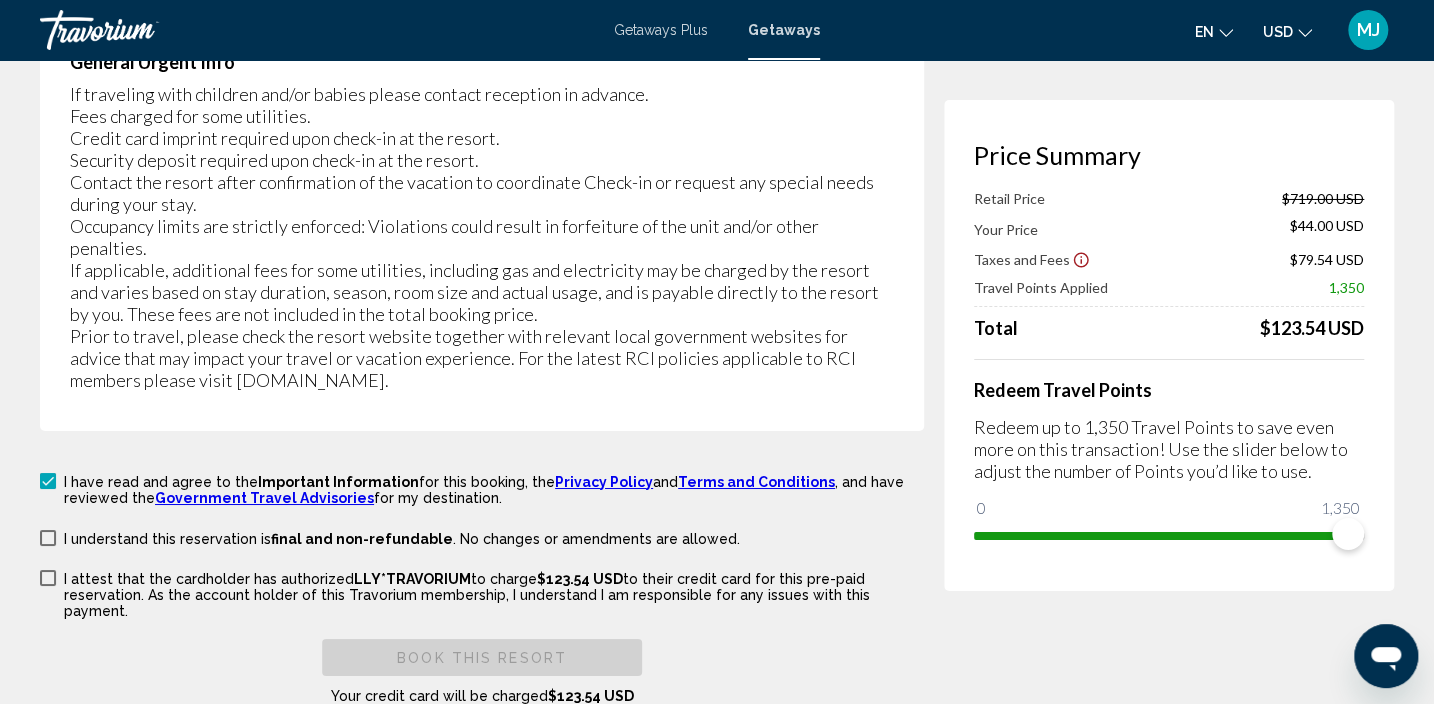 click at bounding box center [48, 538] 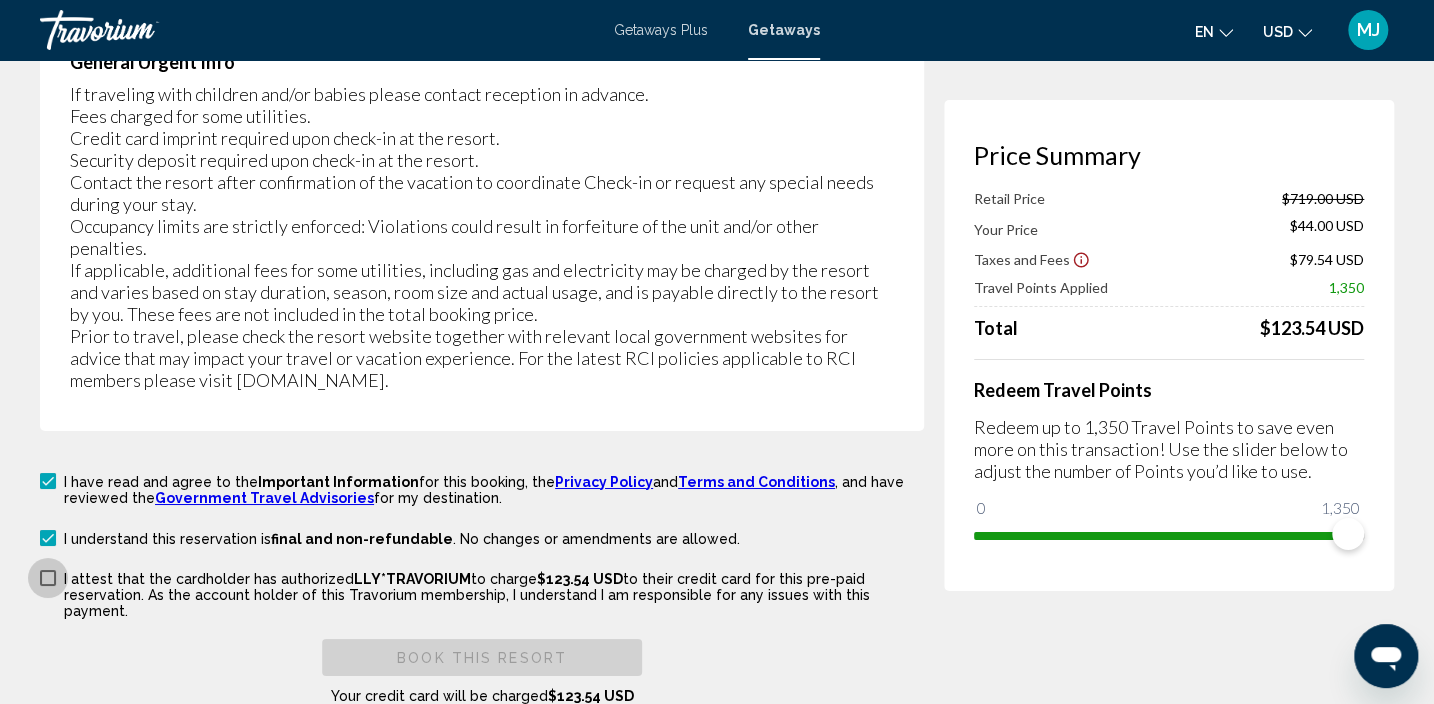 click at bounding box center [48, 578] 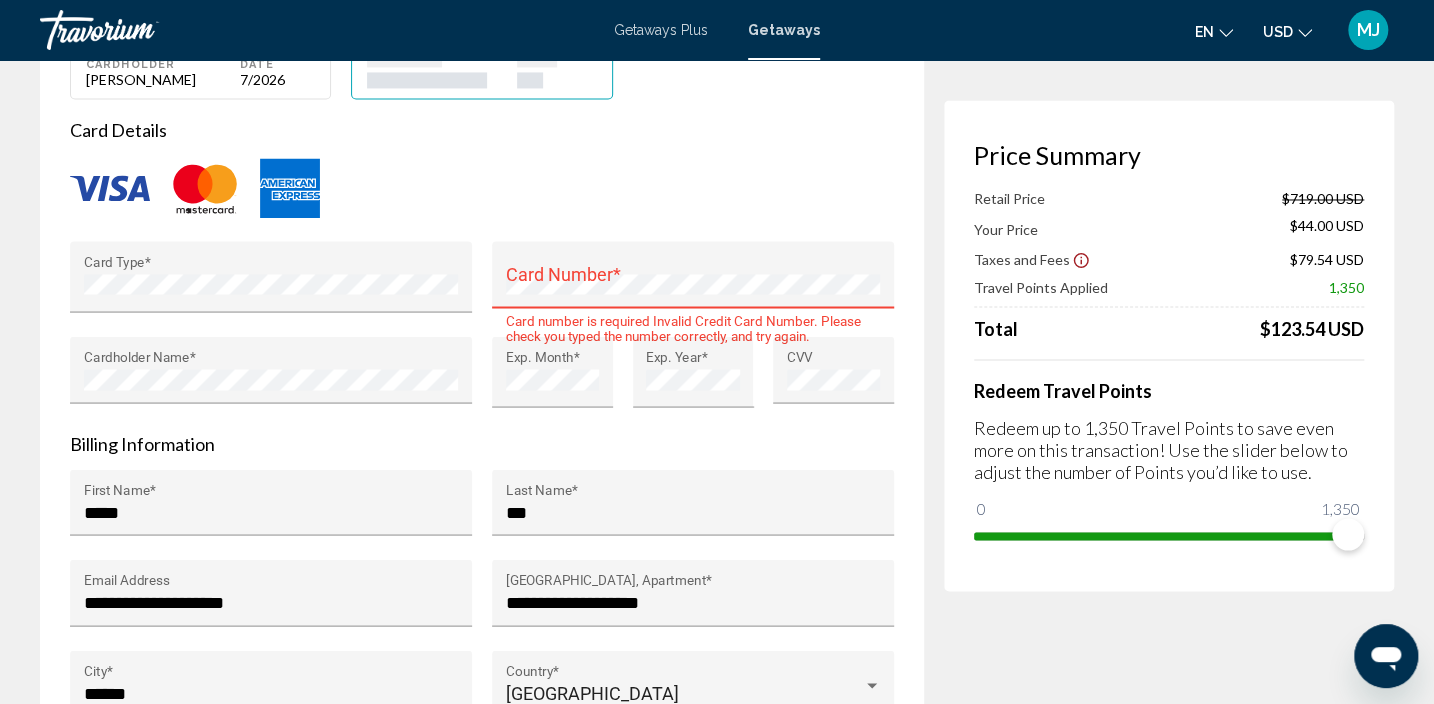 scroll, scrollTop: 1681, scrollLeft: 0, axis: vertical 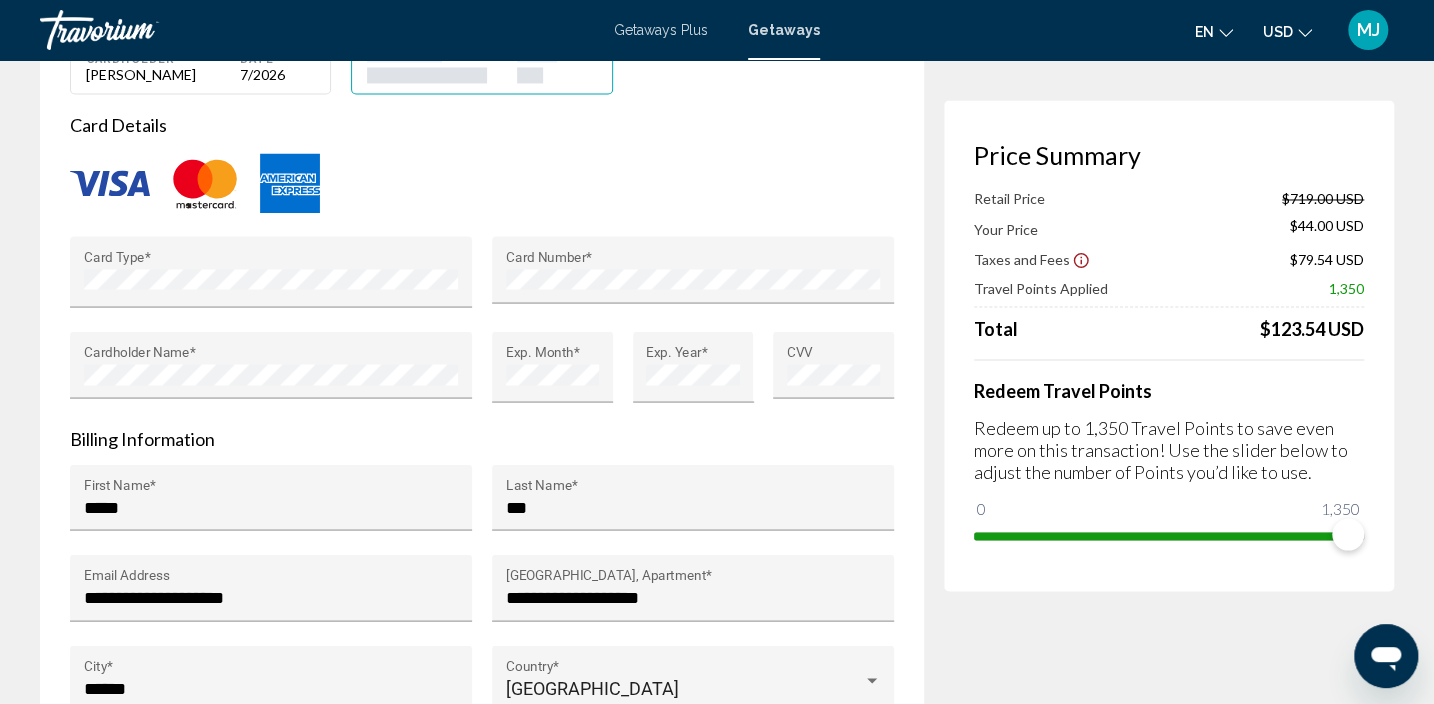 click at bounding box center (482, 184) 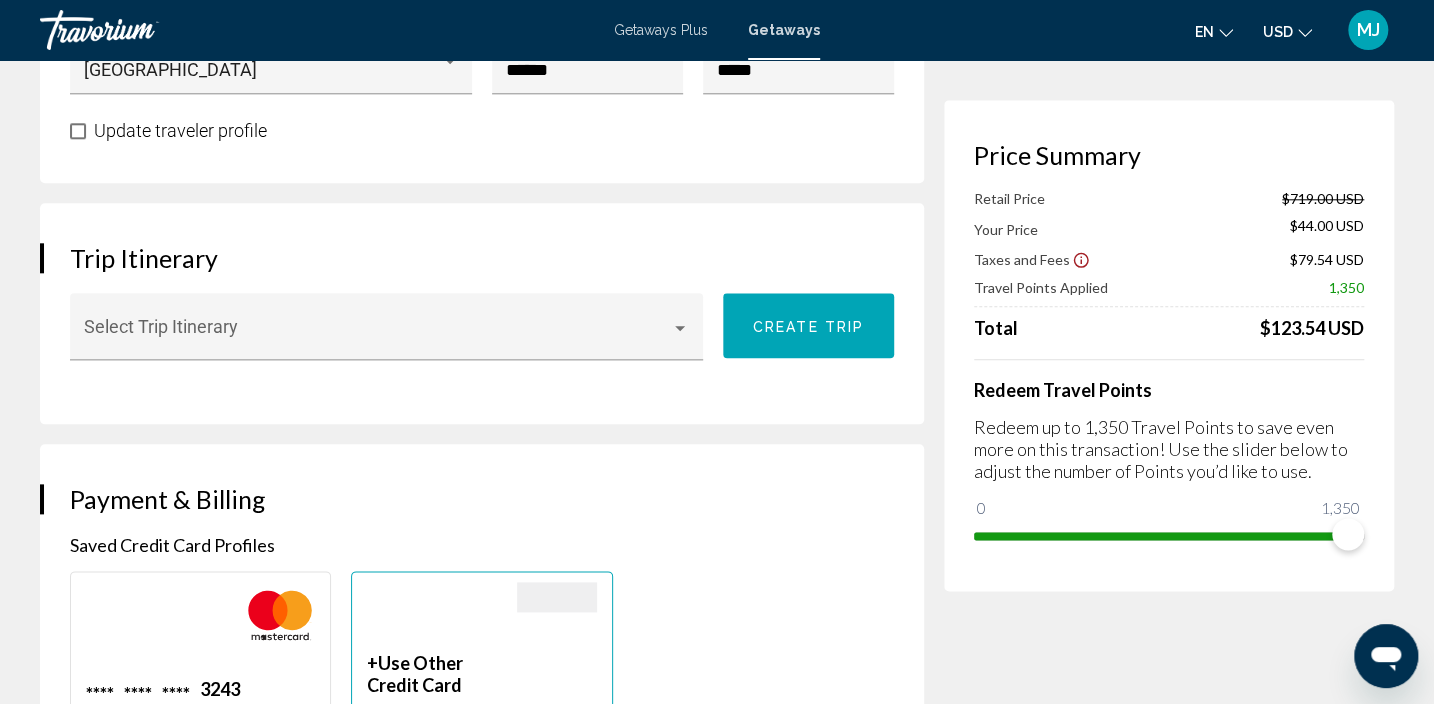 scroll, scrollTop: 0, scrollLeft: 0, axis: both 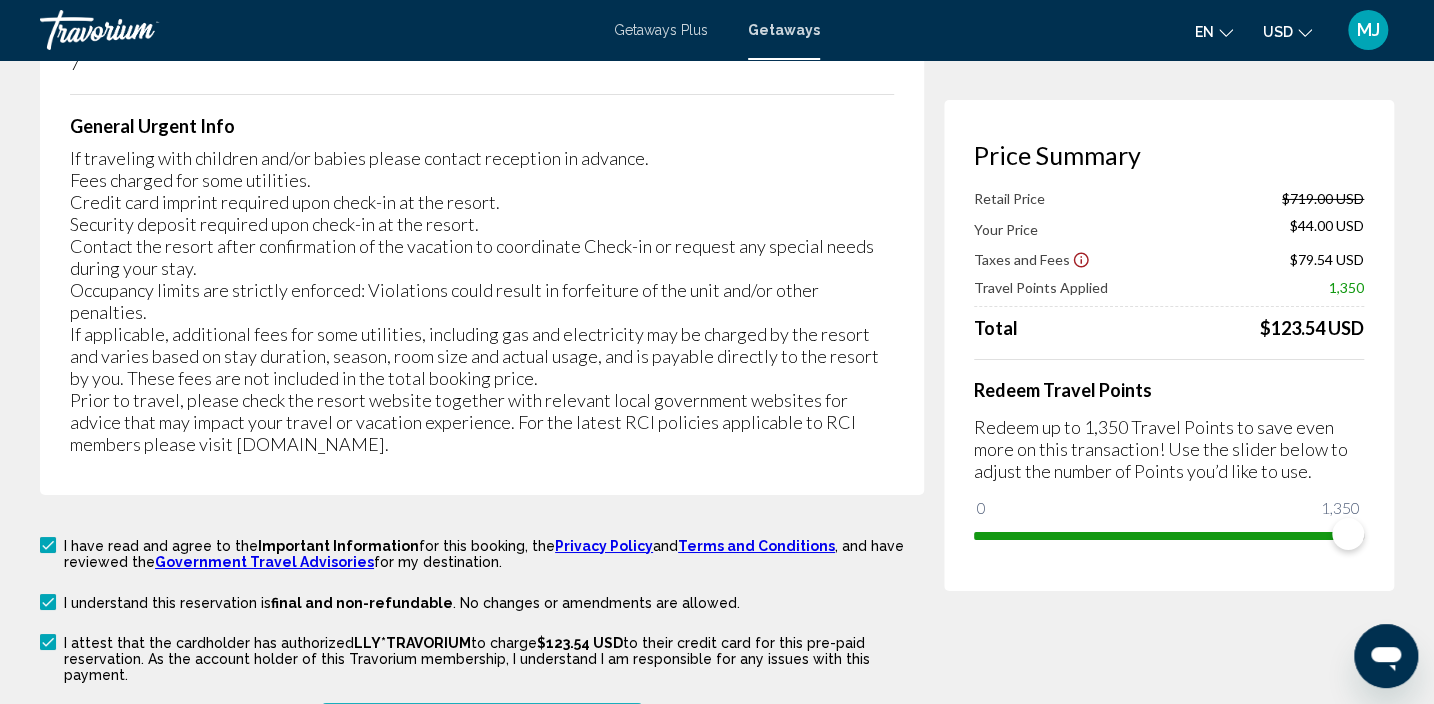 click on "Book this Resort" at bounding box center [482, 722] 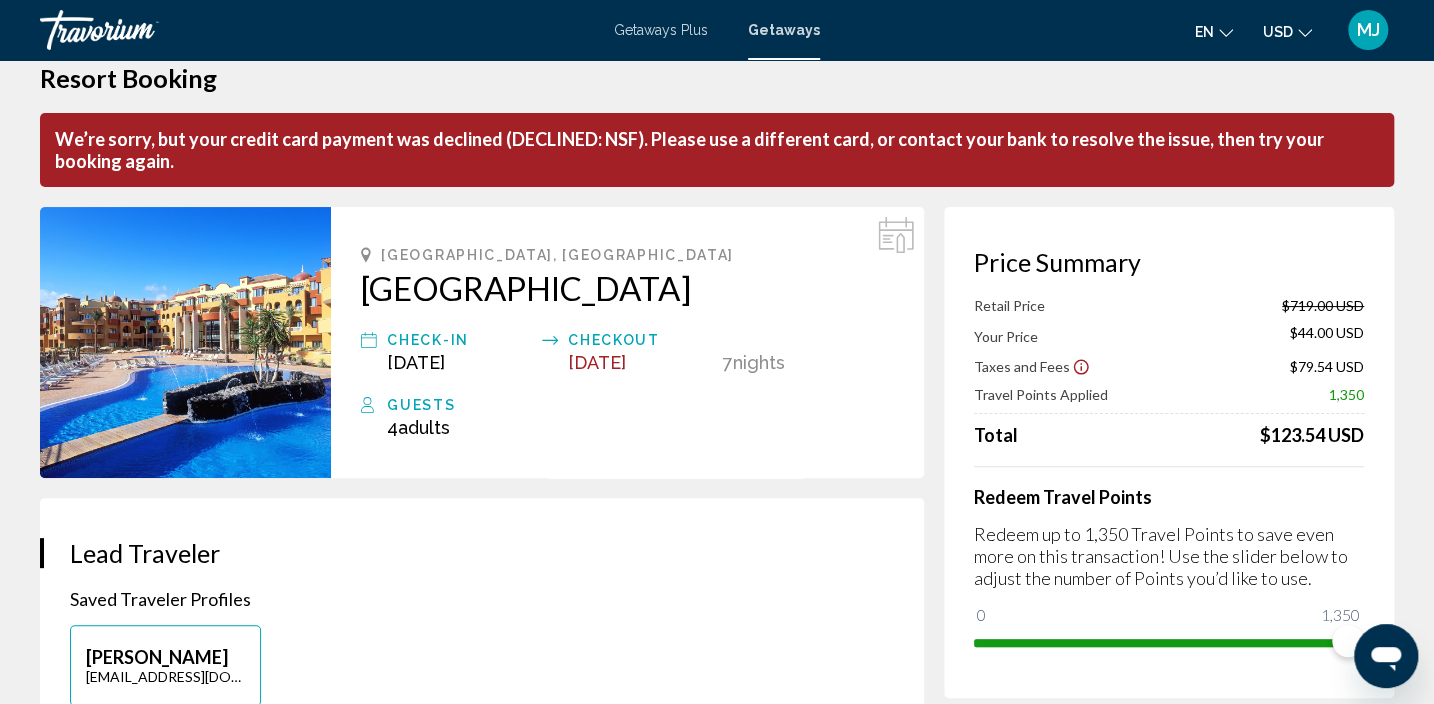 scroll, scrollTop: 0, scrollLeft: 0, axis: both 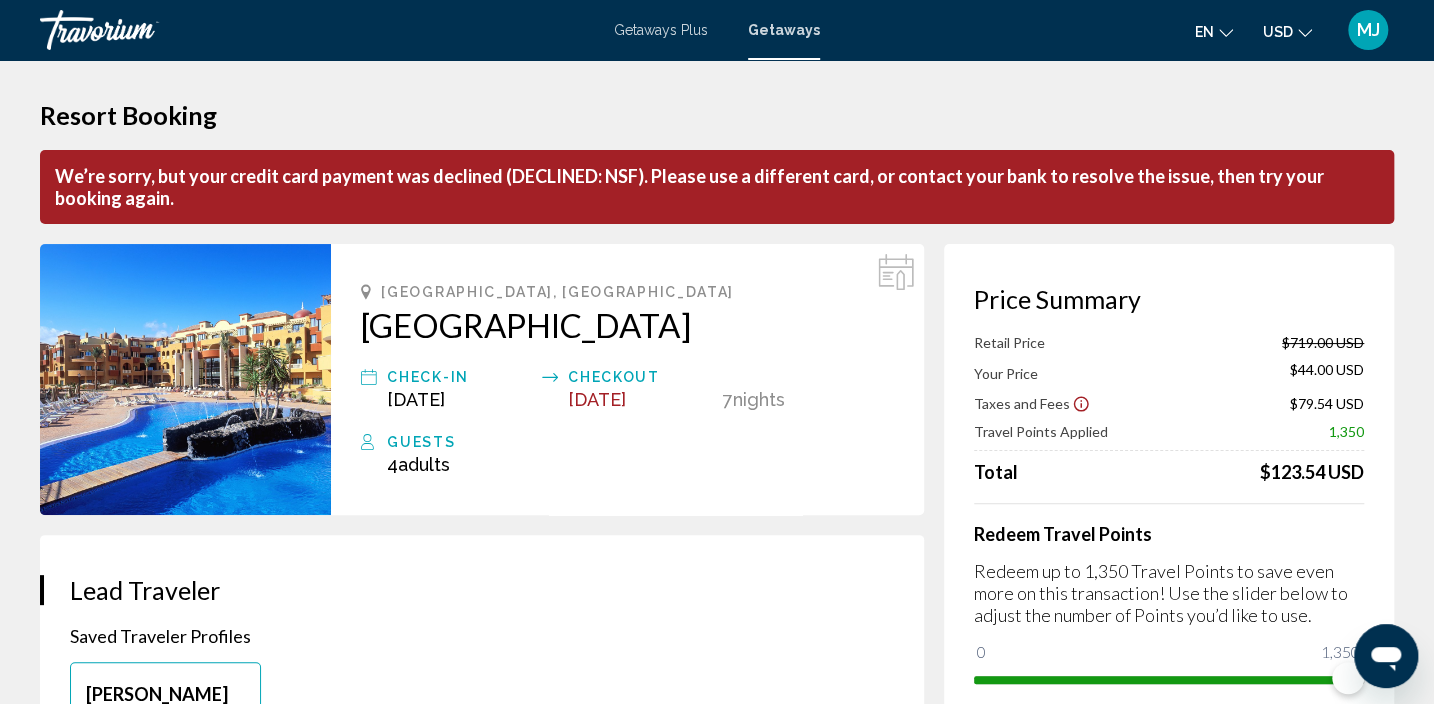 click on "**********" at bounding box center [482, 910] 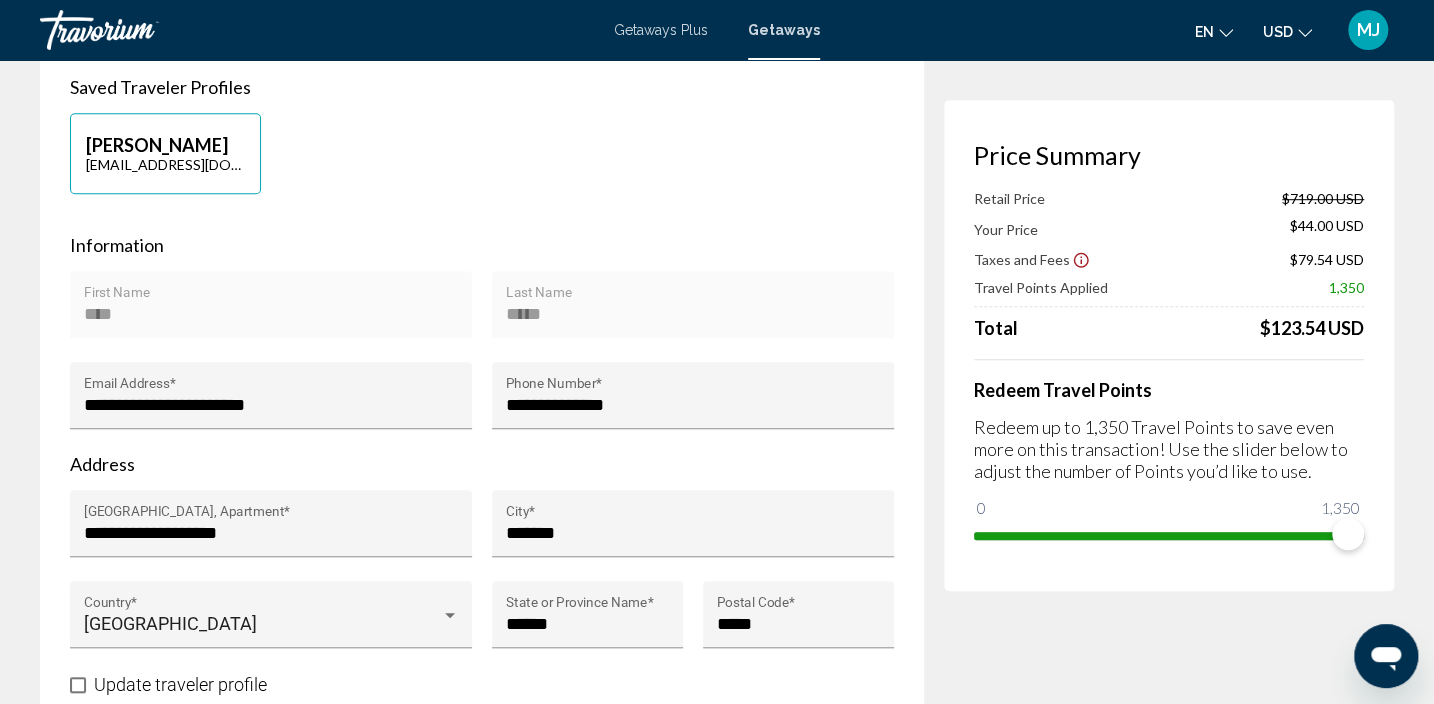 scroll, scrollTop: 611, scrollLeft: 0, axis: vertical 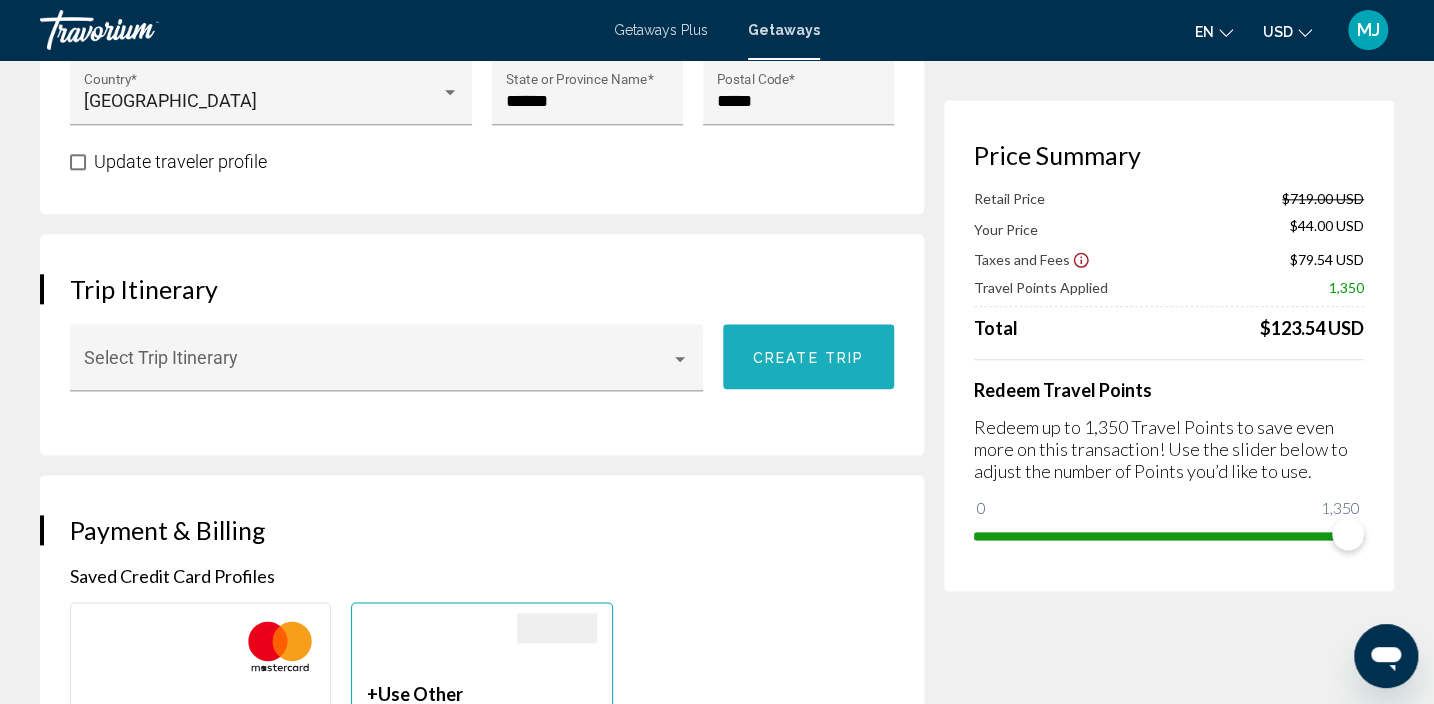 click on "Create trip" at bounding box center [808, 356] 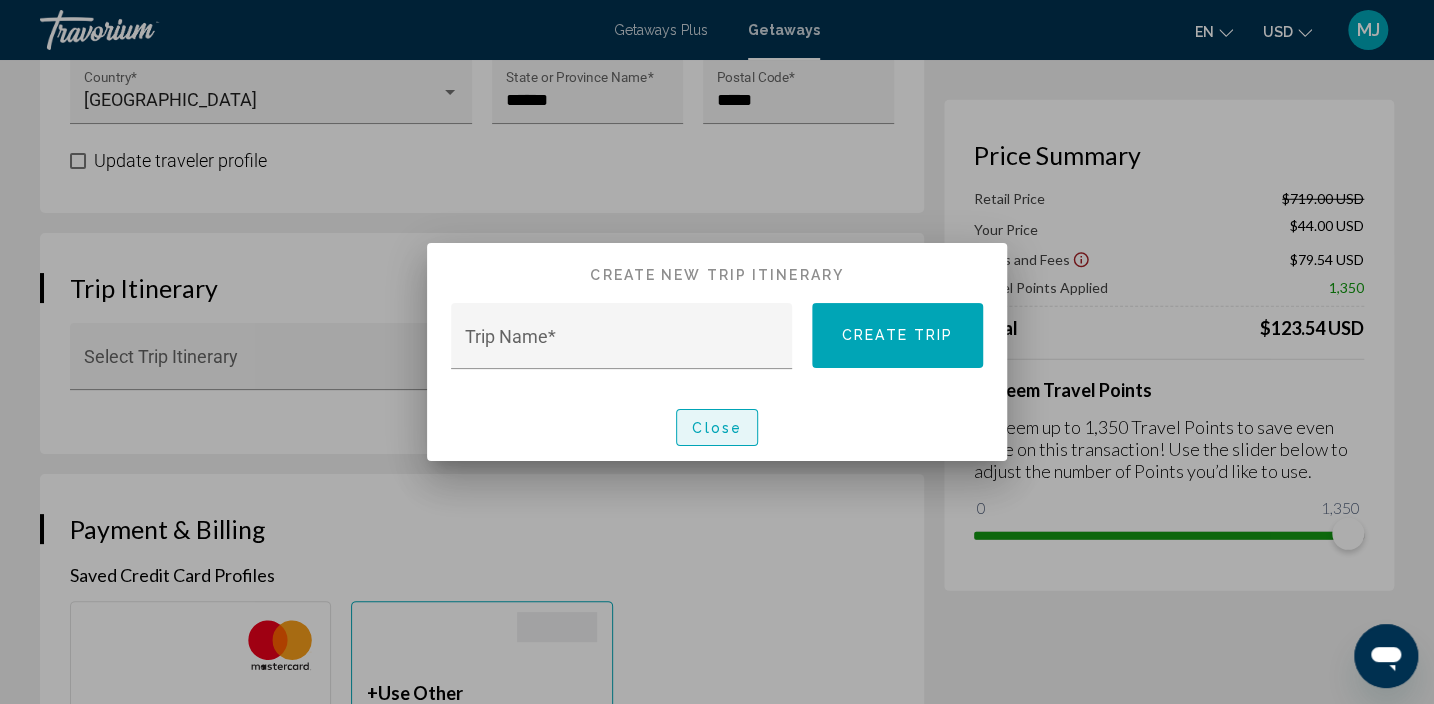 click on "Close" at bounding box center (717, 428) 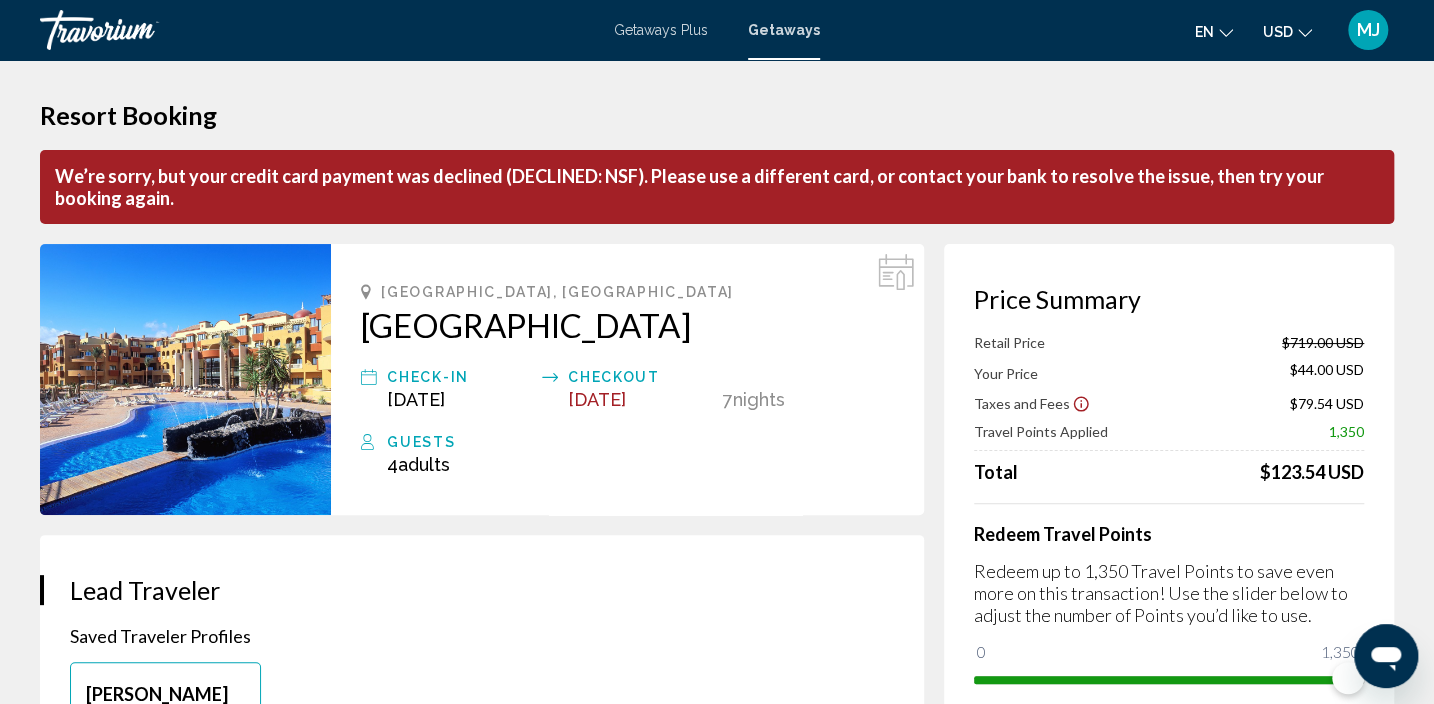 scroll, scrollTop: 1072, scrollLeft: 0, axis: vertical 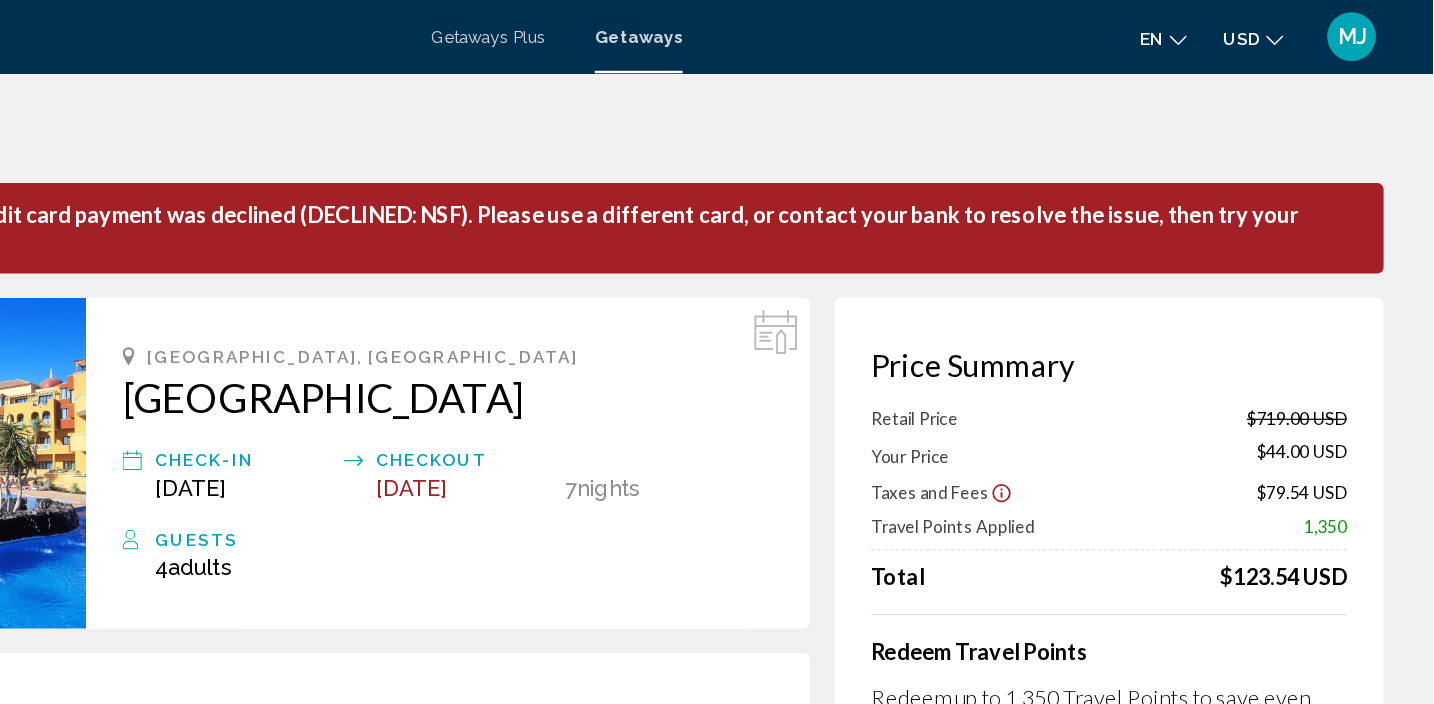 drag, startPoint x: 1339, startPoint y: 141, endPoint x: 1448, endPoint y: 42, distance: 147.2481 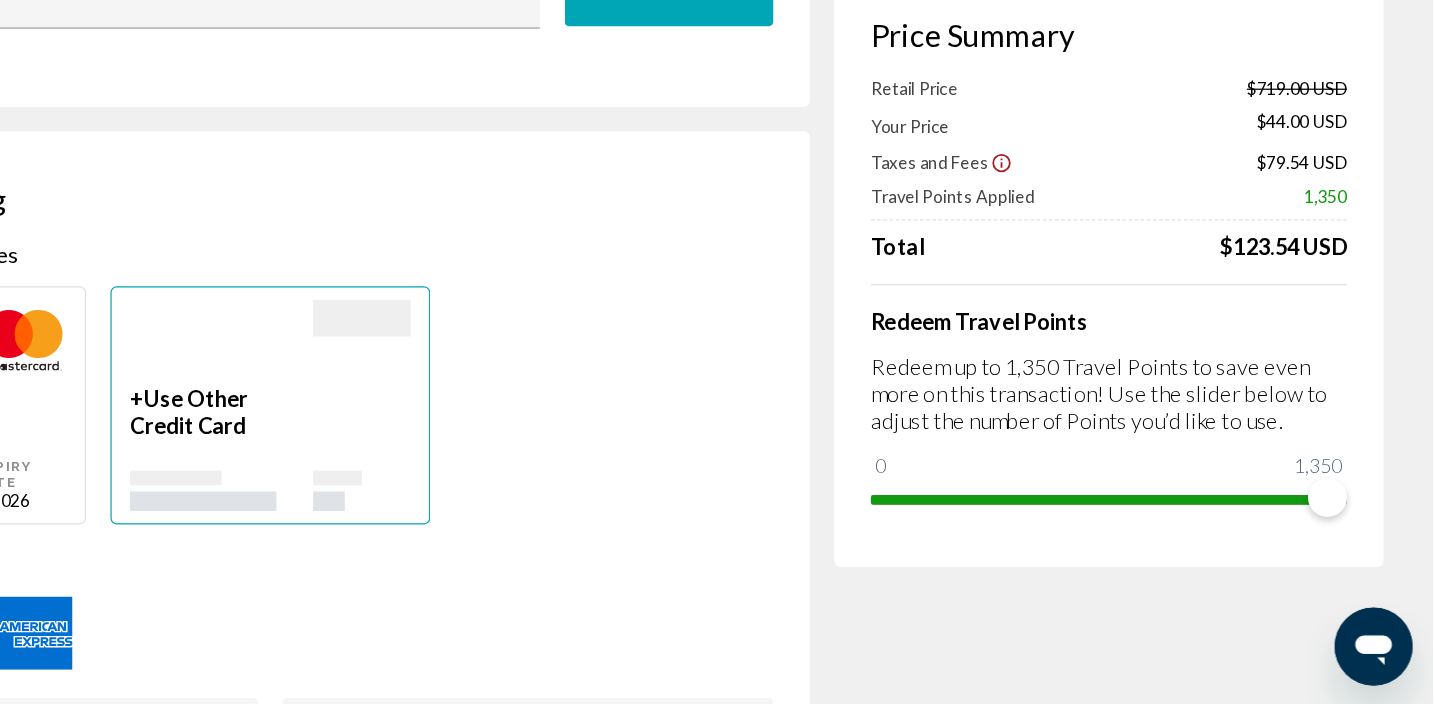 scroll, scrollTop: 1587, scrollLeft: 0, axis: vertical 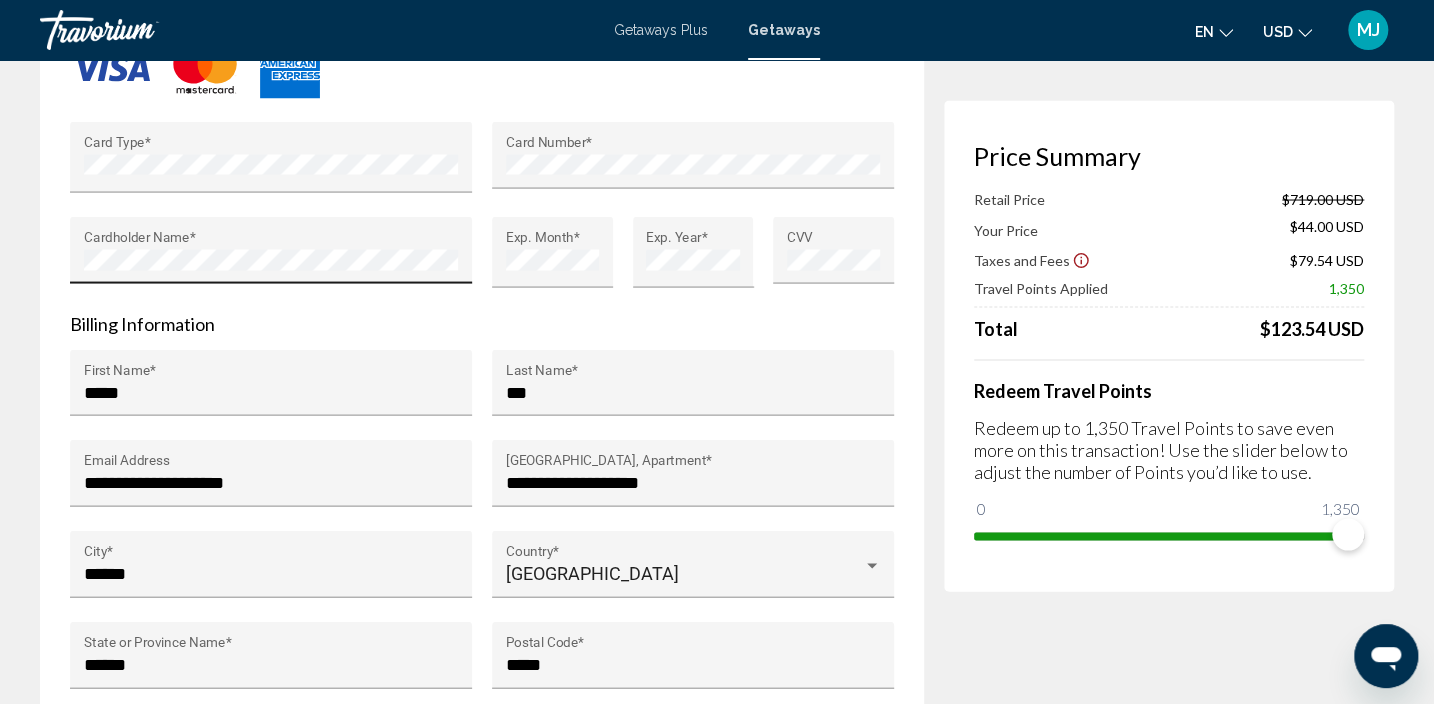click on "Cardholder Name  *" at bounding box center [271, 256] 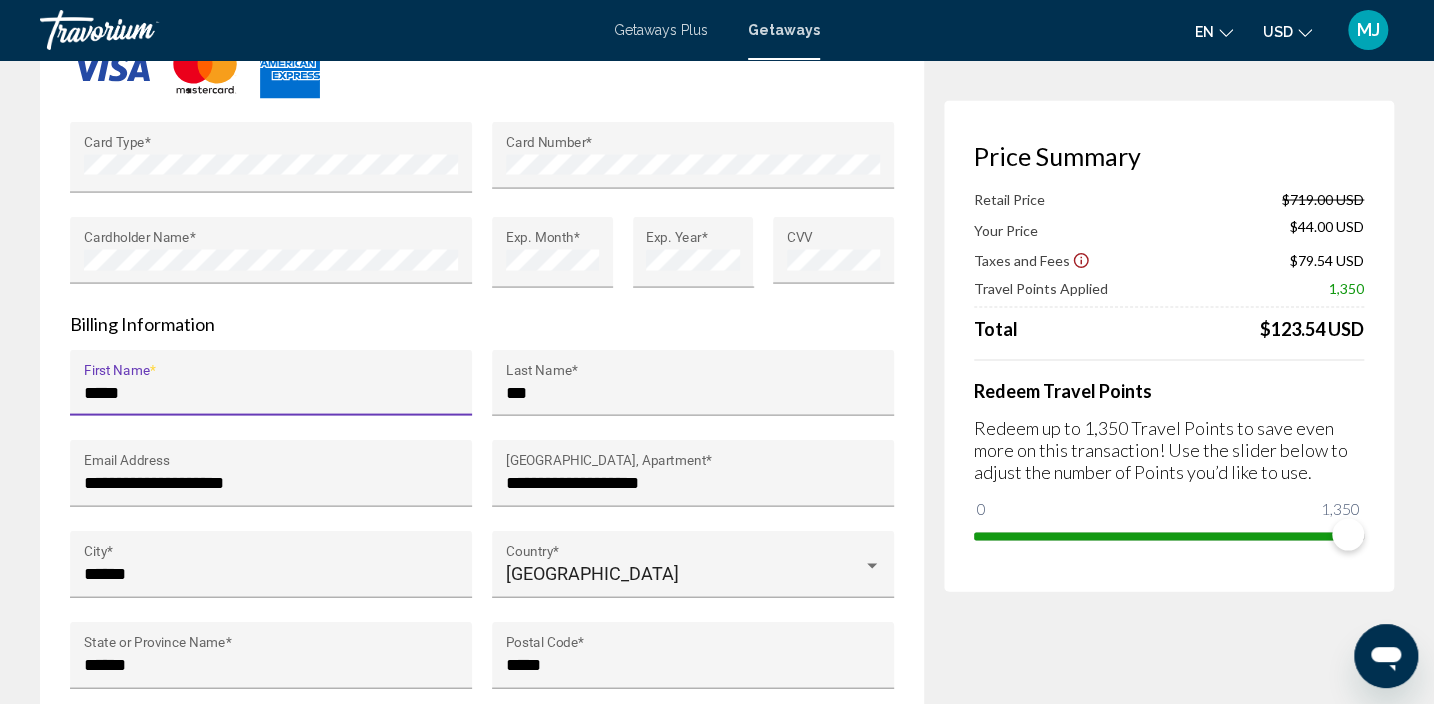 click on "*****" at bounding box center [271, 392] 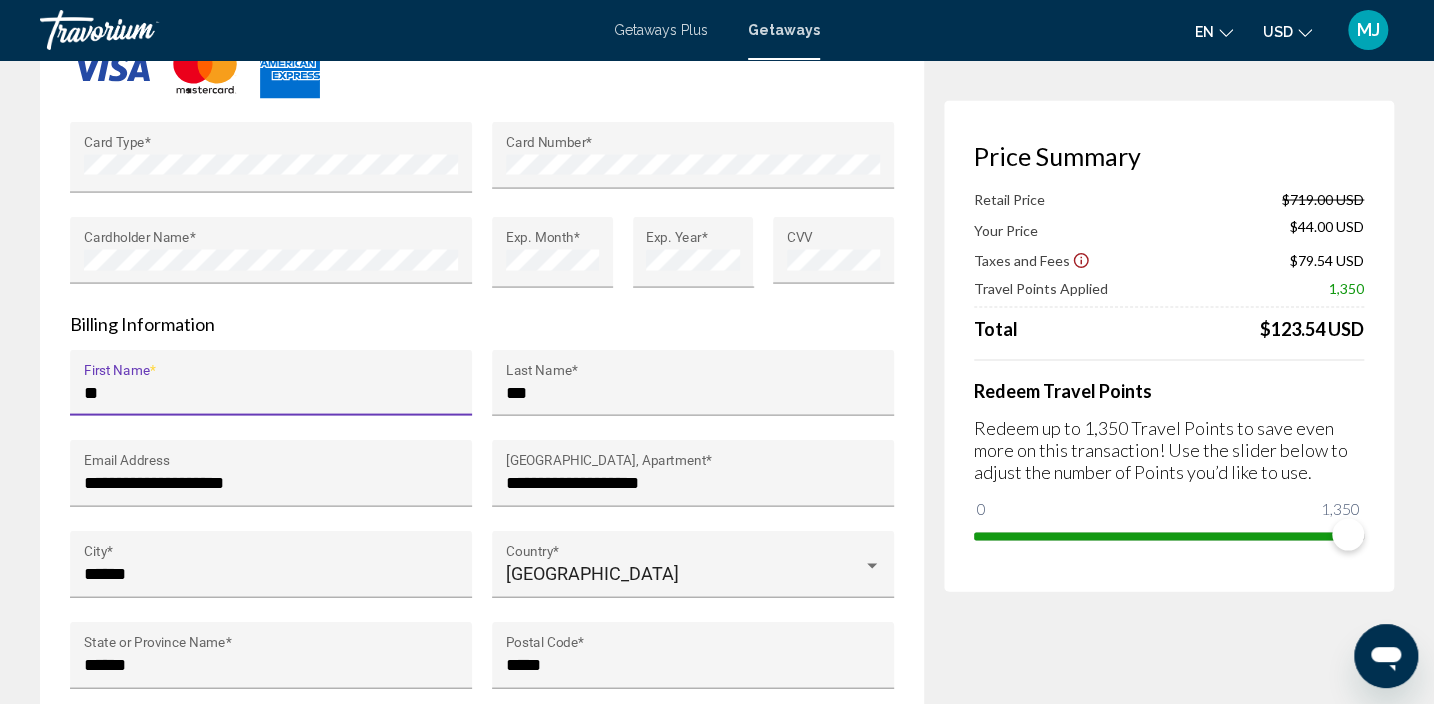 type on "*" 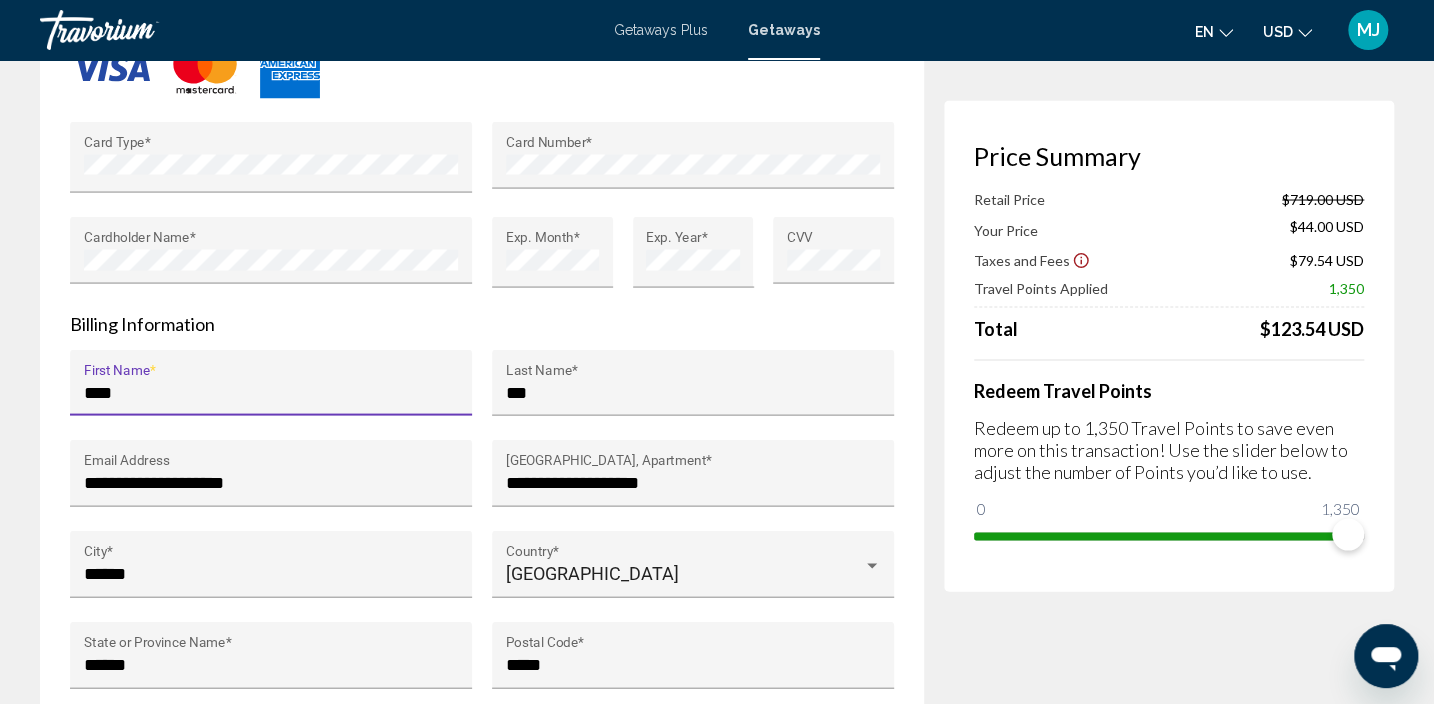 type on "*****" 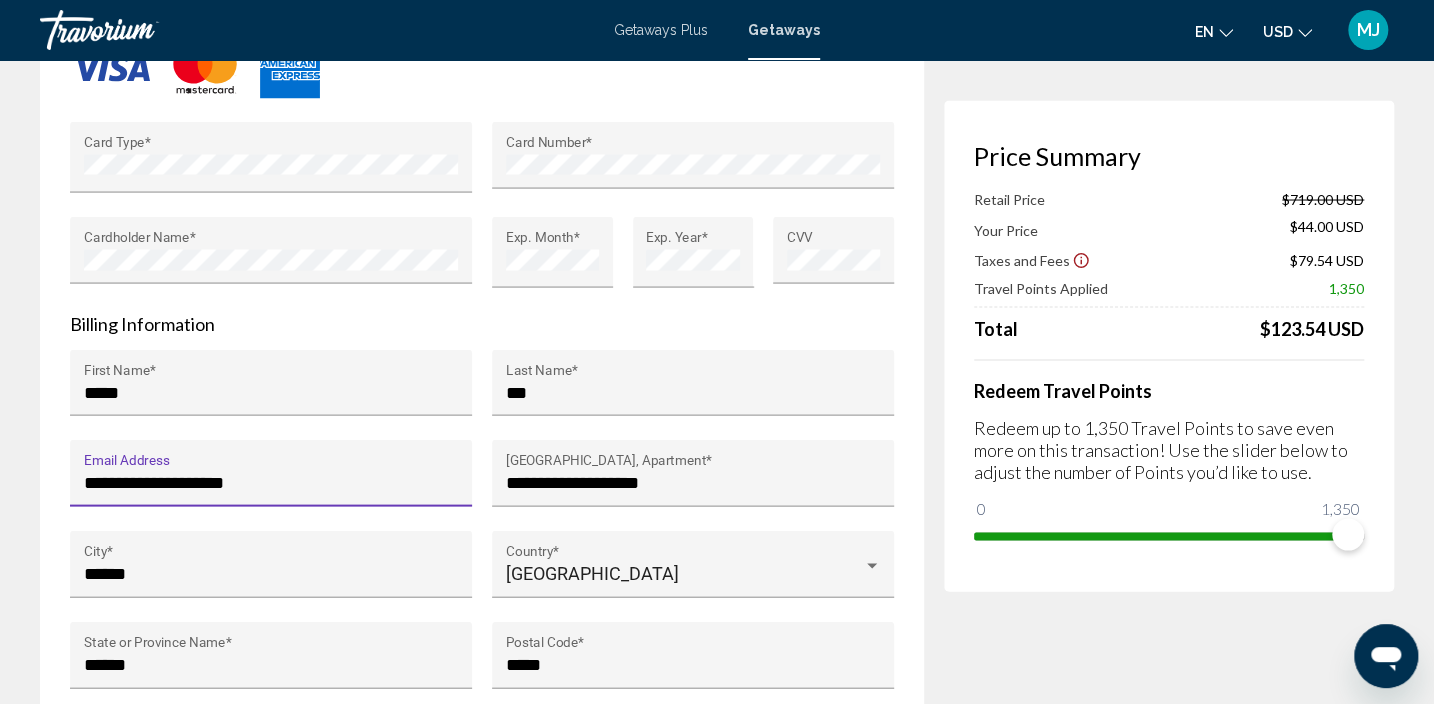 click on "**********" at bounding box center [271, 482] 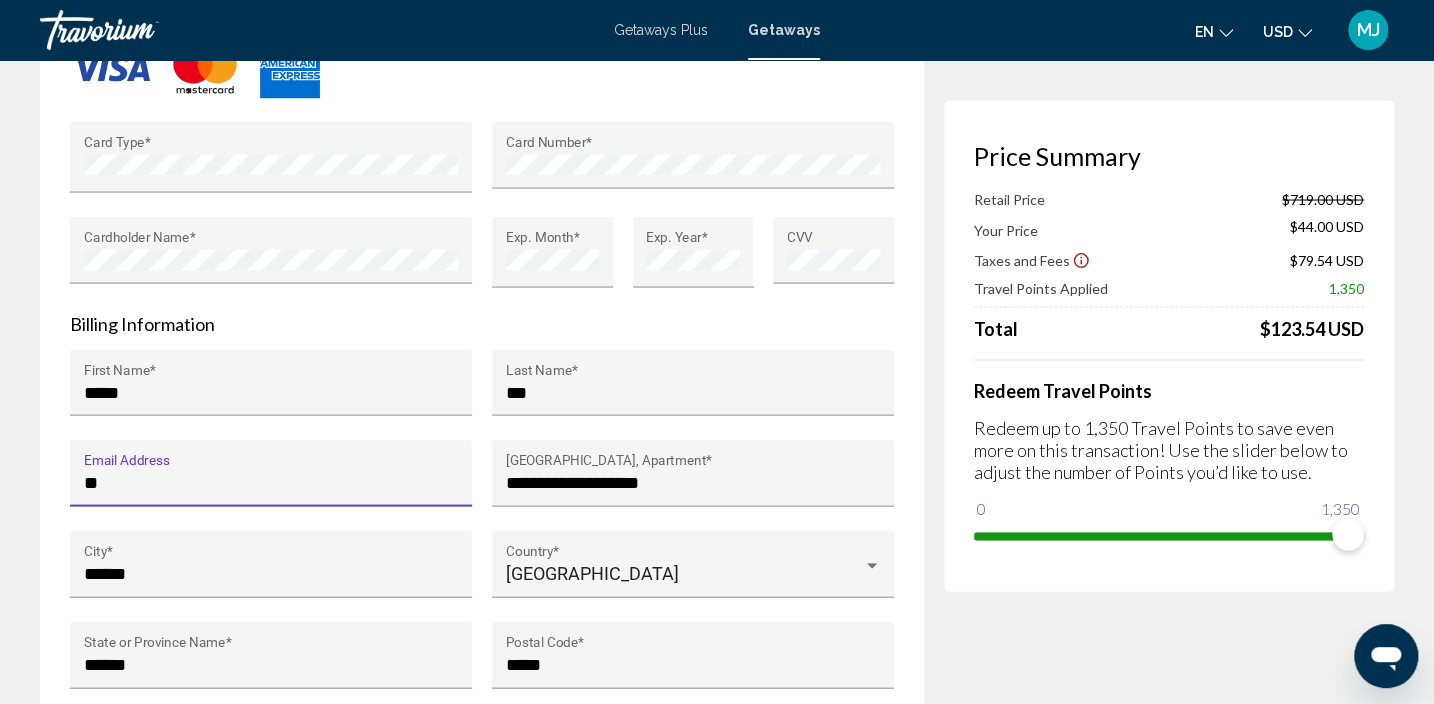type on "*" 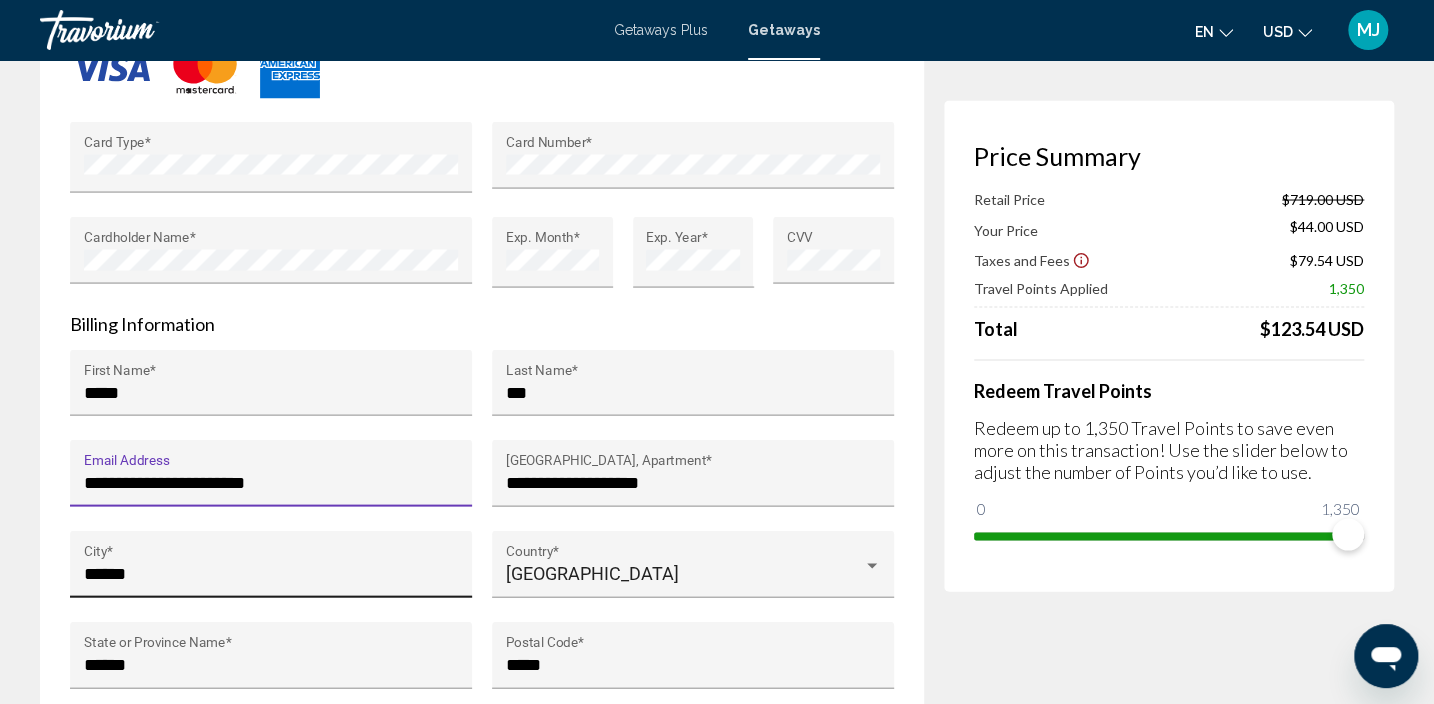 type on "**********" 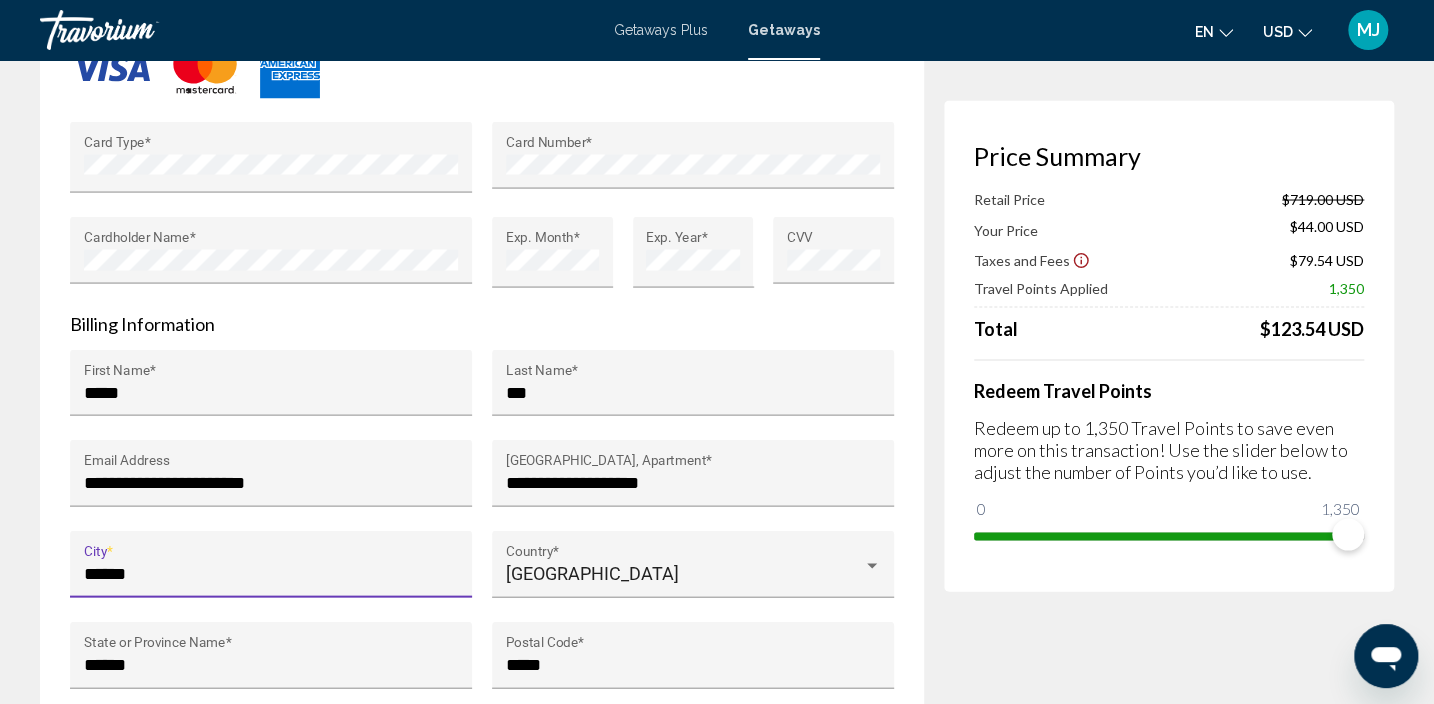 click on "******" at bounding box center [271, 573] 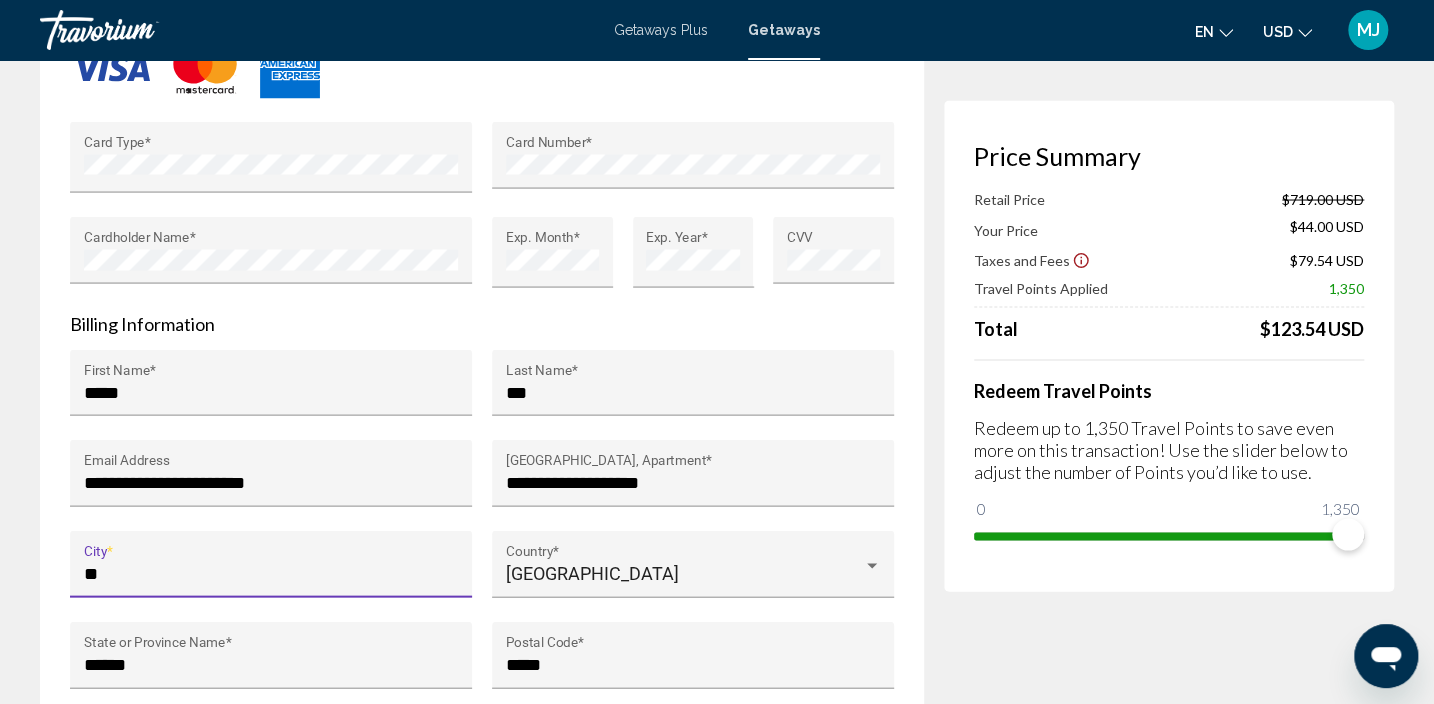 type on "*" 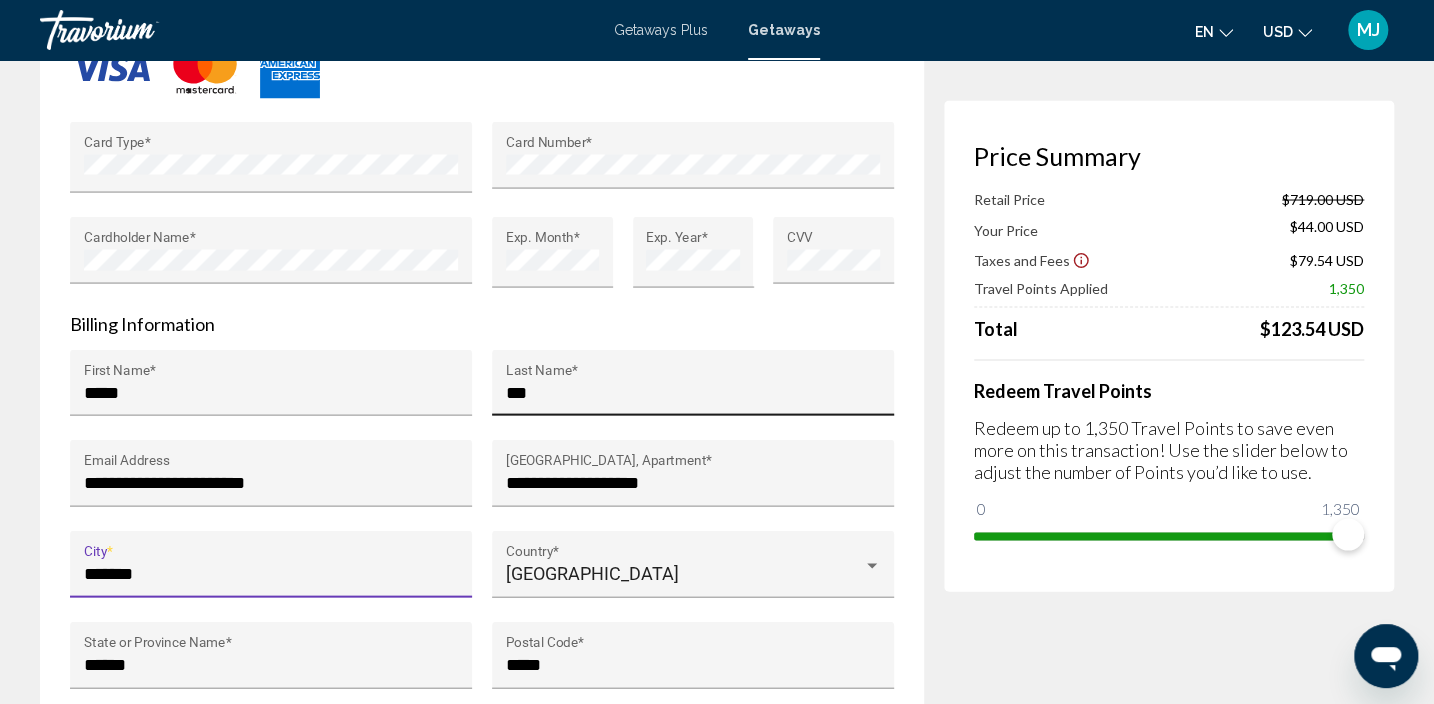 type on "*******" 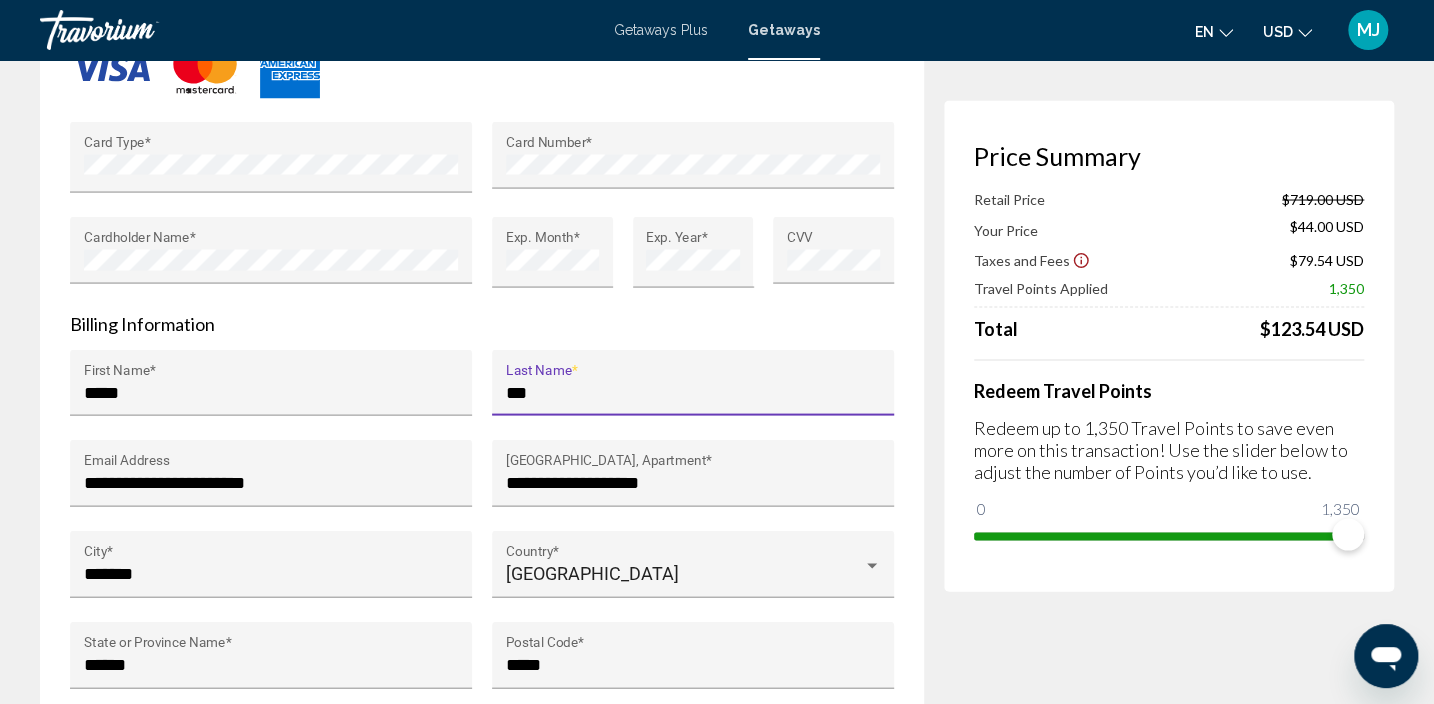 click on "***" at bounding box center (693, 392) 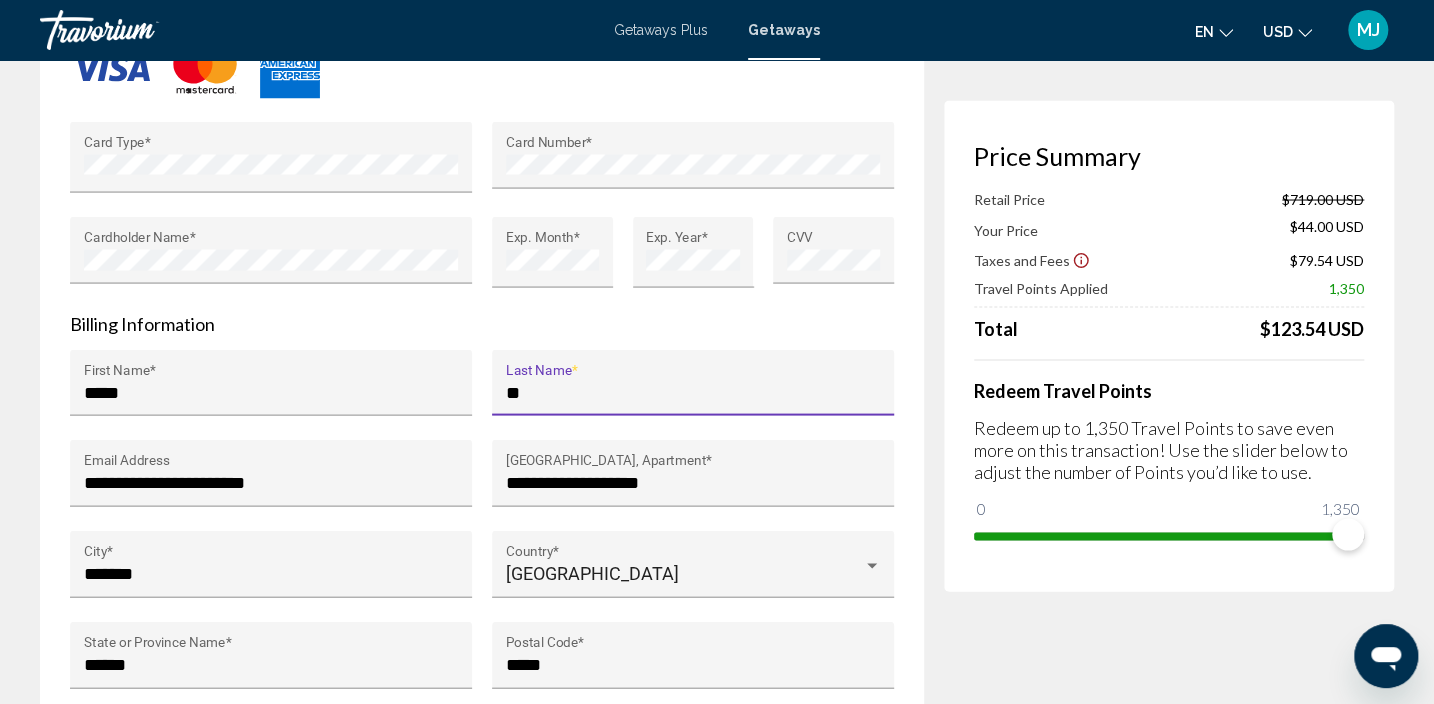 type on "*" 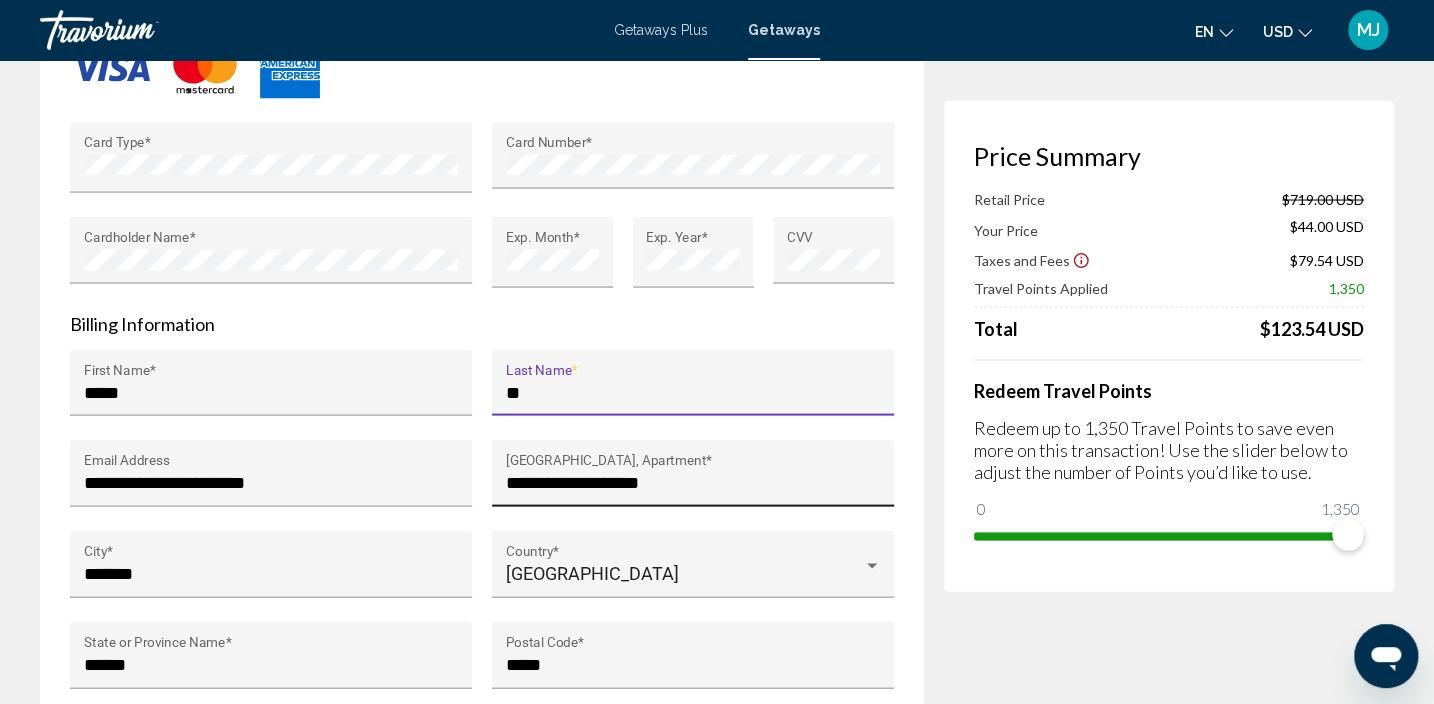 type on "*" 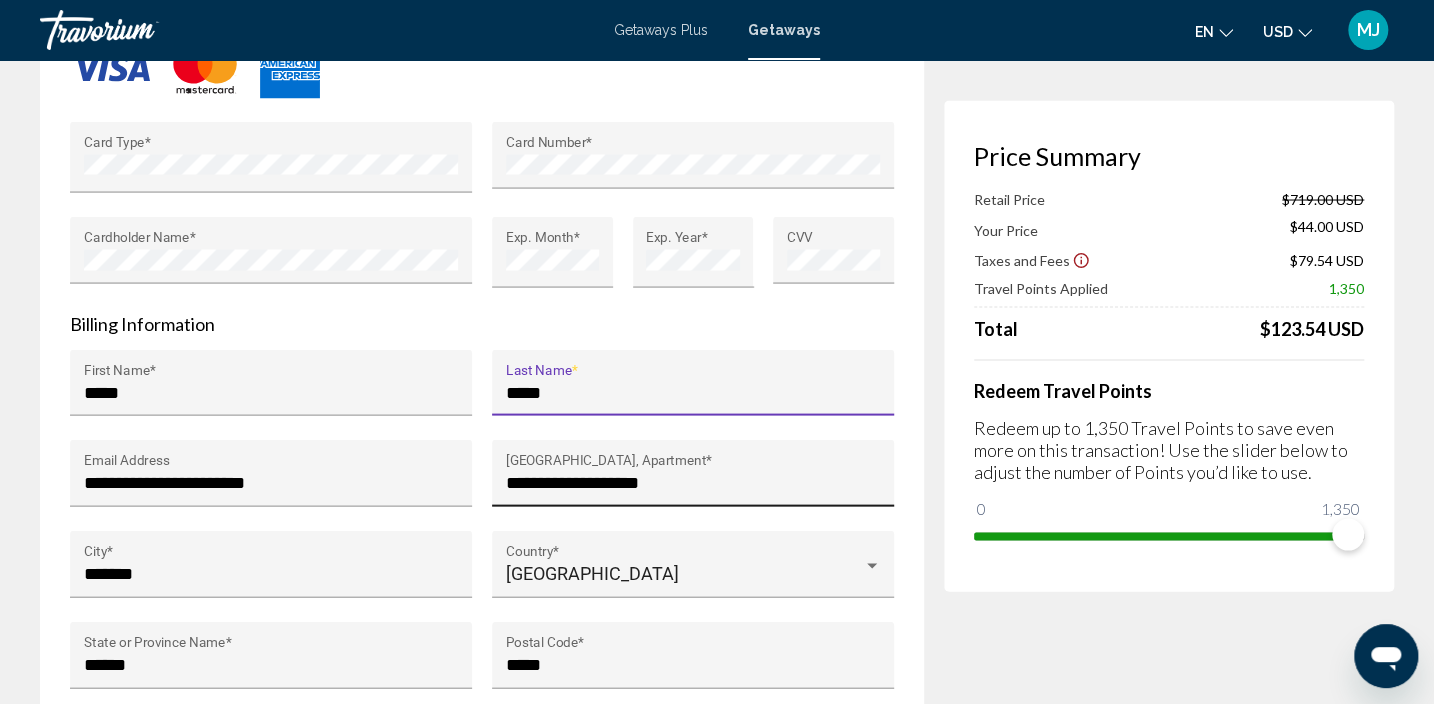 type on "***" 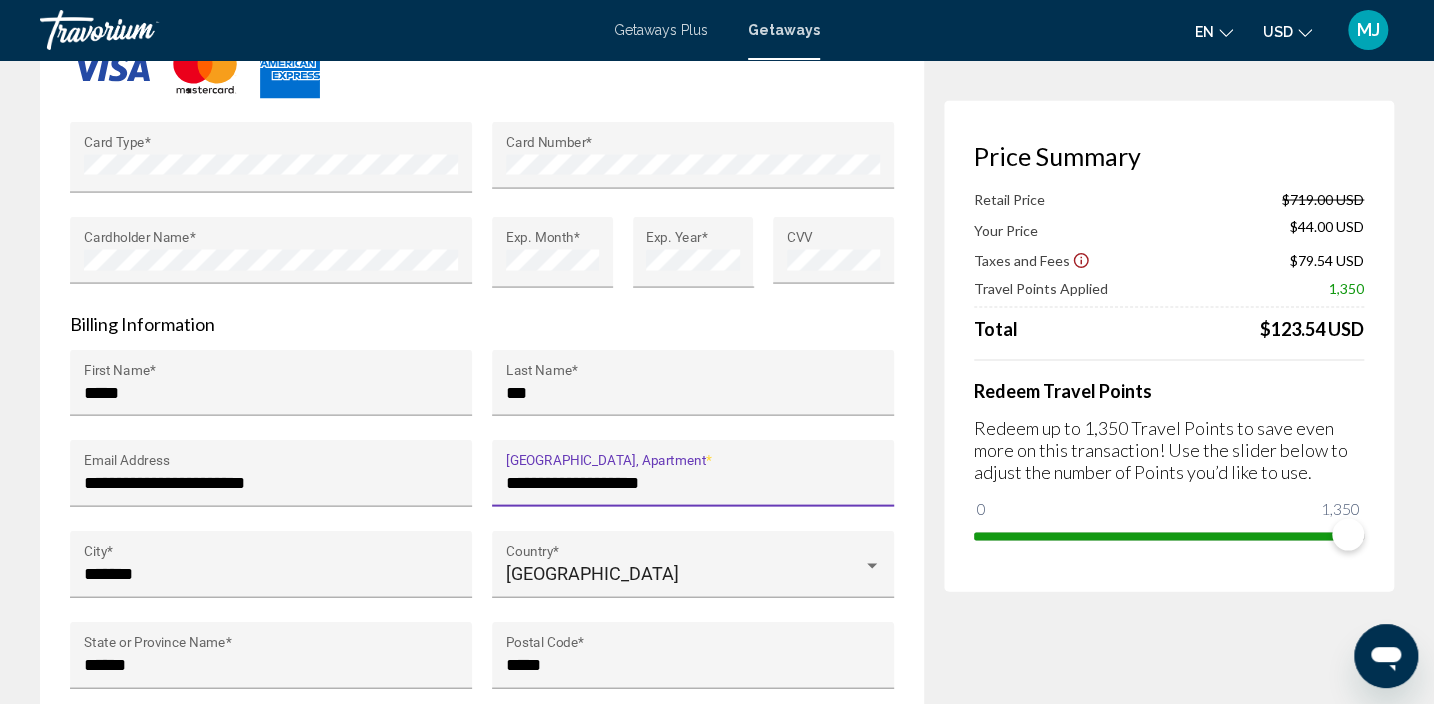 click on "**********" at bounding box center (693, 482) 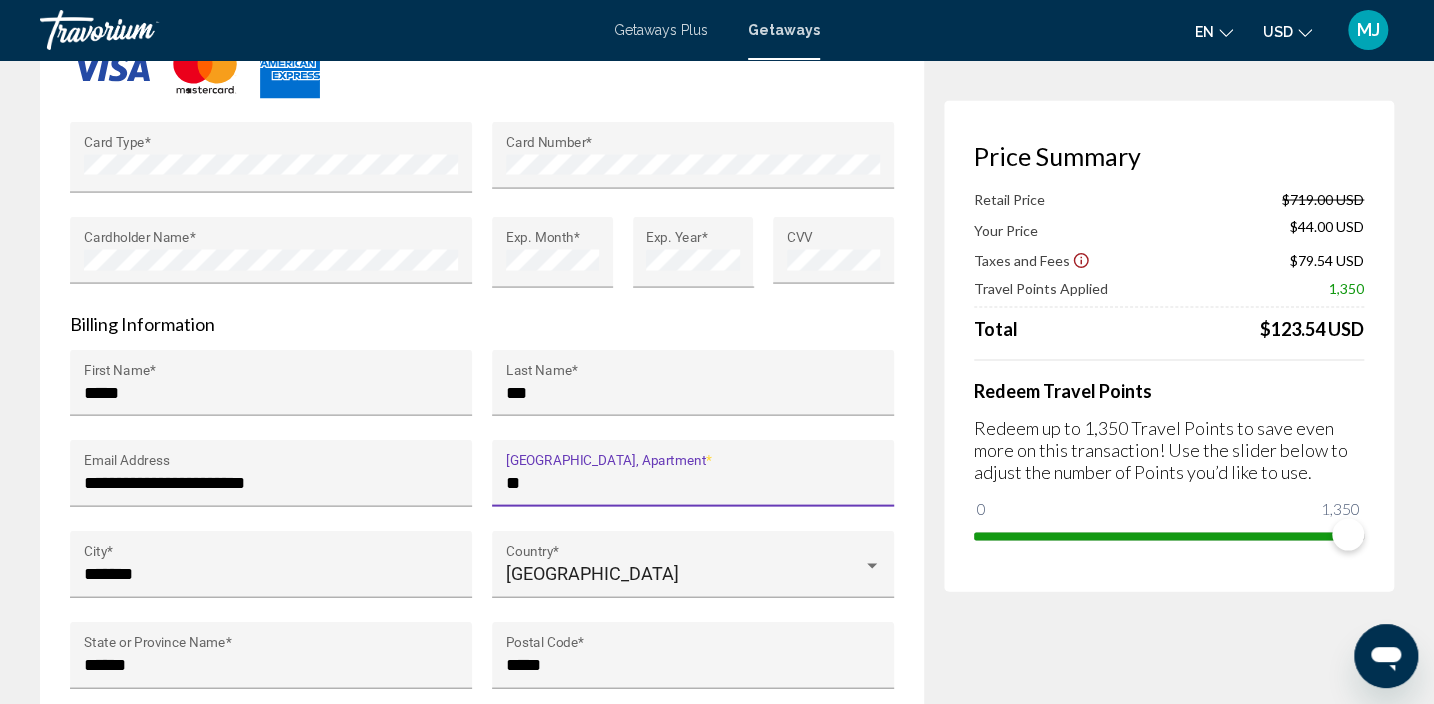 type on "*" 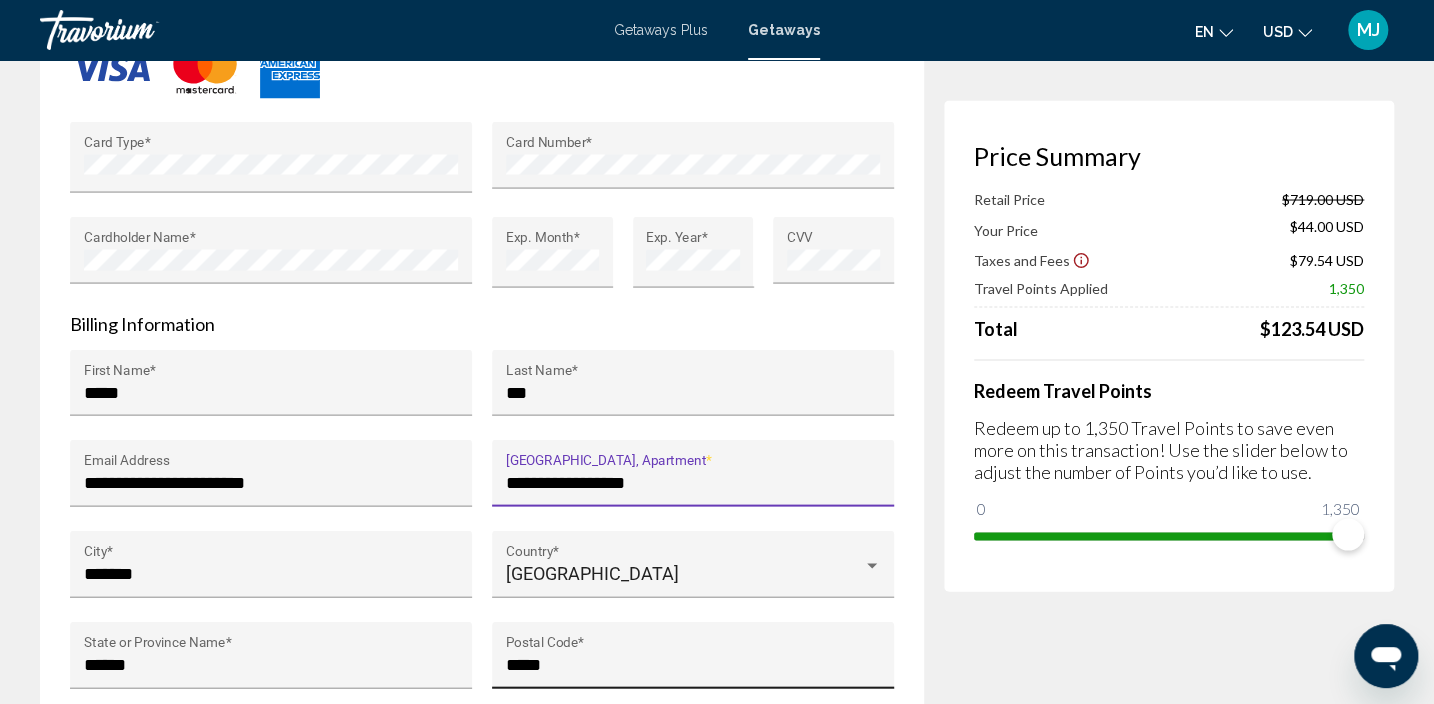 type on "**********" 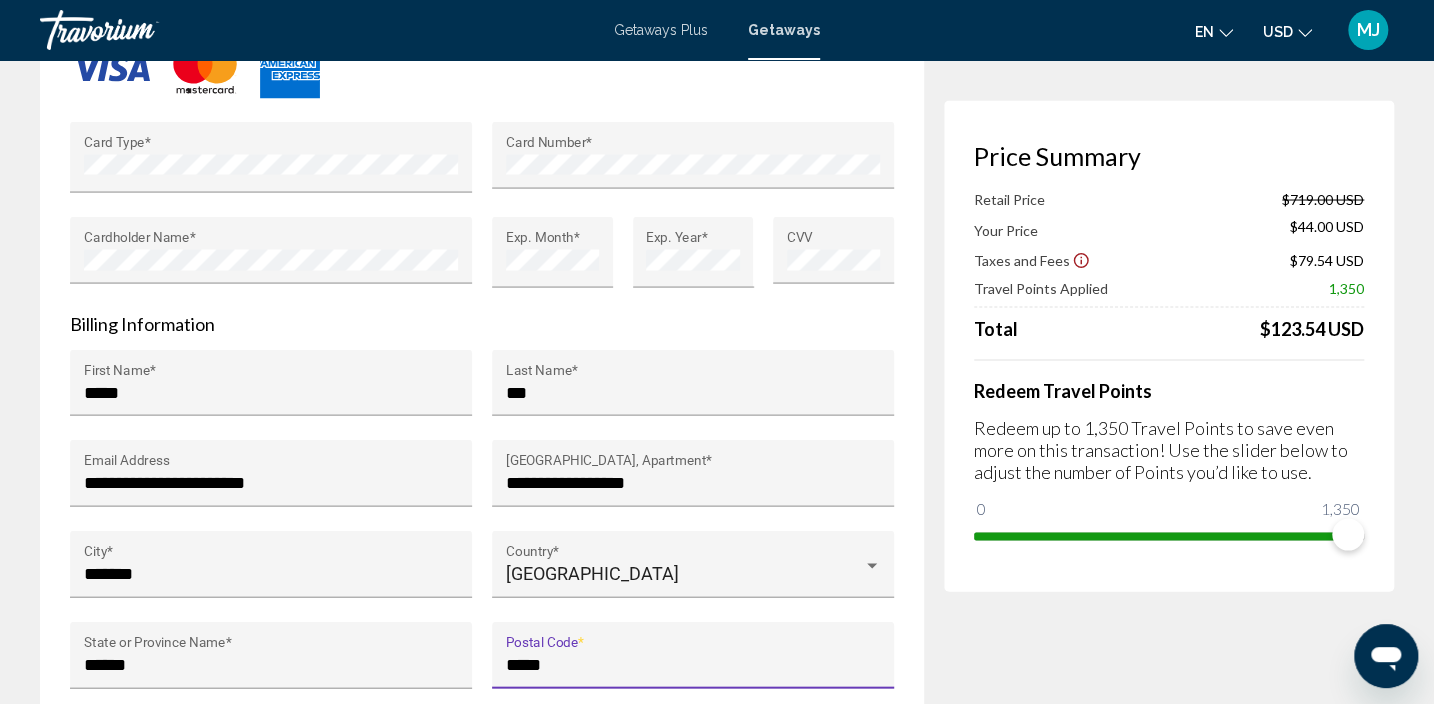 click on "*****" at bounding box center [693, 664] 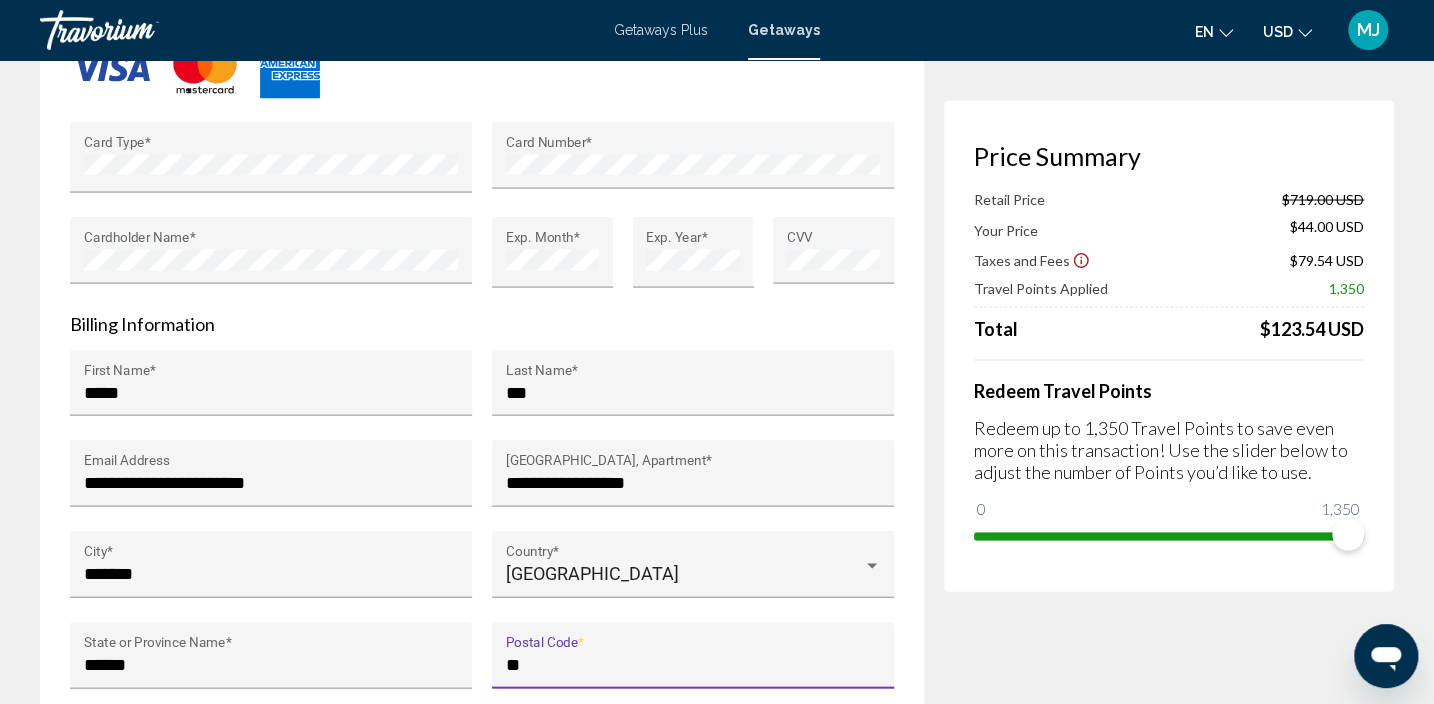 type on "*" 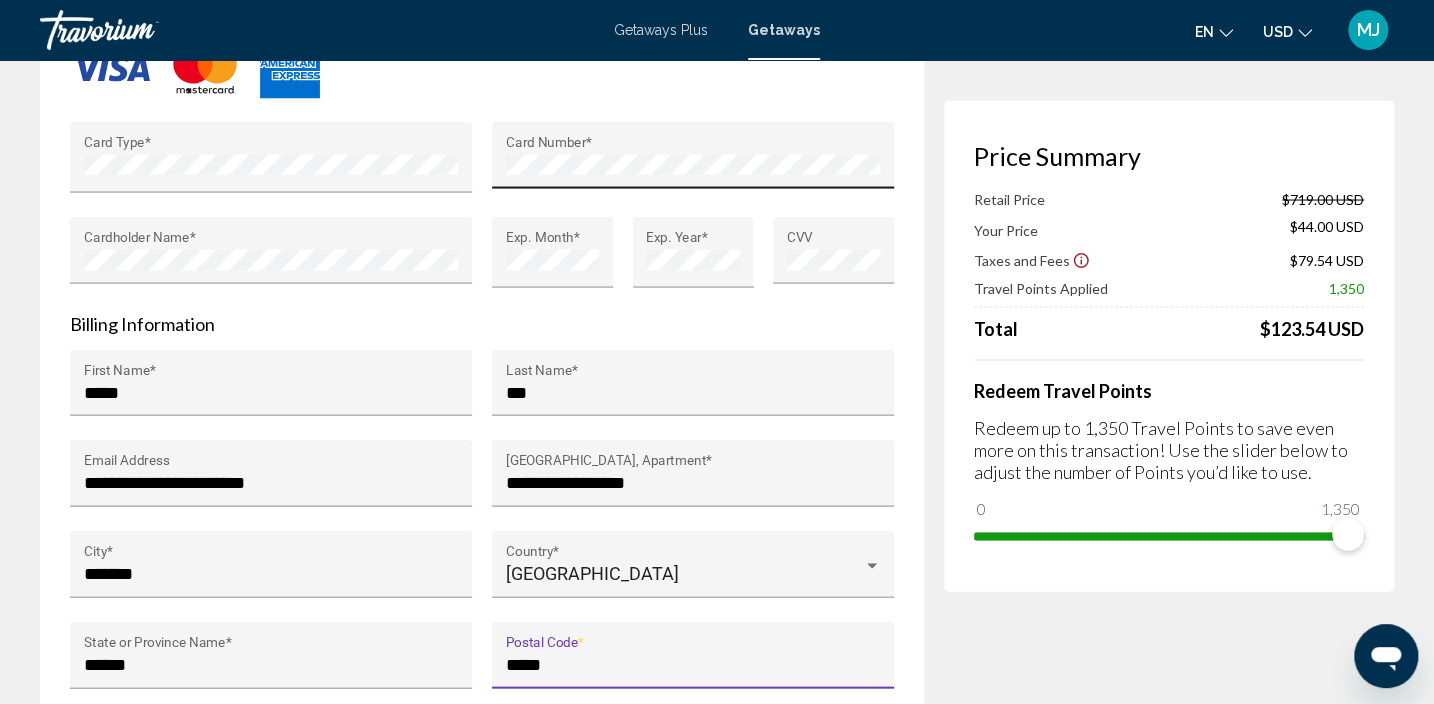 type on "*****" 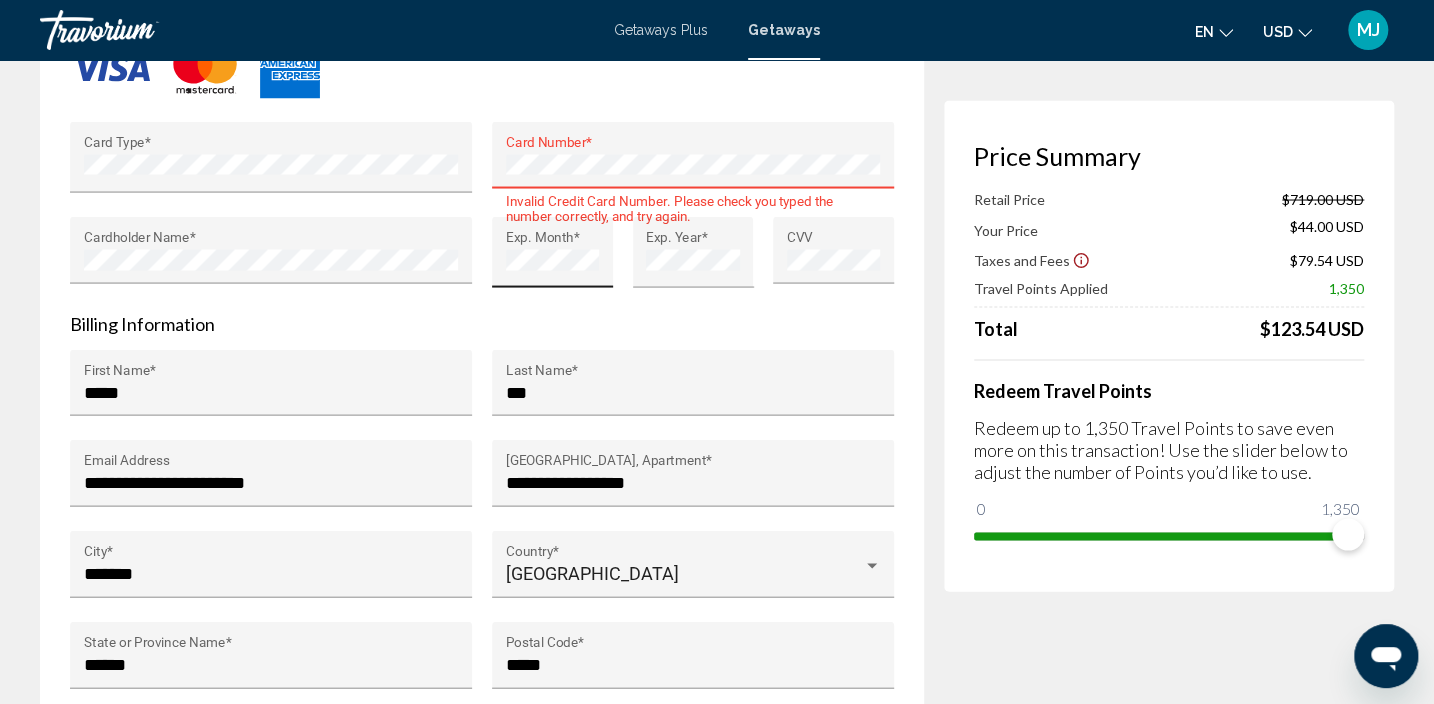 click on "Exp. Month  *" at bounding box center (552, 251) 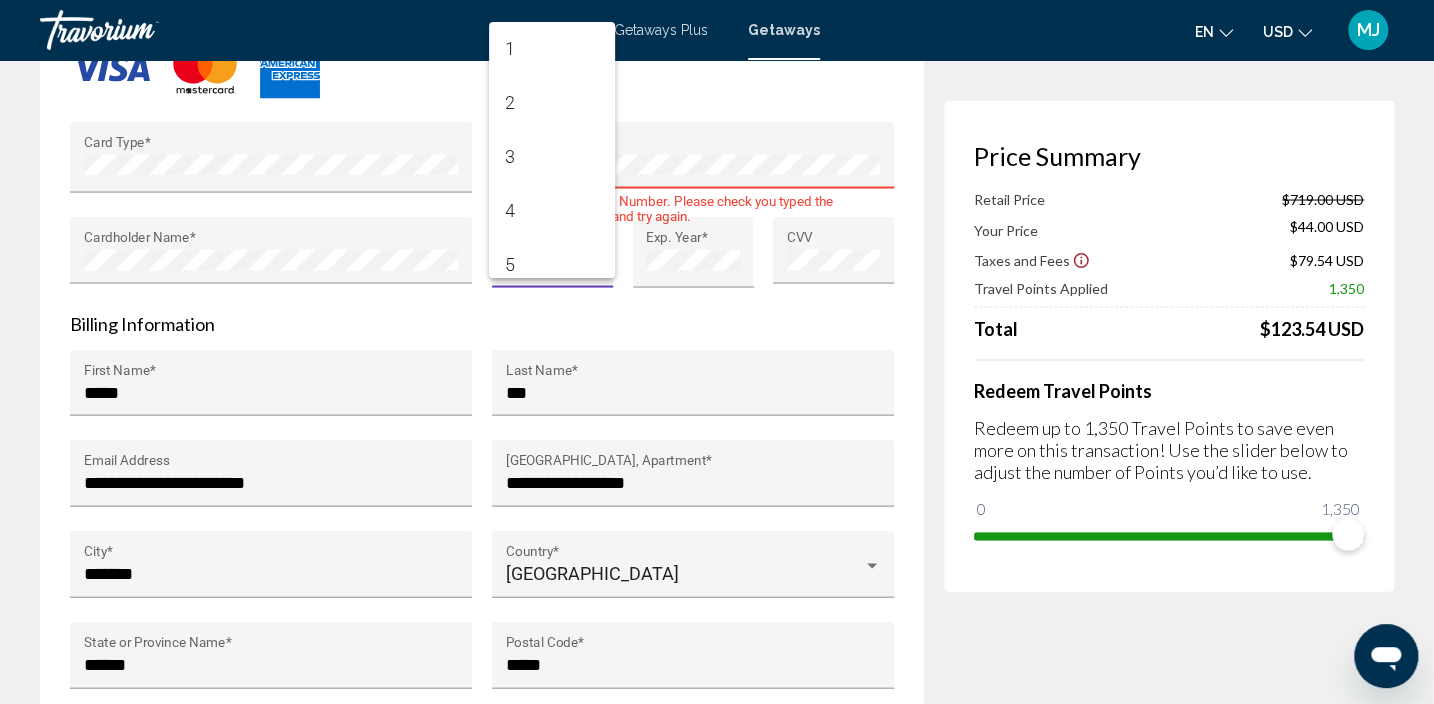 scroll, scrollTop: 391, scrollLeft: 0, axis: vertical 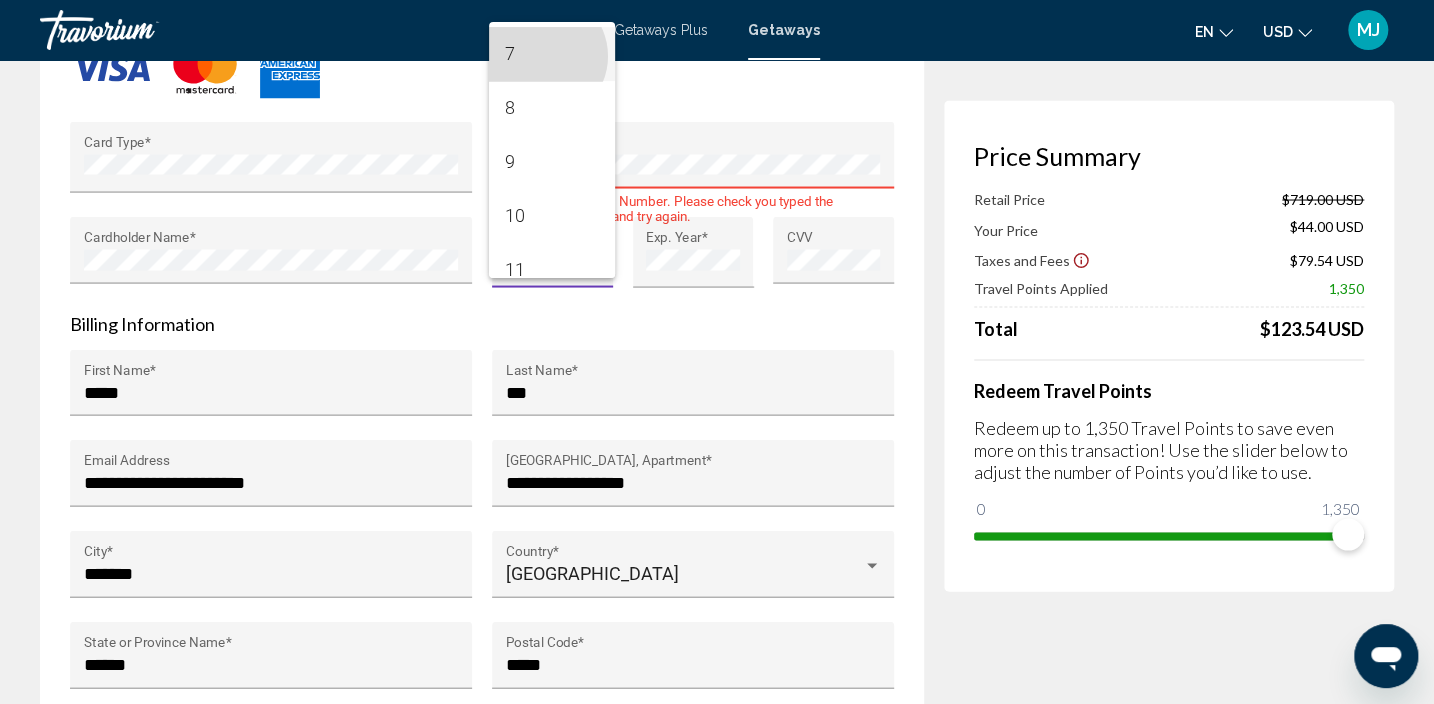 click on "7" at bounding box center [552, 54] 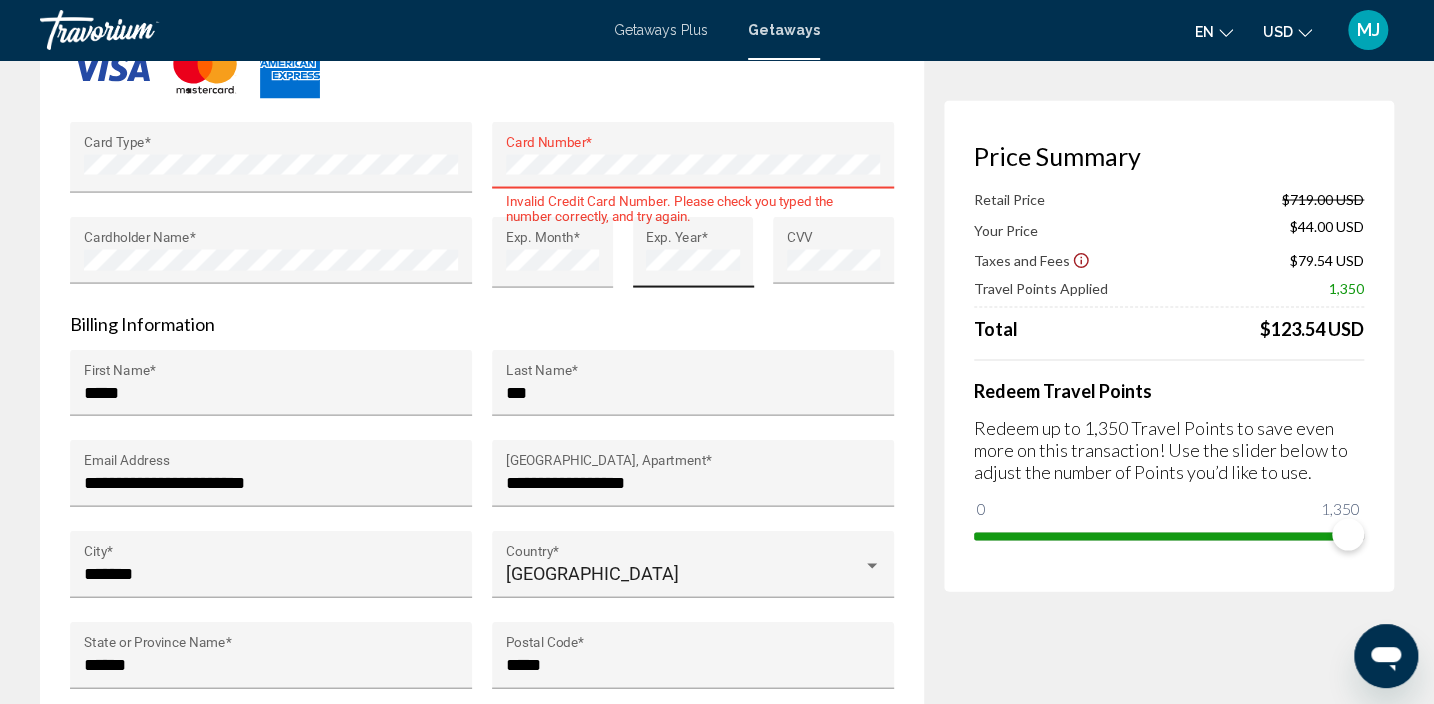 click on "Exp. Year  *" at bounding box center (693, 258) 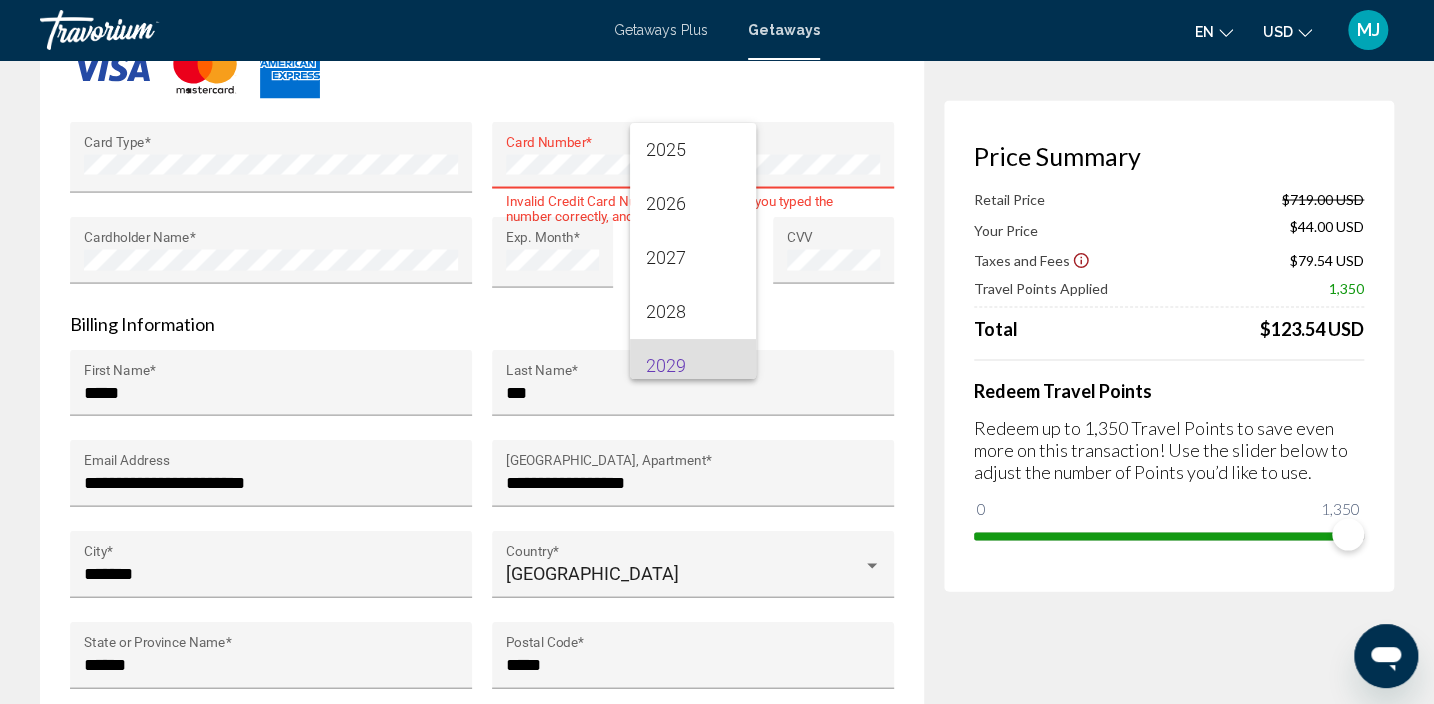 scroll, scrollTop: 115, scrollLeft: 0, axis: vertical 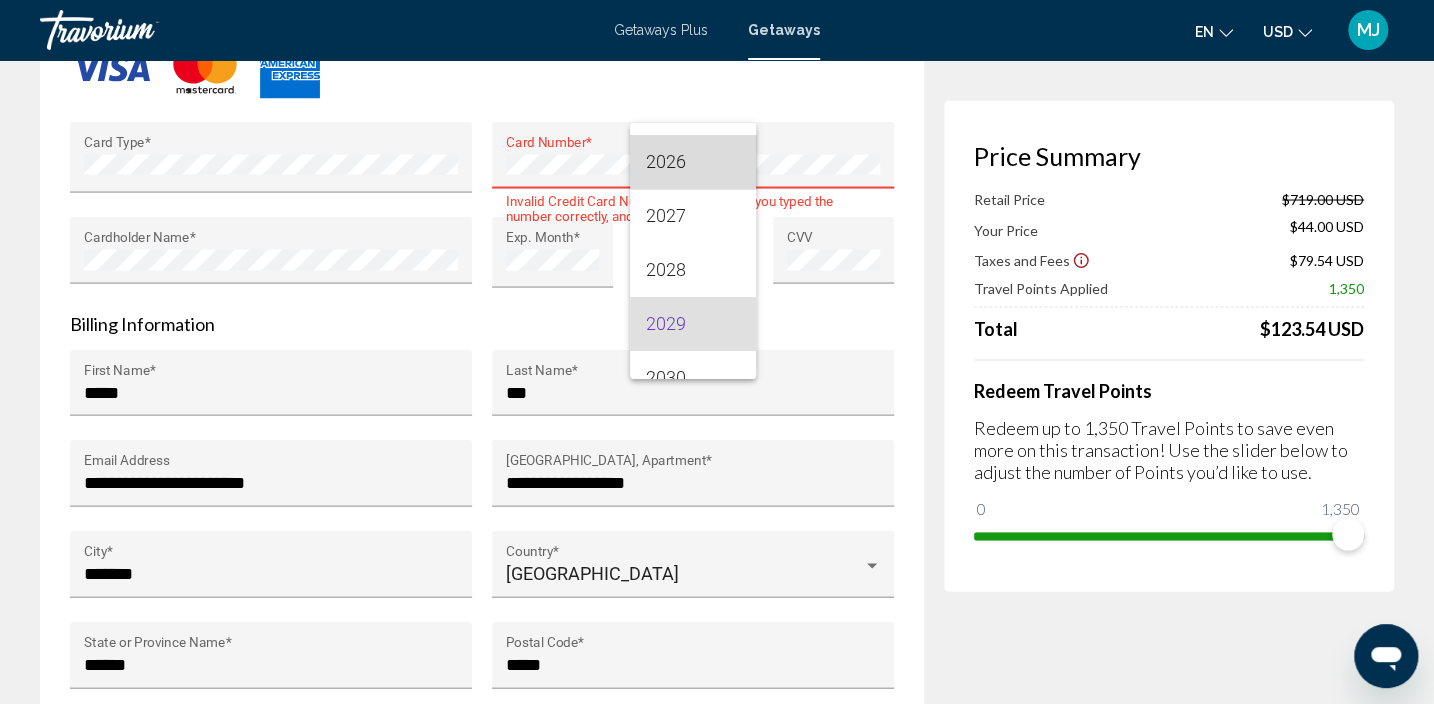 click on "2026" at bounding box center [693, 162] 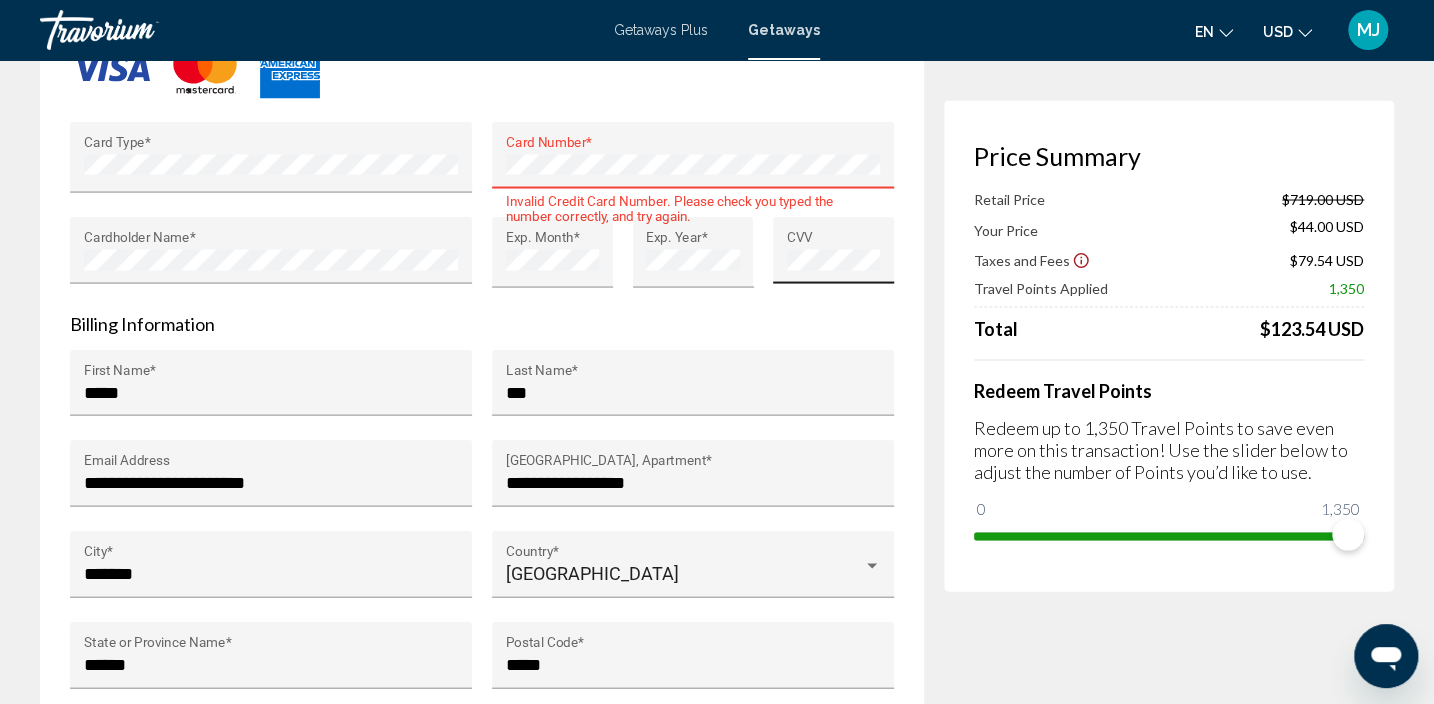 click on "CVV" at bounding box center (834, 256) 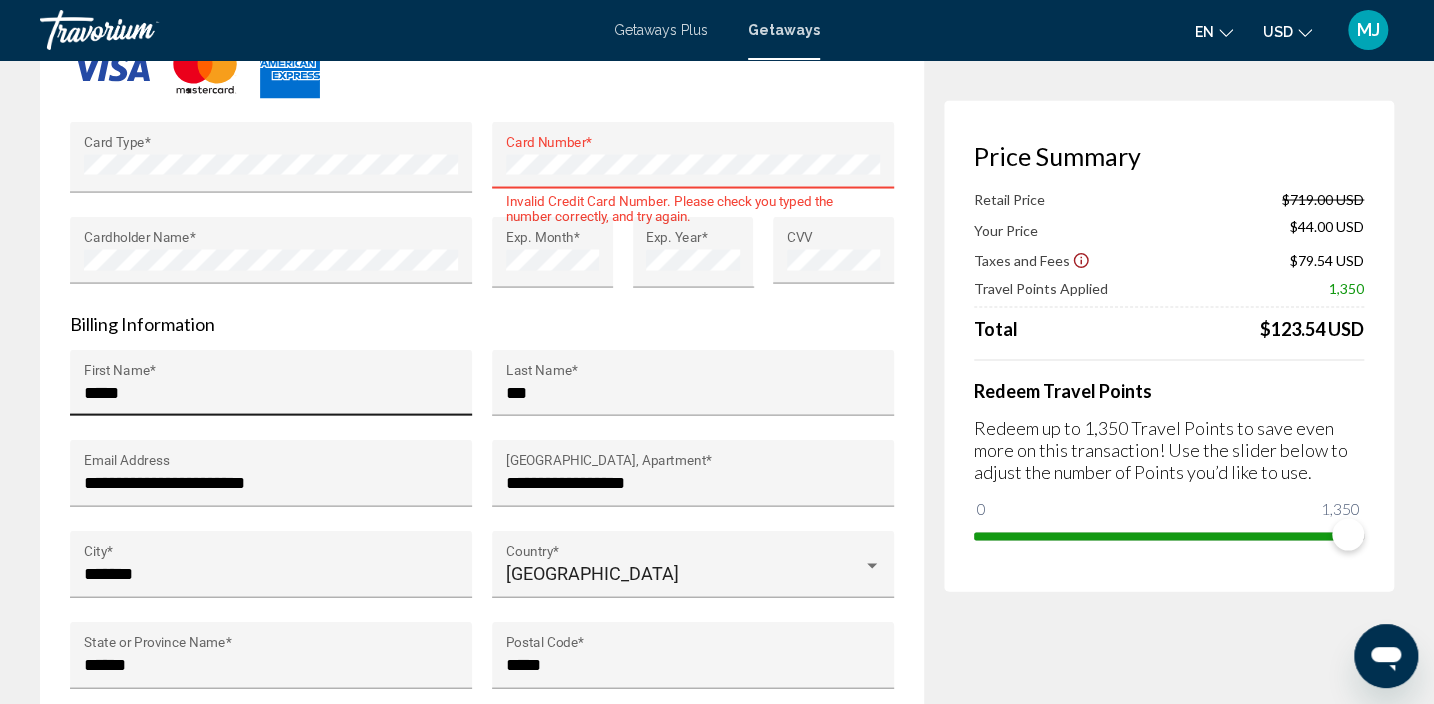 click on "***** First Name  *" at bounding box center (271, 388) 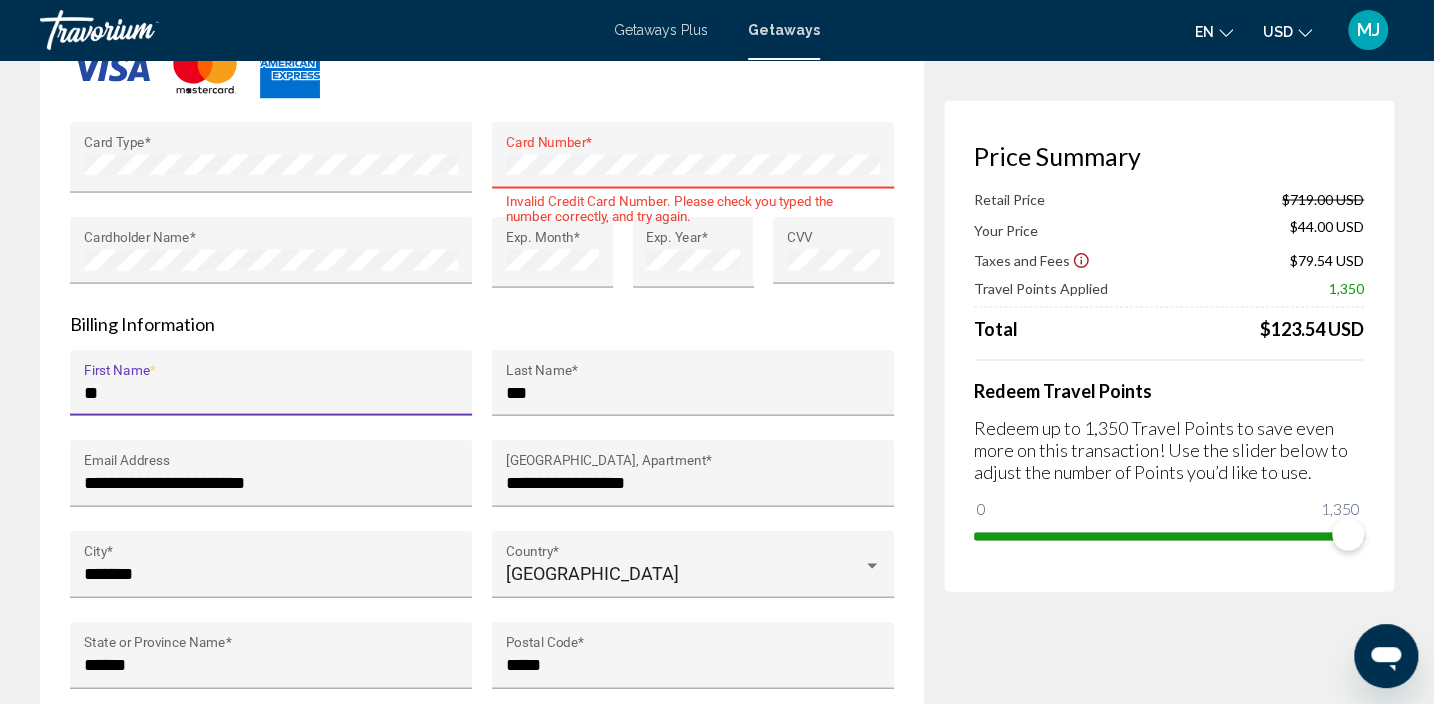 type on "*" 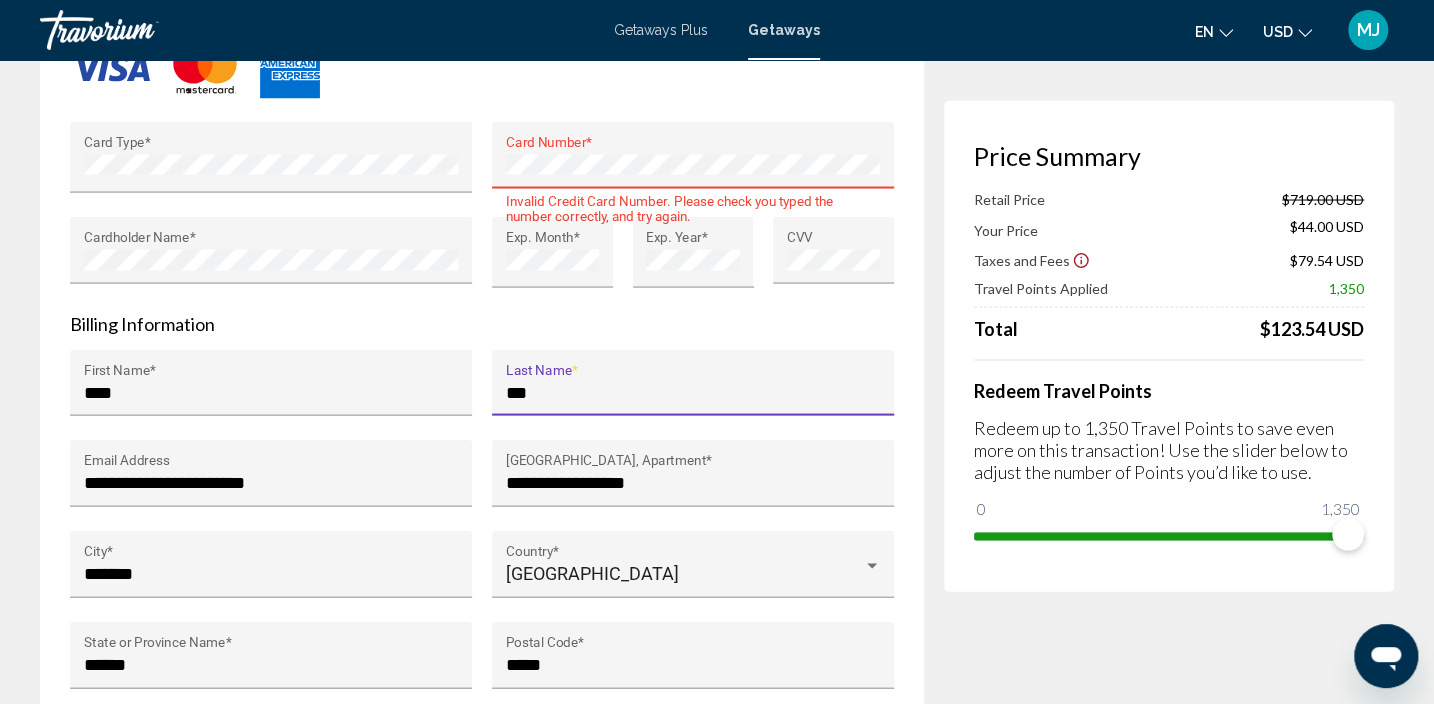 click on "***" at bounding box center (693, 392) 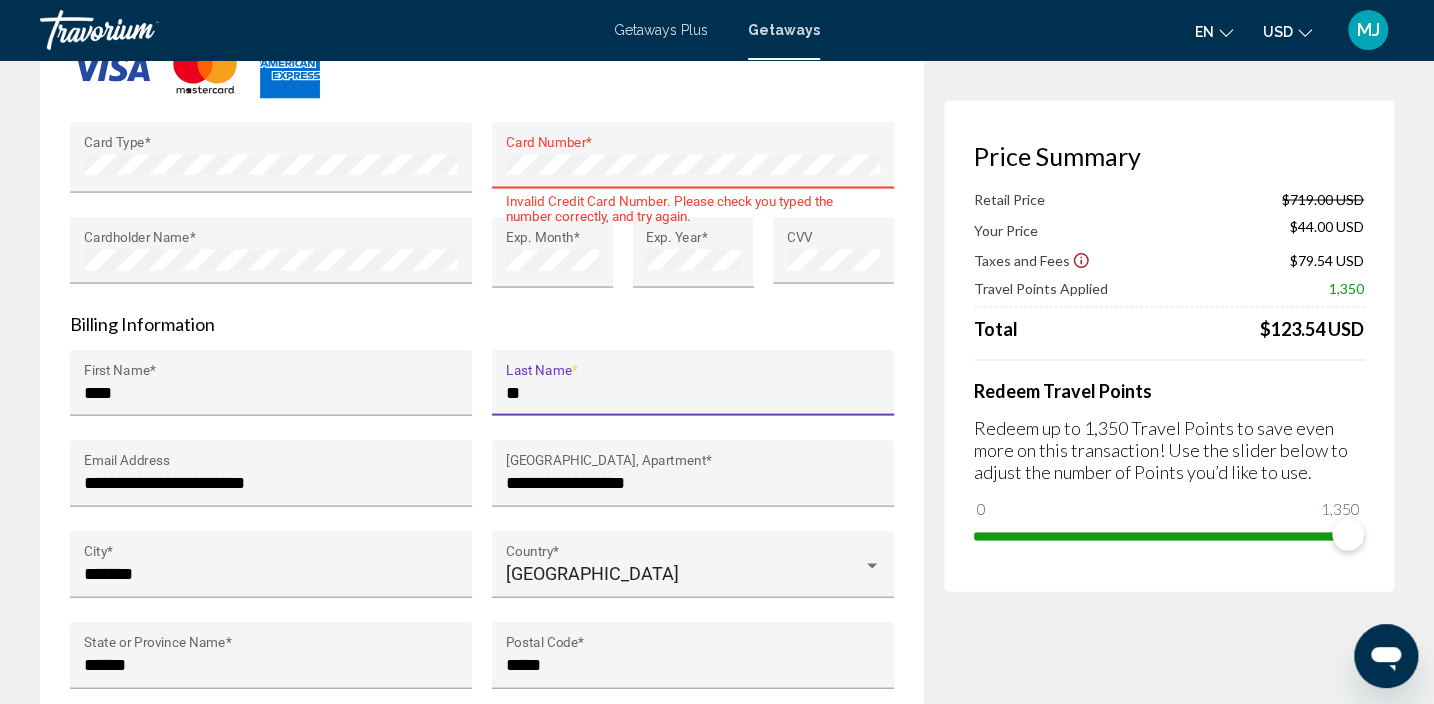 type on "*" 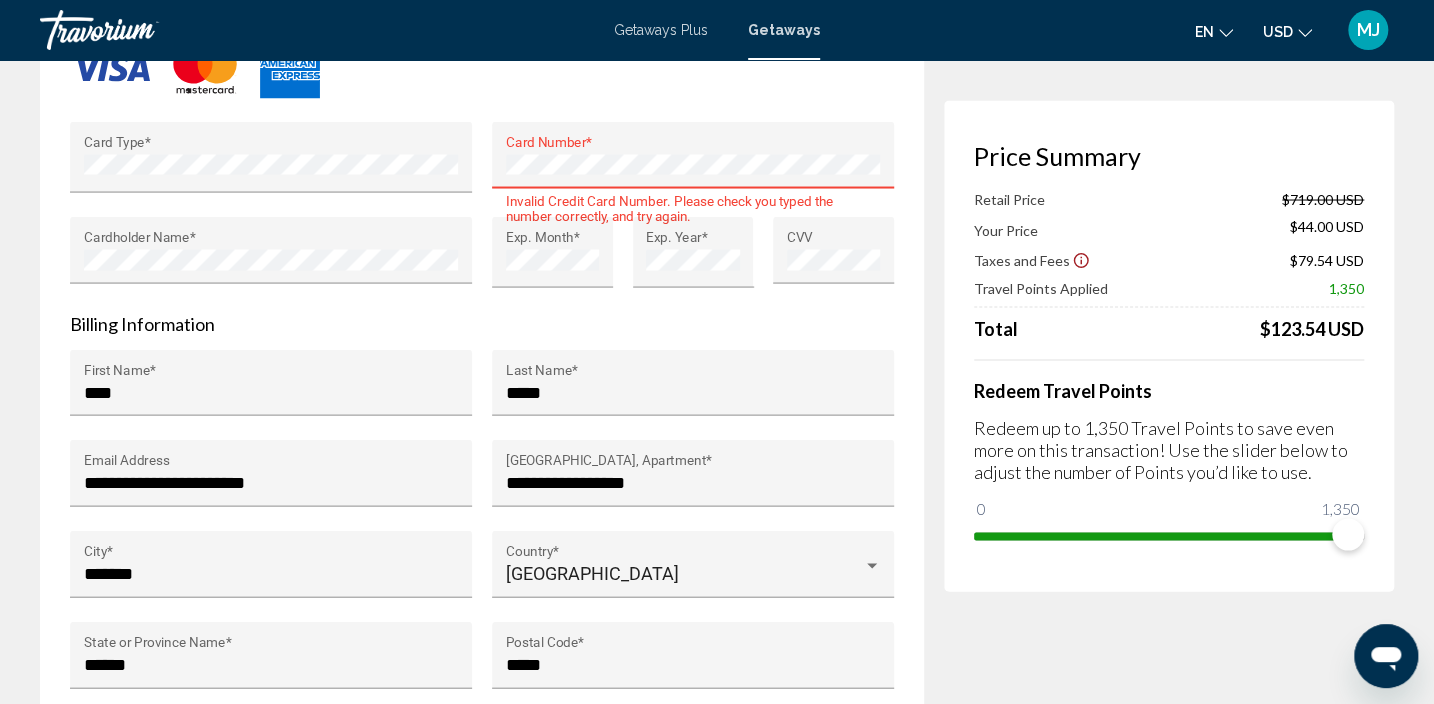 click on "Price Summary Retail Price  $719.00 USD  Your Price $44.00 USD Taxes and Fees
$79.54 USD  Travel Points Applied 1,350 Total  $123.54 USD  Redeem  Travel Points Redeem up to 1,350  Travel Points to save even more on this transaction! Use the slider below to adjust the number of Points you’d like to use. 0 1,350 1,350" at bounding box center [1169, 418] 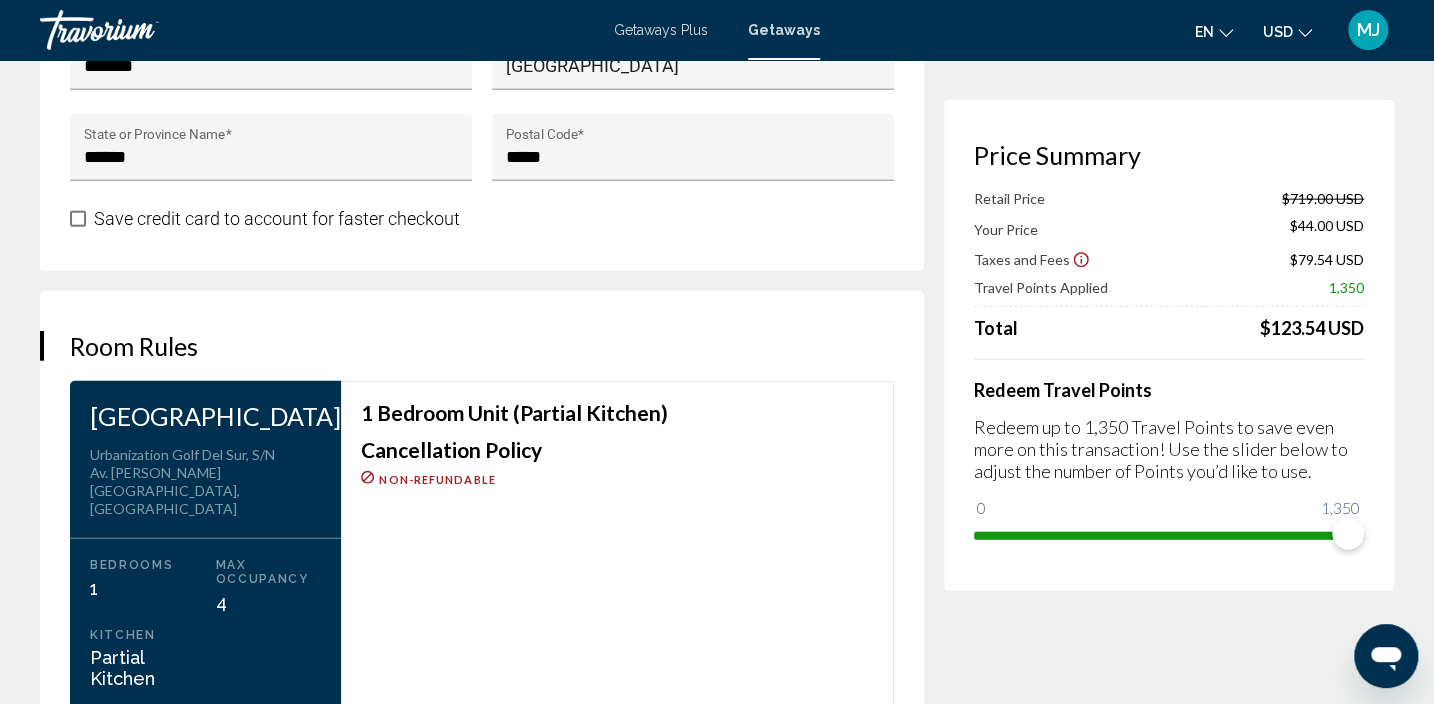scroll, scrollTop: 2399, scrollLeft: 0, axis: vertical 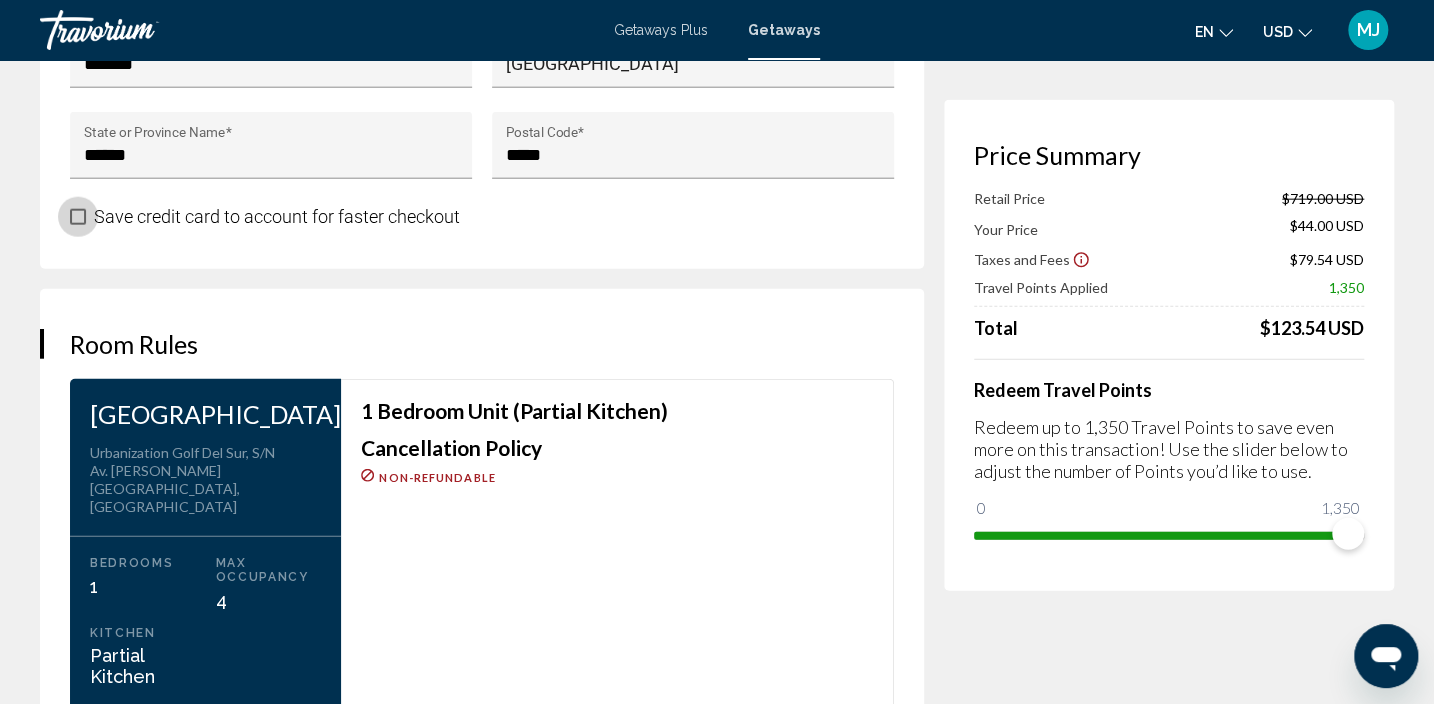 click at bounding box center [78, 217] 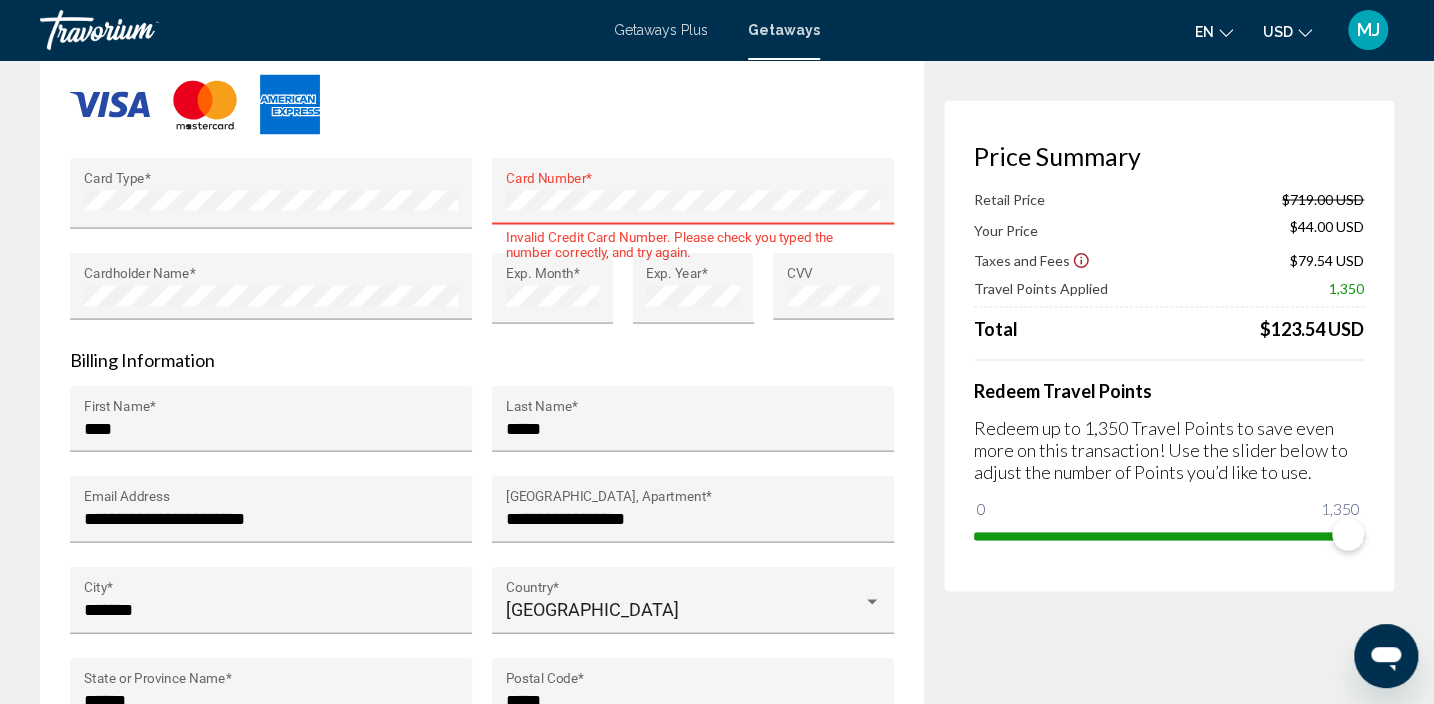 scroll, scrollTop: 1817, scrollLeft: 0, axis: vertical 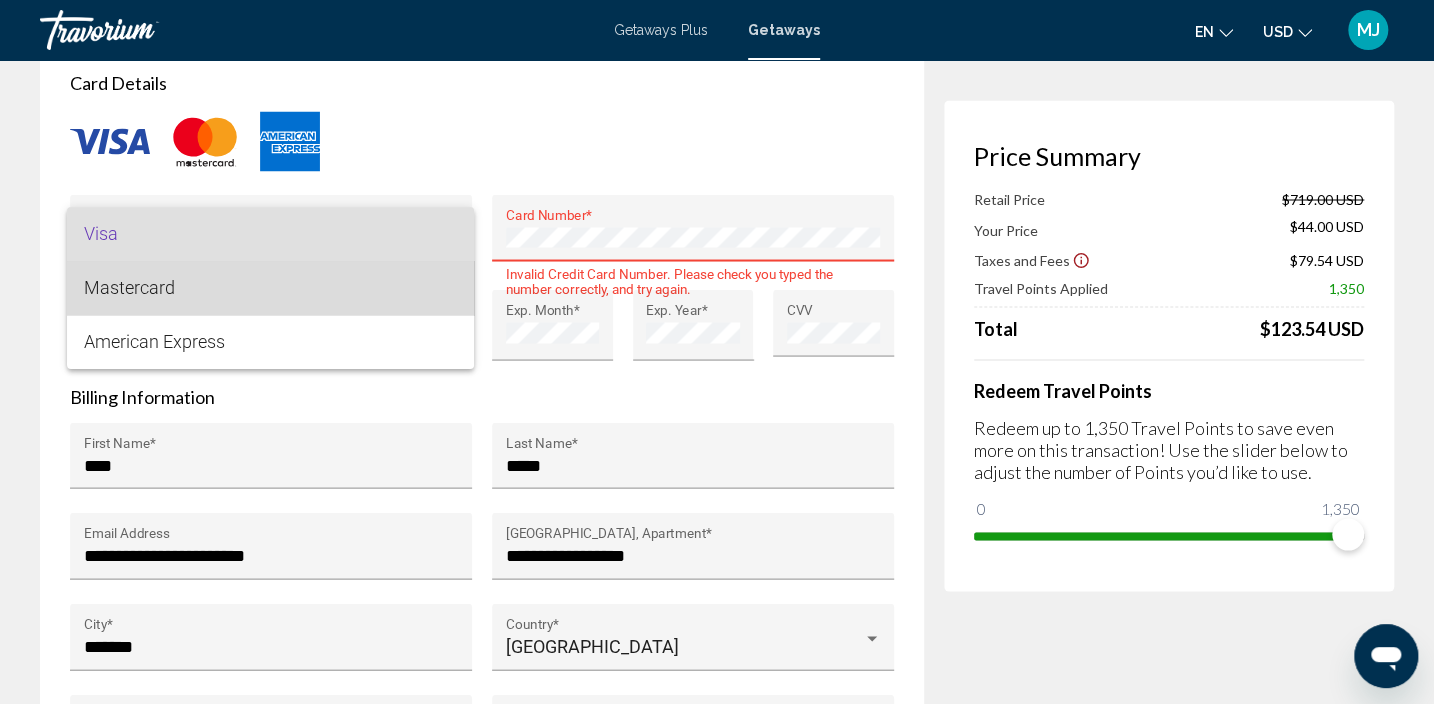 click on "Mastercard" at bounding box center [270, 288] 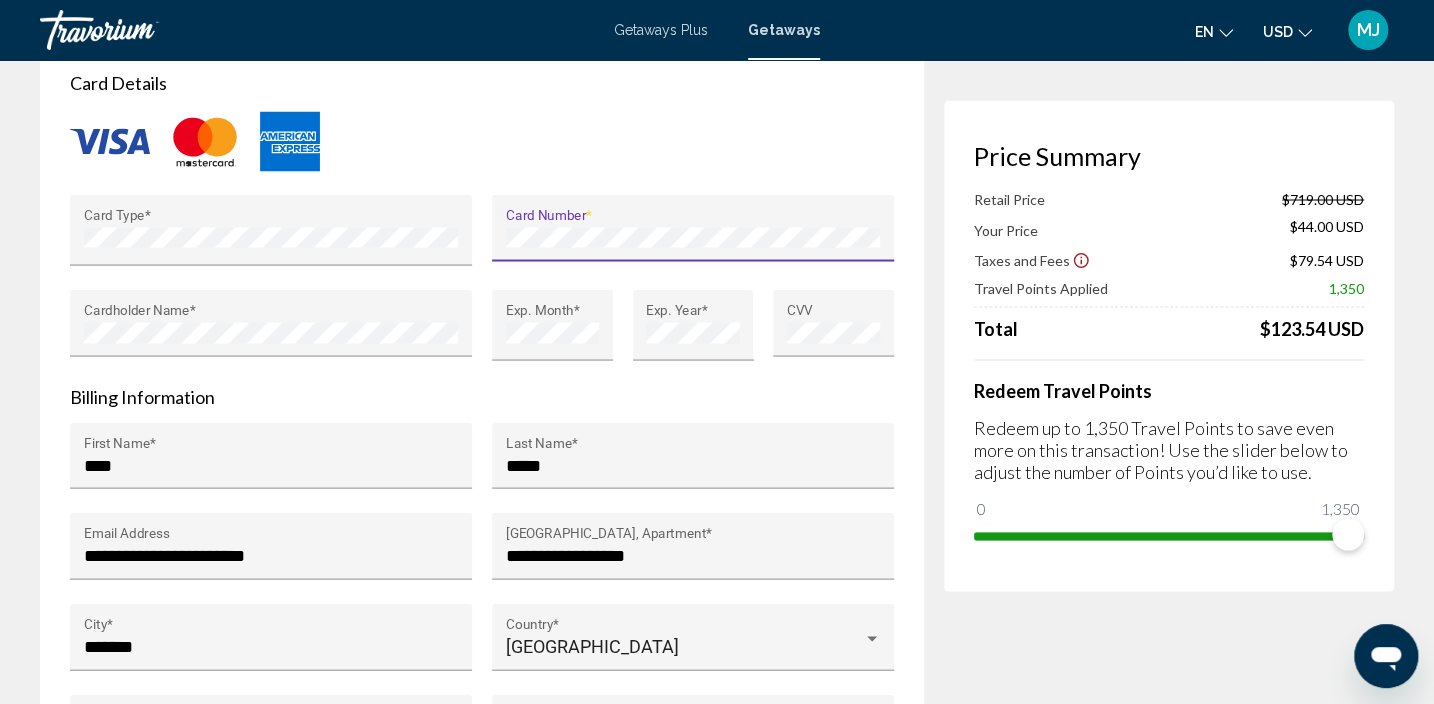 click on "Price Summary Retail Price  $719.00 USD  Your Price $44.00 USD Taxes and Fees
$79.54 USD  Travel Points Applied 1,350 Total  $123.54 USD  Redeem  Travel Points Redeem up to 1,350  Travel Points to save even more on this transaction! Use the slider below to adjust the number of Points you’d like to use. 0 1,350 1,350" at bounding box center (1169, 491) 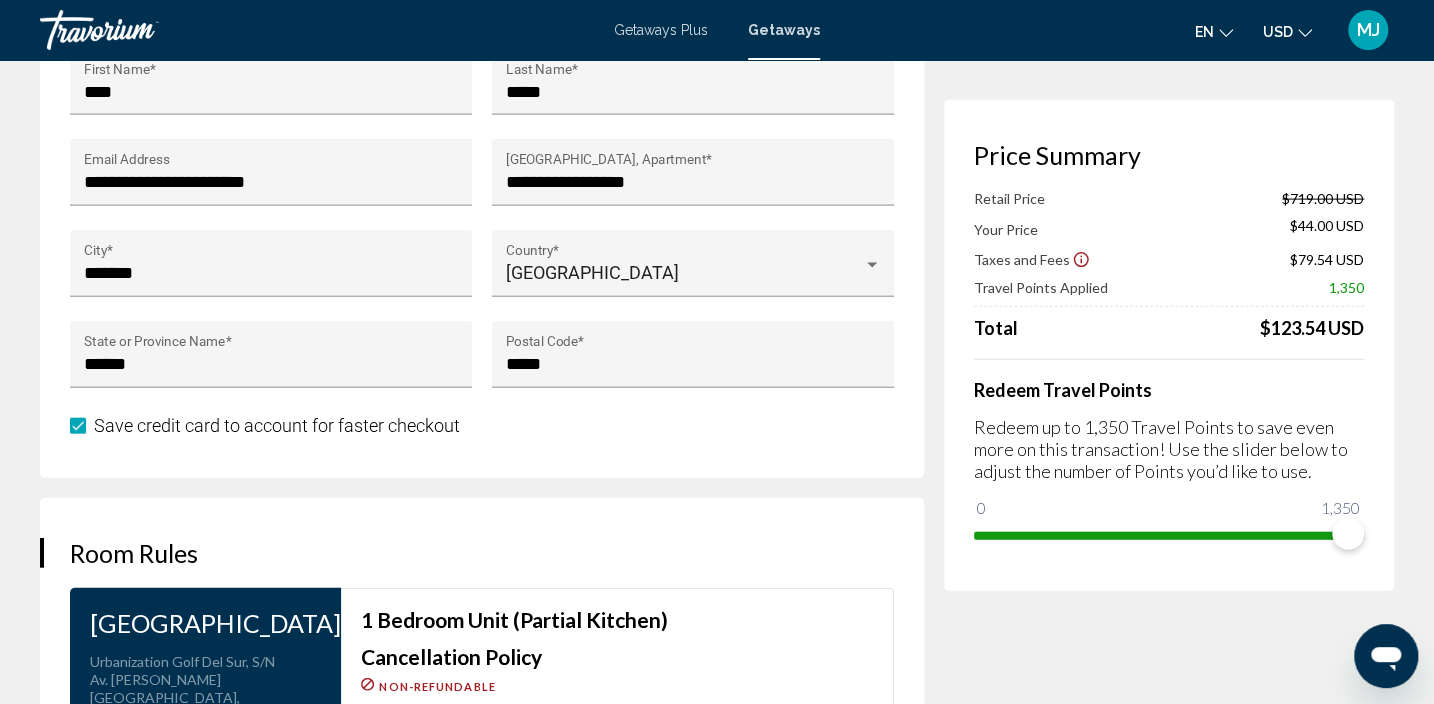 scroll, scrollTop: 2253, scrollLeft: 0, axis: vertical 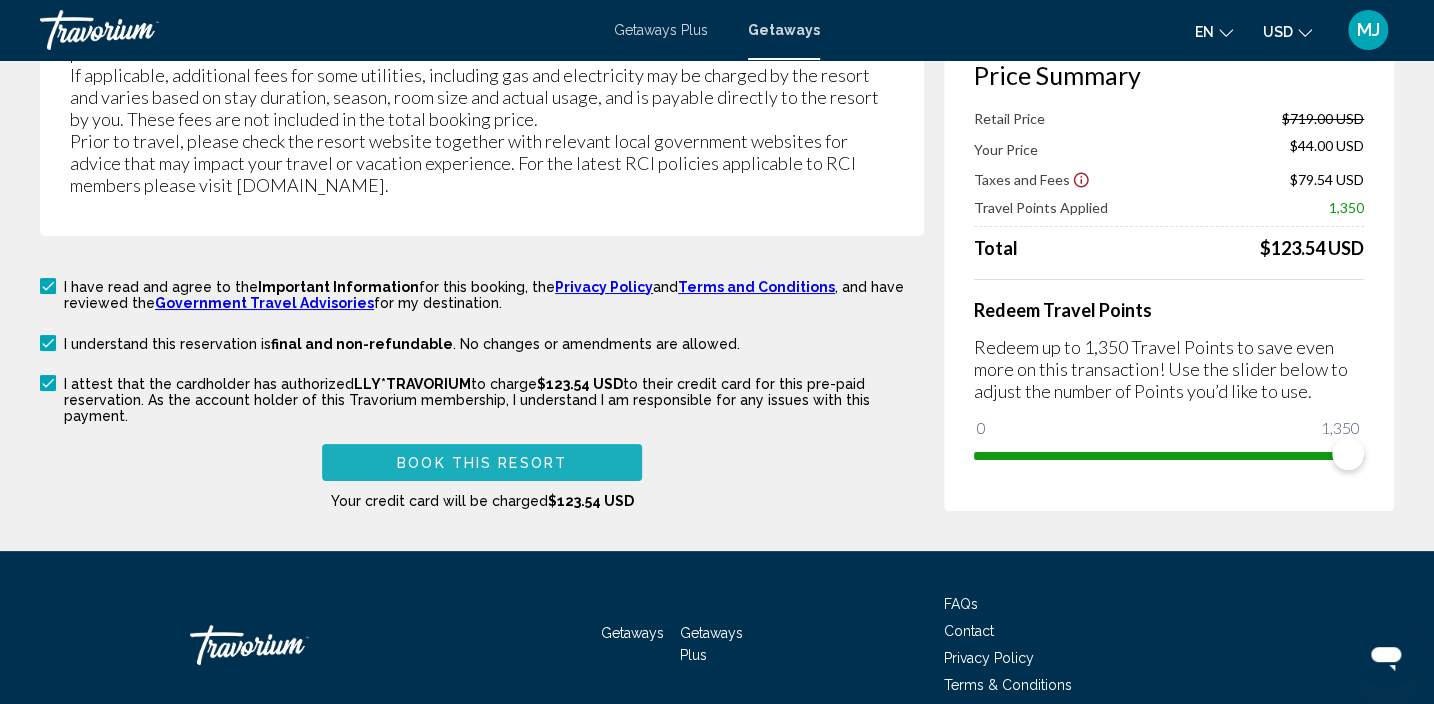 click on "Book this Resort" at bounding box center [482, 462] 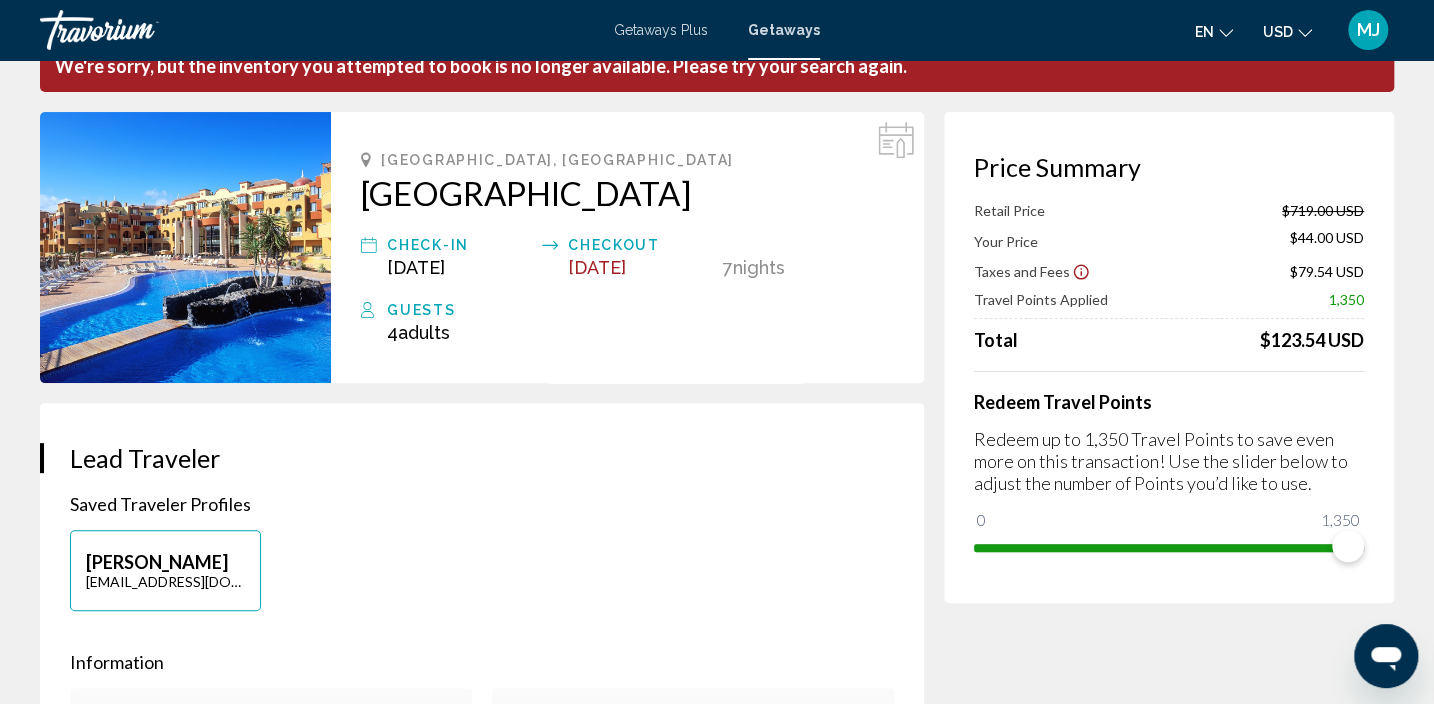 scroll, scrollTop: 0, scrollLeft: 0, axis: both 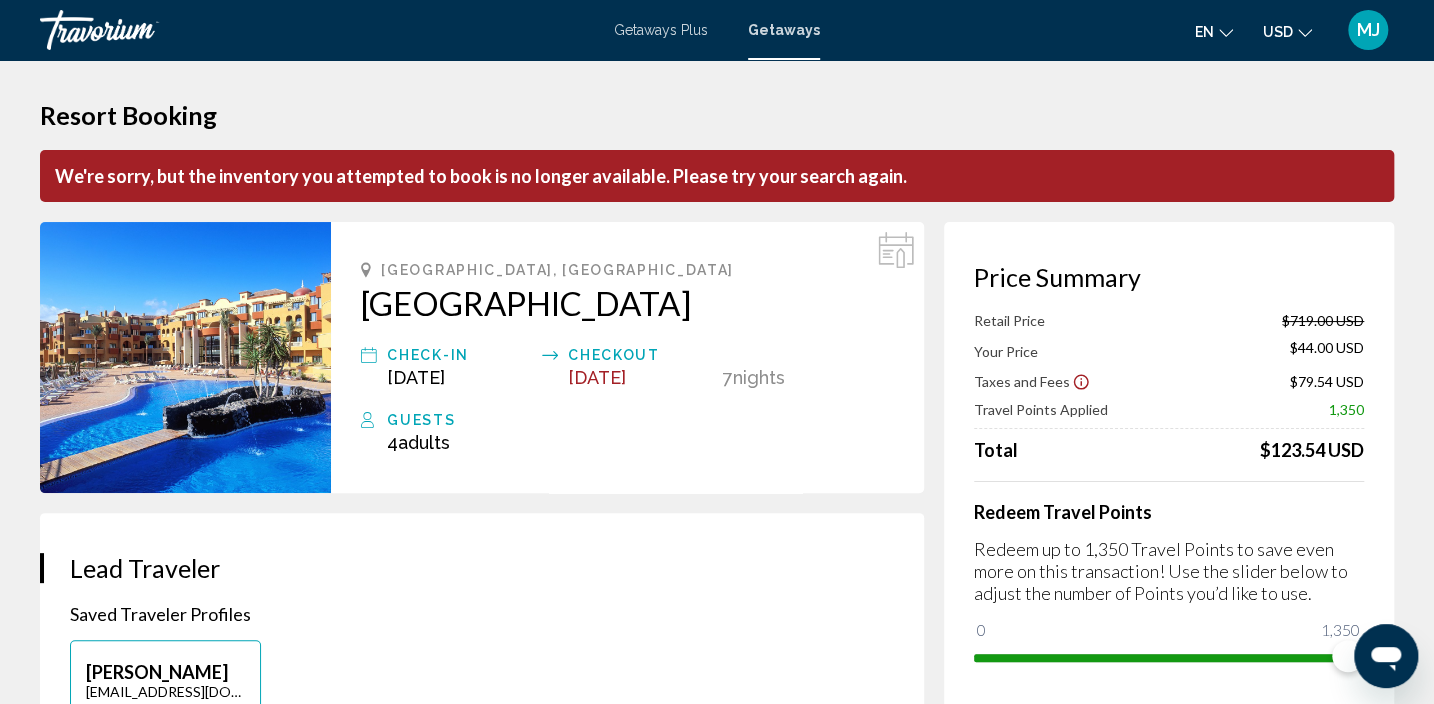 click on "[GEOGRAPHIC_DATA], [GEOGRAPHIC_DATA] [GEOGRAPHIC_DATA]
Check-In [DATE]
Checkout [DATE] 7  Night Nights
Guests 4  Adult Adults ,   Child Children" at bounding box center [627, 357] 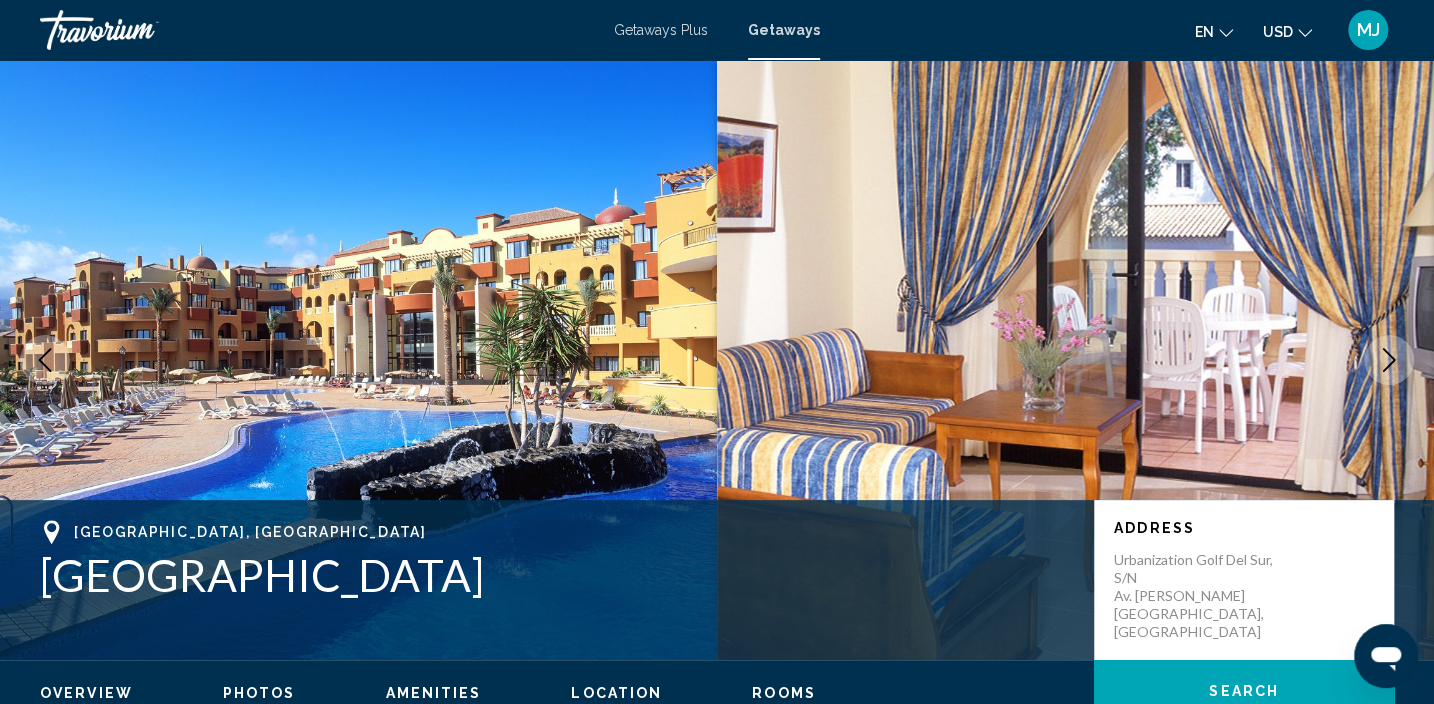 scroll, scrollTop: 8, scrollLeft: 0, axis: vertical 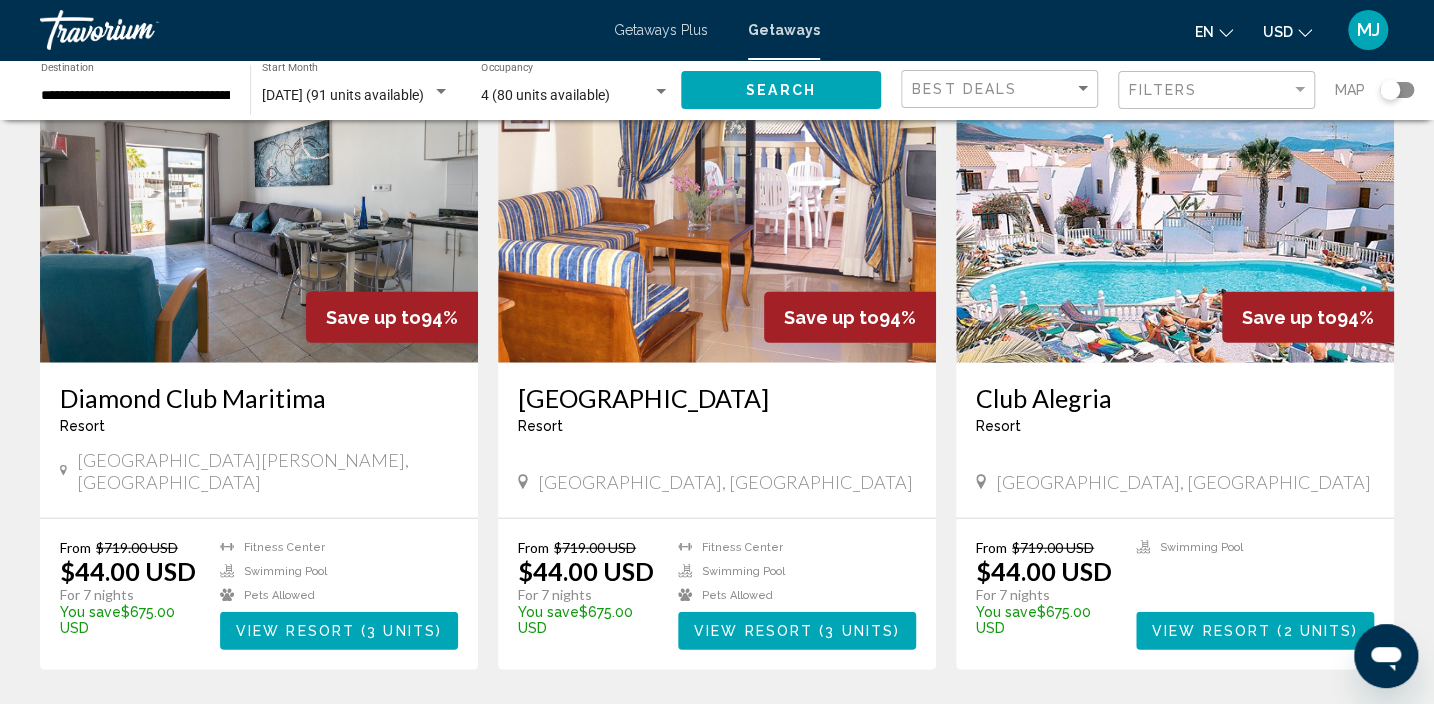 click on "3 units" at bounding box center (859, 632) 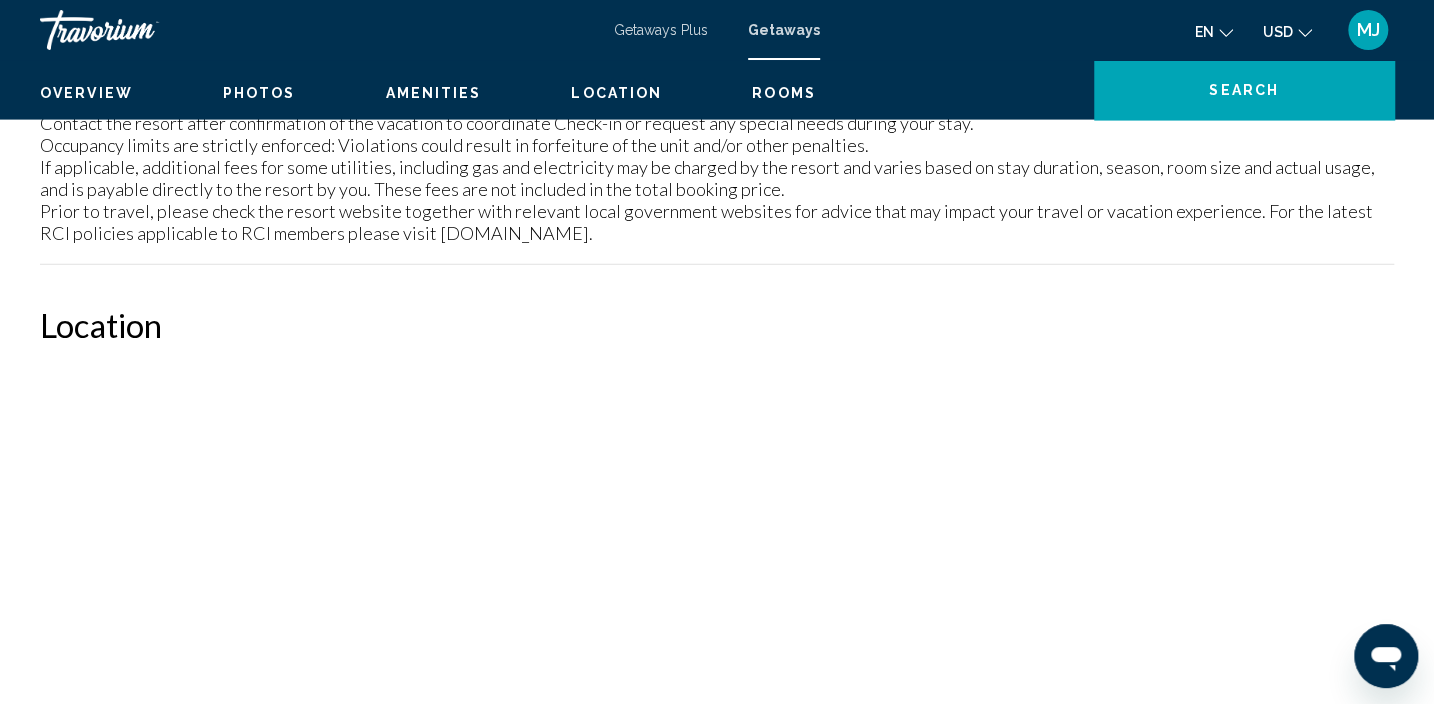scroll, scrollTop: 8, scrollLeft: 0, axis: vertical 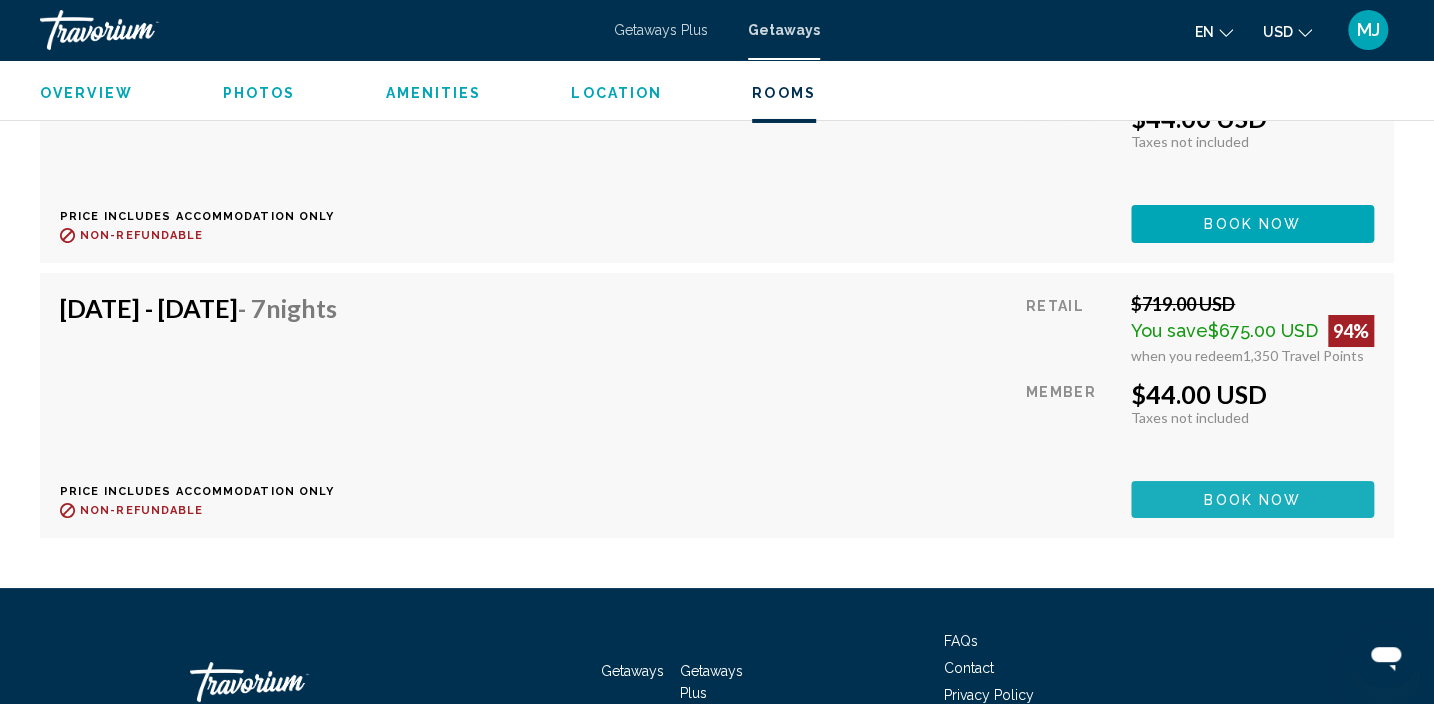 click on "Book now" at bounding box center (1252, 499) 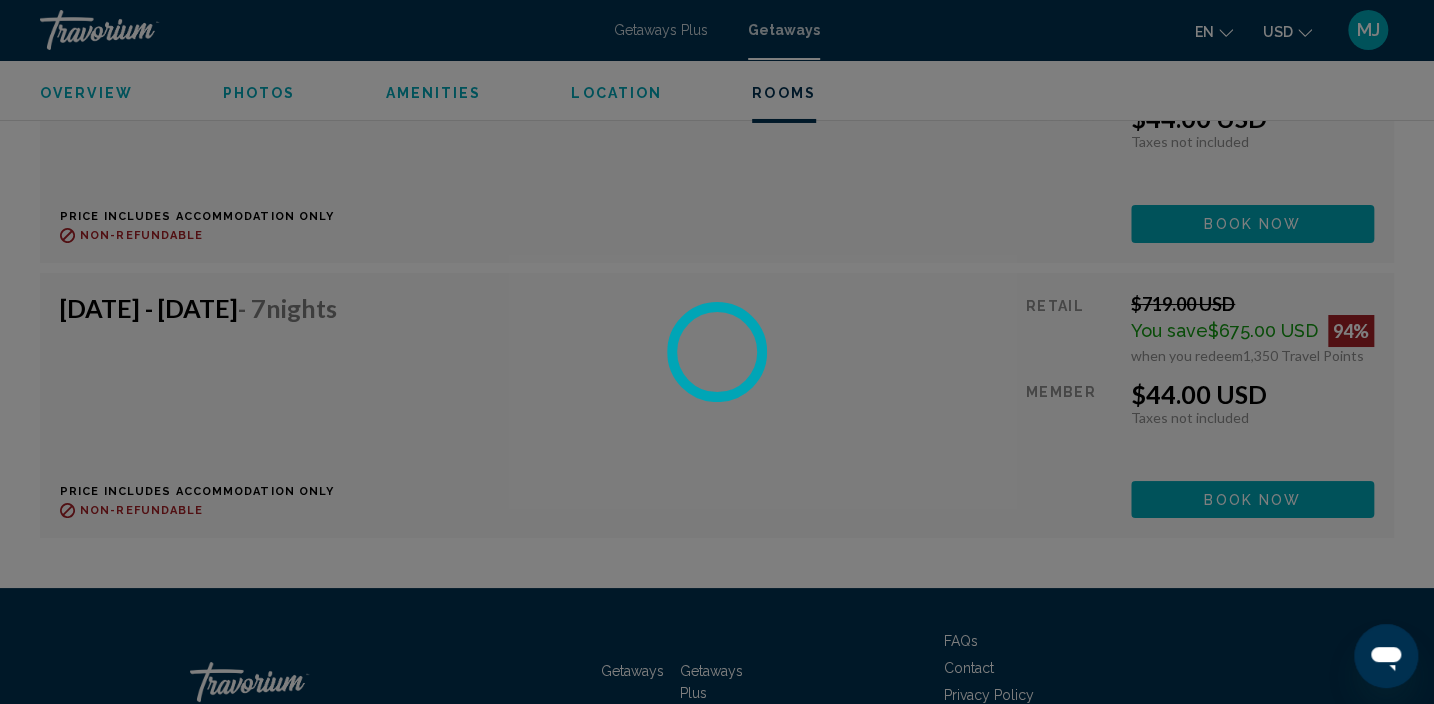 scroll, scrollTop: 0, scrollLeft: 0, axis: both 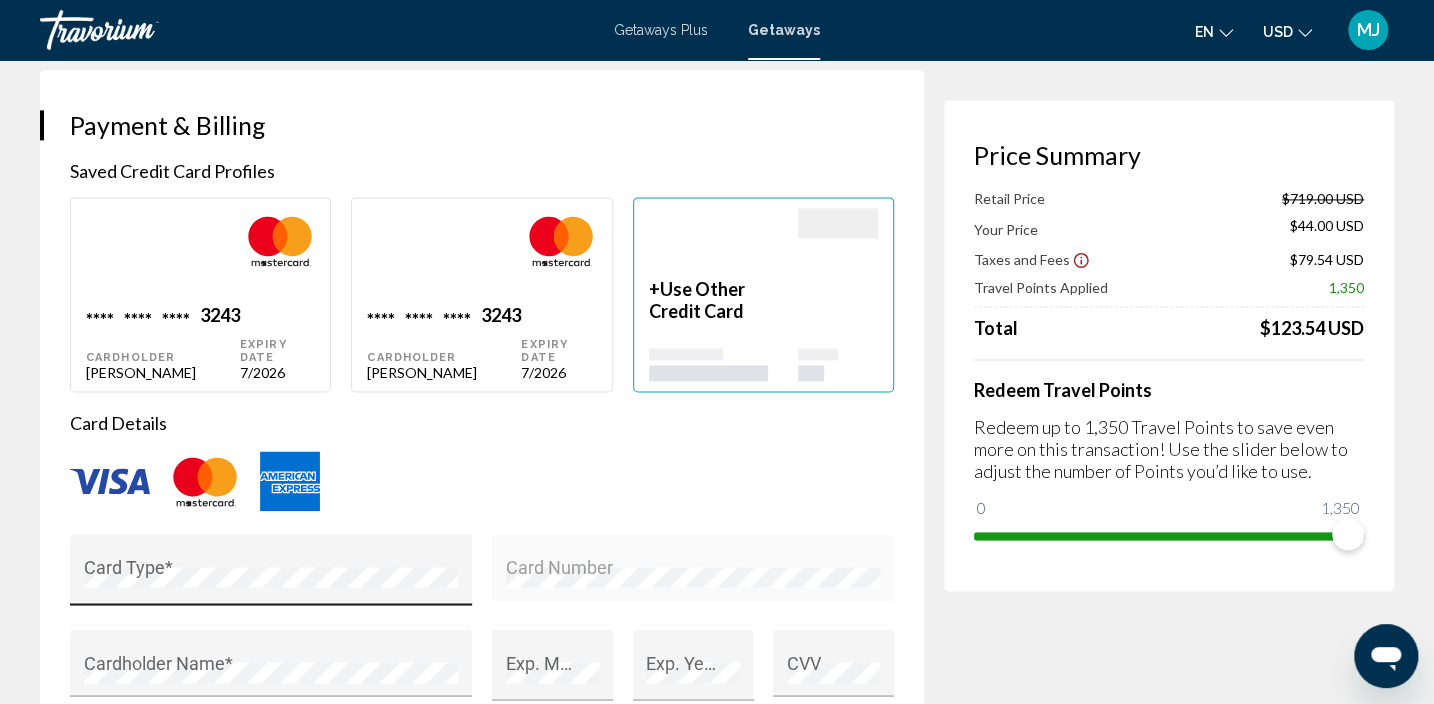 click on "Card Type  *" at bounding box center (271, 576) 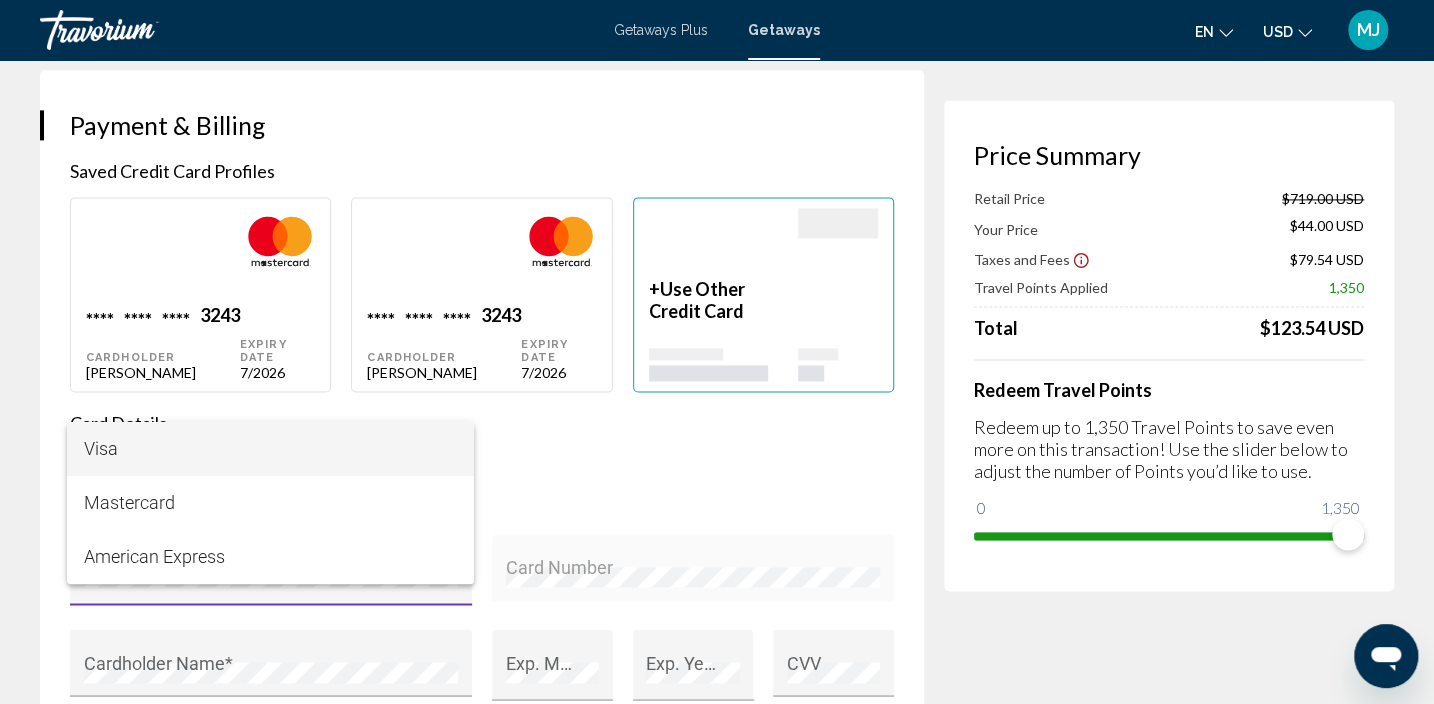click at bounding box center (717, 352) 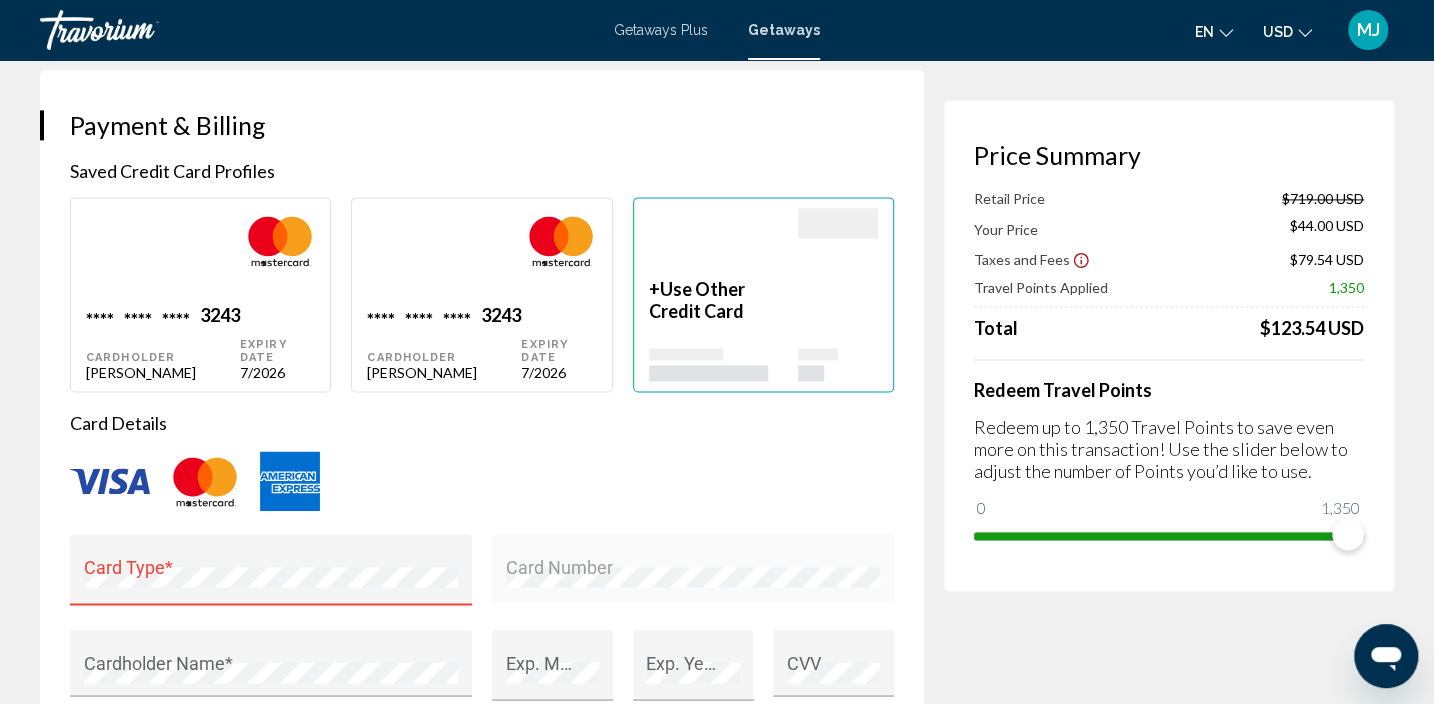 click on "Card Type  *" at bounding box center [271, 576] 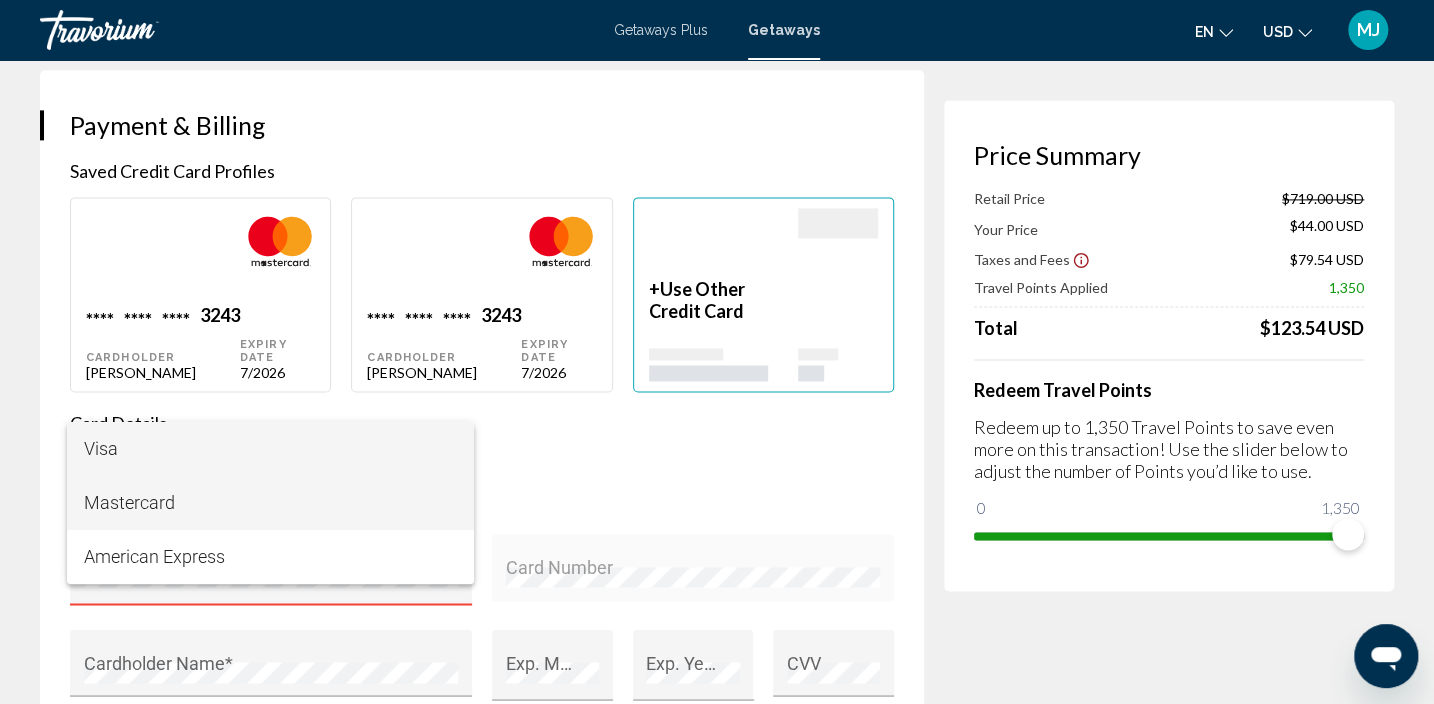 click on "Mastercard" at bounding box center [270, 503] 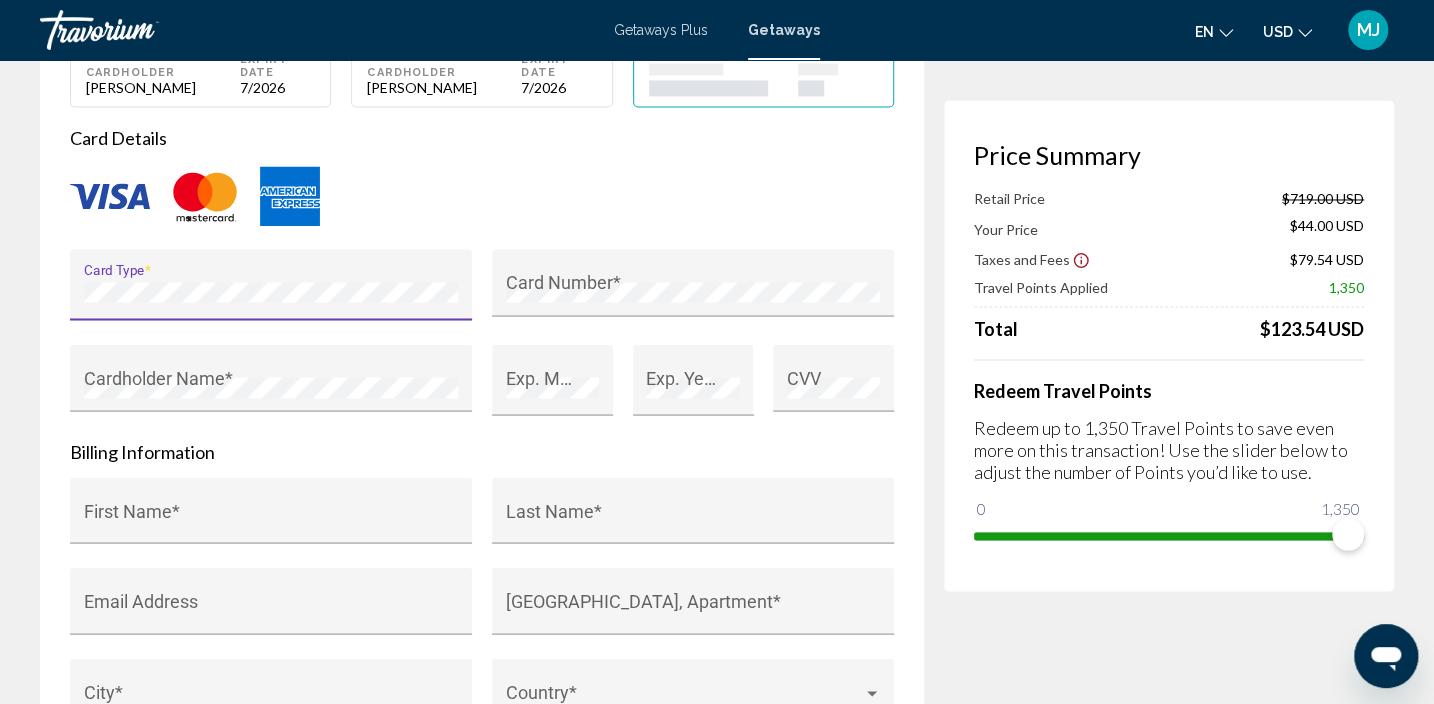 scroll, scrollTop: 1383, scrollLeft: 0, axis: vertical 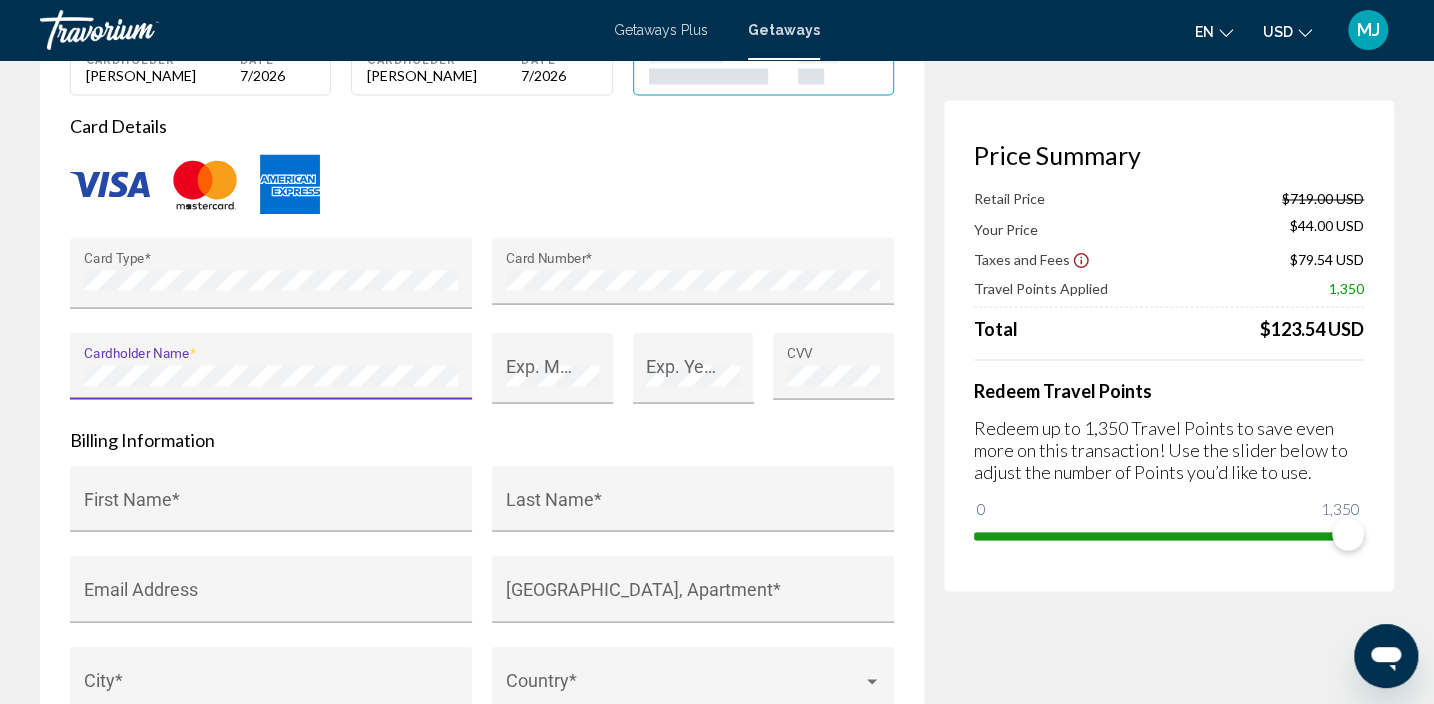 type on "**********" 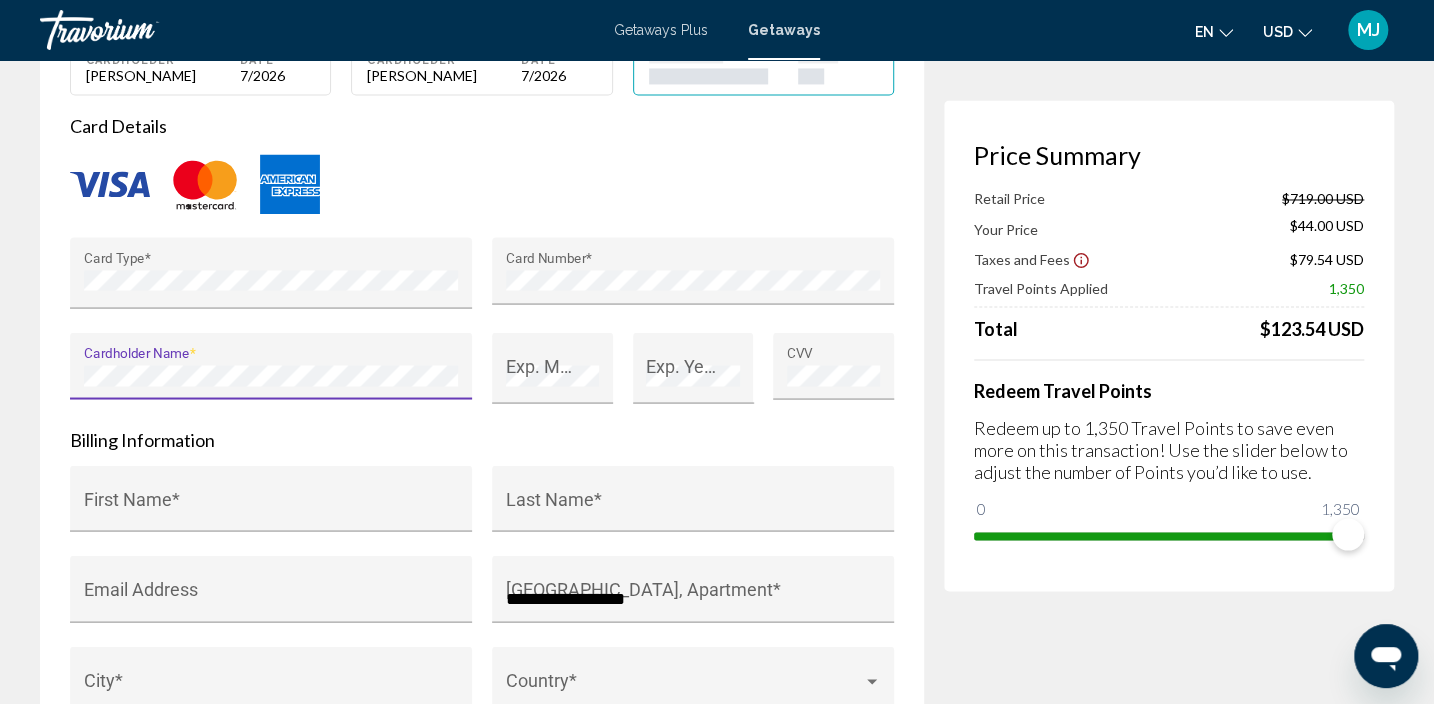type on "*******" 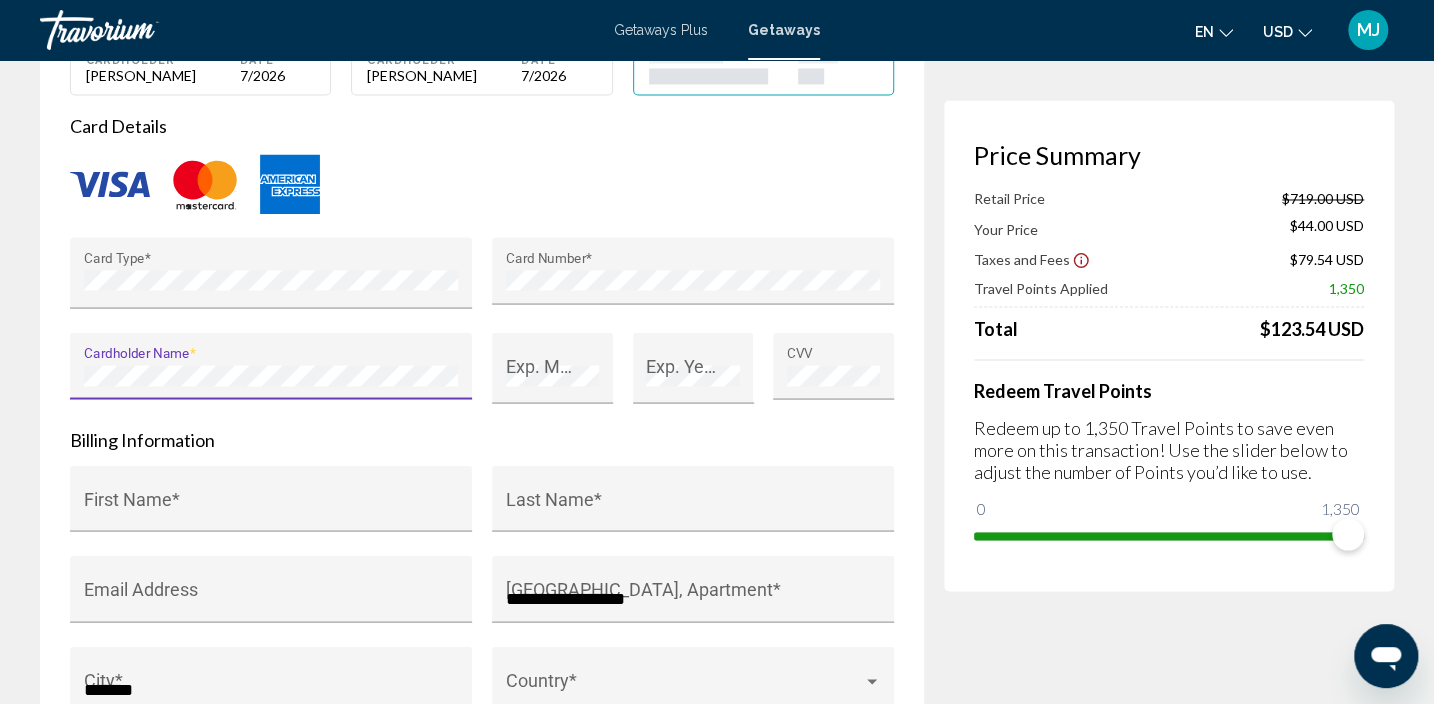 type on "*****" 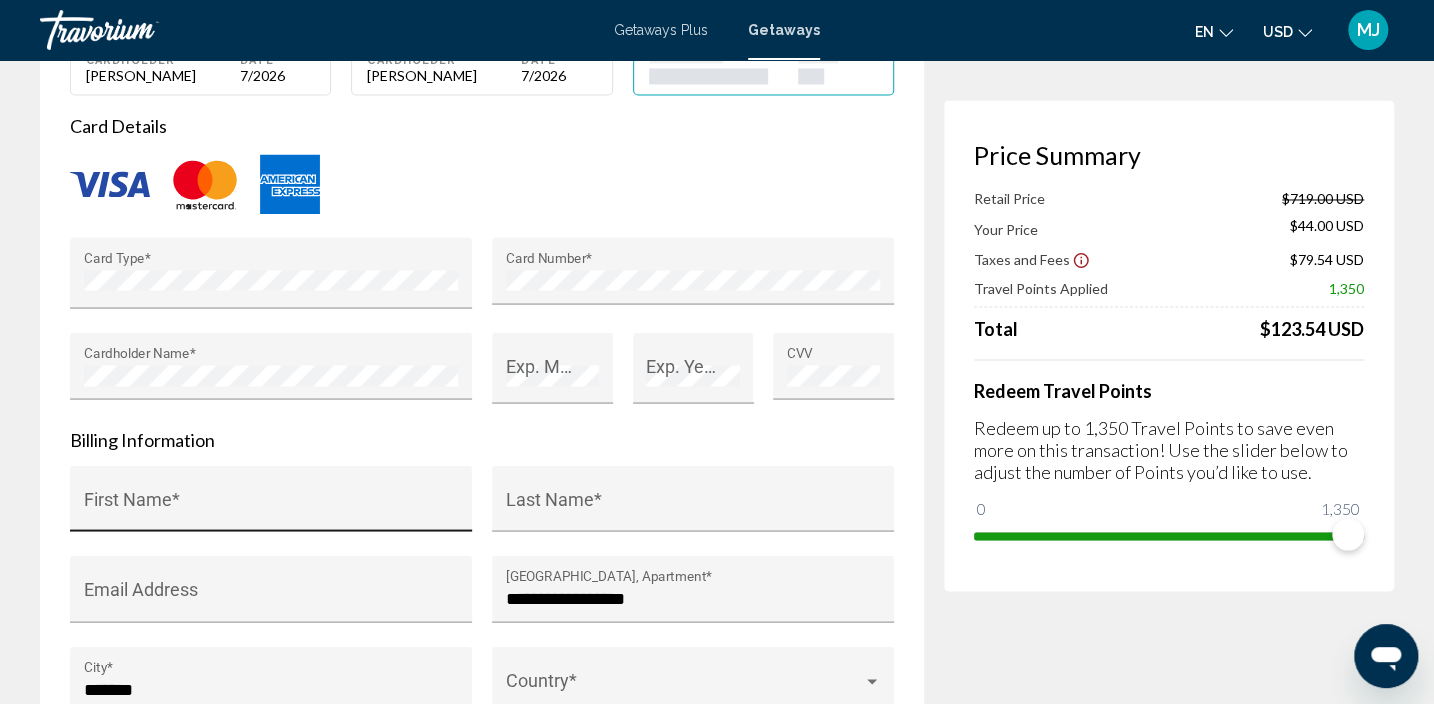 click on "First Name  *" at bounding box center [271, 504] 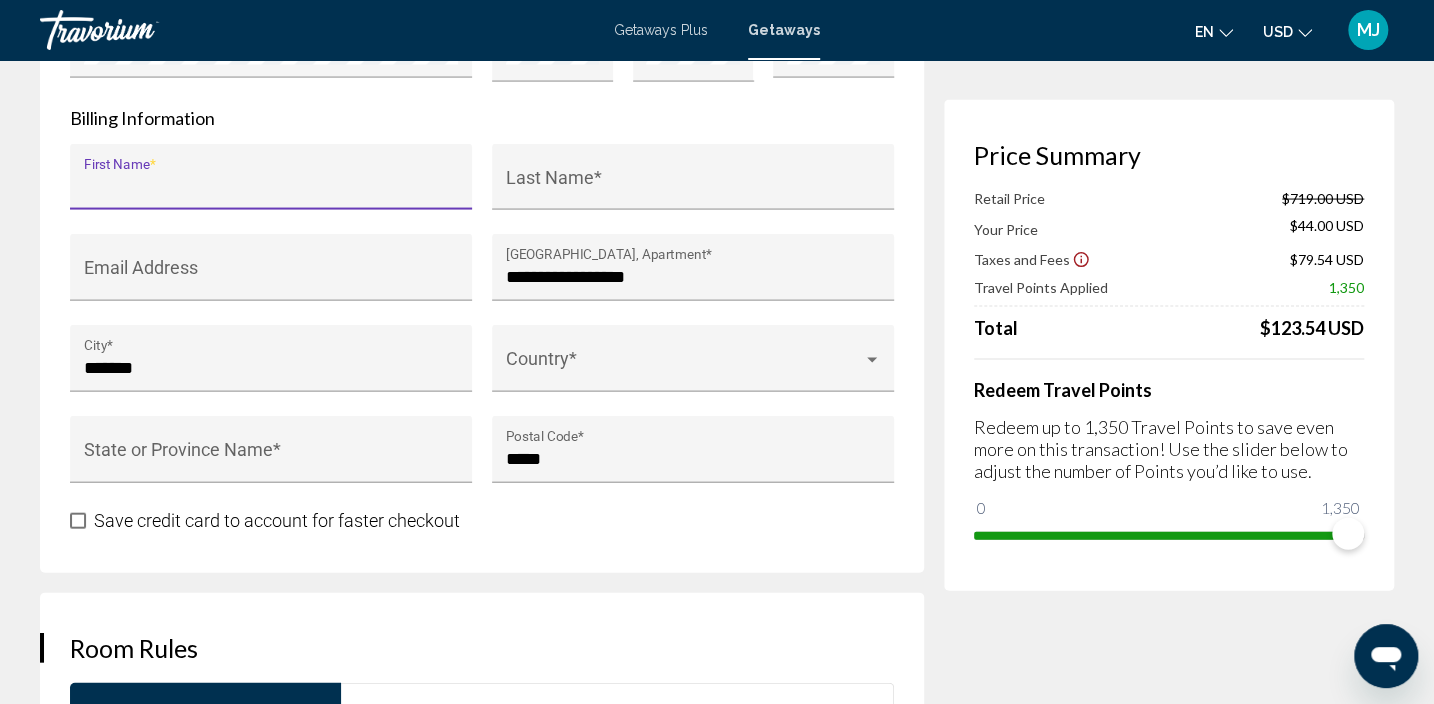 scroll, scrollTop: 1976, scrollLeft: 0, axis: vertical 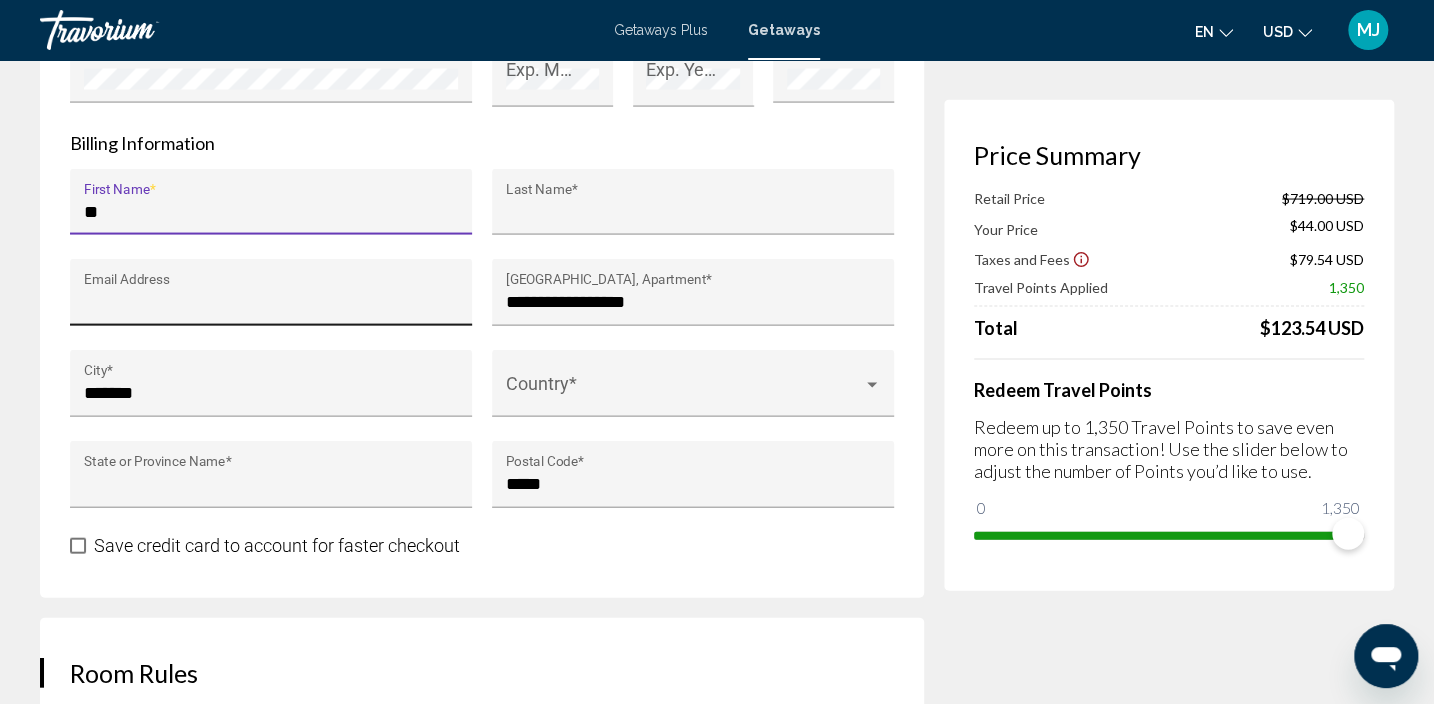 type on "****" 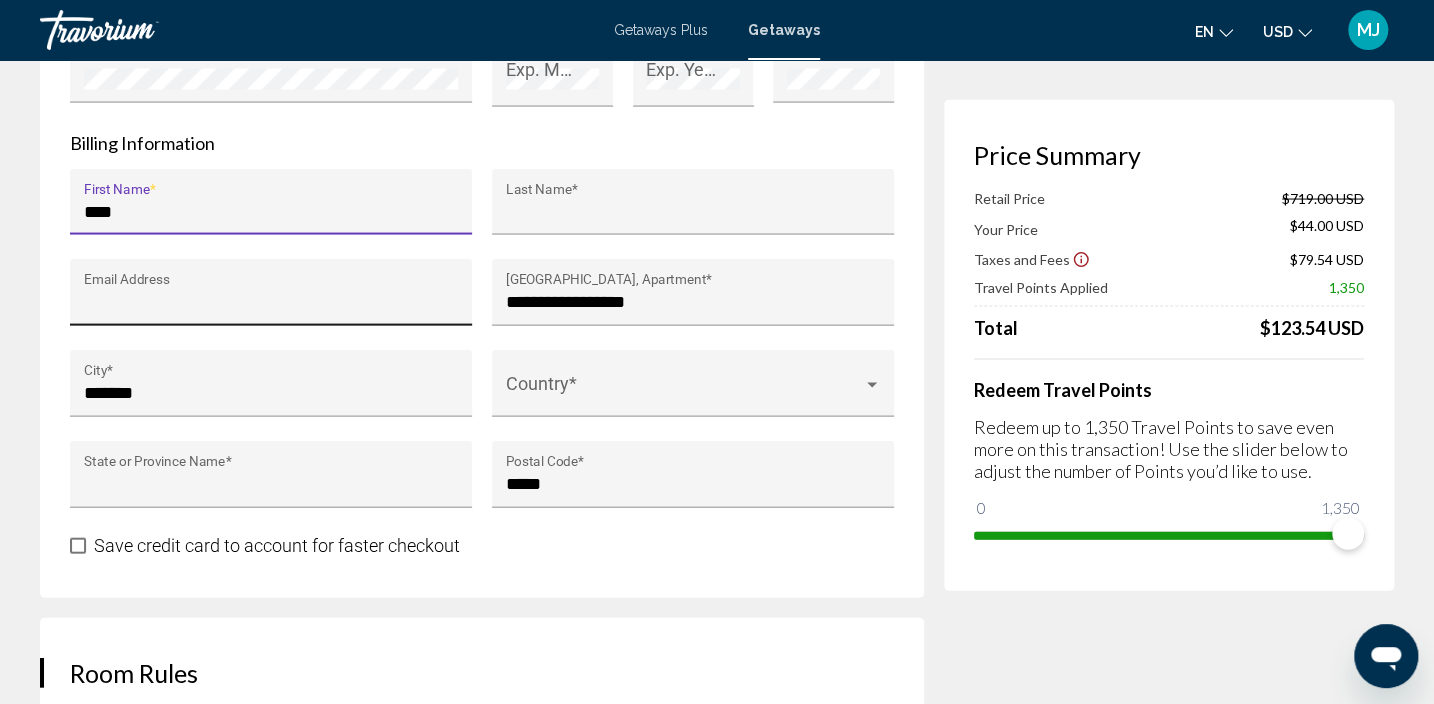 type on "*****" 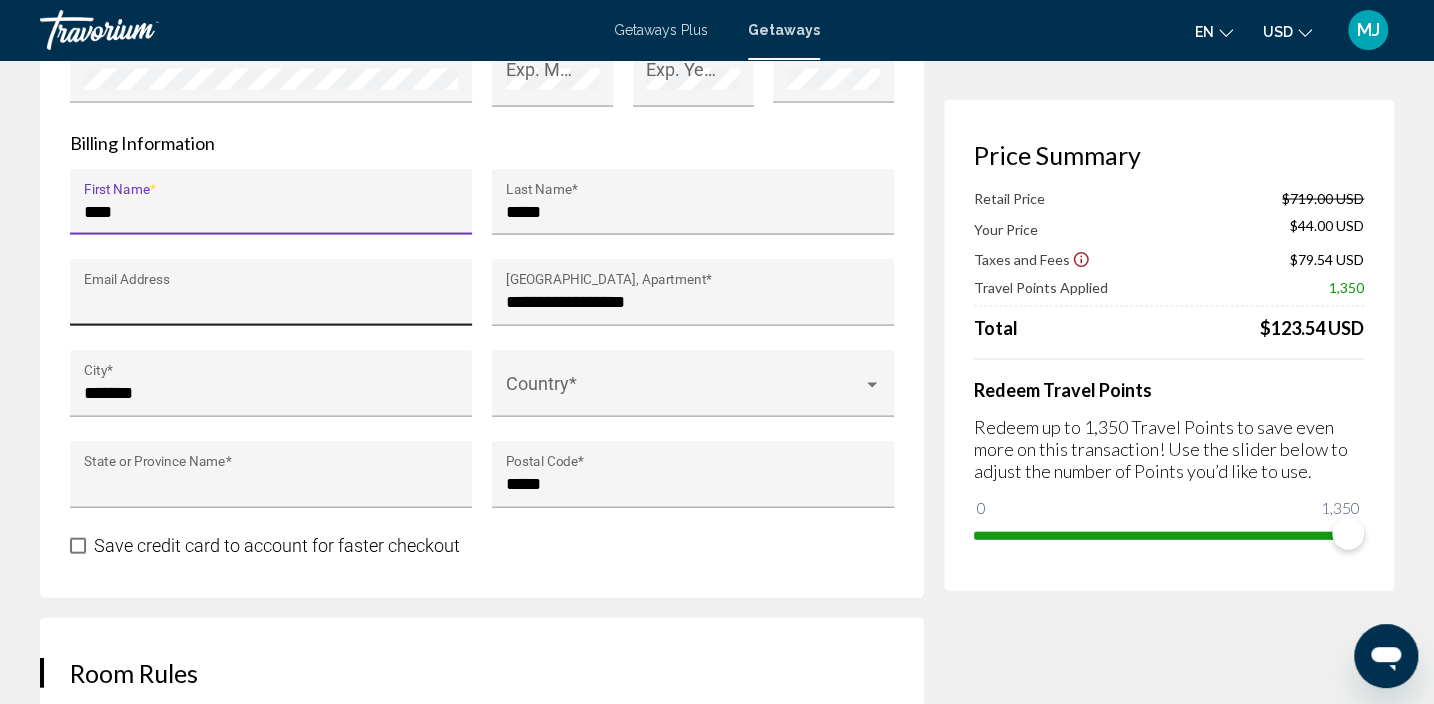 type on "**********" 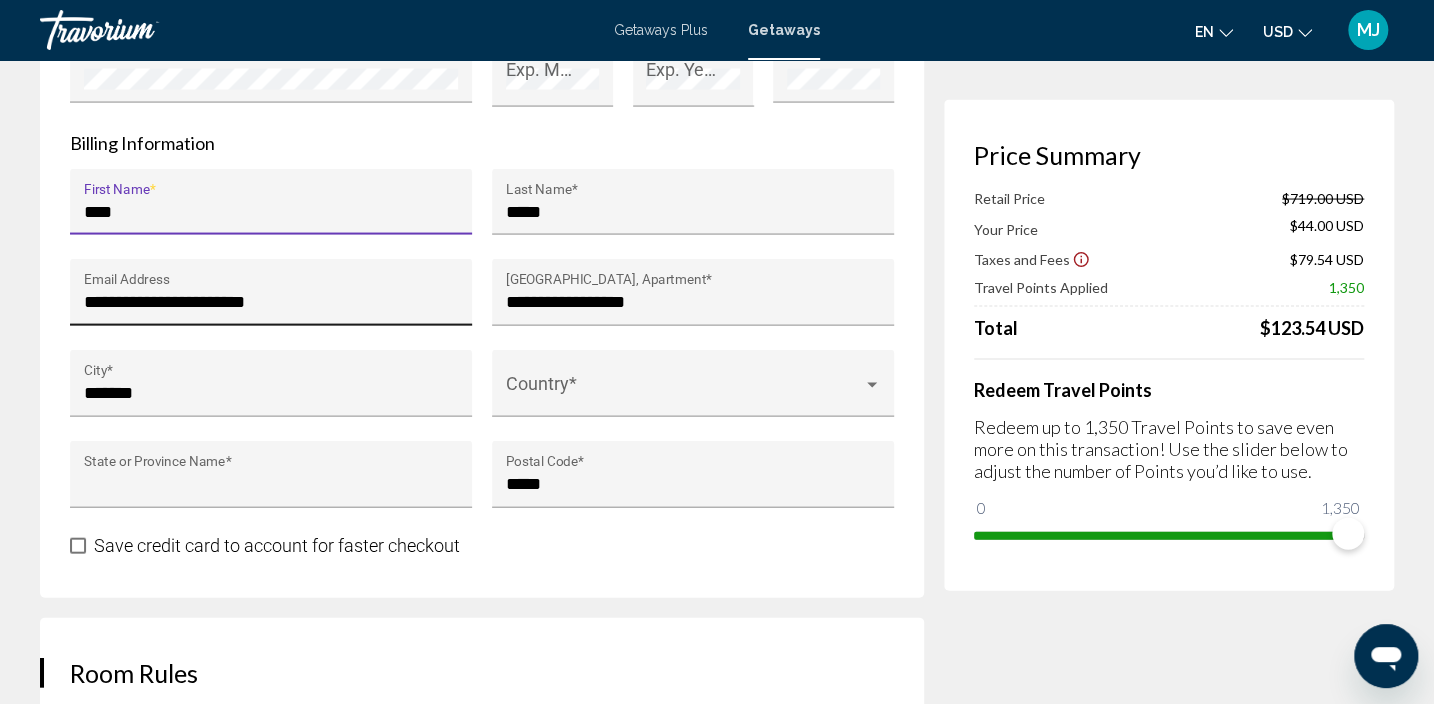 type on "******" 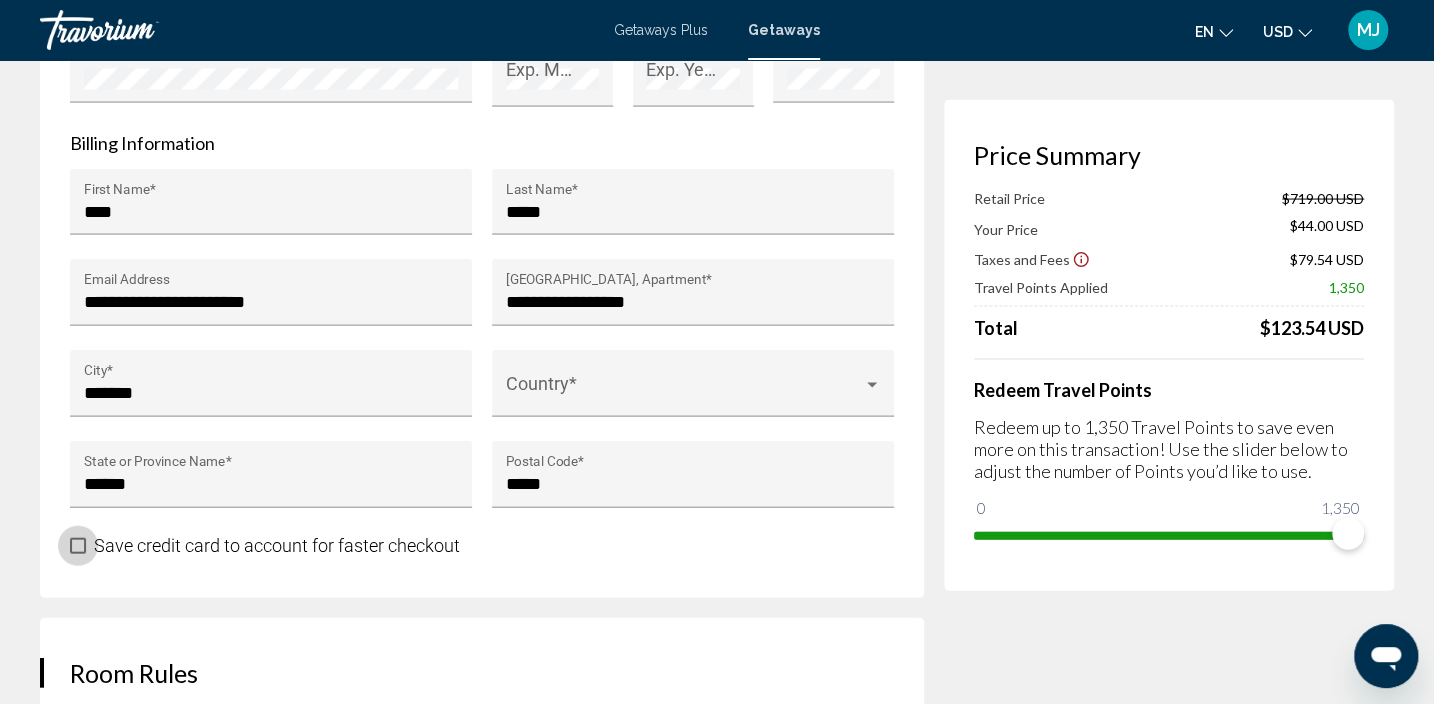 click at bounding box center [78, 546] 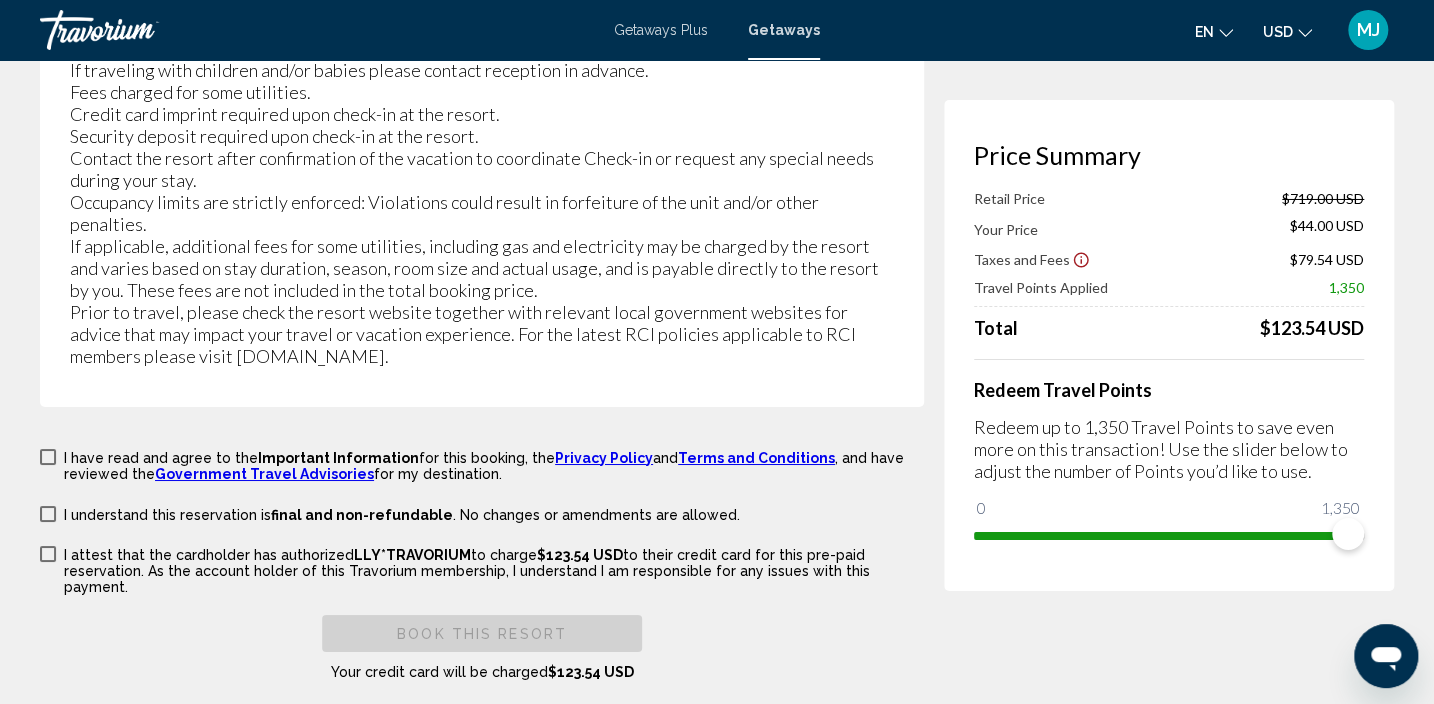 scroll, scrollTop: 3574, scrollLeft: 0, axis: vertical 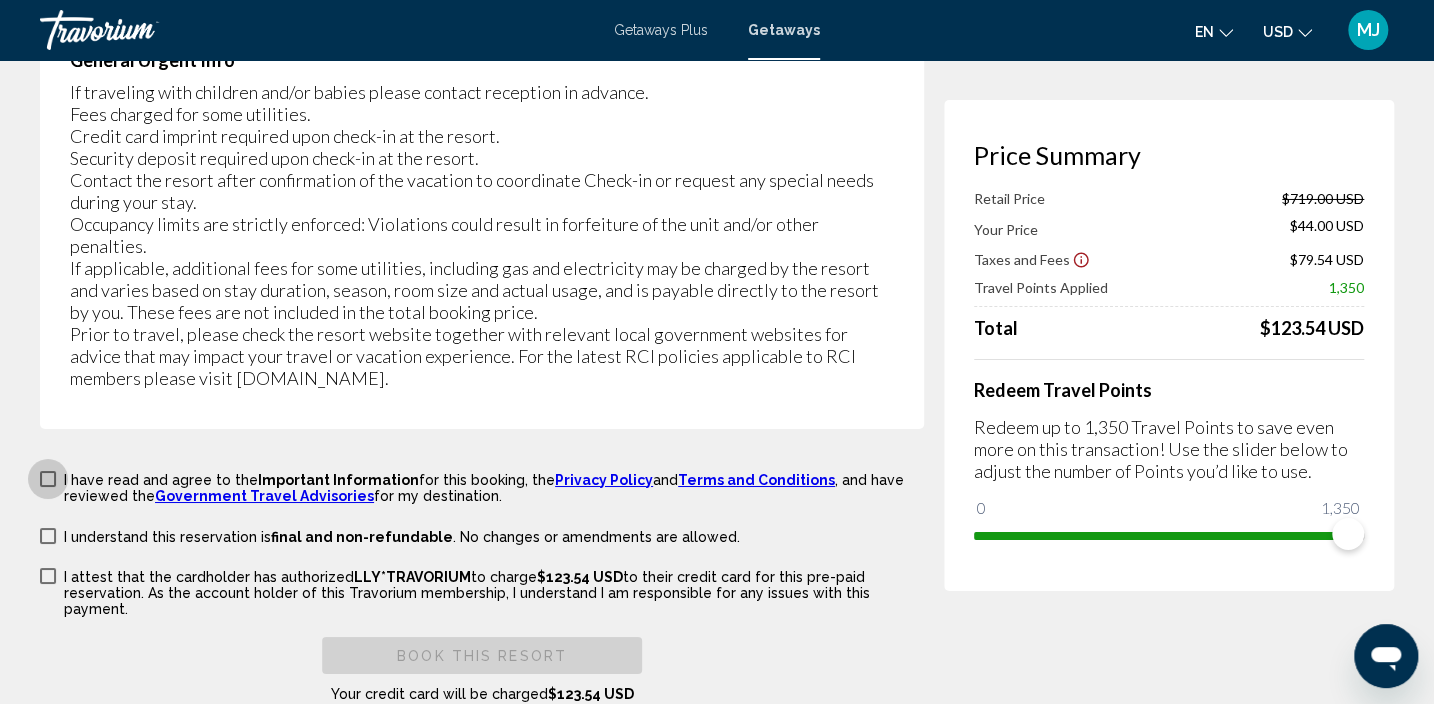click at bounding box center (48, 479) 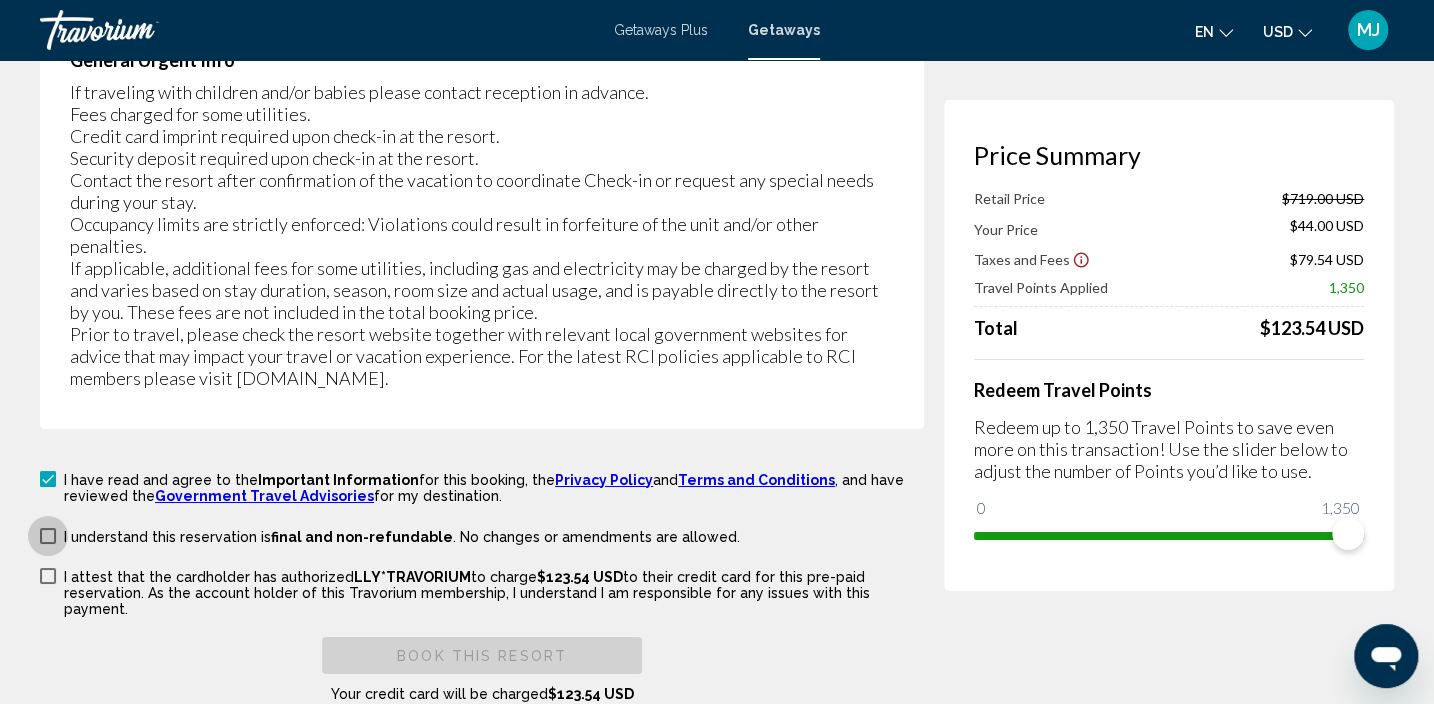 click at bounding box center [48, 536] 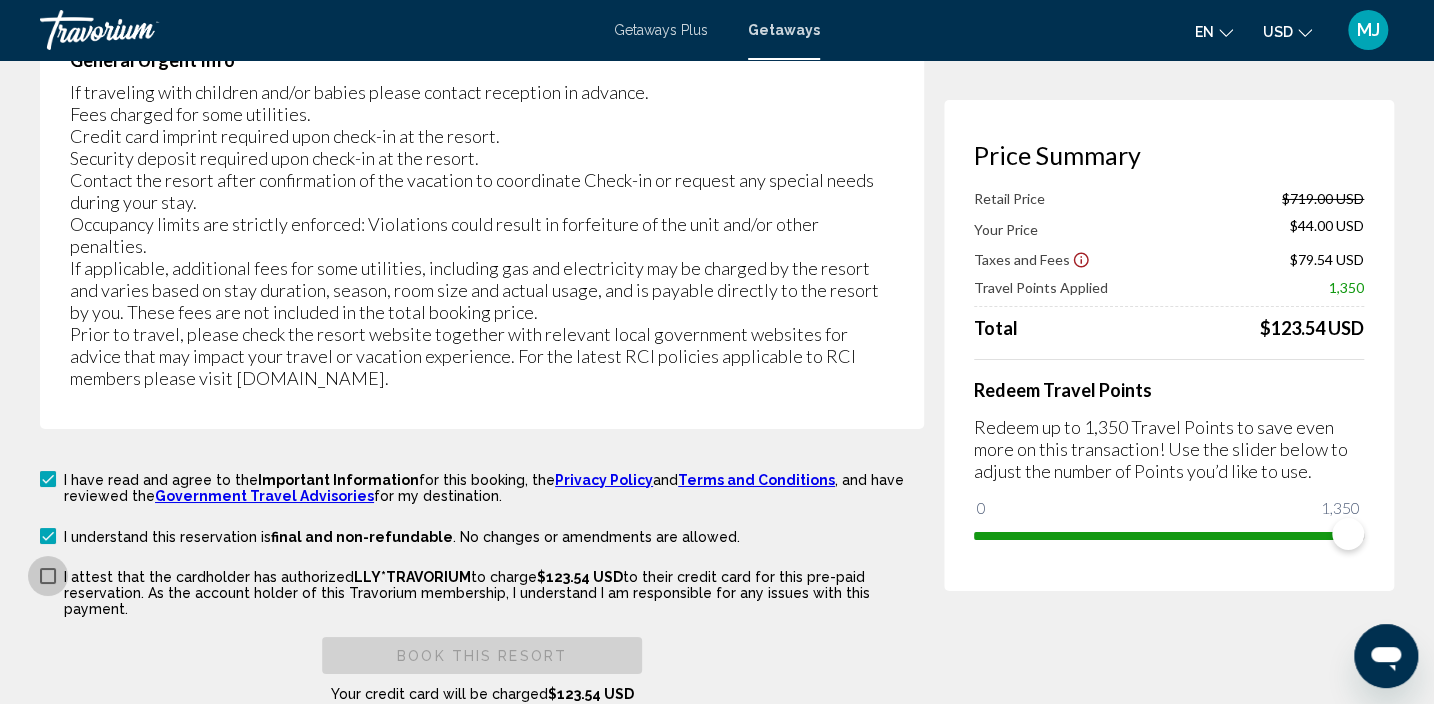 click at bounding box center [48, 576] 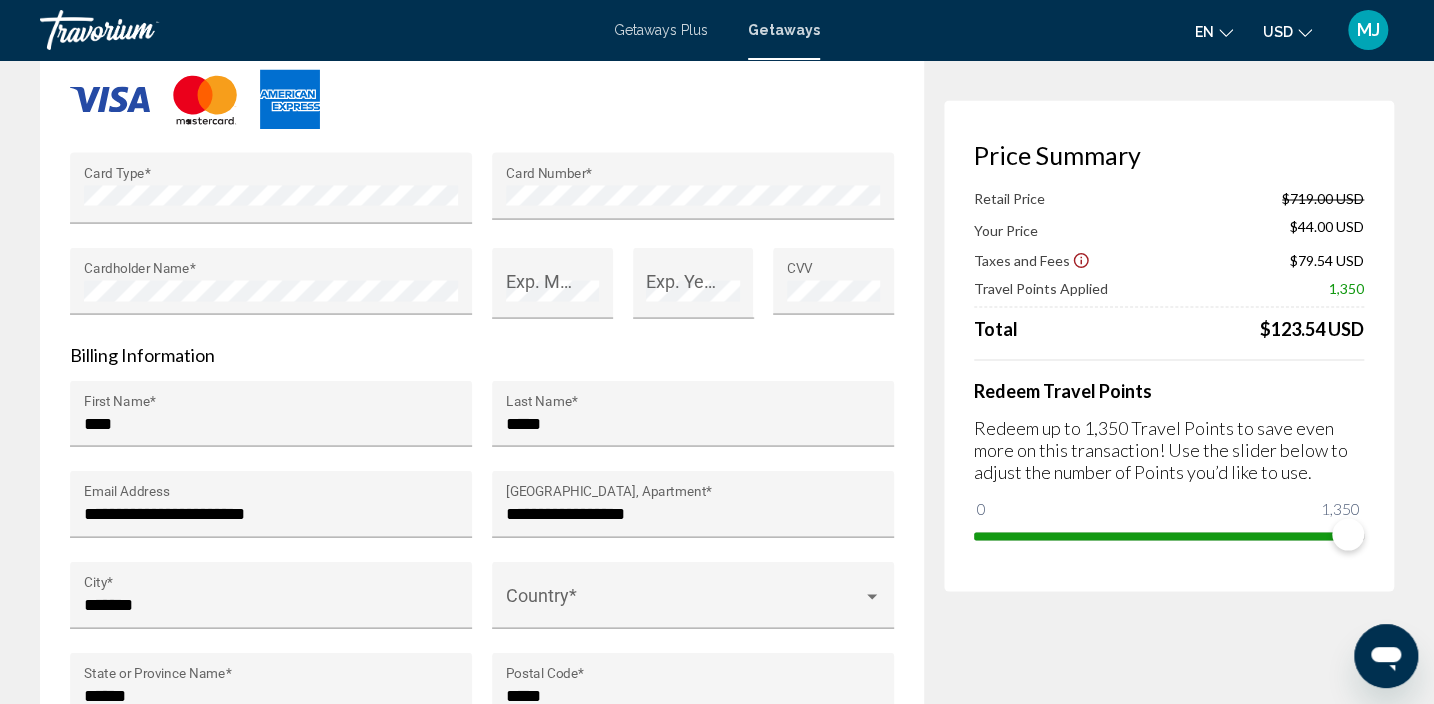 scroll, scrollTop: 1683, scrollLeft: 0, axis: vertical 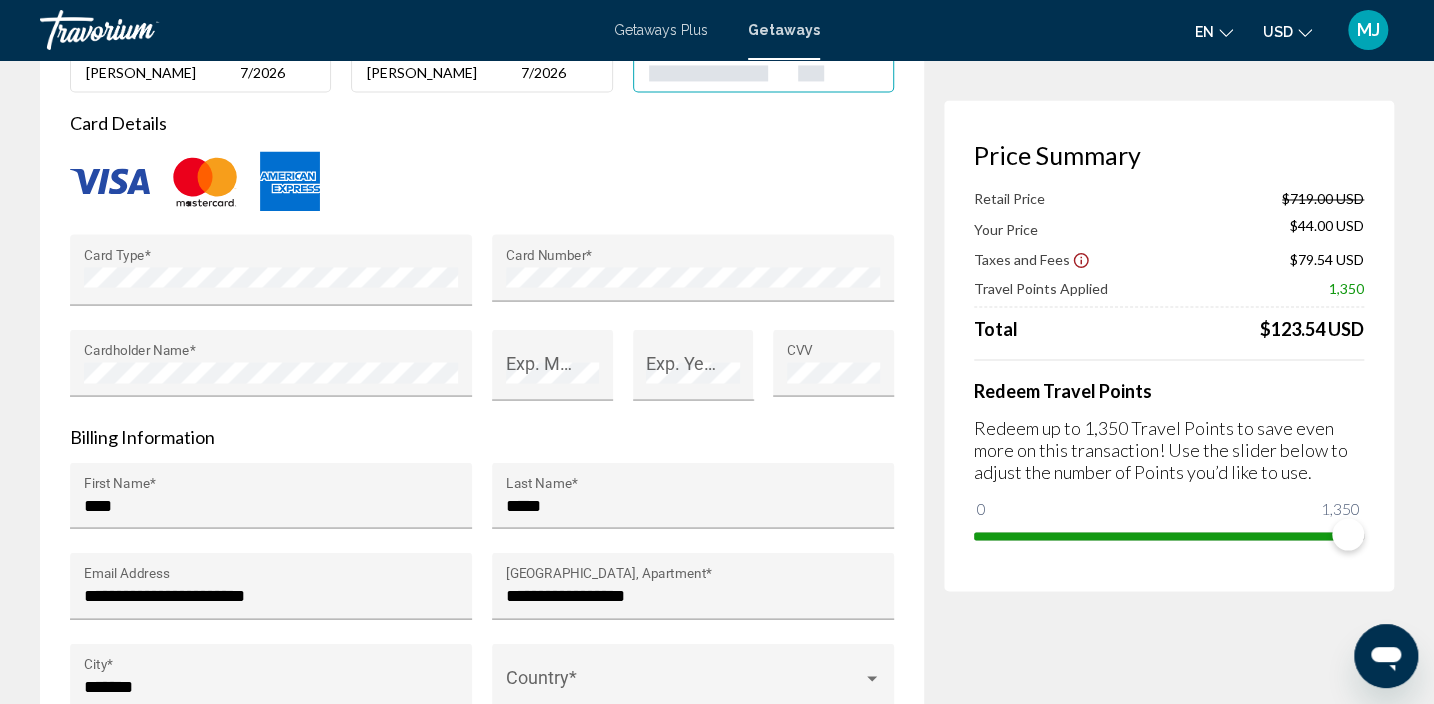 click on "Country  *" at bounding box center (693, 683) 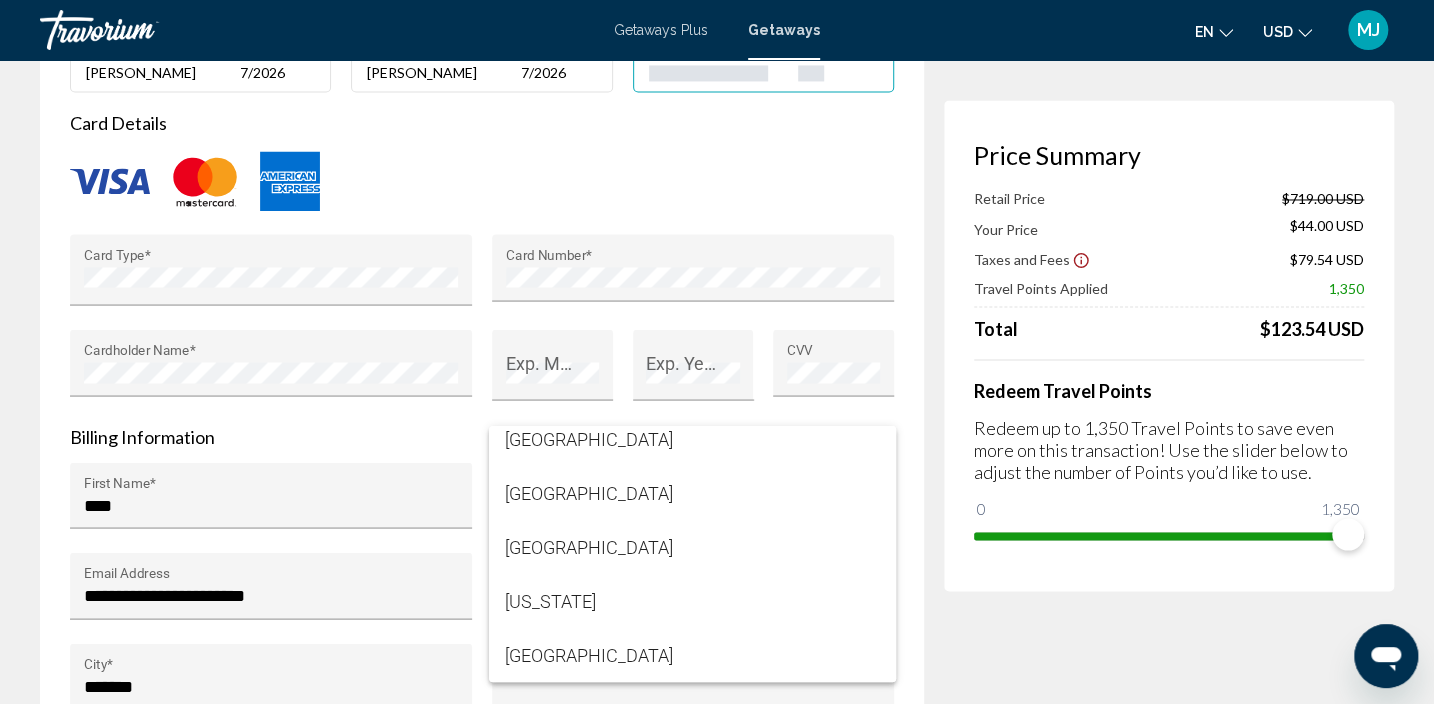scroll, scrollTop: 4388, scrollLeft: 0, axis: vertical 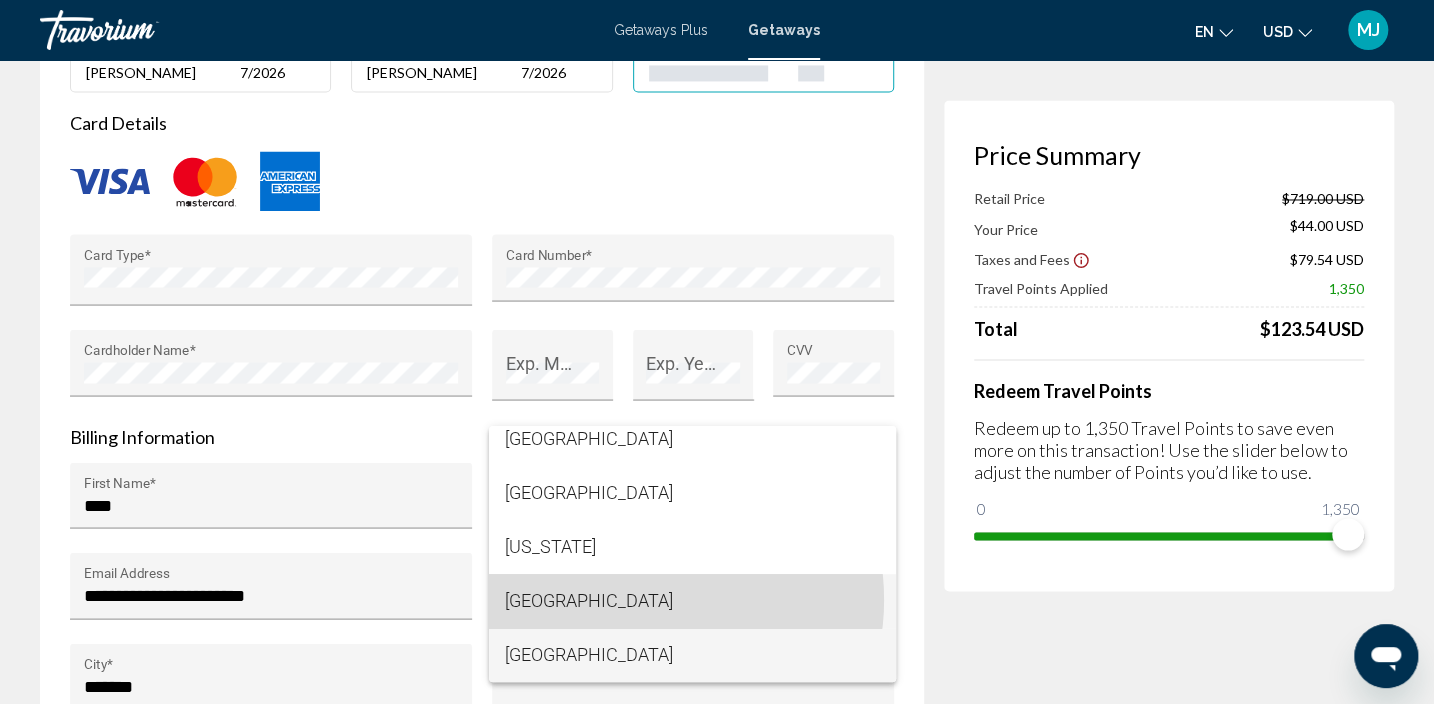 click on "[GEOGRAPHIC_DATA]" at bounding box center [692, 601] 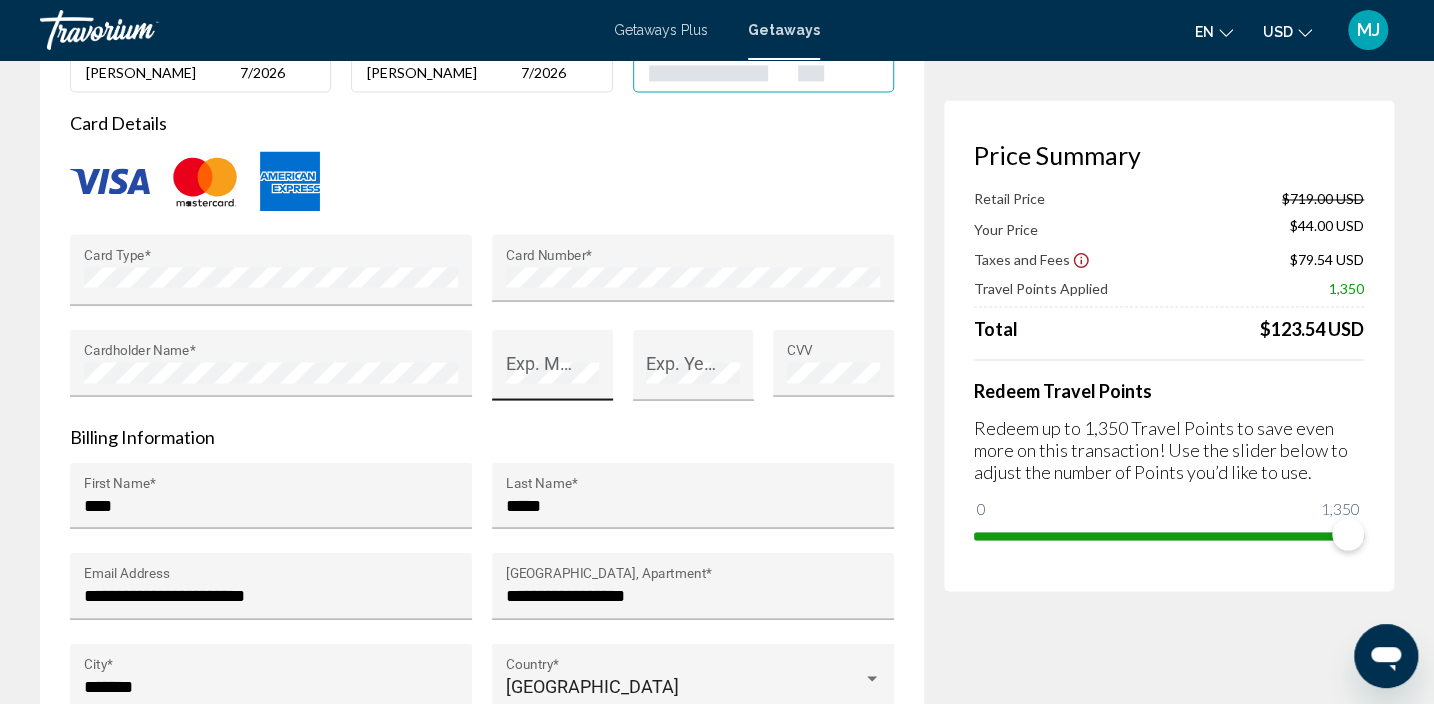 click on "Exp. Month  *" at bounding box center (552, 364) 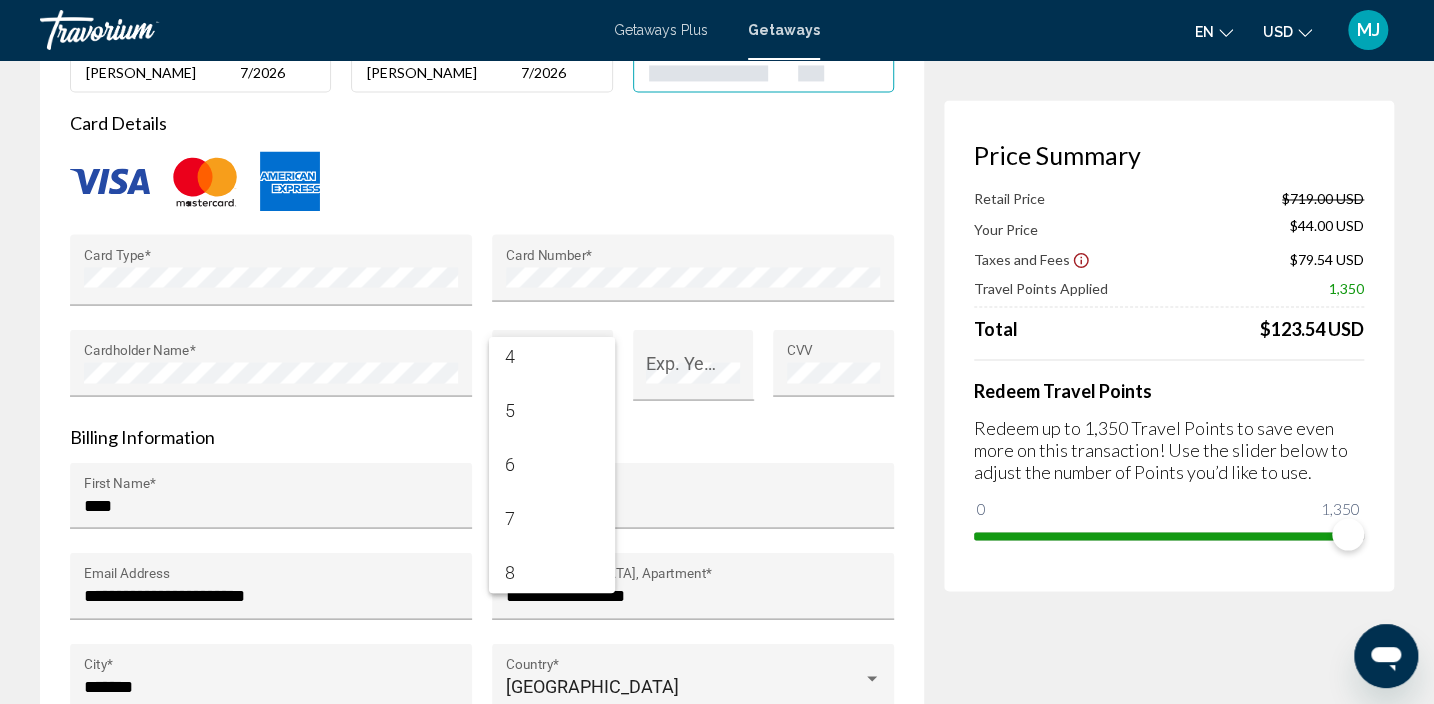 scroll, scrollTop: 223, scrollLeft: 0, axis: vertical 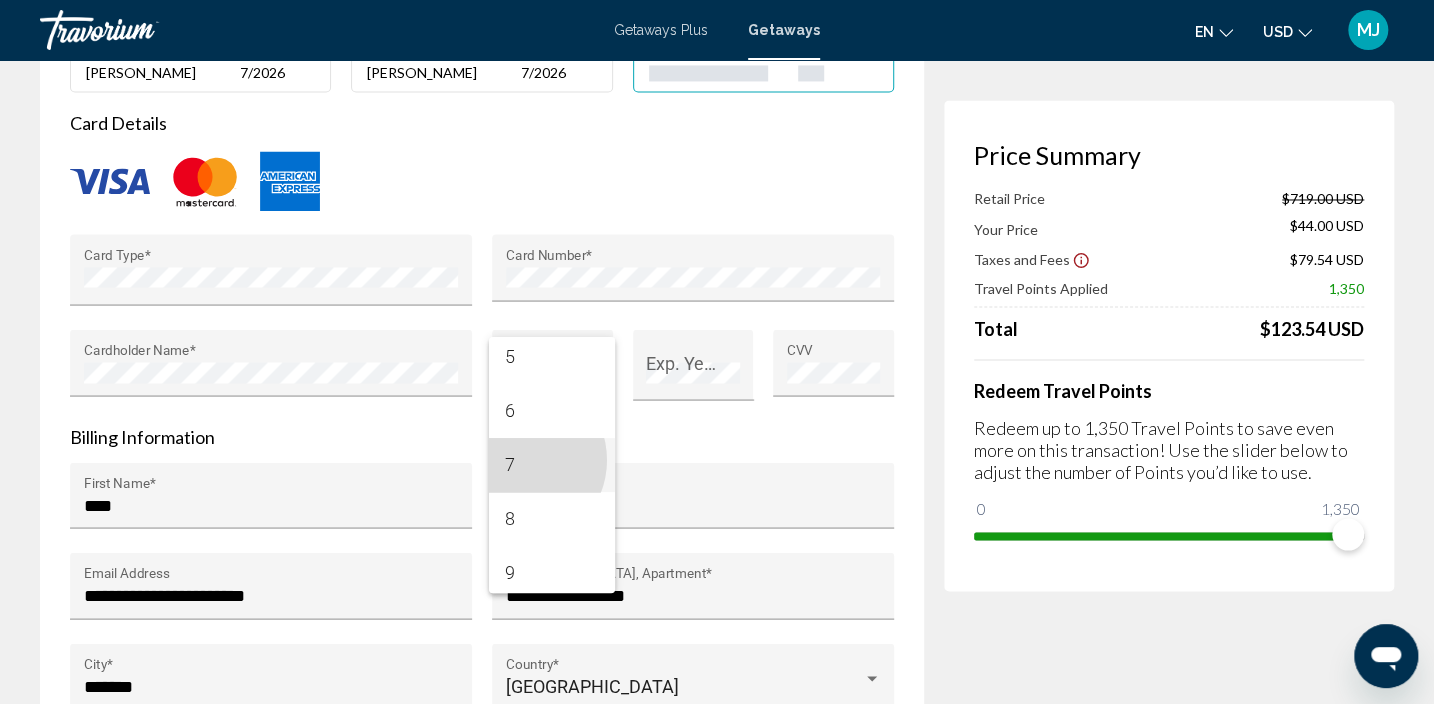 click on "7" at bounding box center [552, 465] 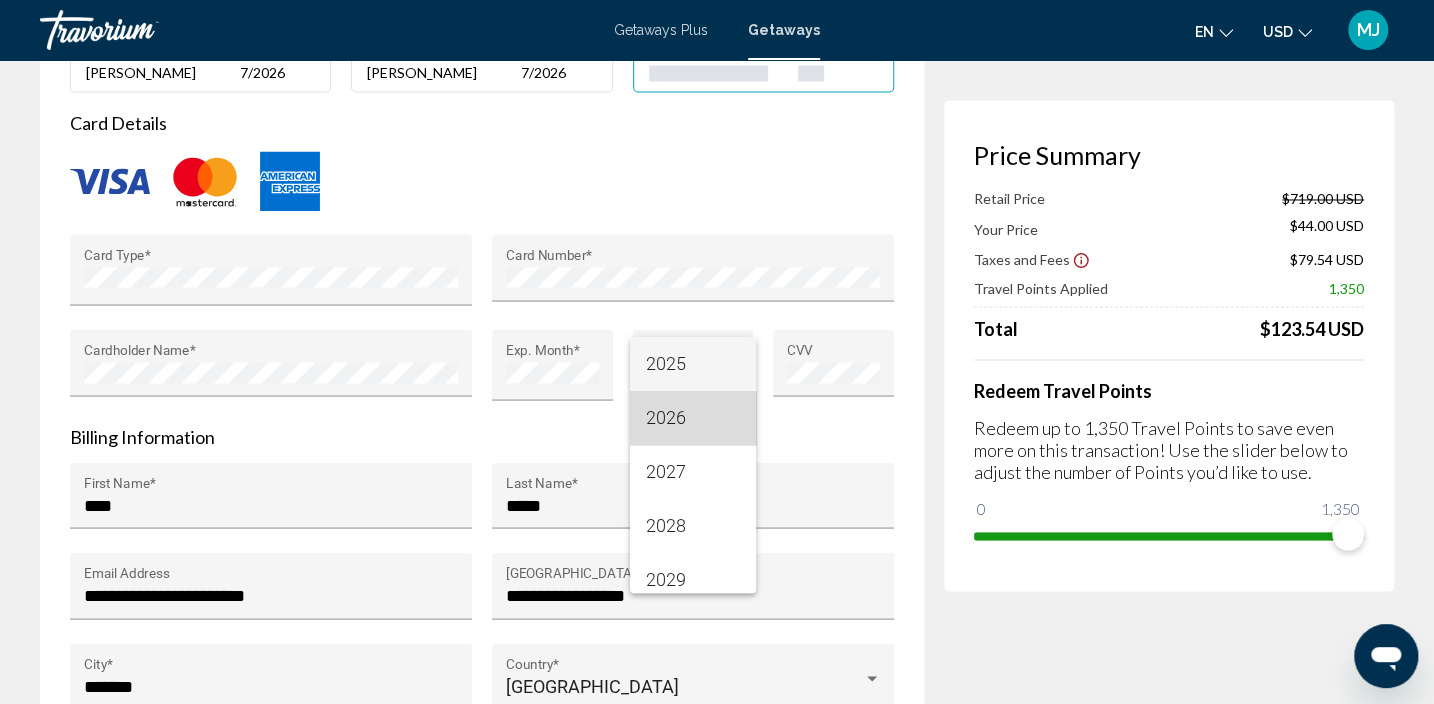 click on "2026" at bounding box center [693, 418] 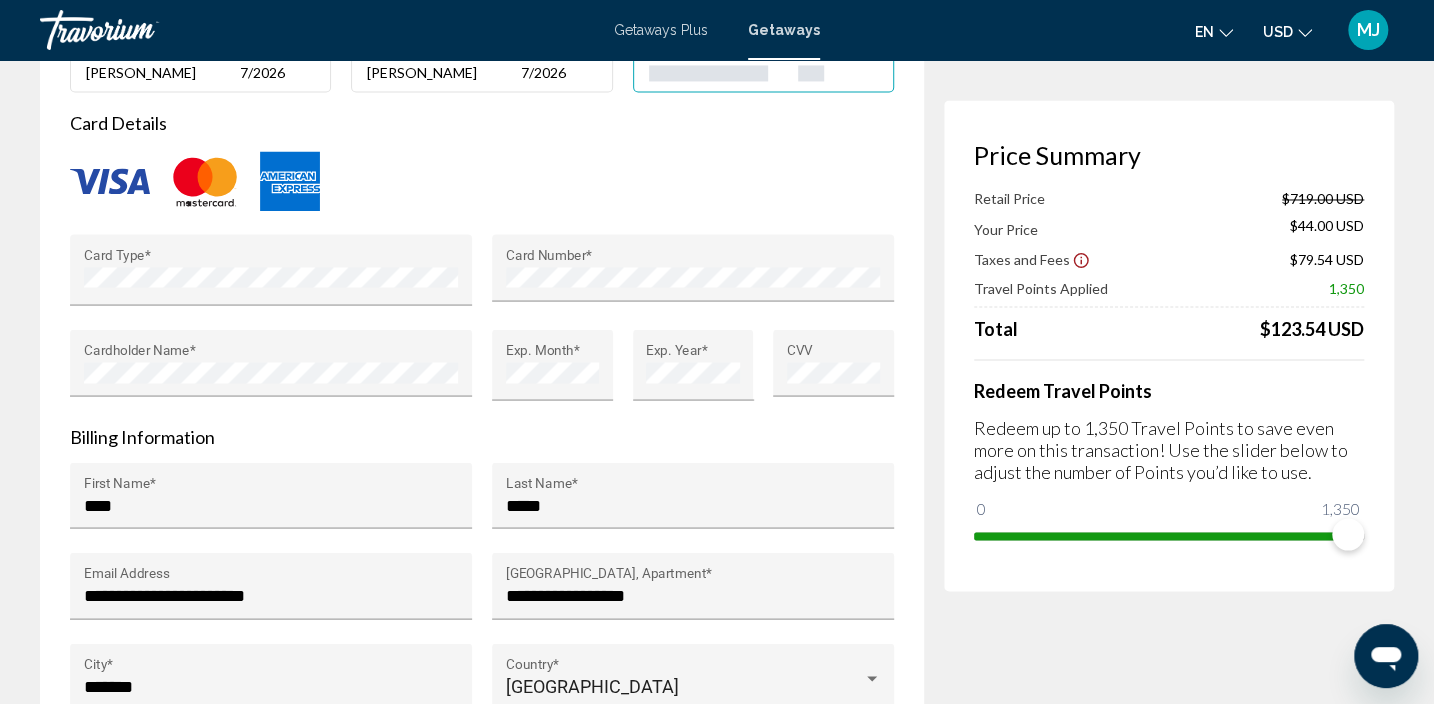 click on "**********" at bounding box center [482, 330] 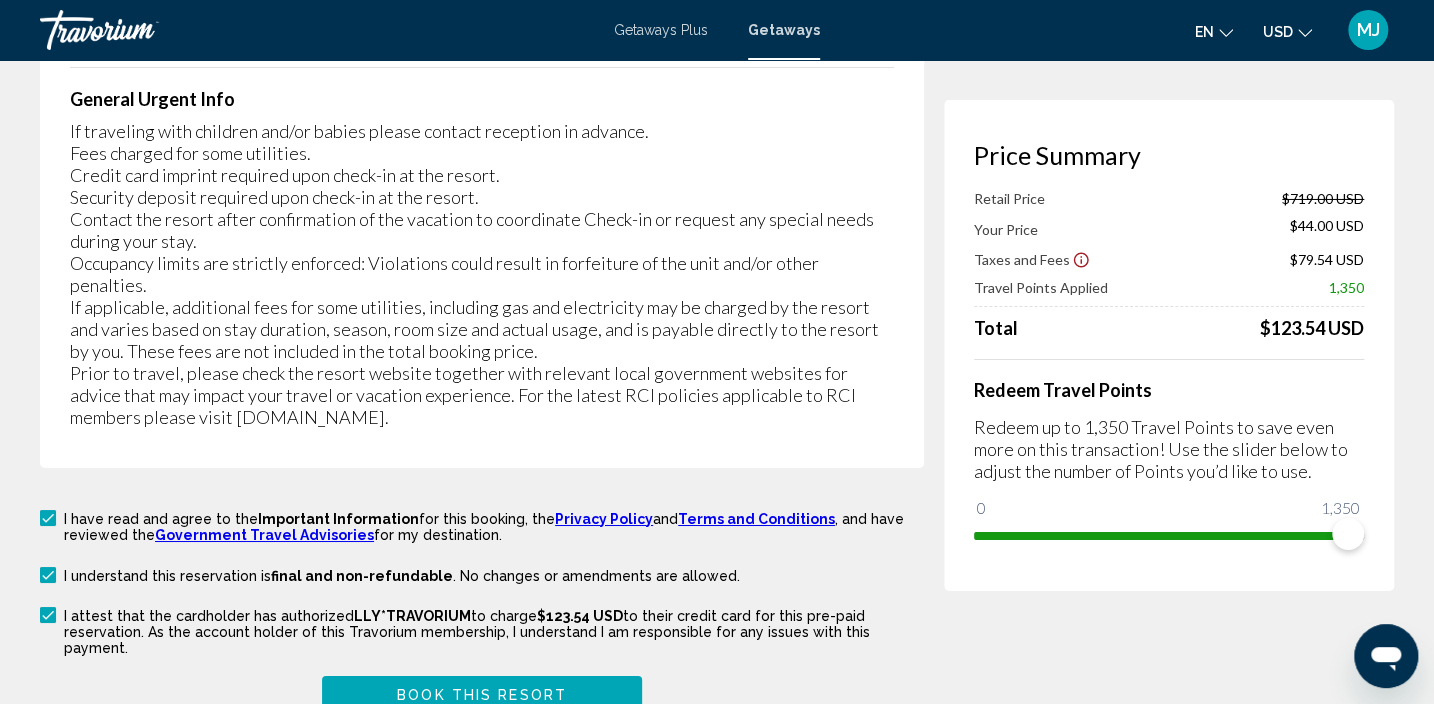 scroll, scrollTop: 3538, scrollLeft: 0, axis: vertical 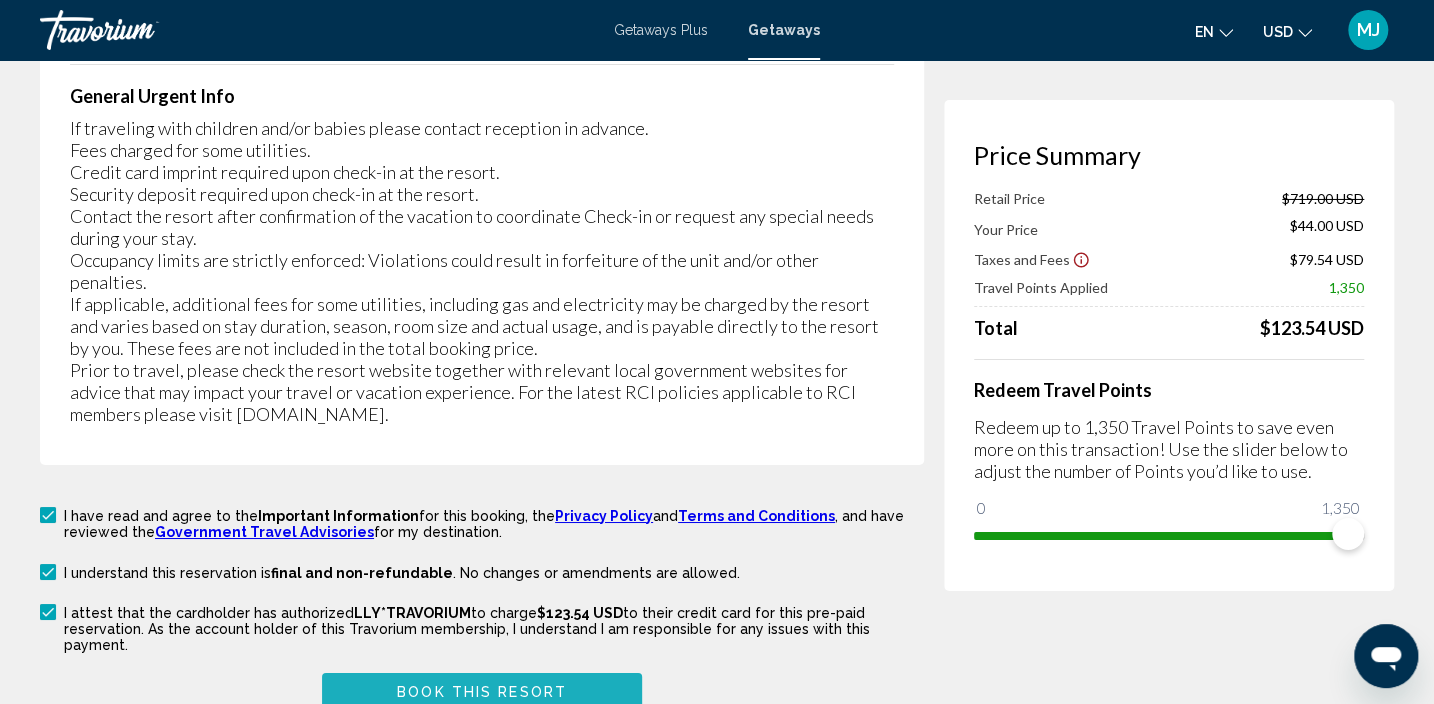 click on "Book this Resort" at bounding box center [482, 692] 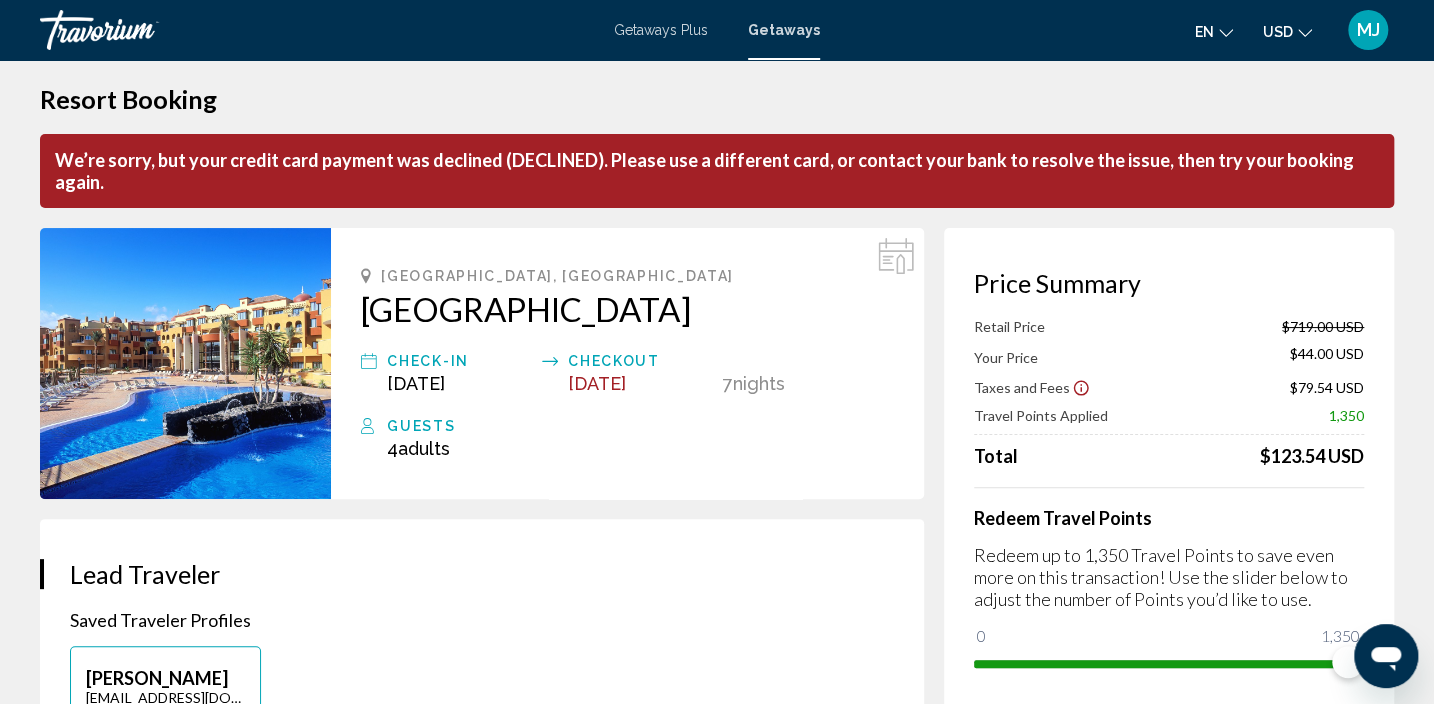 scroll, scrollTop: 0, scrollLeft: 0, axis: both 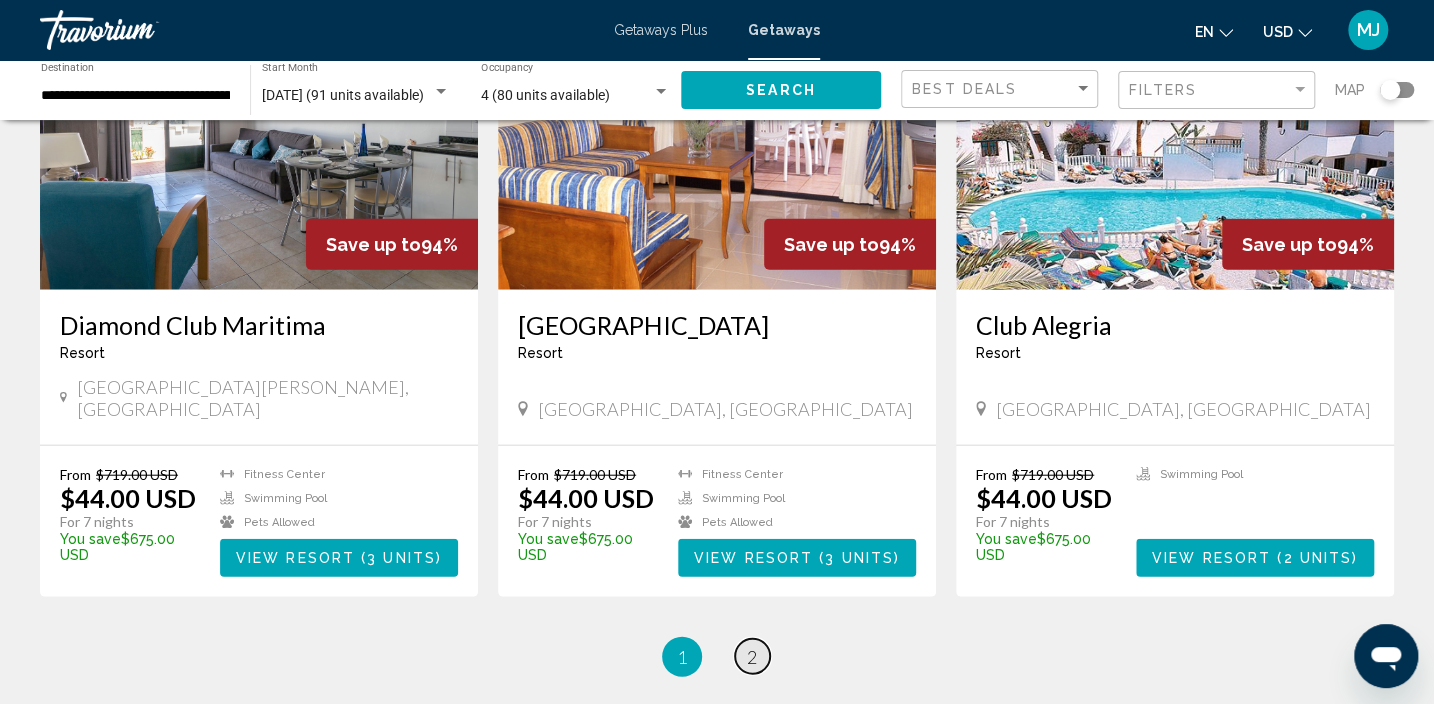 click on "page  2" at bounding box center [752, 656] 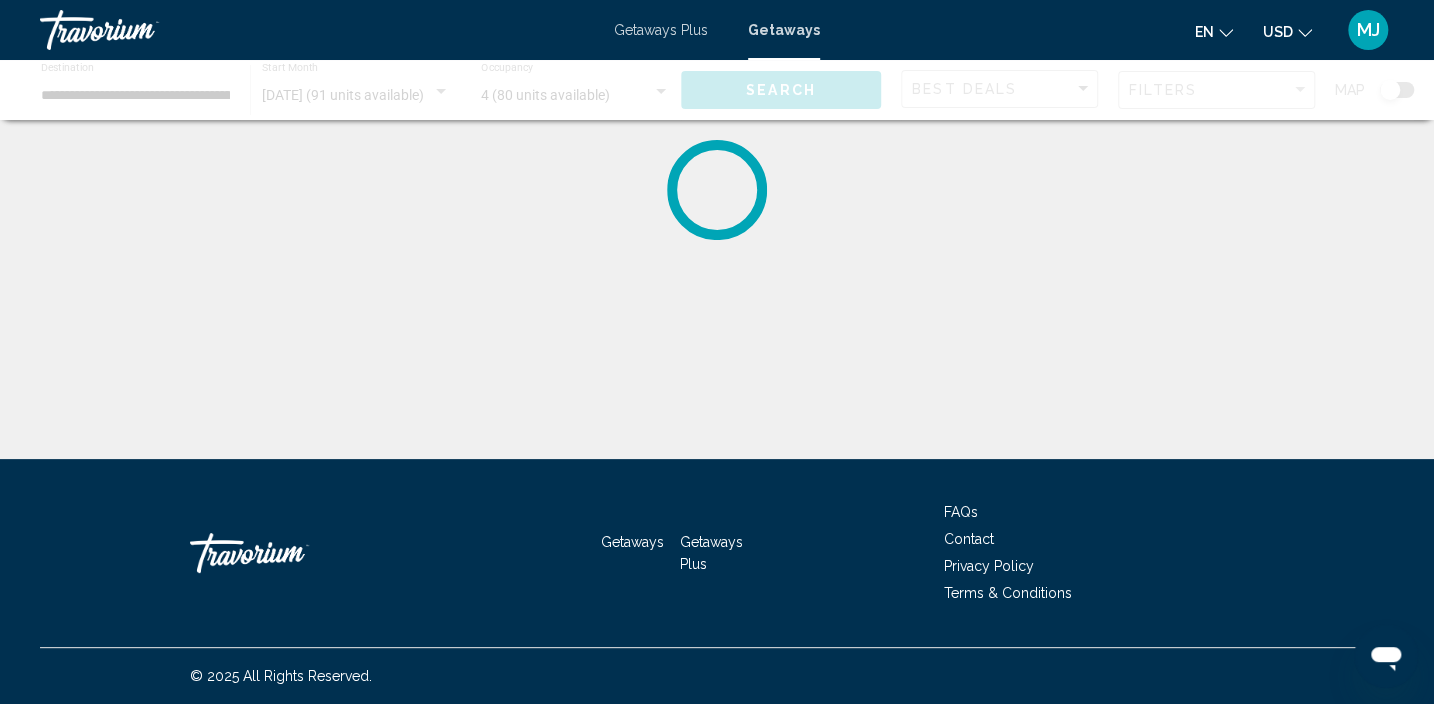 scroll, scrollTop: 0, scrollLeft: 0, axis: both 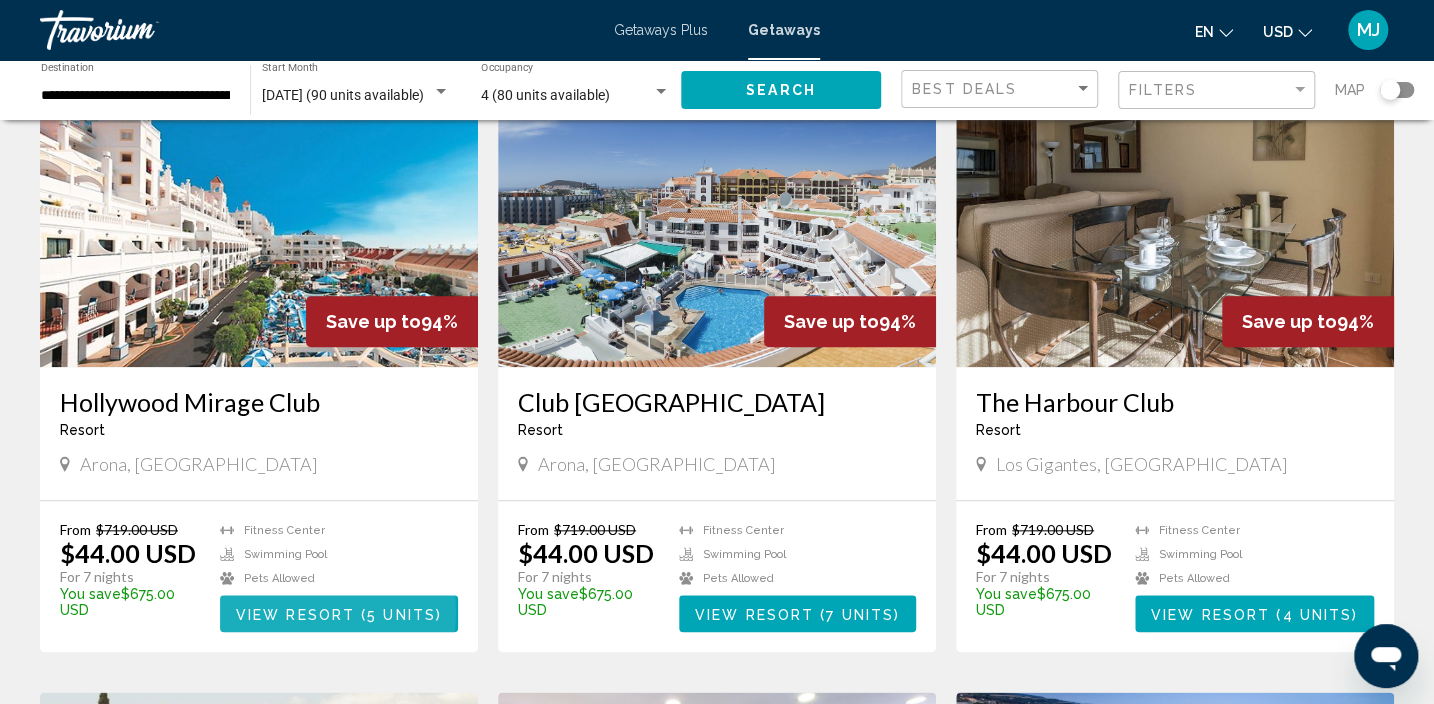 click on "View Resort" at bounding box center [295, 614] 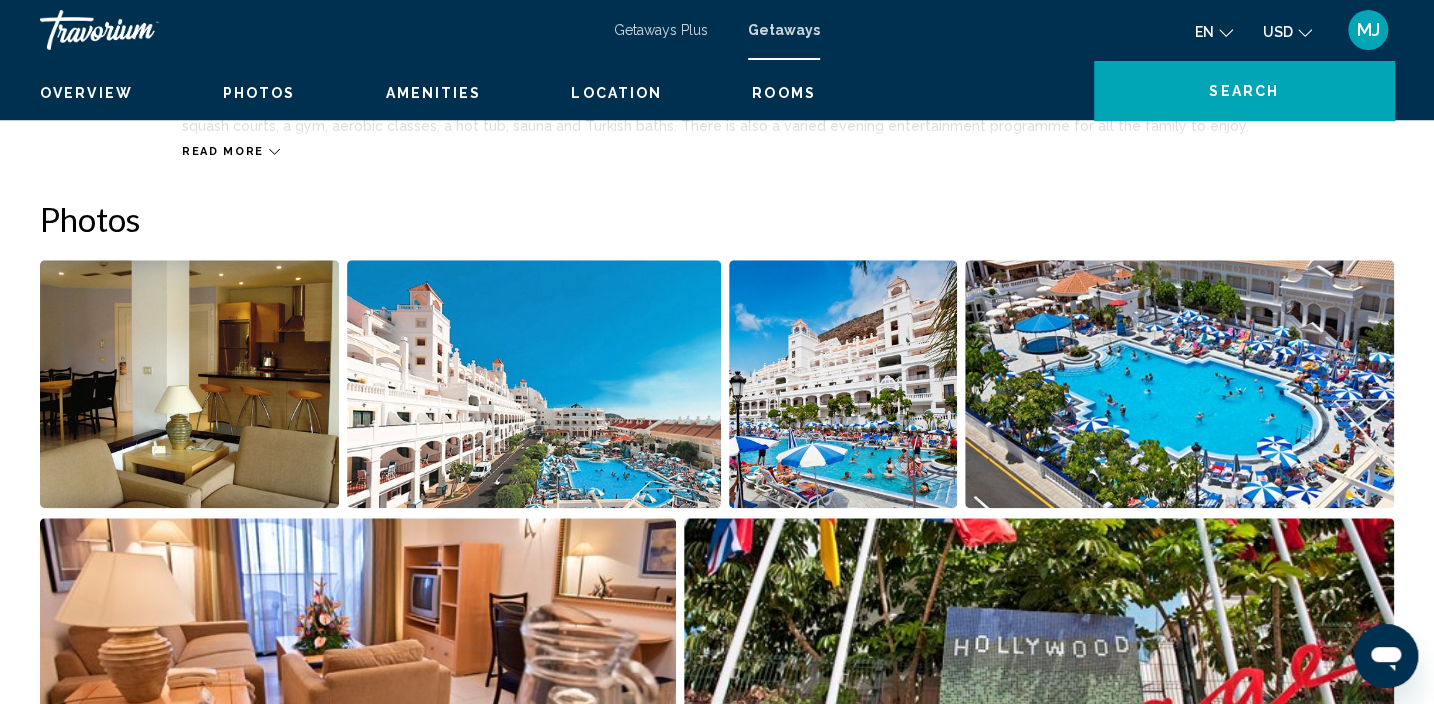 scroll, scrollTop: 8, scrollLeft: 0, axis: vertical 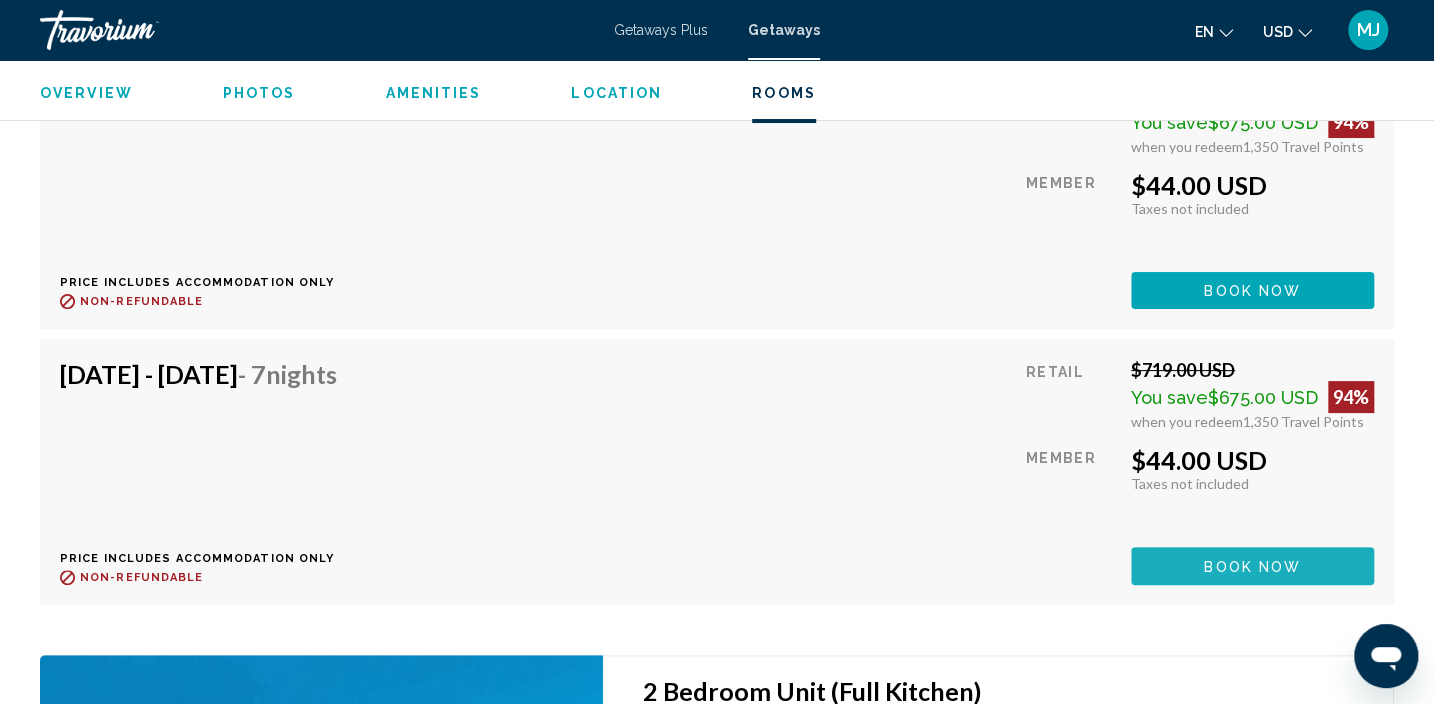 click on "Book now" at bounding box center (1252, 565) 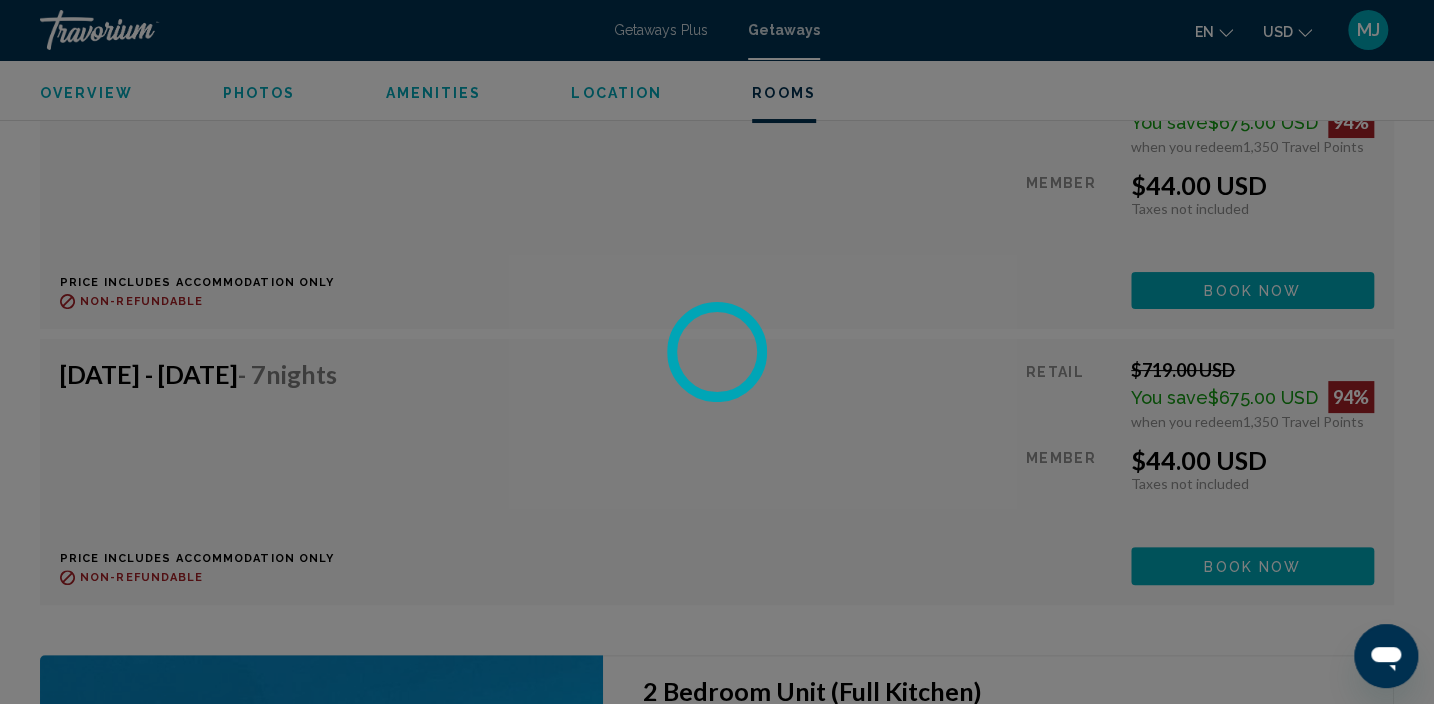 click at bounding box center (717, 352) 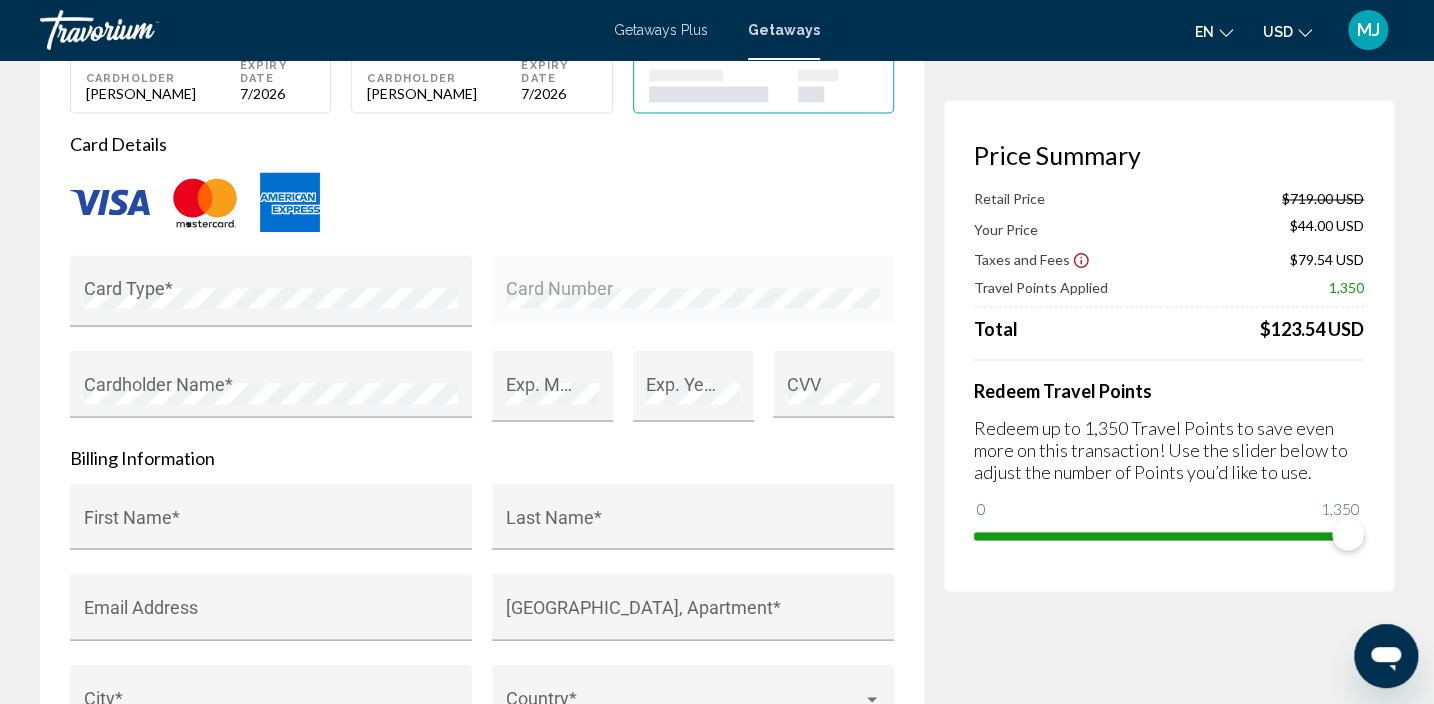 scroll, scrollTop: 1669, scrollLeft: 0, axis: vertical 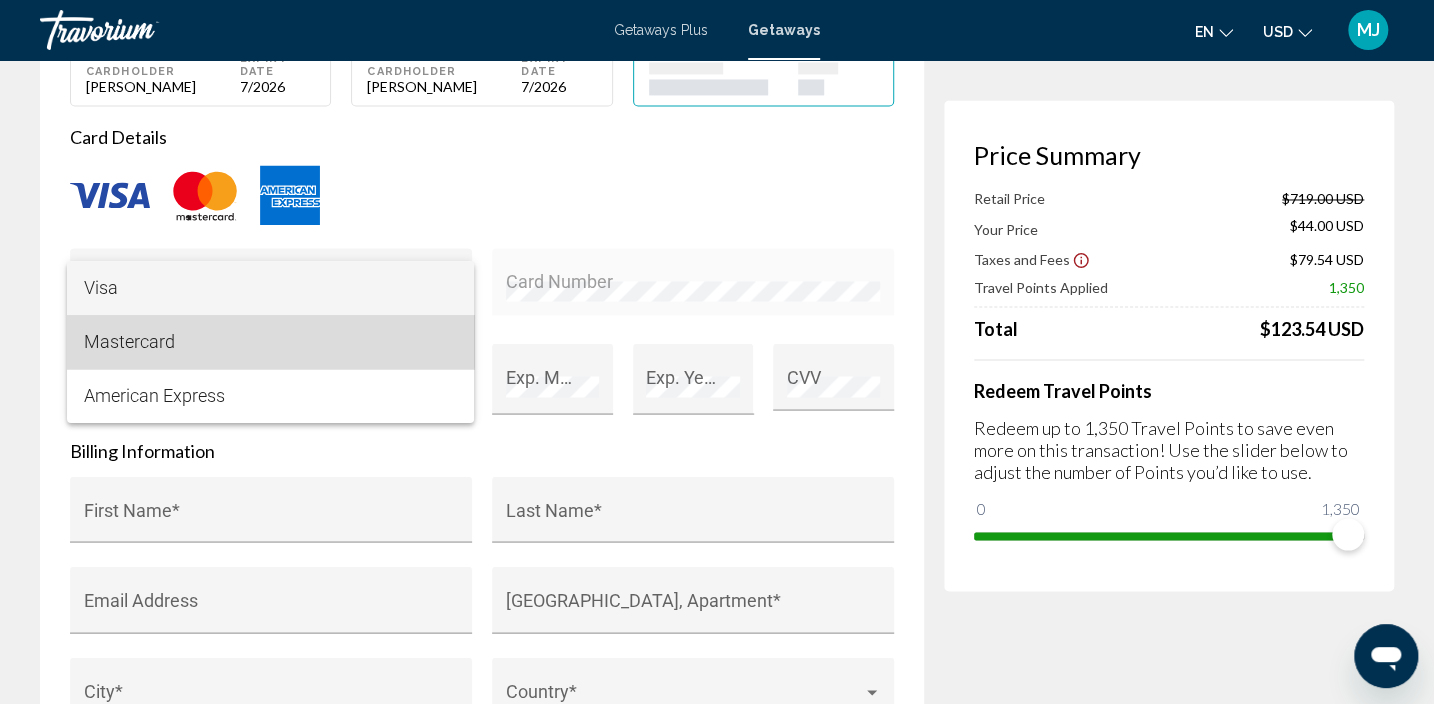 click on "Mastercard" at bounding box center [270, 342] 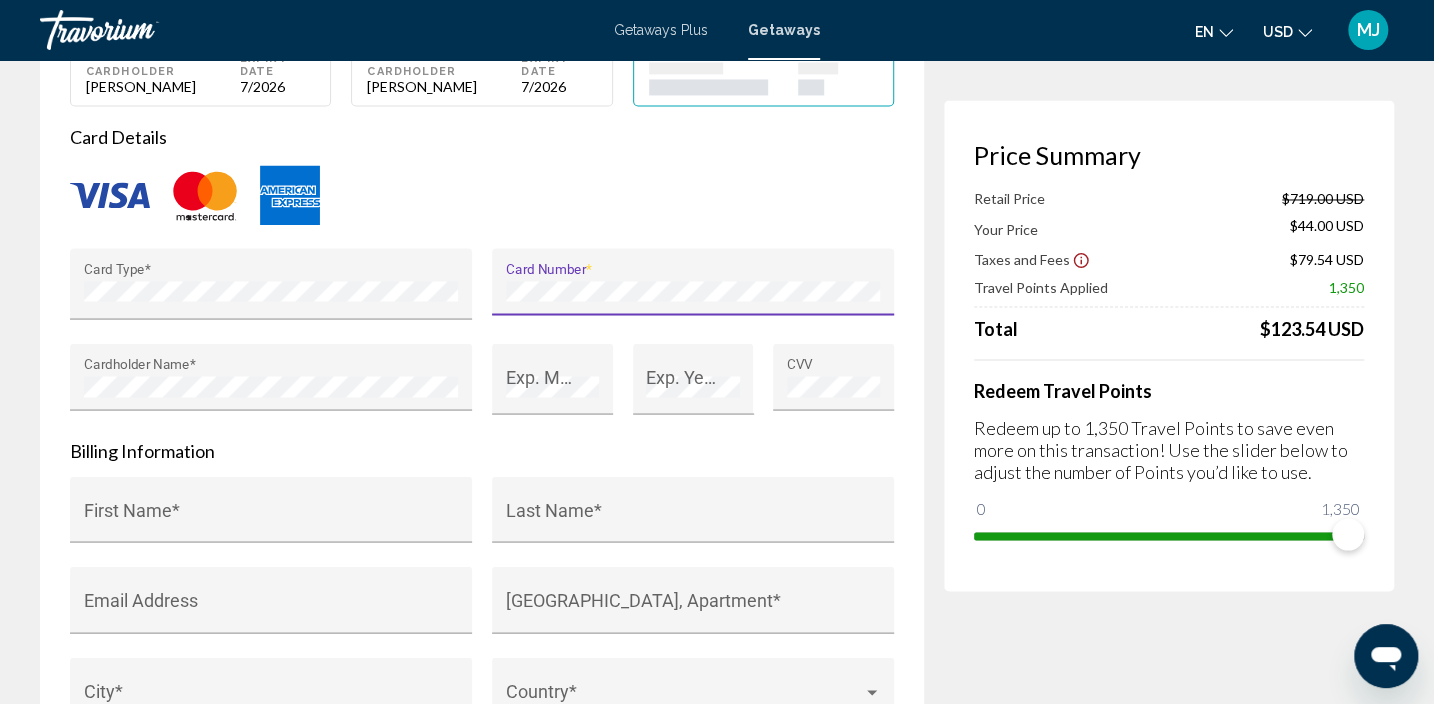 type on "**********" 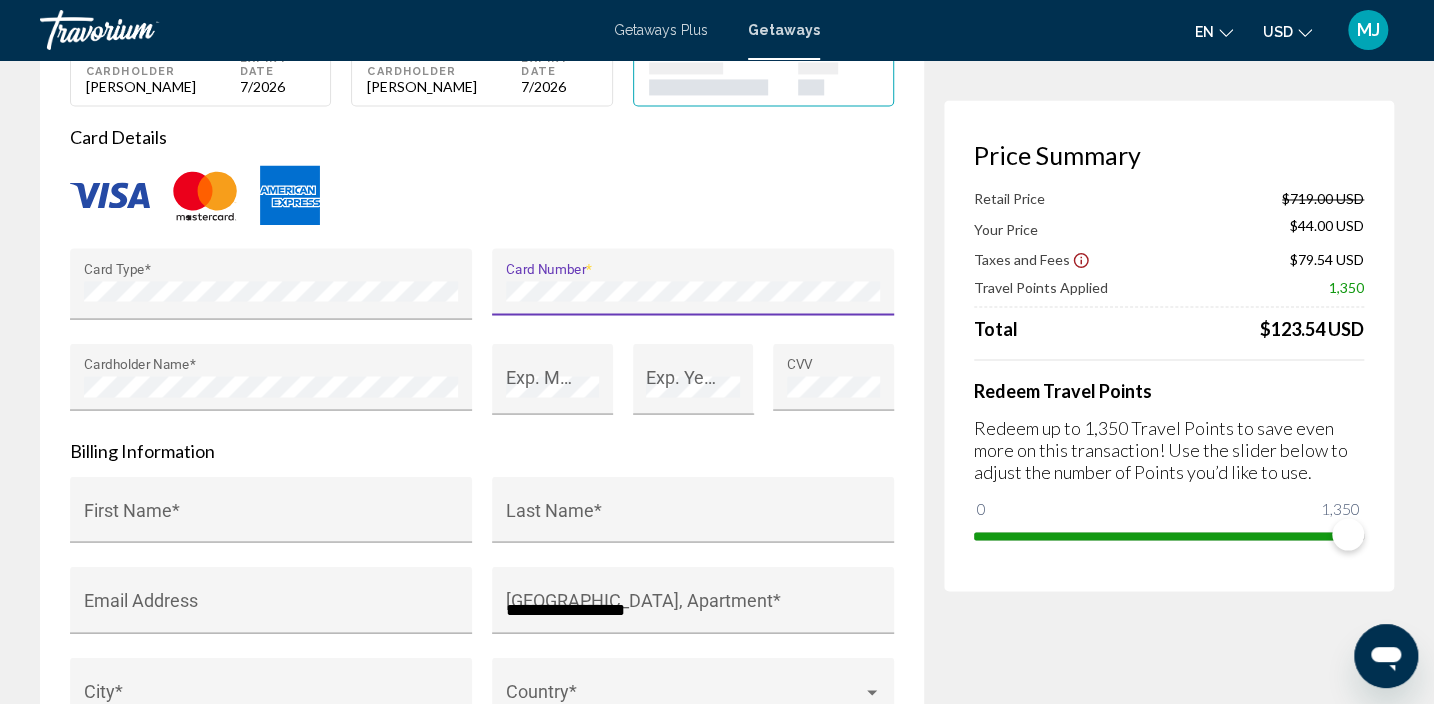 type on "*******" 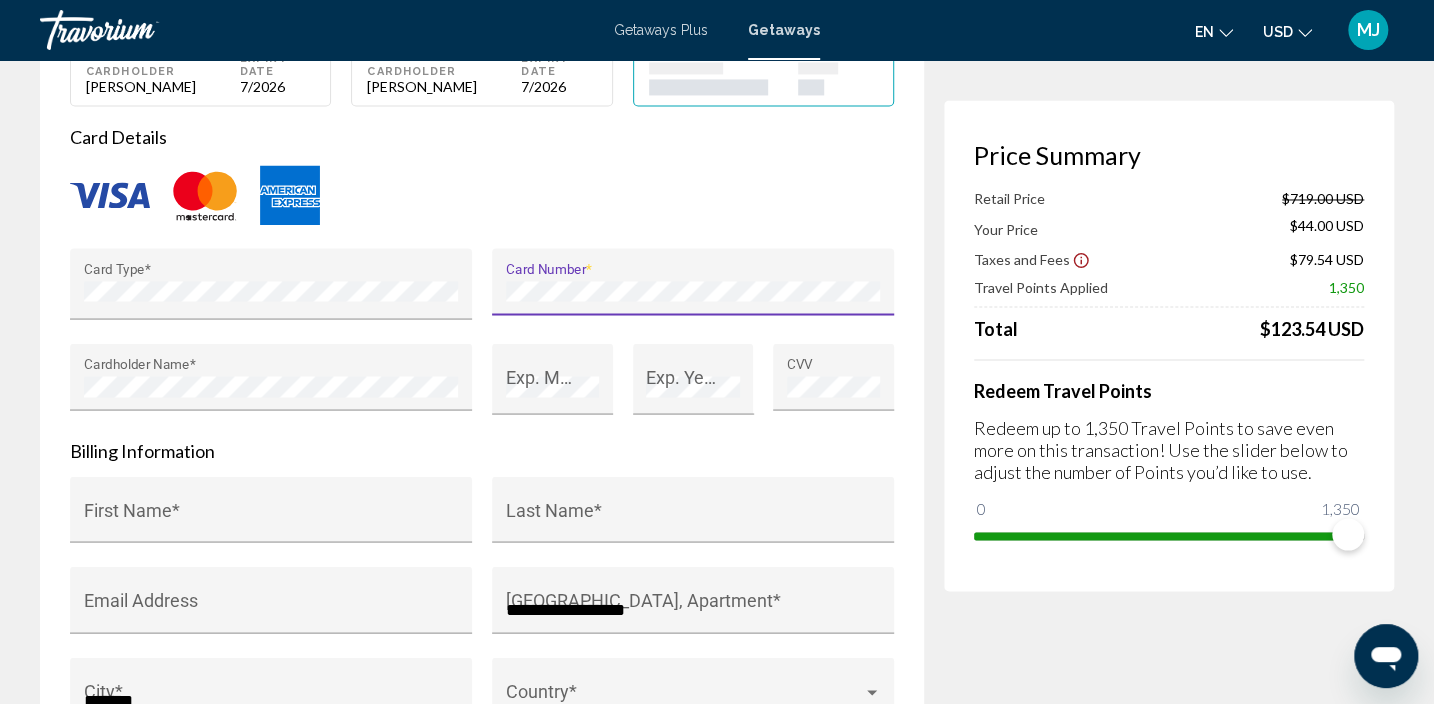 type on "*****" 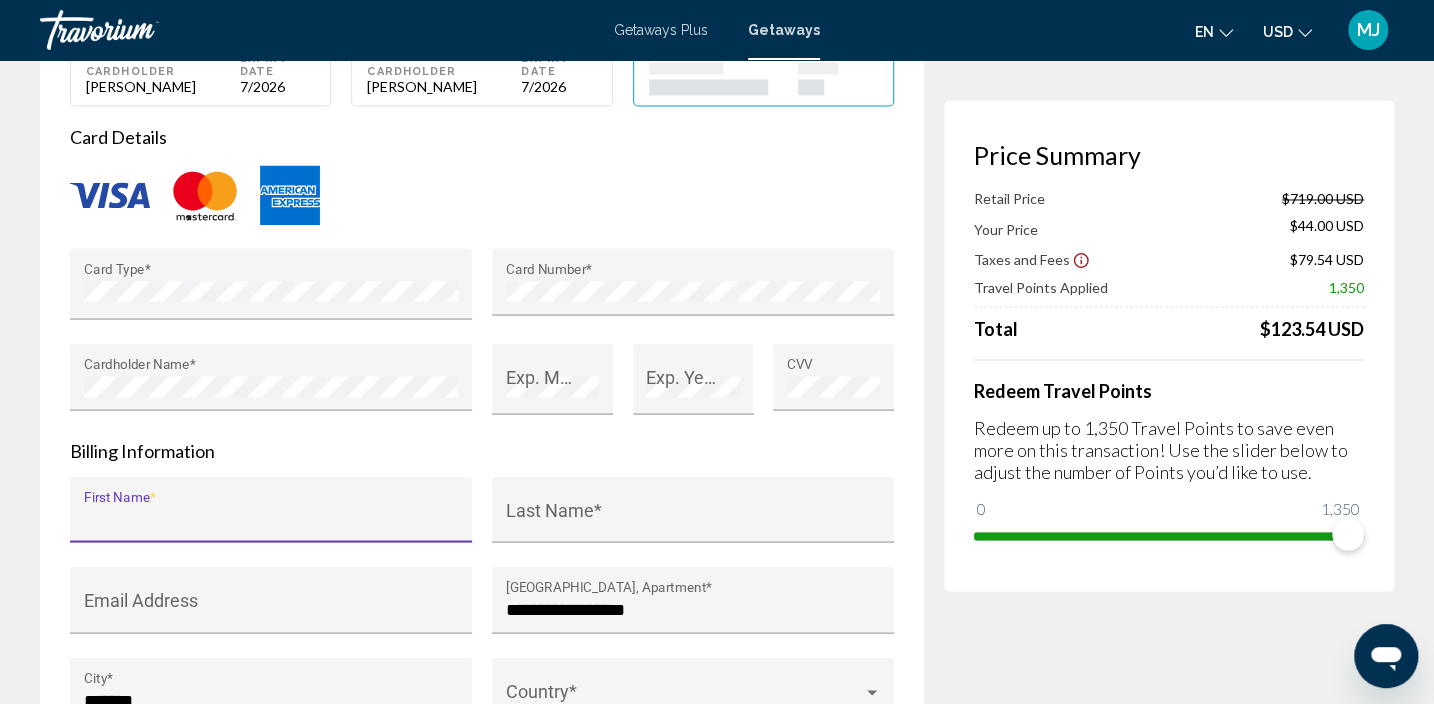 click on "First Name  *" at bounding box center [271, 519] 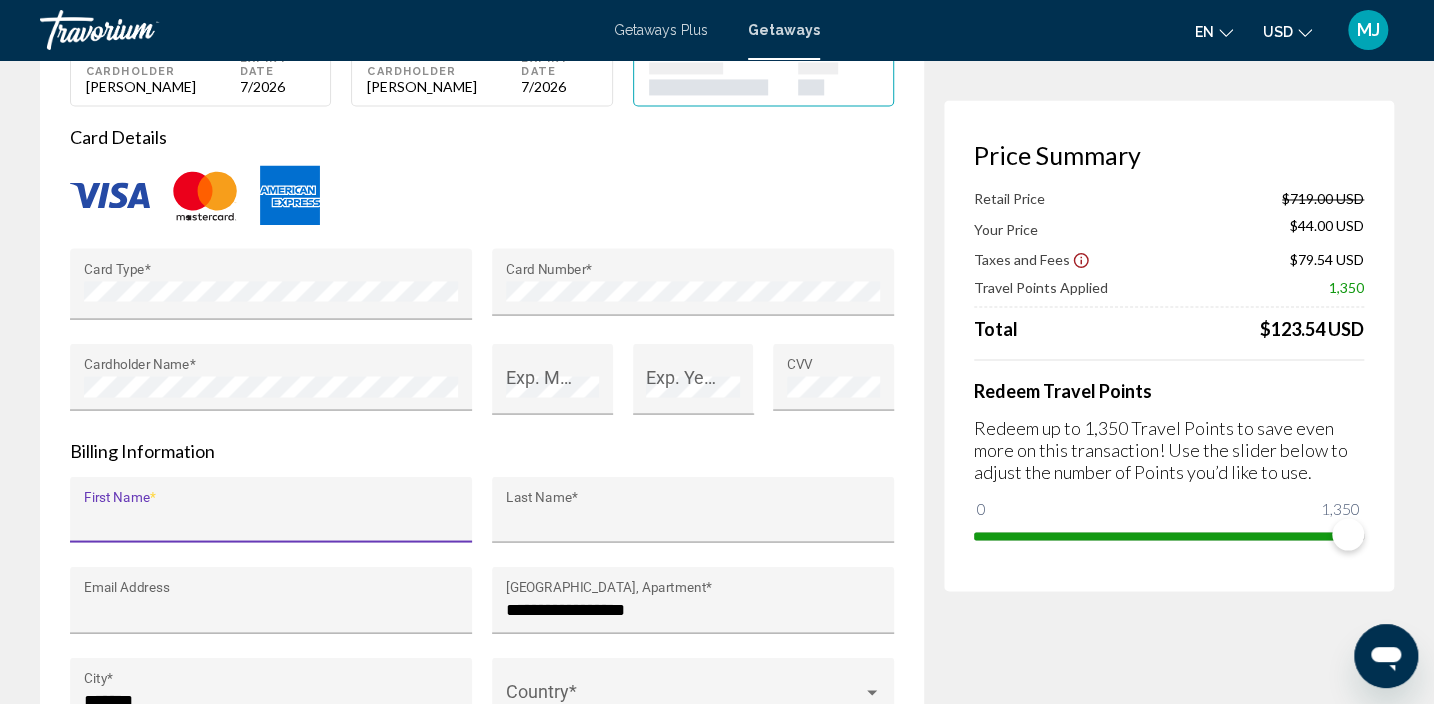 type on "****" 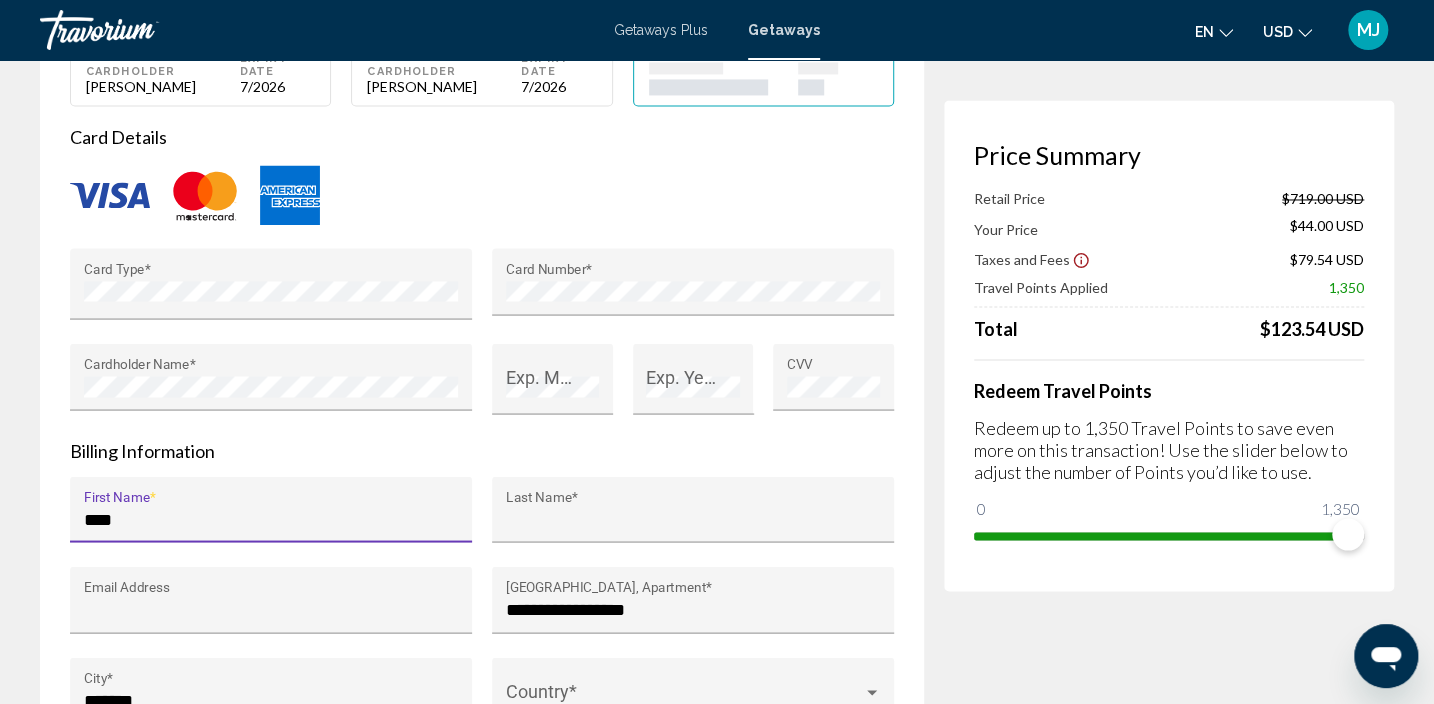 type on "*****" 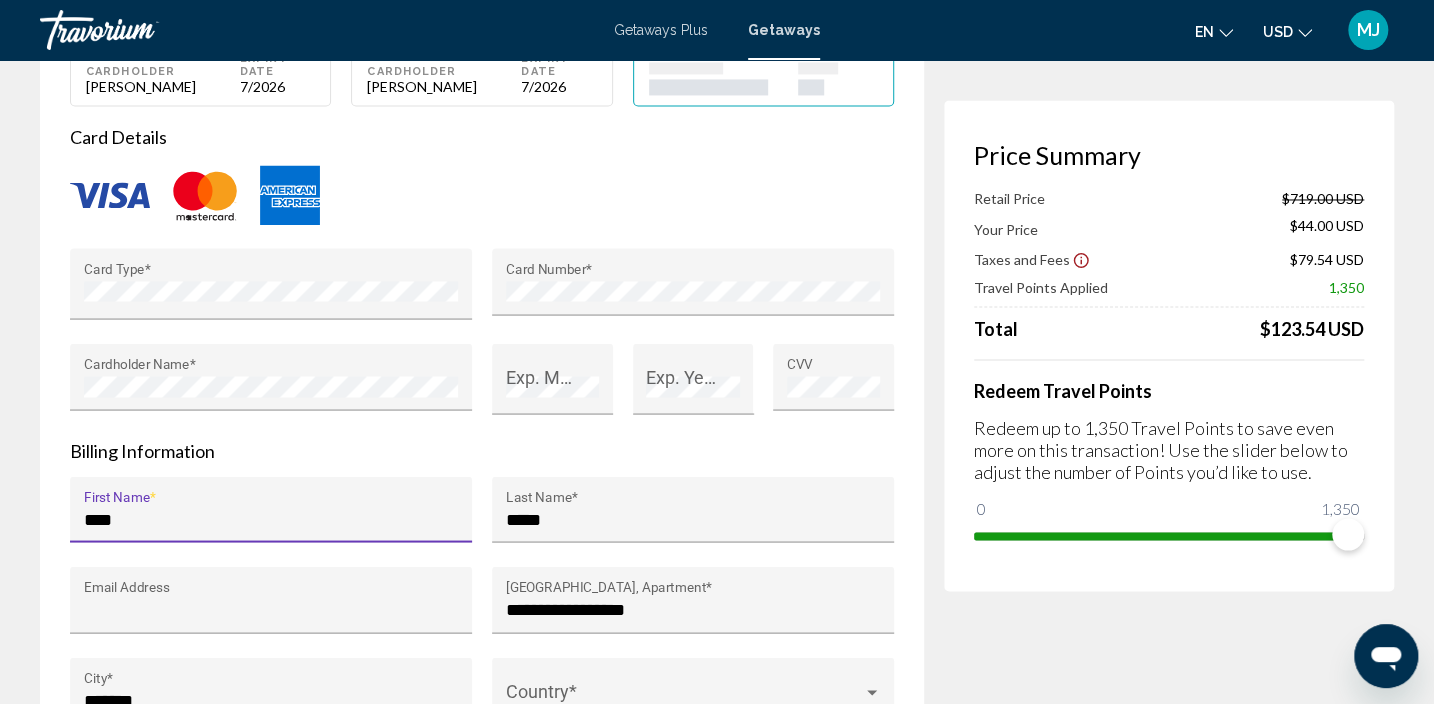 type on "**********" 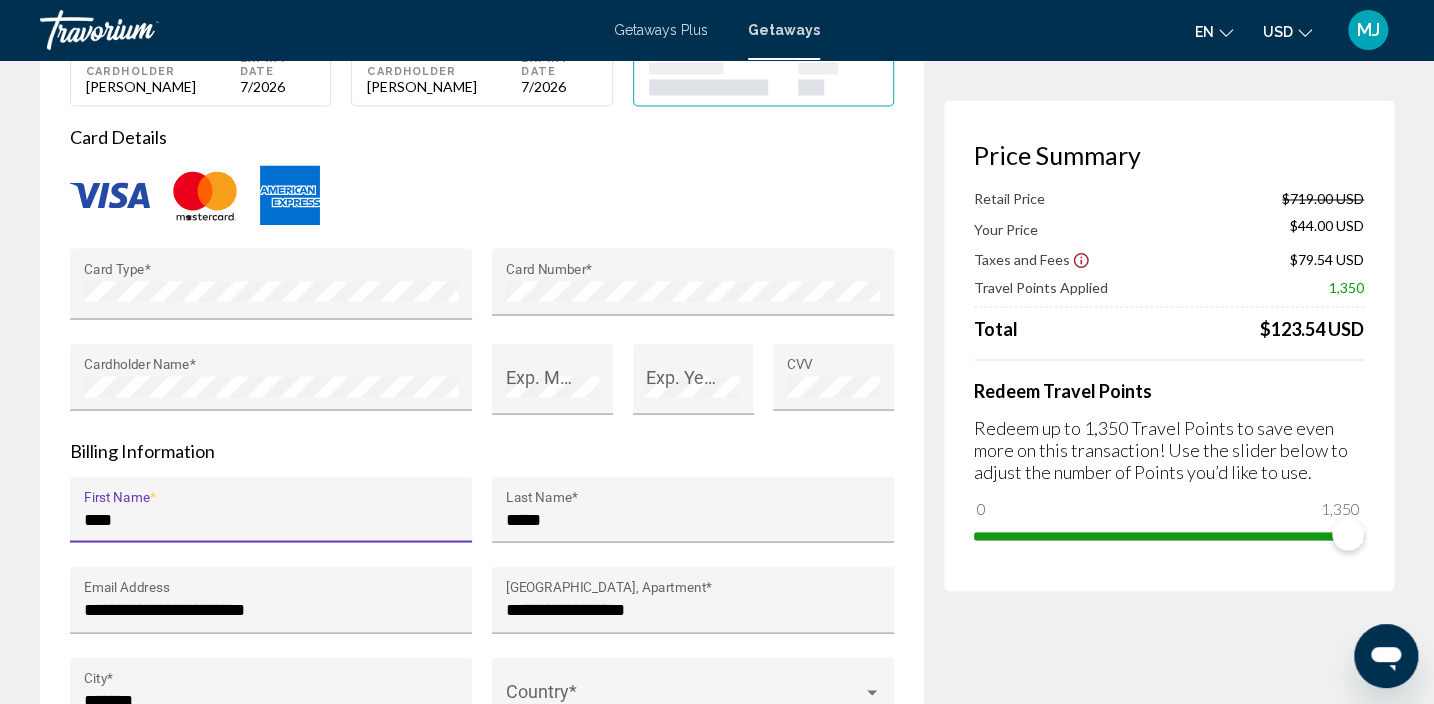 type on "******" 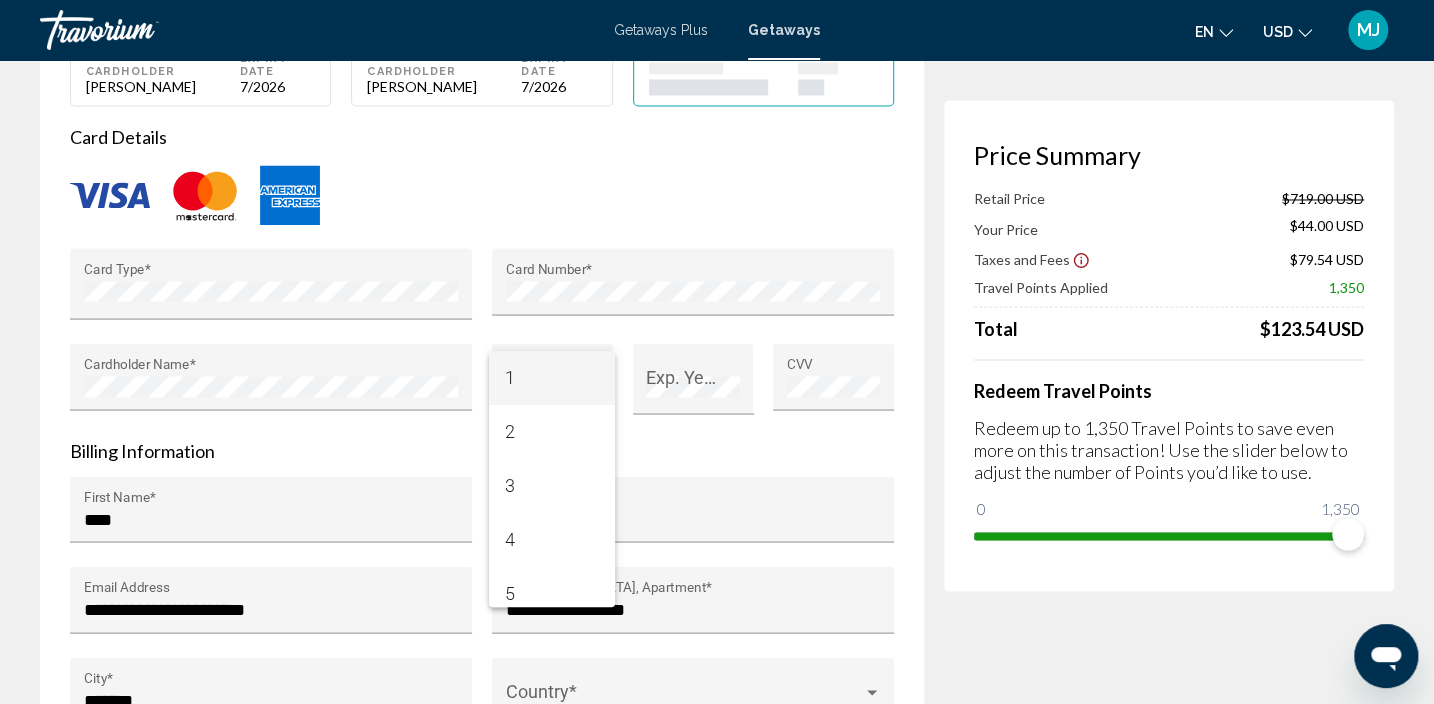 scroll, scrollTop: 223, scrollLeft: 0, axis: vertical 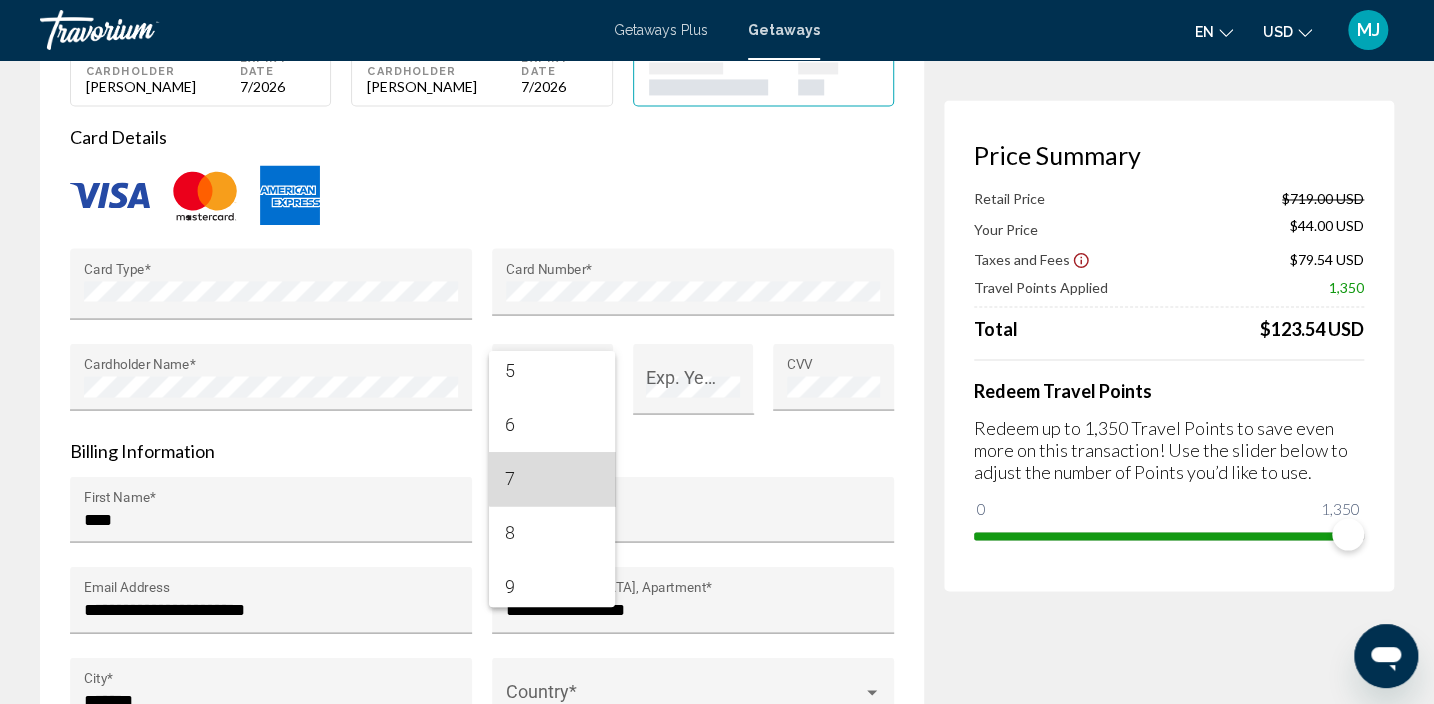 click on "7" at bounding box center (552, 479) 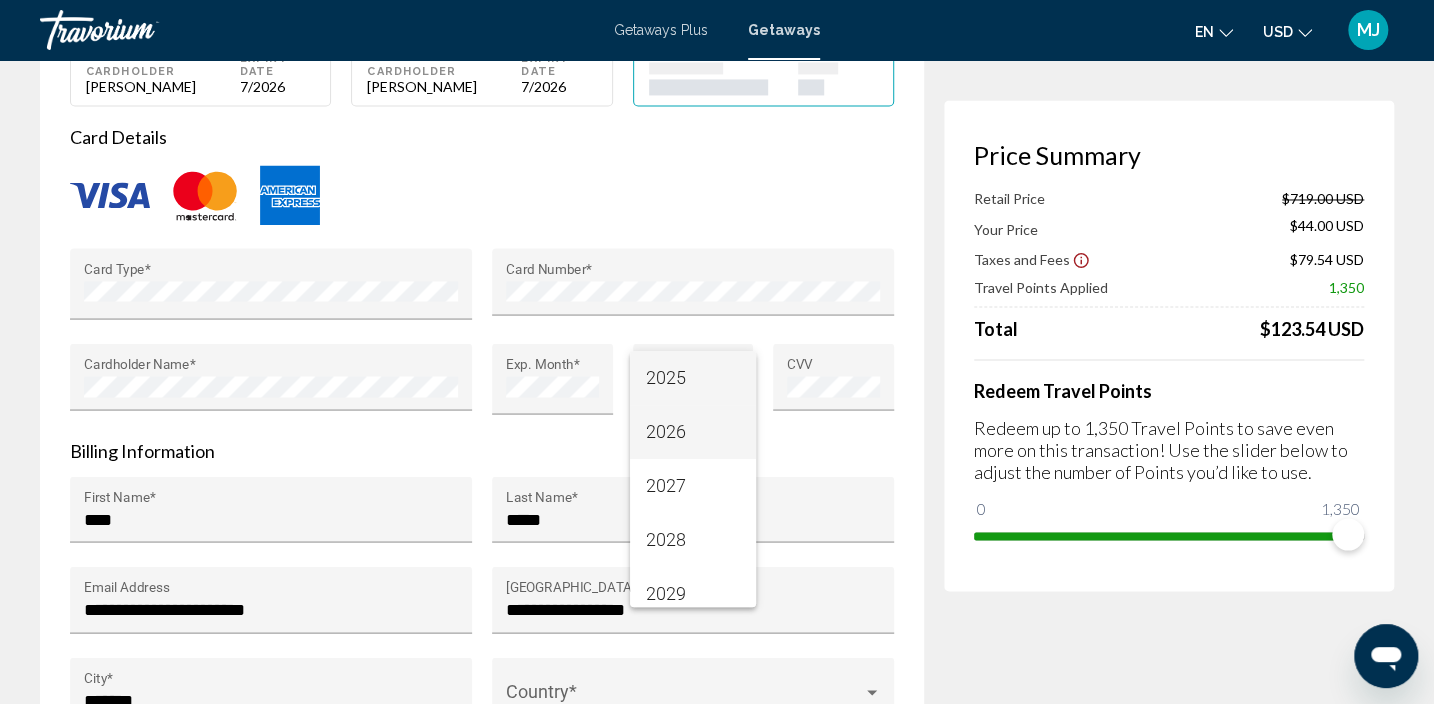 click on "2026" at bounding box center [693, 432] 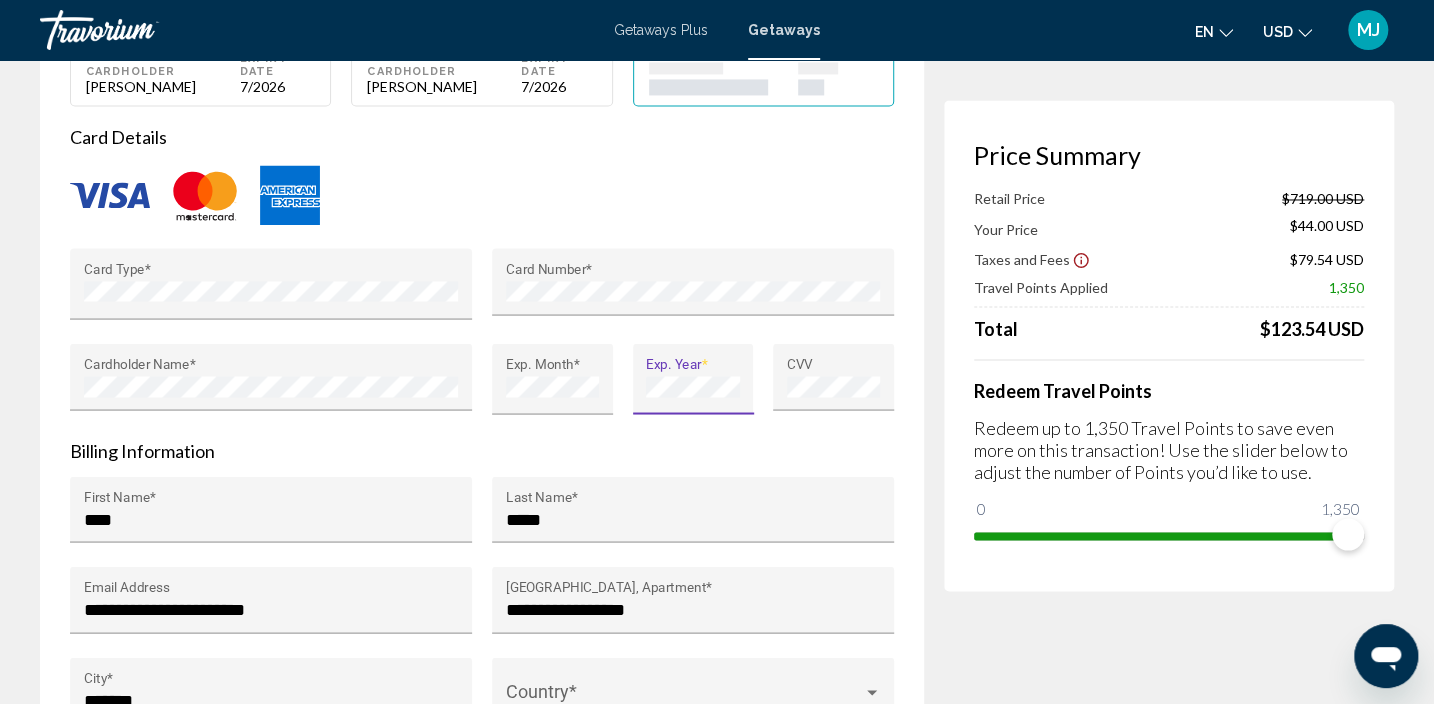 click on "Country  *" at bounding box center [693, 697] 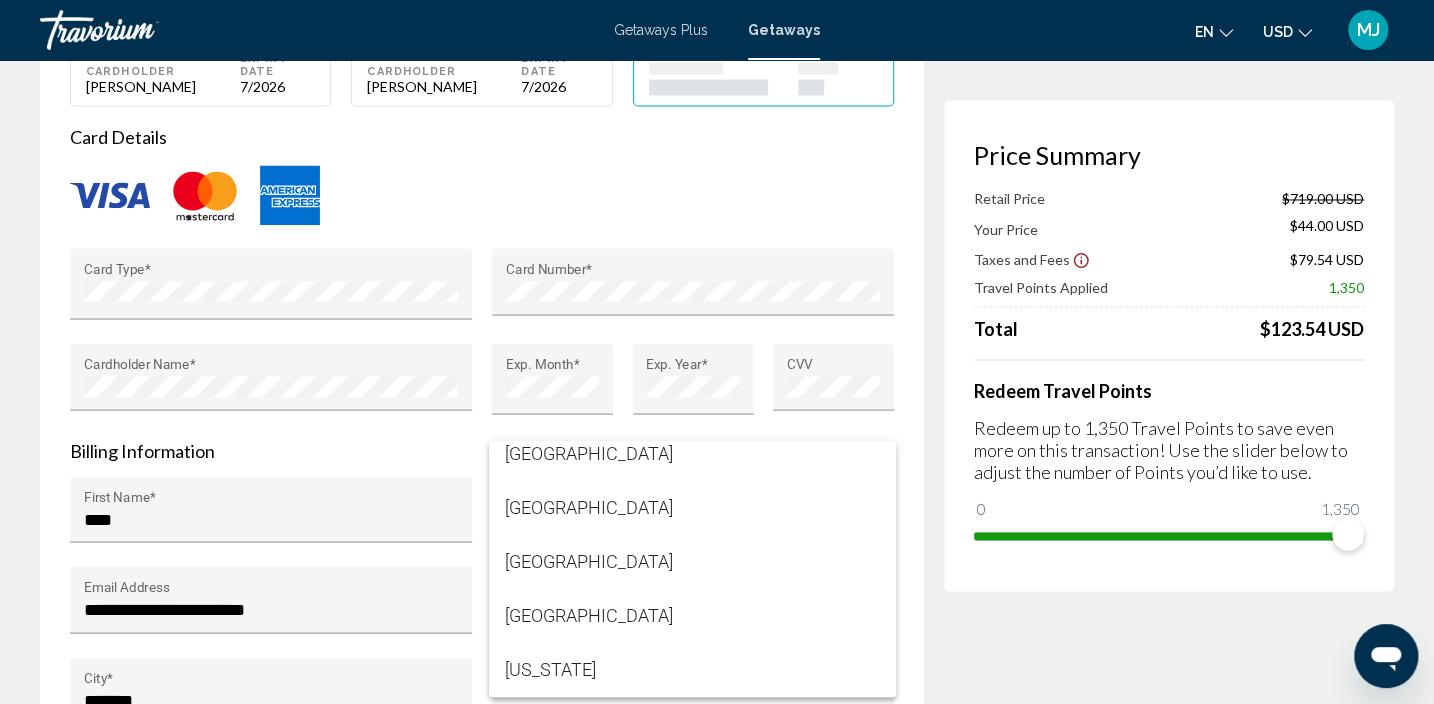scroll, scrollTop: 4333, scrollLeft: 0, axis: vertical 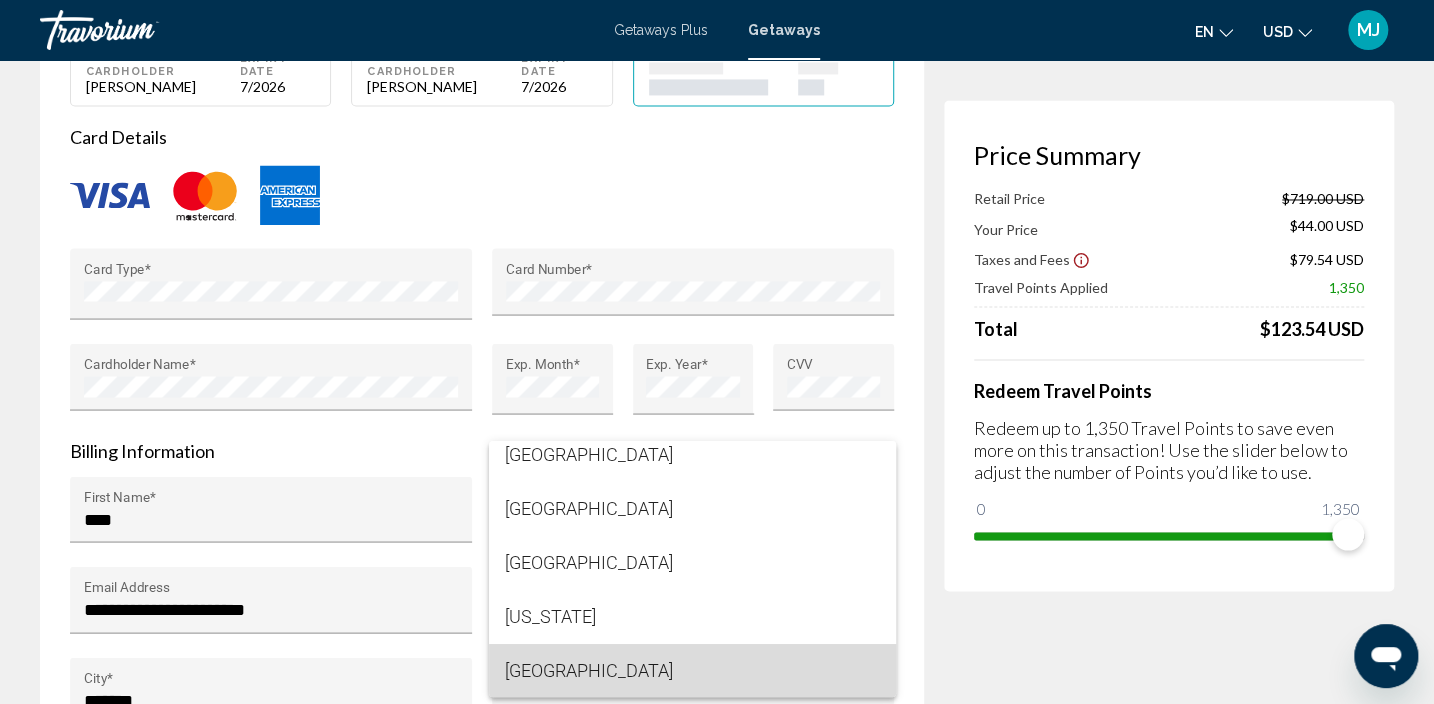 click on "[GEOGRAPHIC_DATA]" at bounding box center (692, 671) 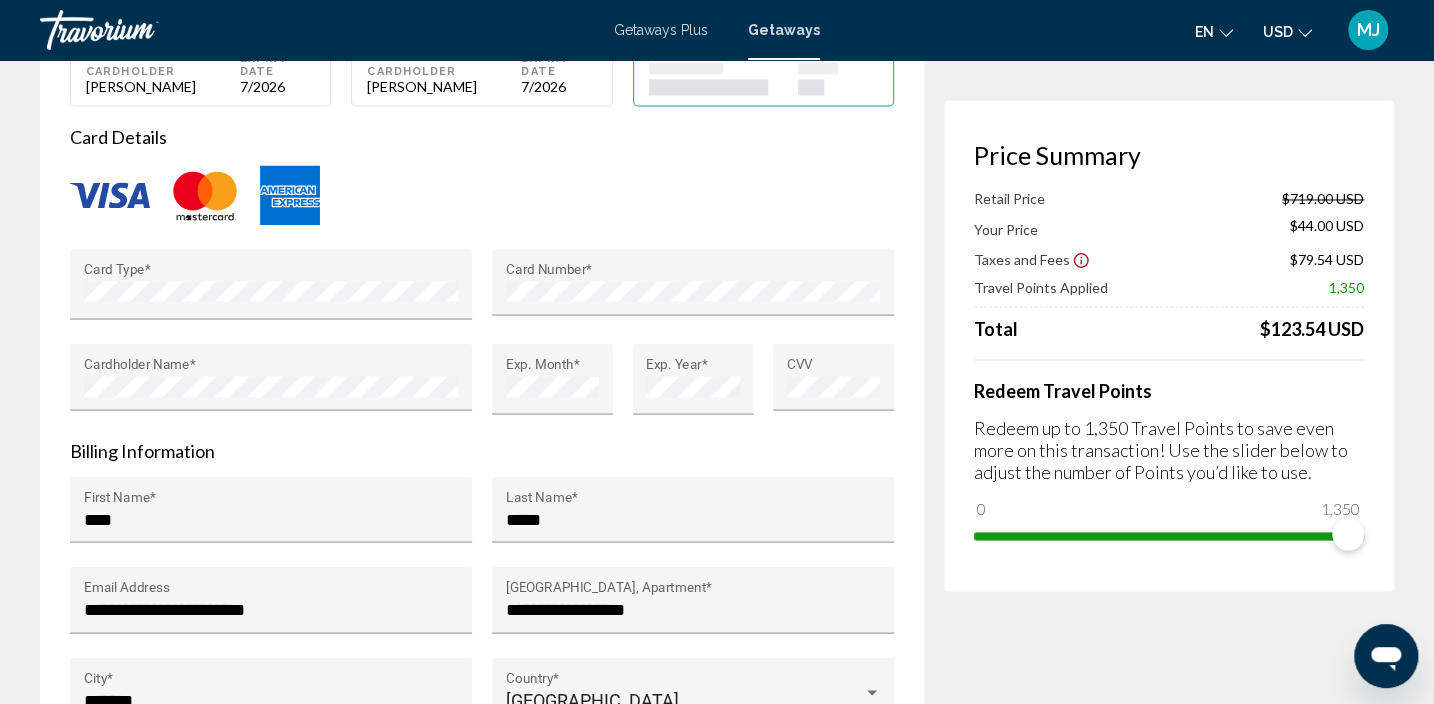 click on "**********" at bounding box center (482, 344) 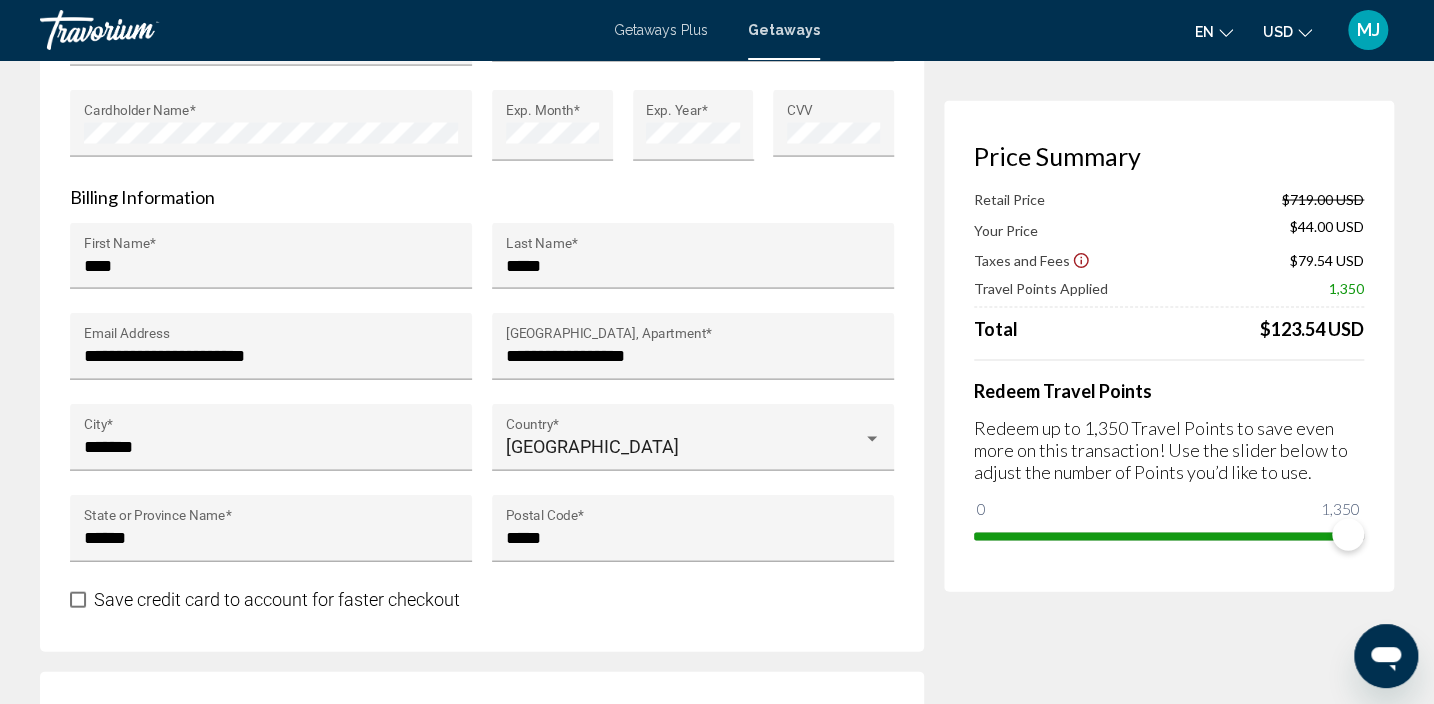 scroll, scrollTop: 1960, scrollLeft: 0, axis: vertical 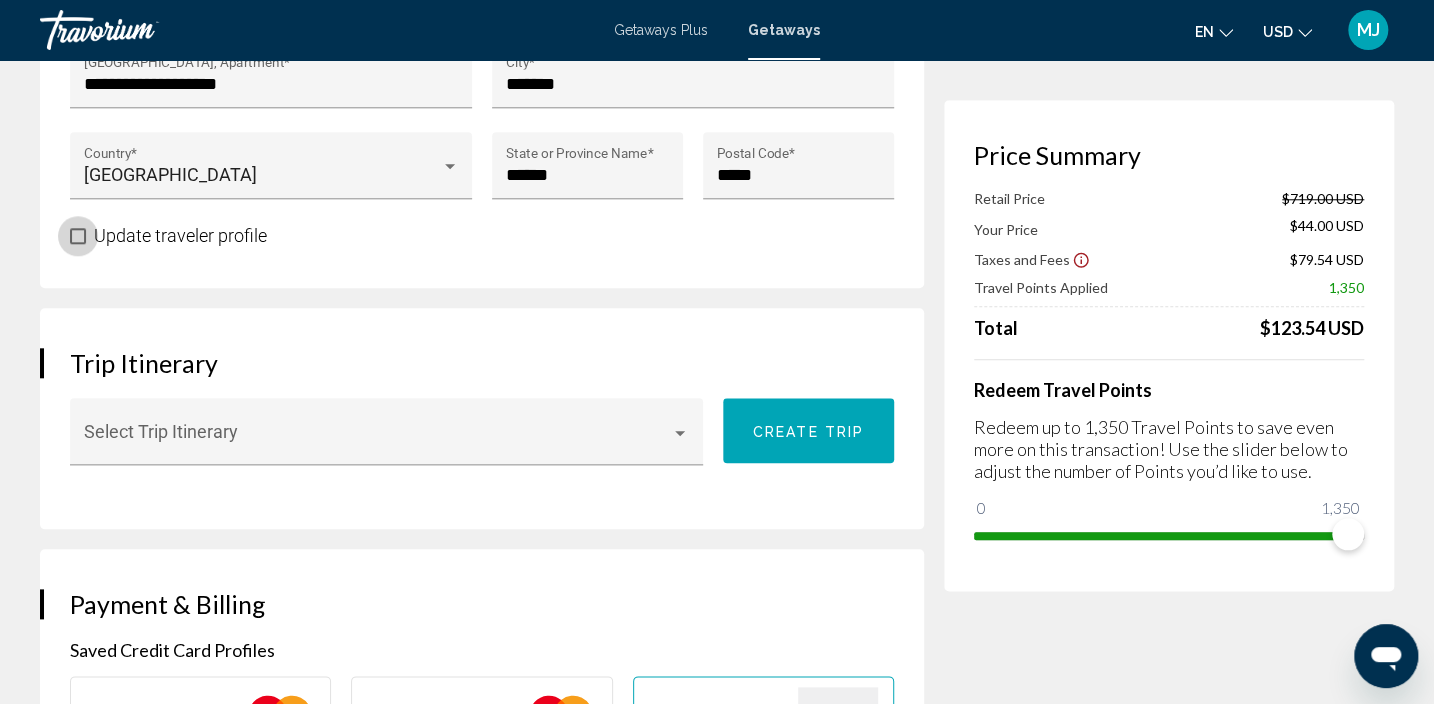 click at bounding box center [78, 236] 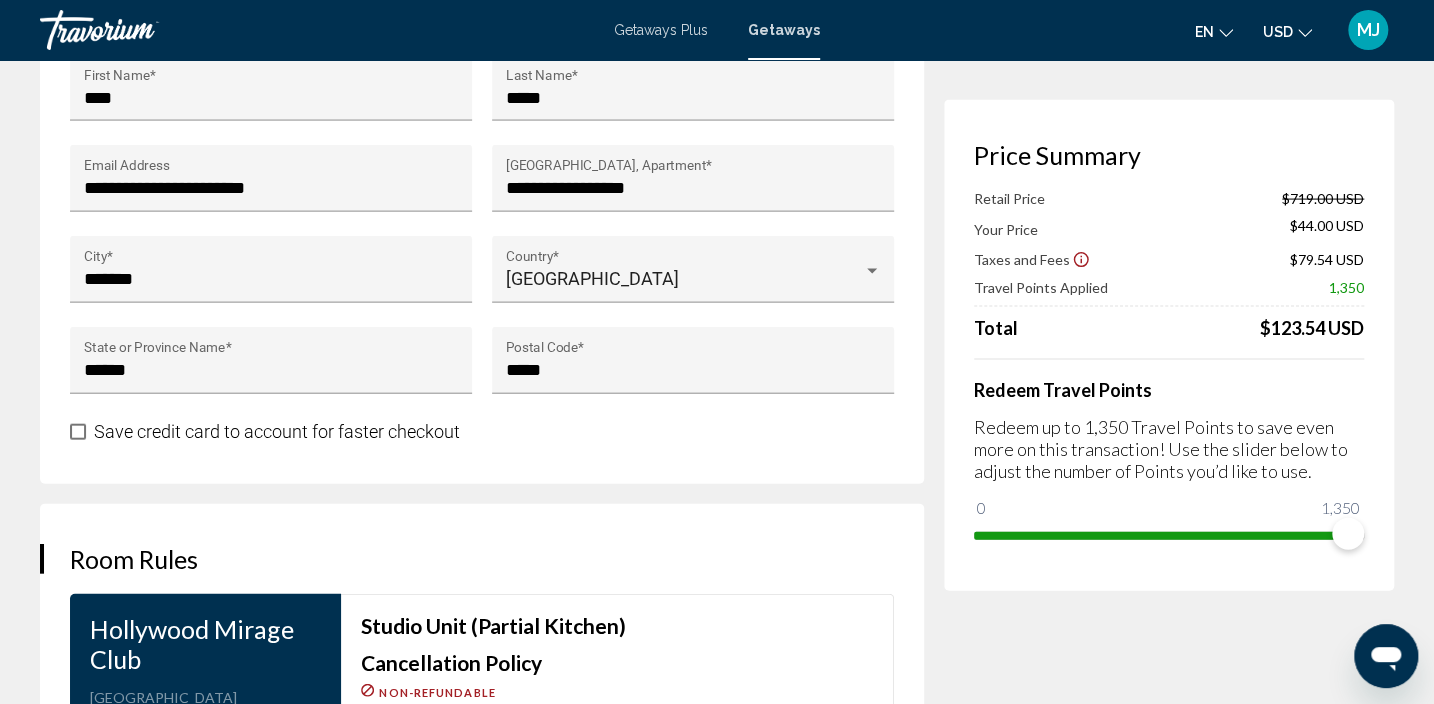 scroll, scrollTop: 2147, scrollLeft: 0, axis: vertical 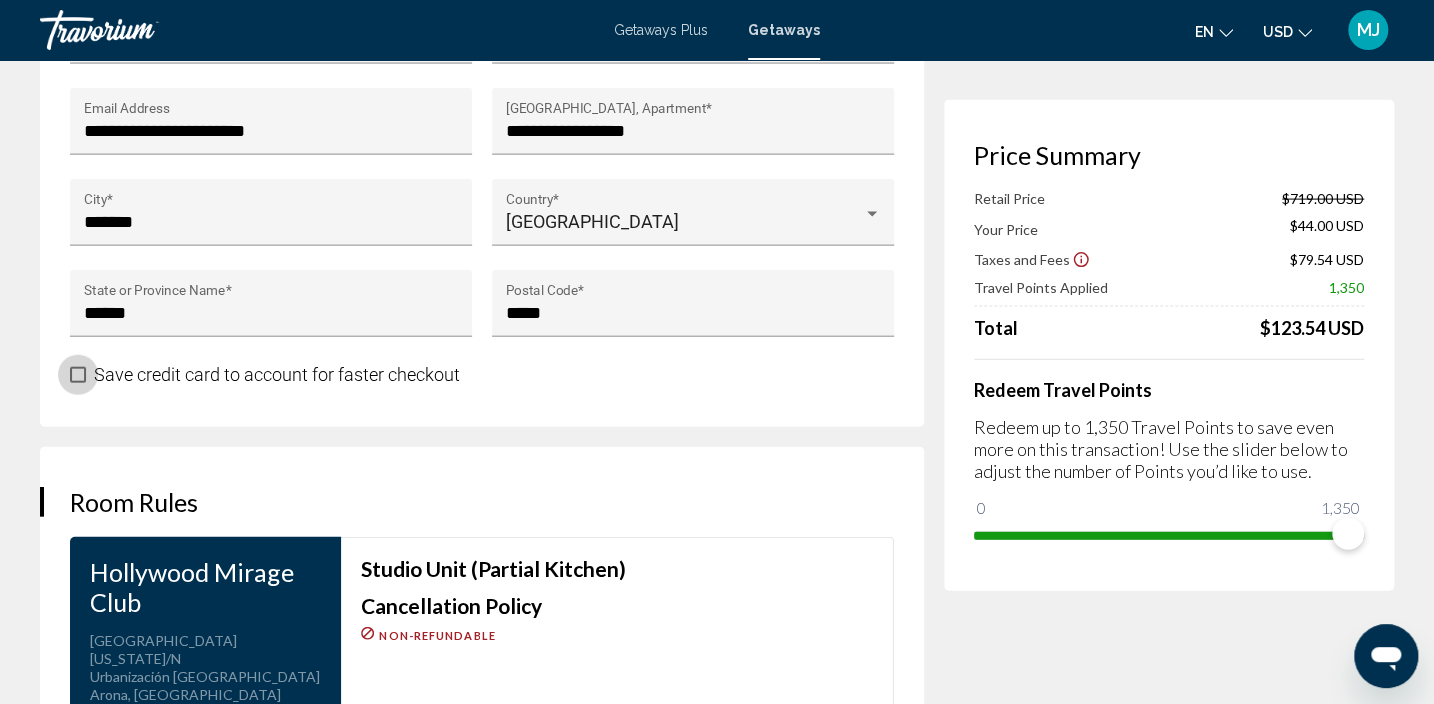 click at bounding box center [78, 375] 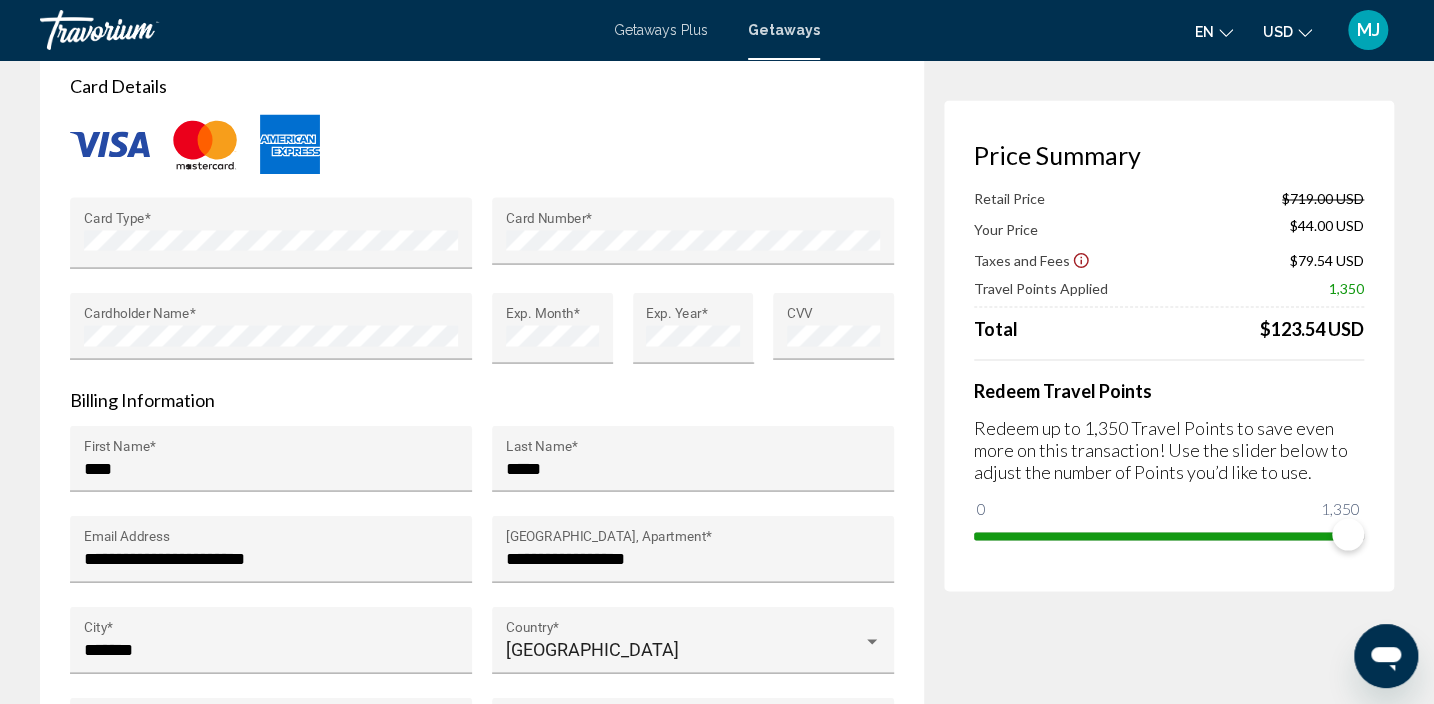 scroll, scrollTop: 1000, scrollLeft: 0, axis: vertical 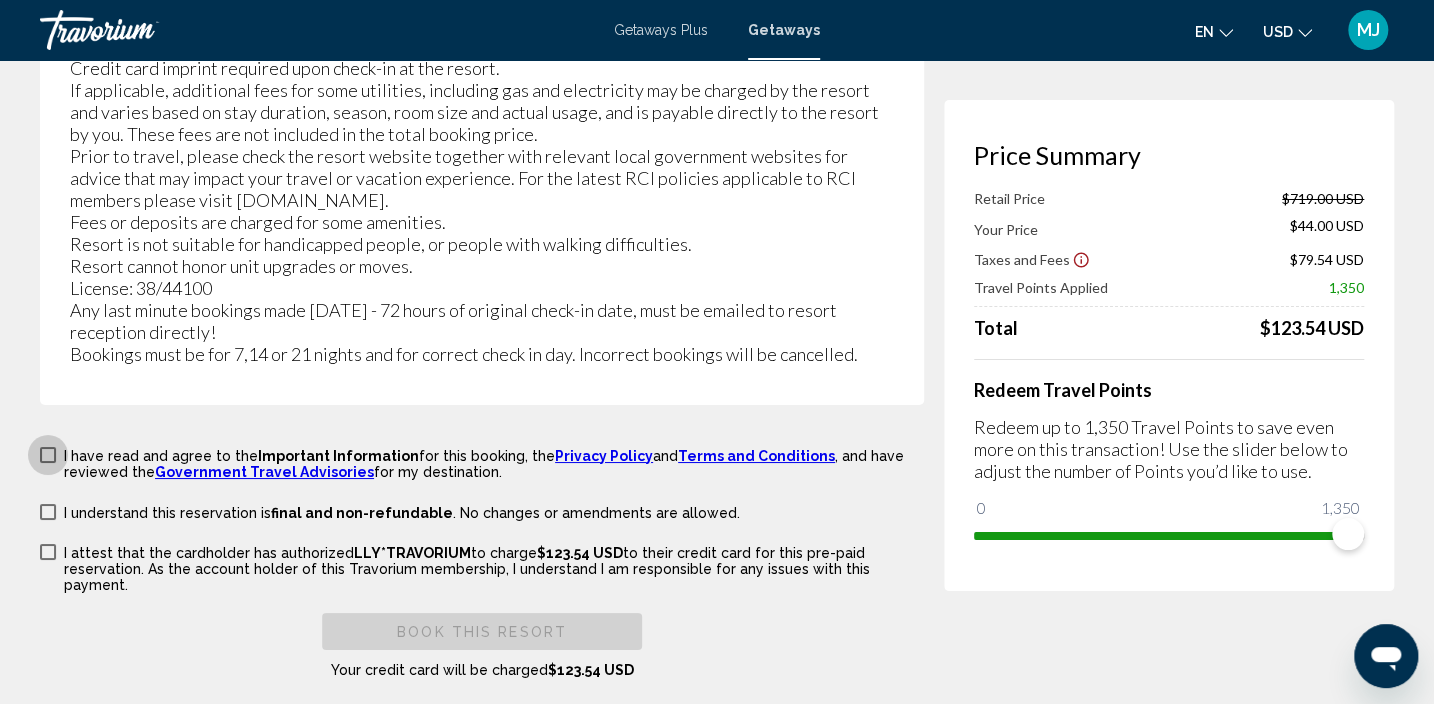click at bounding box center [48, 455] 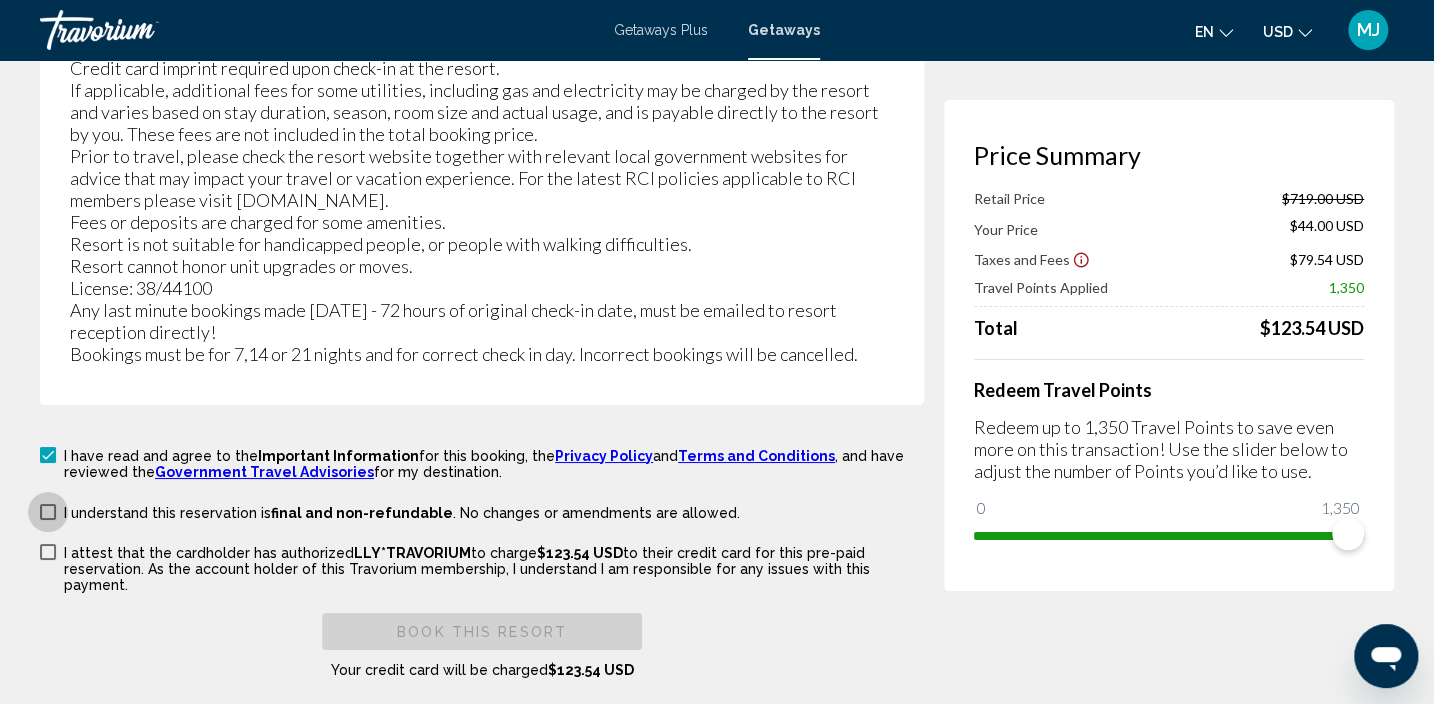 click at bounding box center [48, 512] 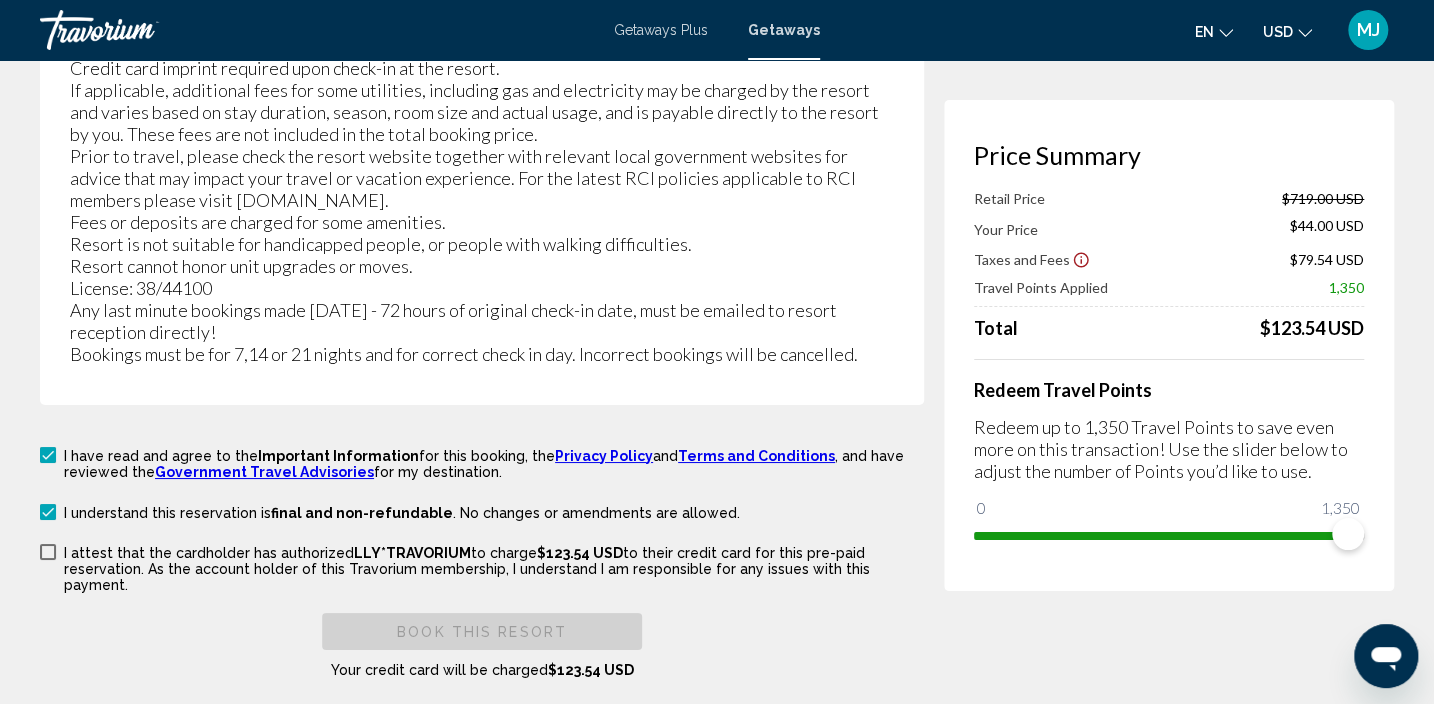 click on "I attest that the cardholder has authorized  LLY*TRAVORIUM  to charge  $123.54 USD  to their credit card for this pre-paid reservation. As the account holder of this Travorium membership, I understand I am responsible for any issues with this payment." at bounding box center (482, 567) 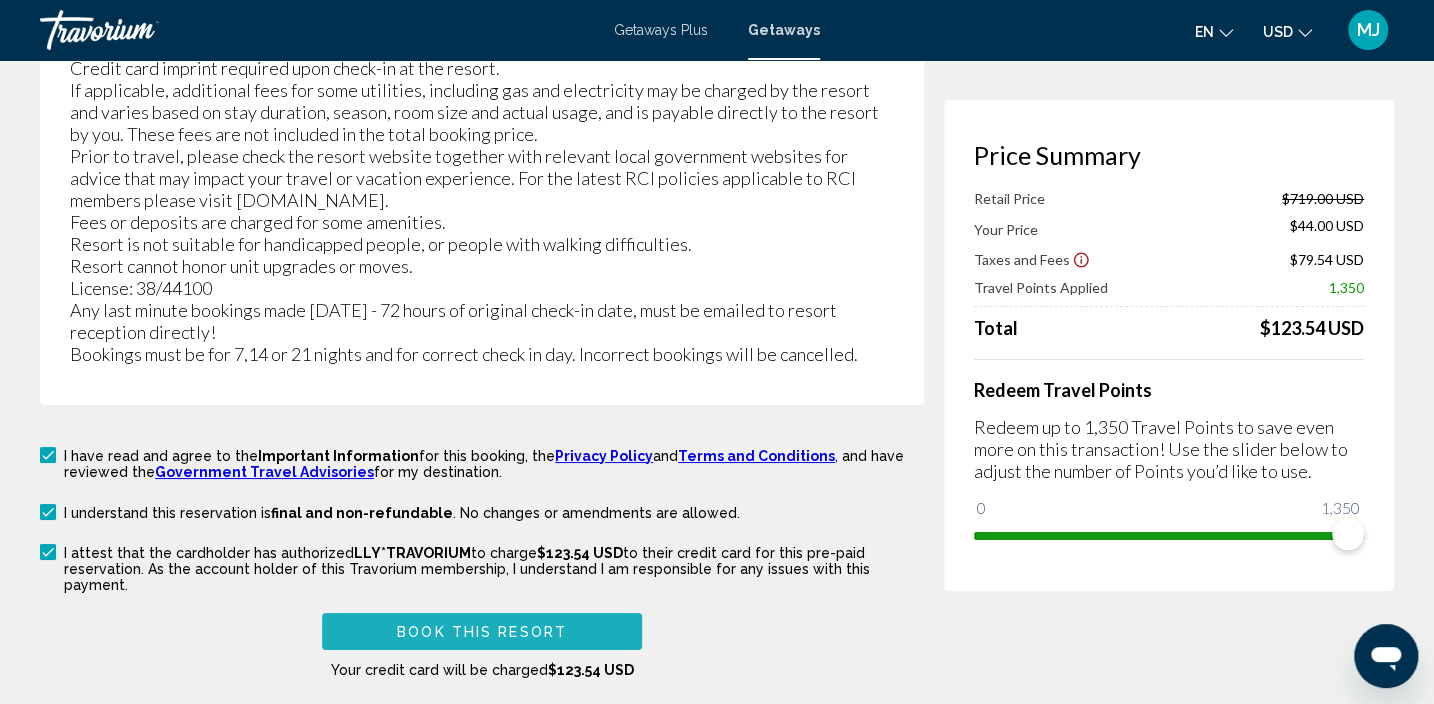 click on "Book this Resort" at bounding box center (482, 632) 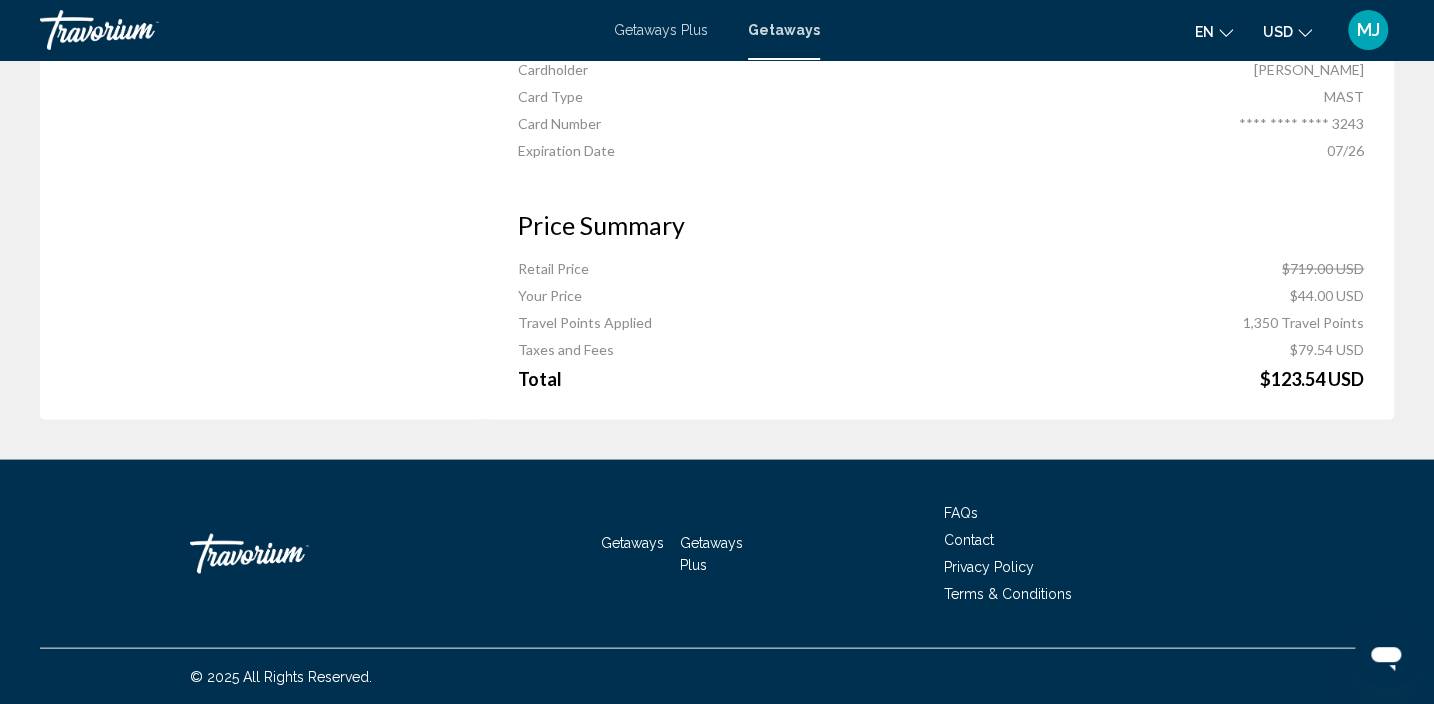 scroll, scrollTop: 0, scrollLeft: 0, axis: both 